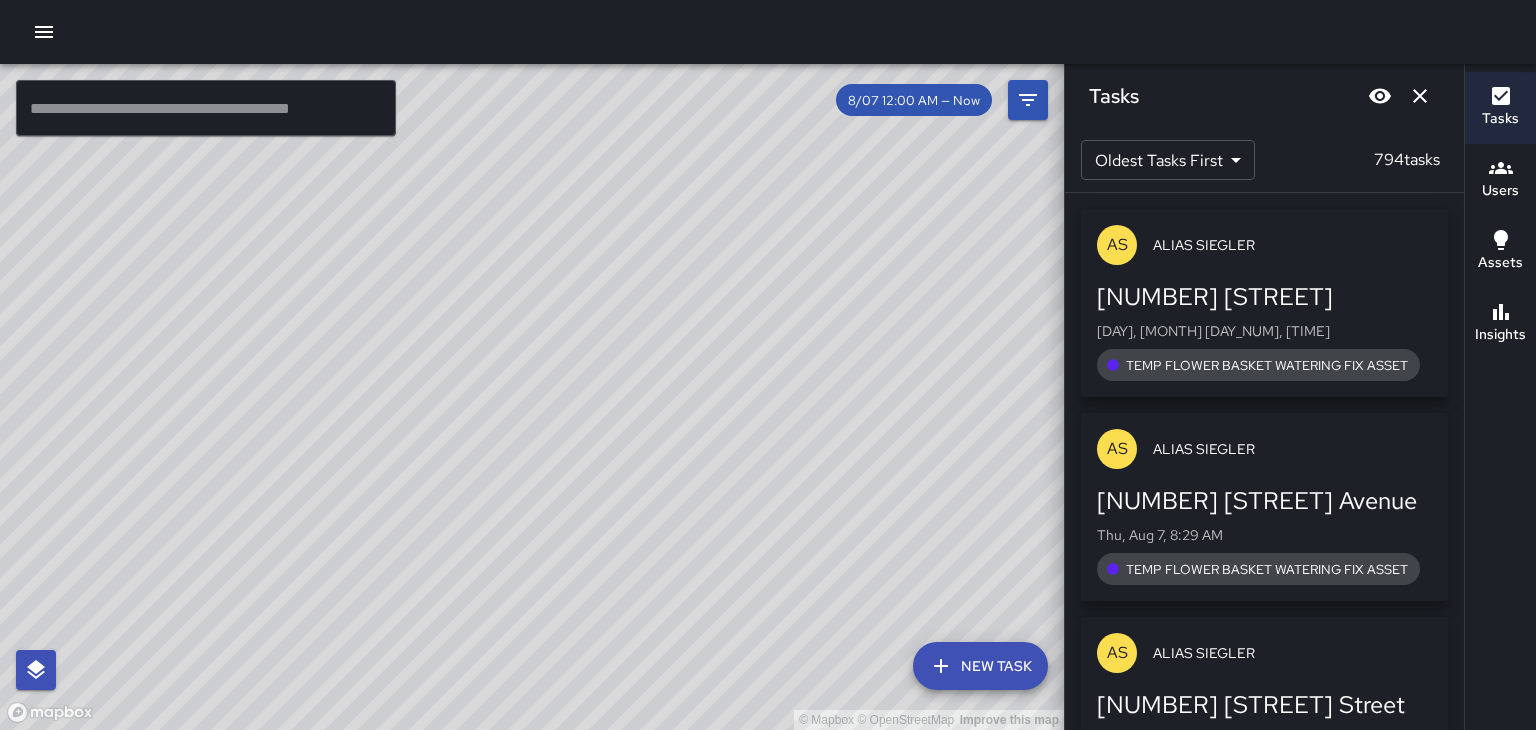scroll, scrollTop: 0, scrollLeft: 0, axis: both 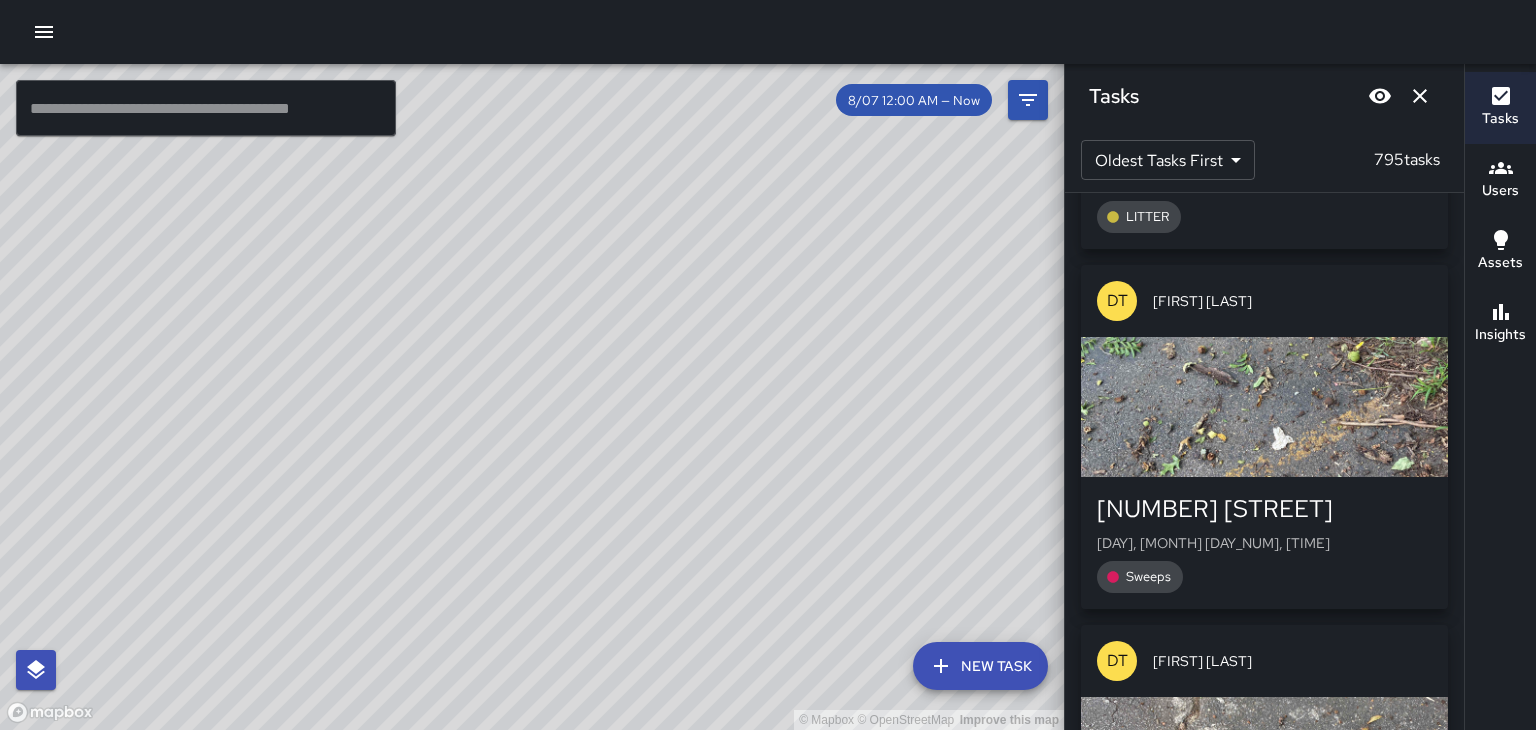 click at bounding box center (1264, 407) 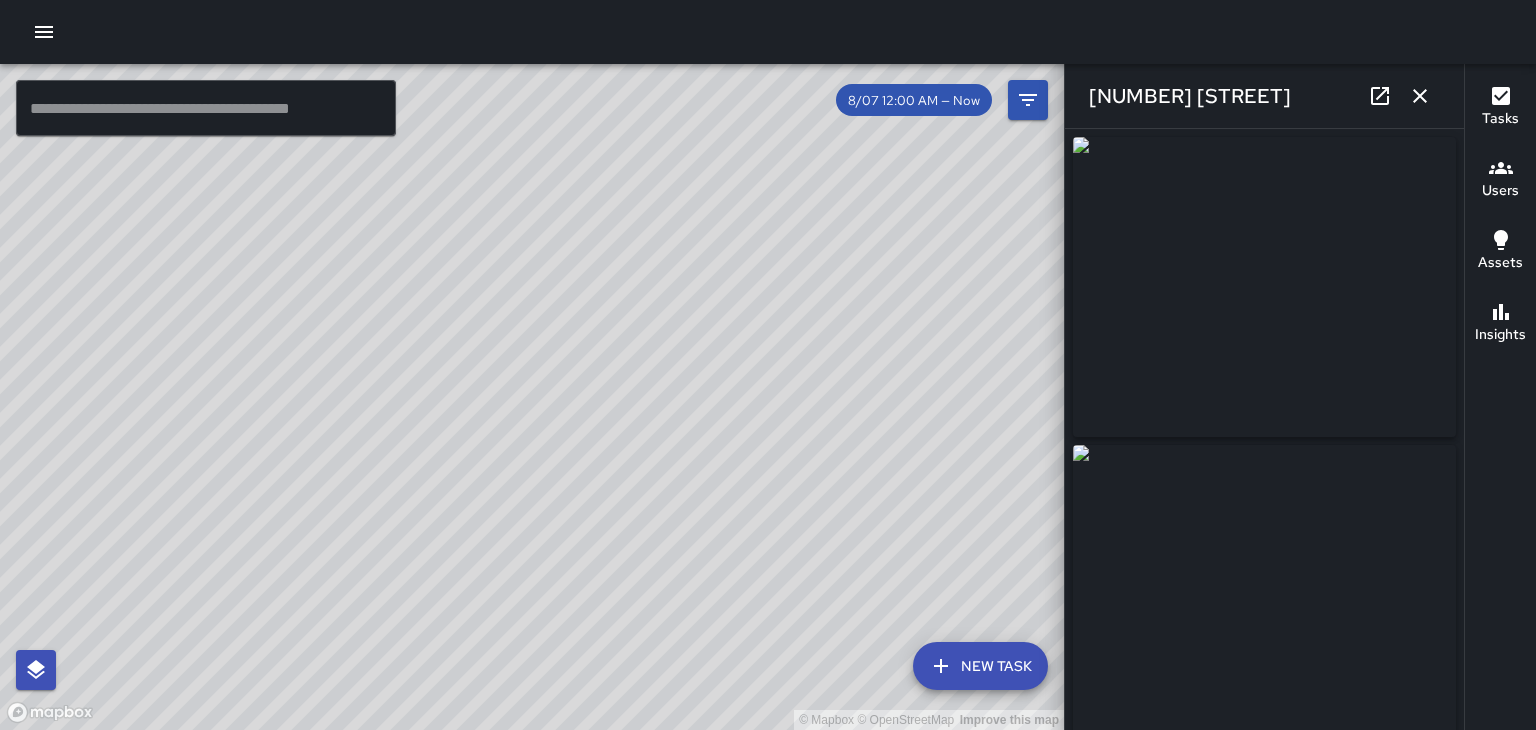 type on "**********" 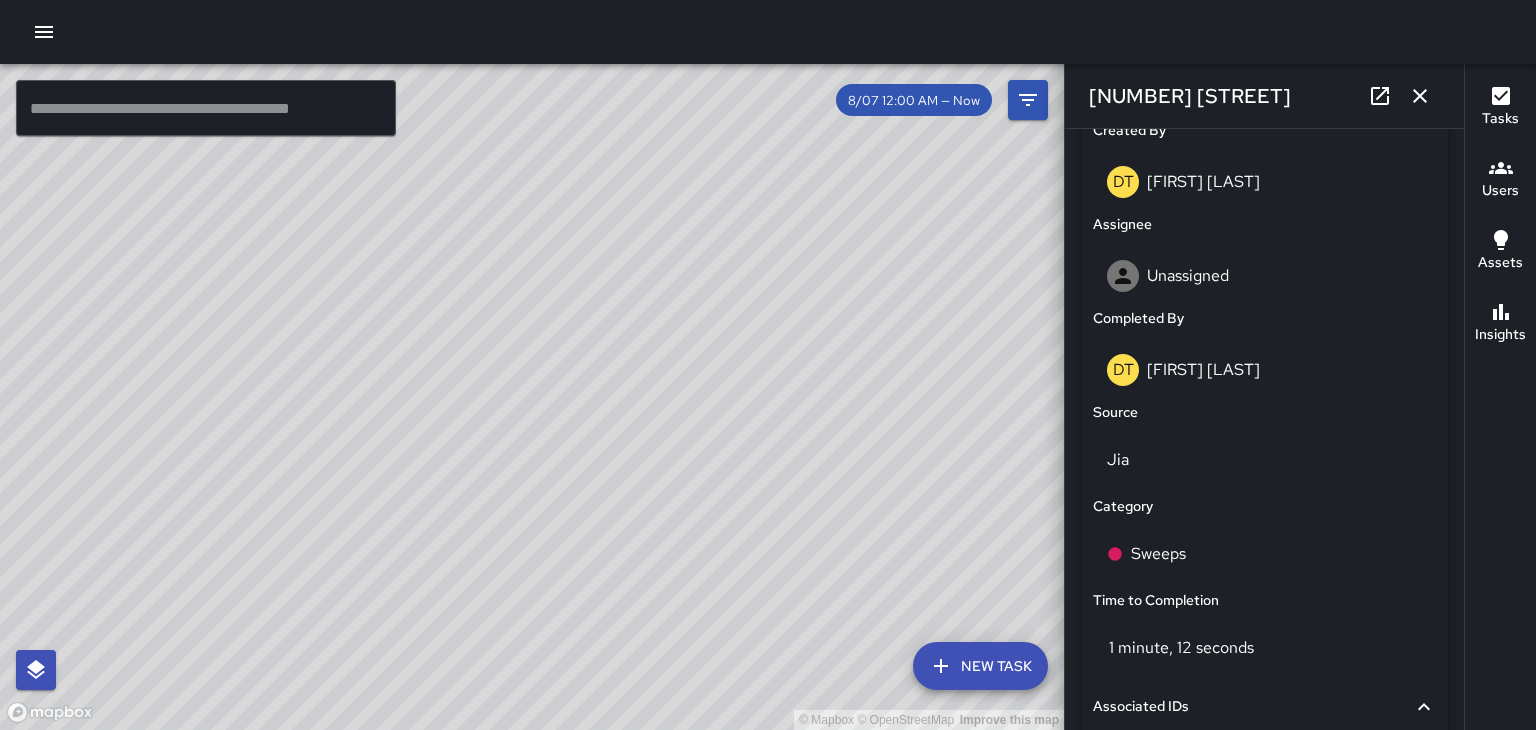 scroll, scrollTop: 1078, scrollLeft: 0, axis: vertical 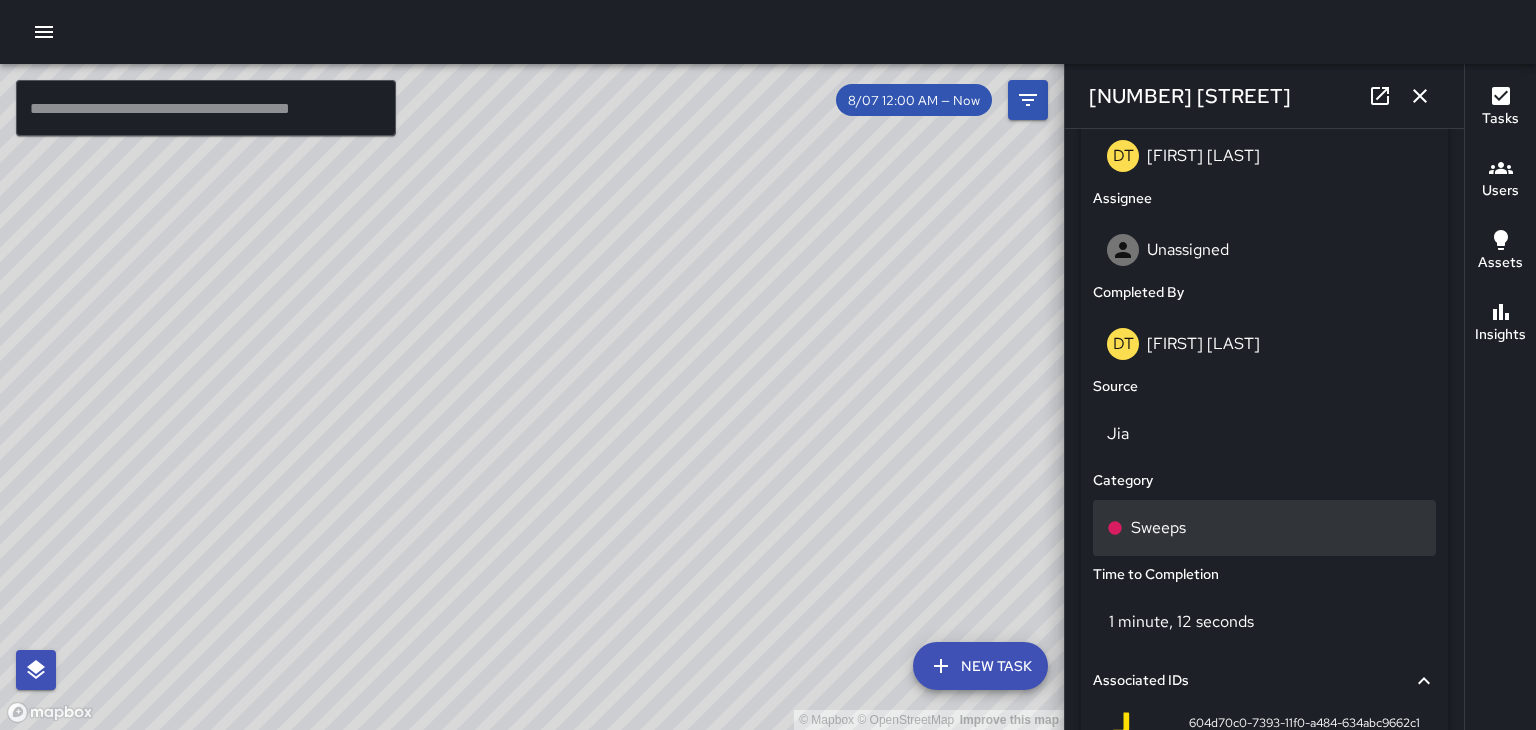 click on "Sweeps" at bounding box center (1158, 528) 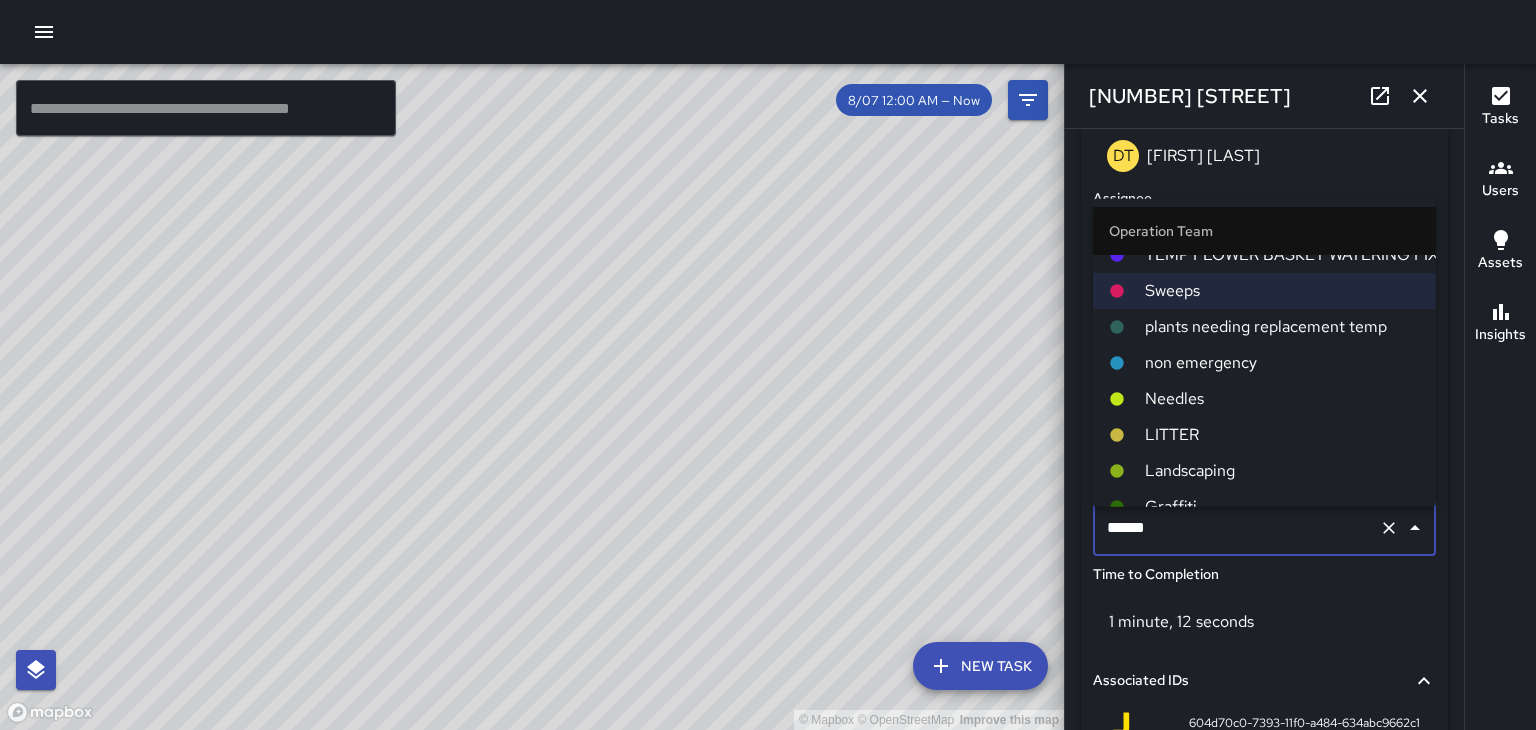 scroll, scrollTop: 137, scrollLeft: 0, axis: vertical 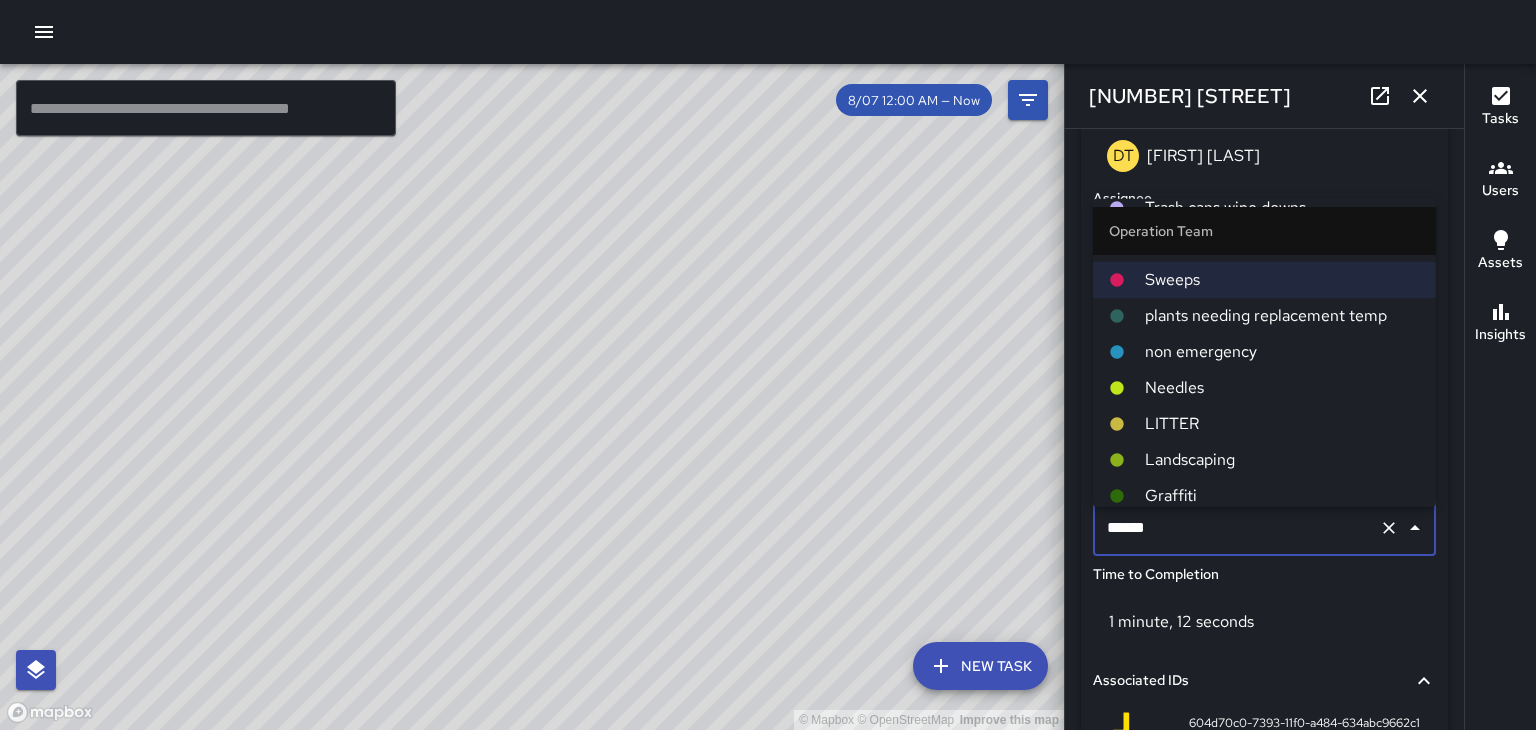 click on "LITTER" at bounding box center (1282, 424) 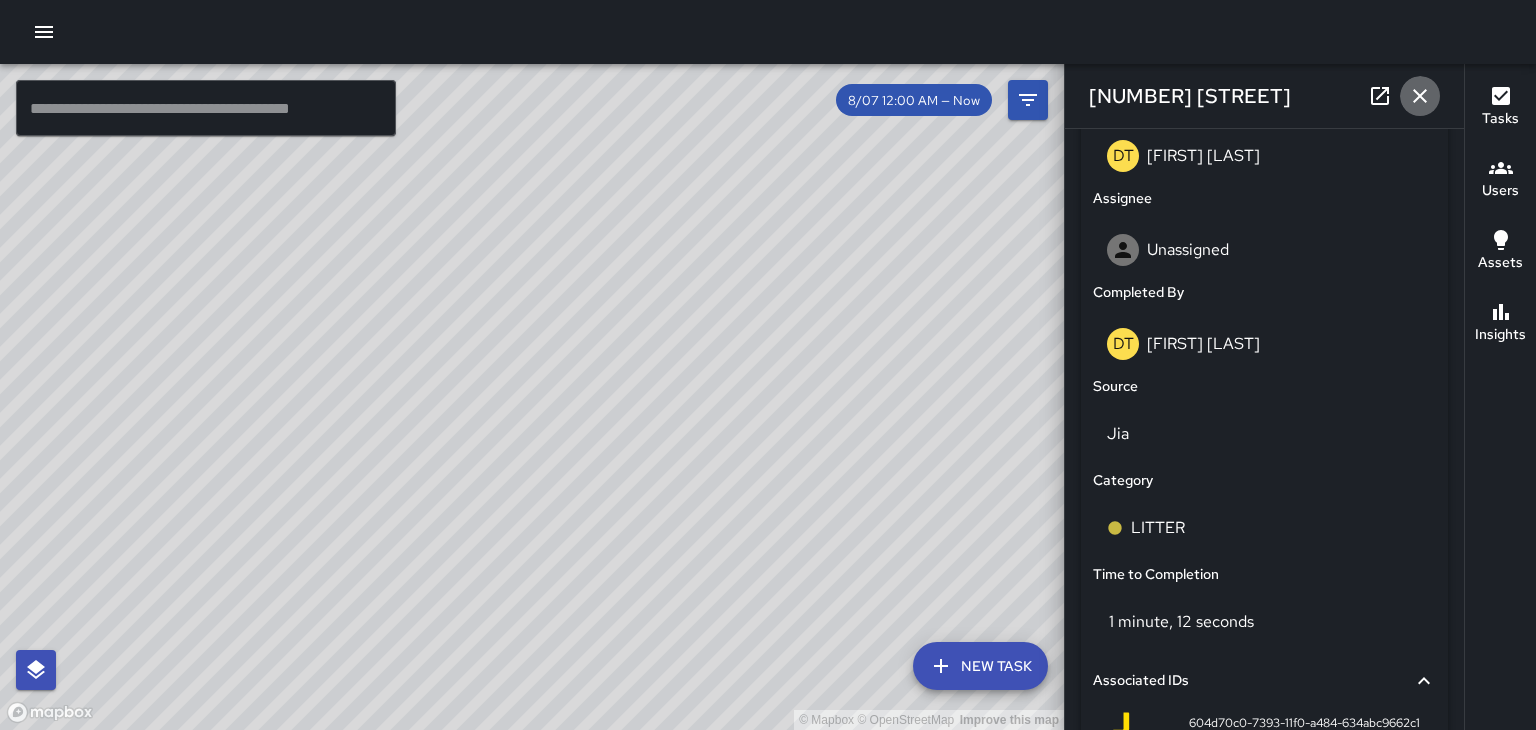 click 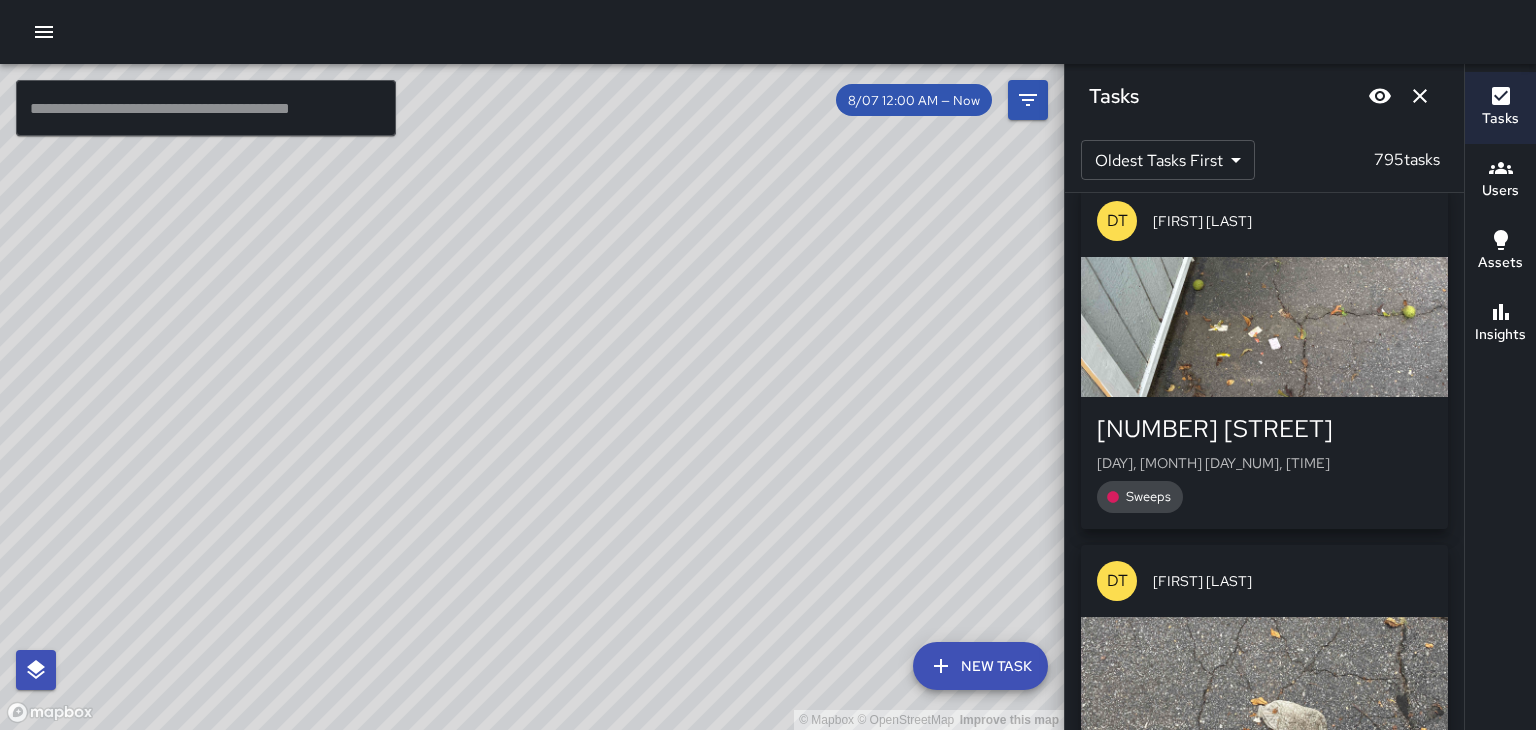 scroll, scrollTop: 16712, scrollLeft: 0, axis: vertical 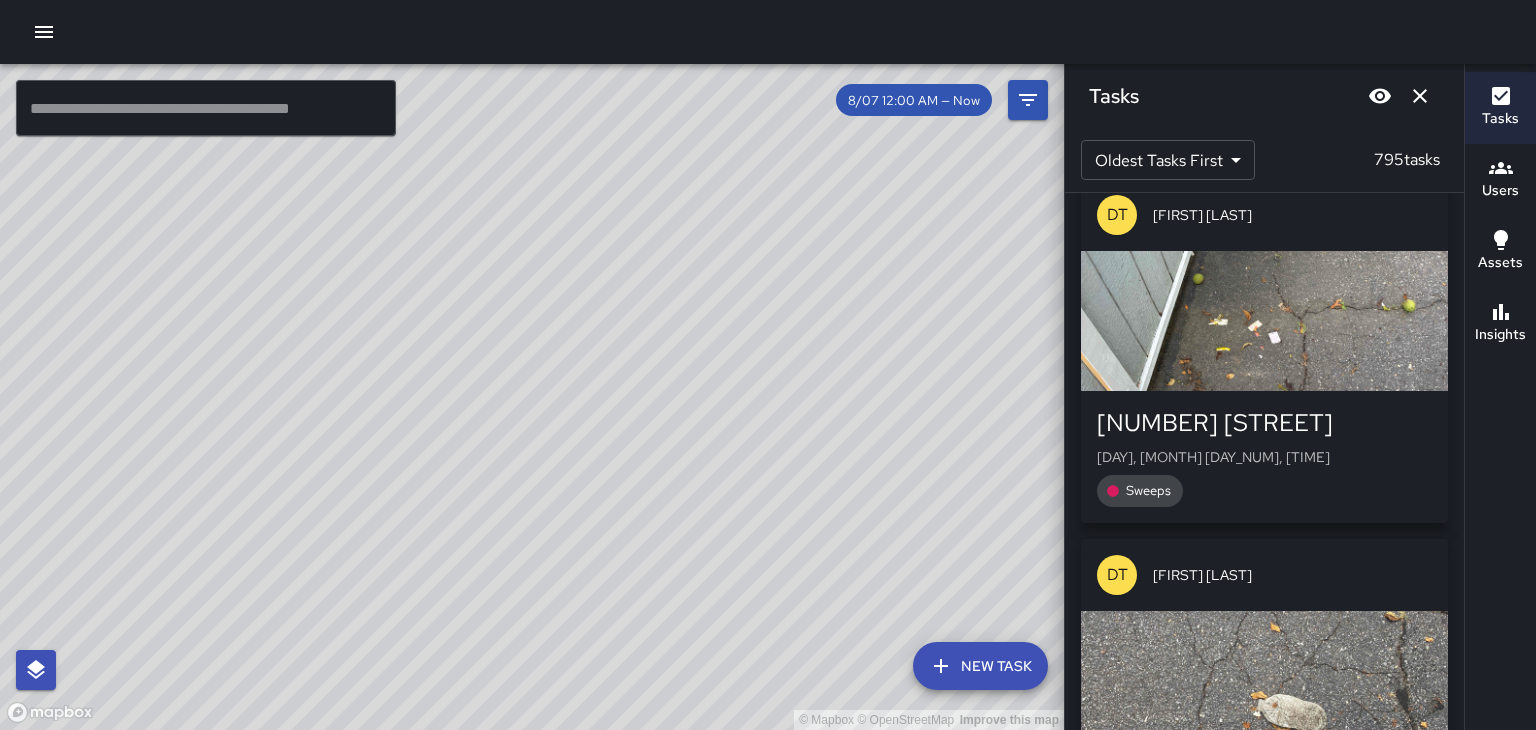 click at bounding box center (1264, 321) 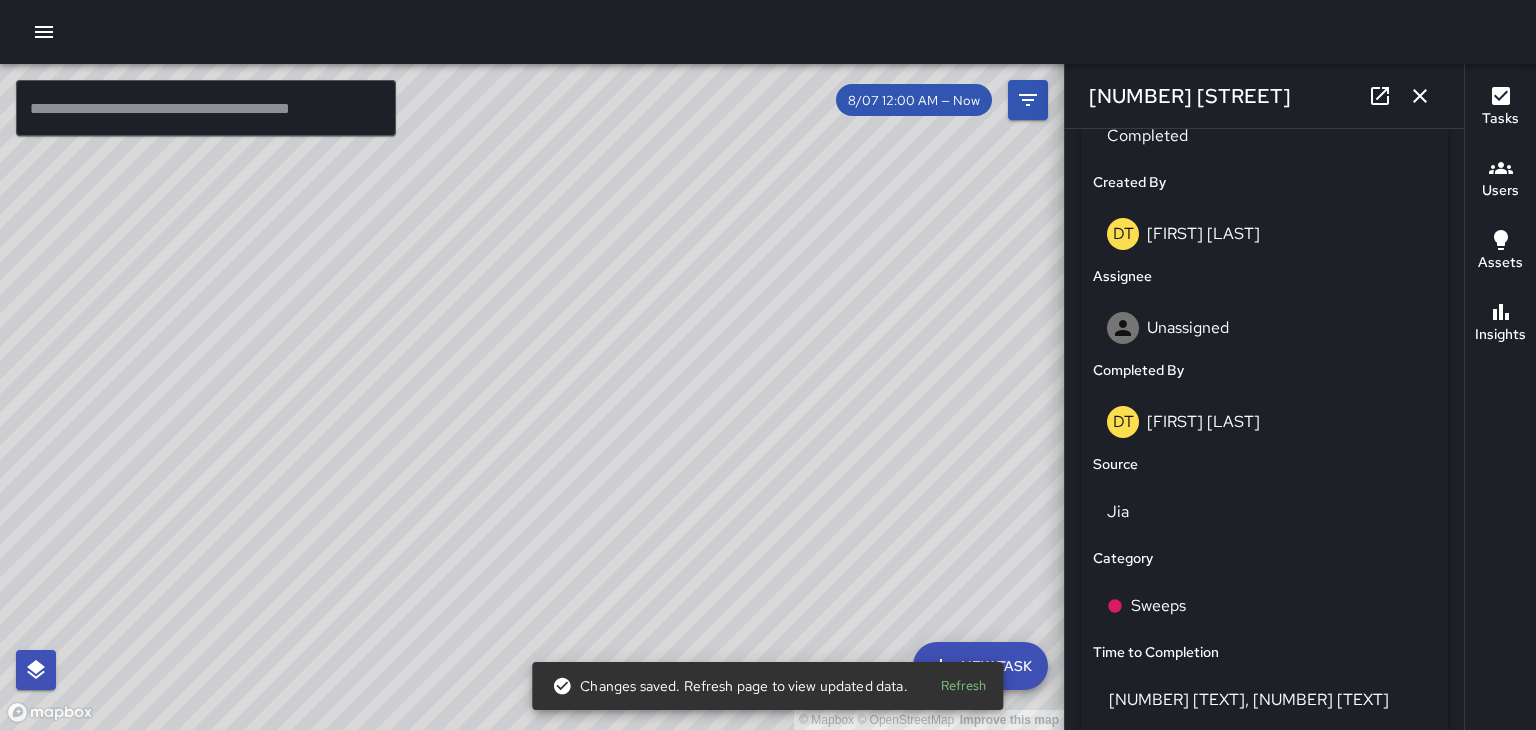 scroll, scrollTop: 1003, scrollLeft: 0, axis: vertical 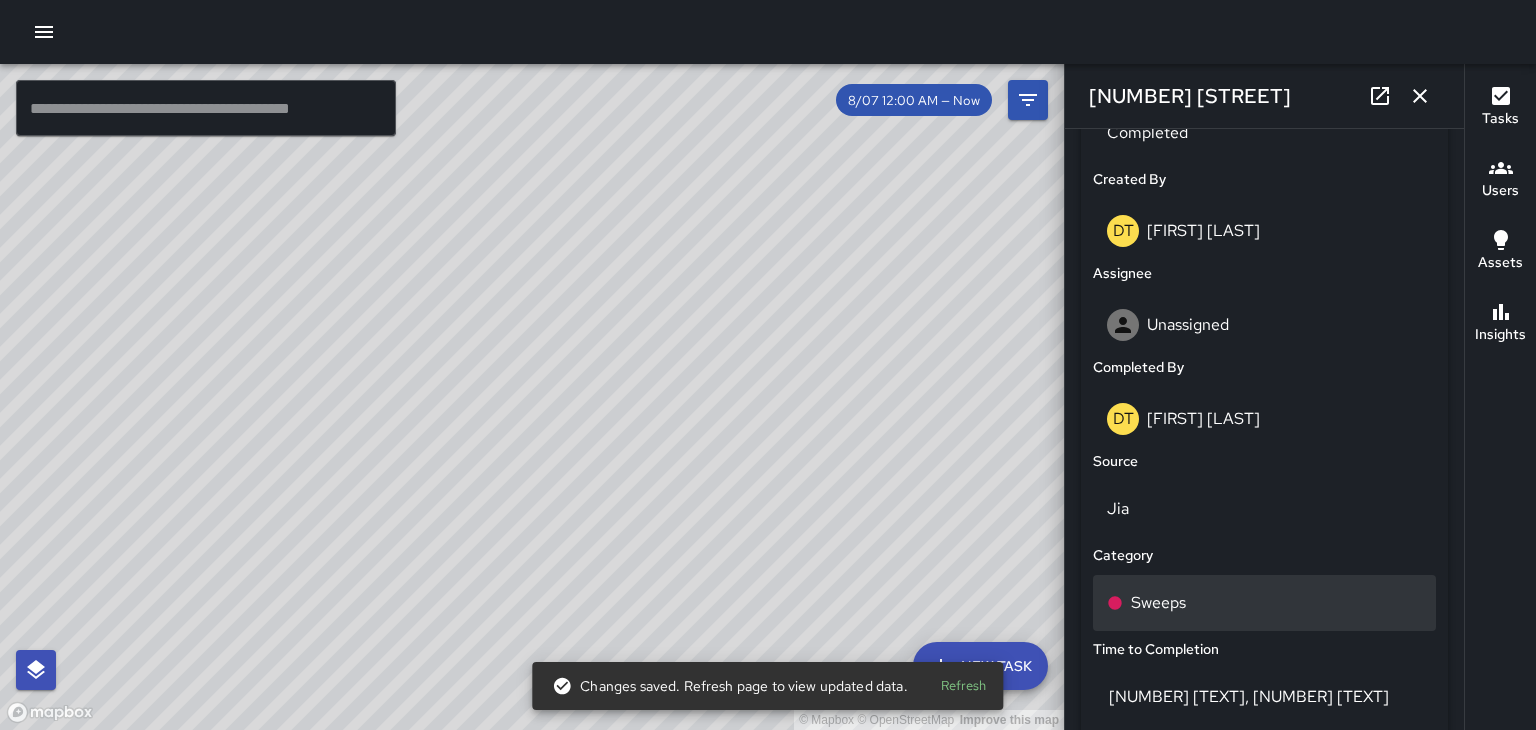 click on "Sweeps" at bounding box center [1158, 603] 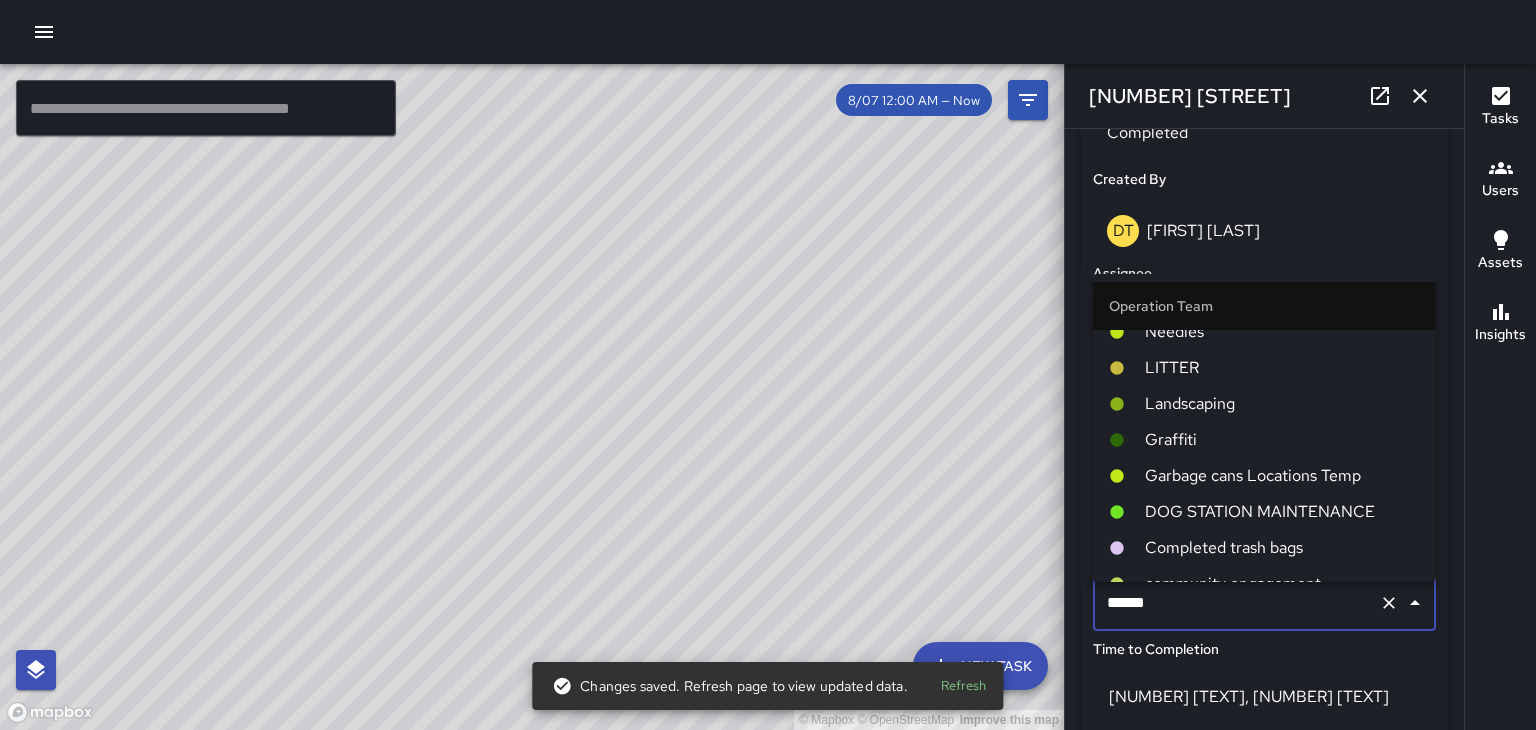 scroll, scrollTop: 272, scrollLeft: 0, axis: vertical 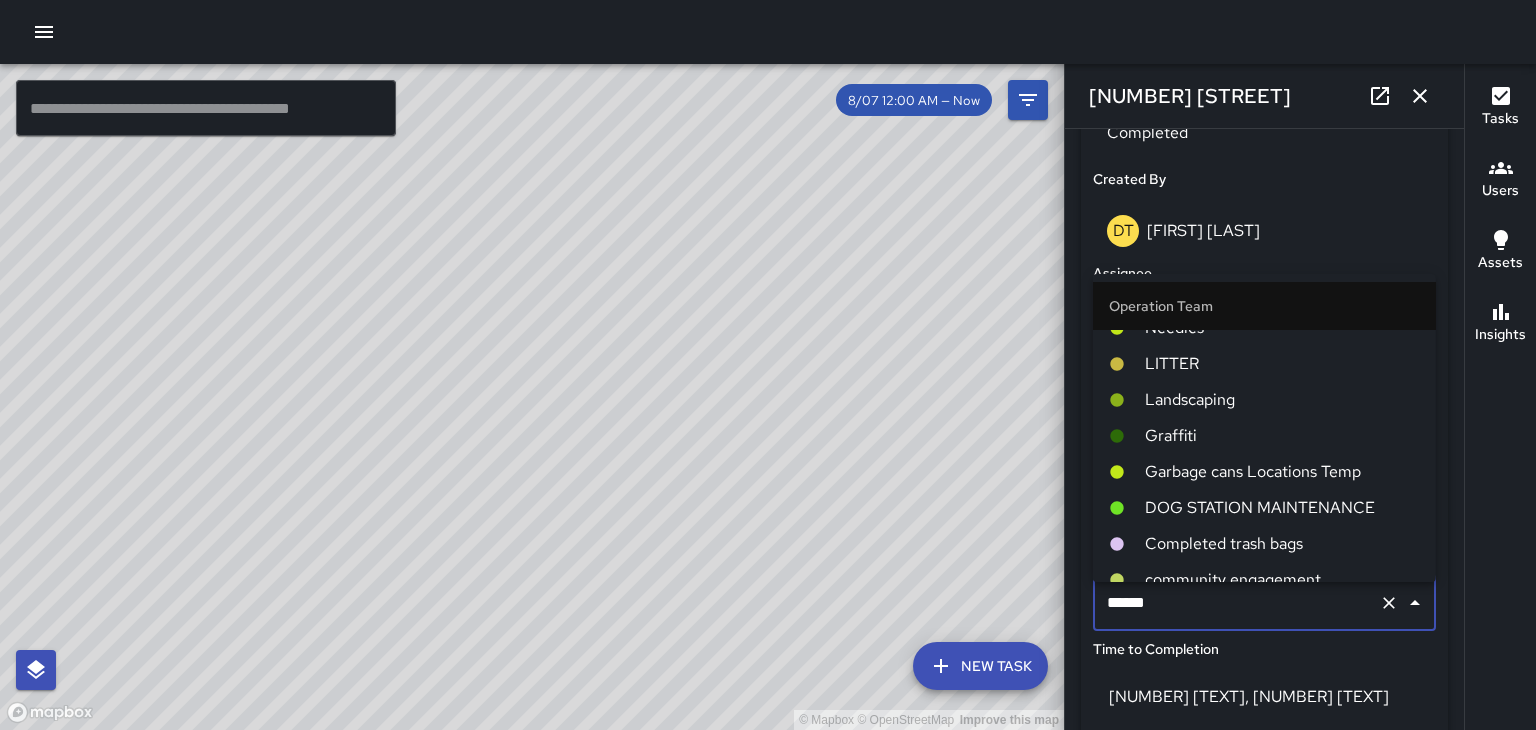 click on "LITTER" at bounding box center [1282, 364] 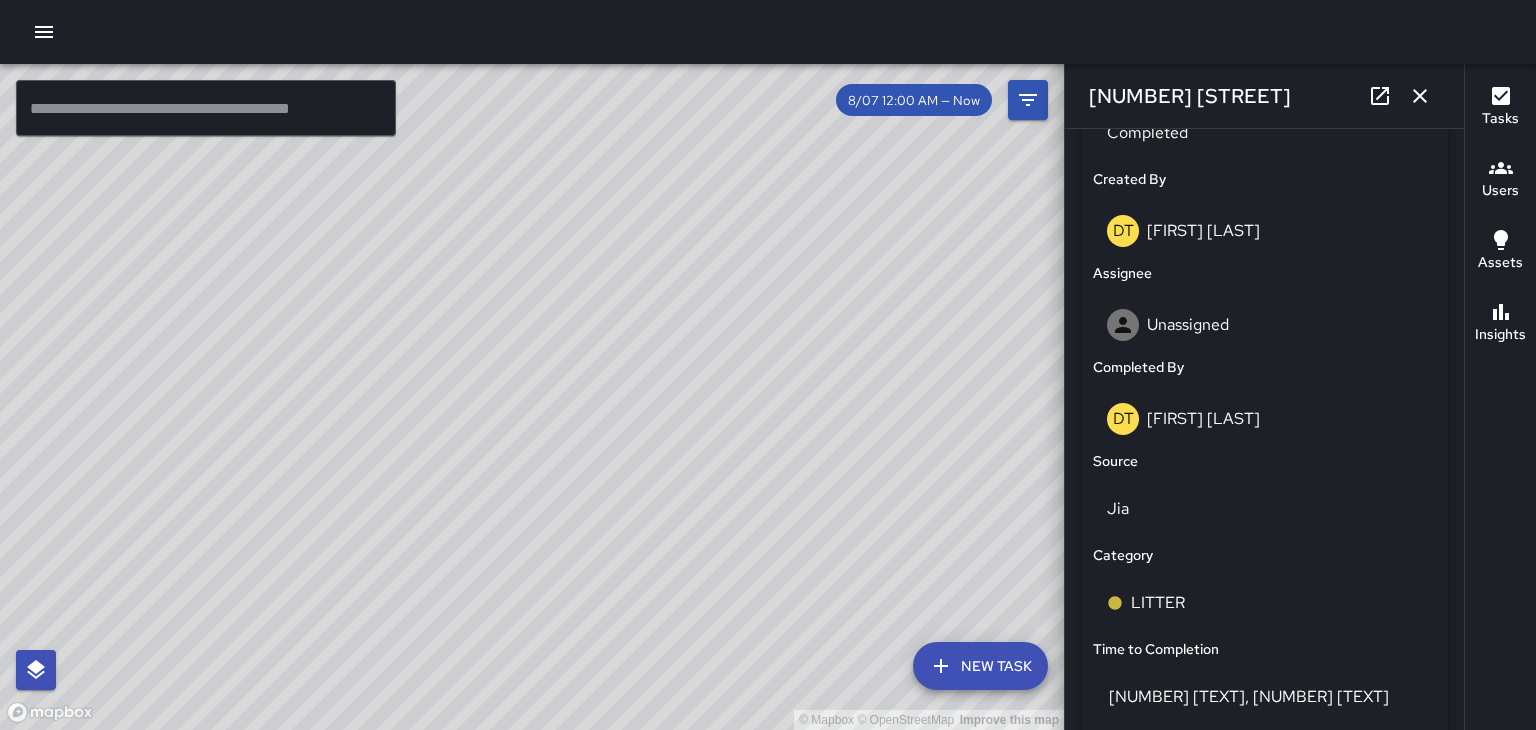 click 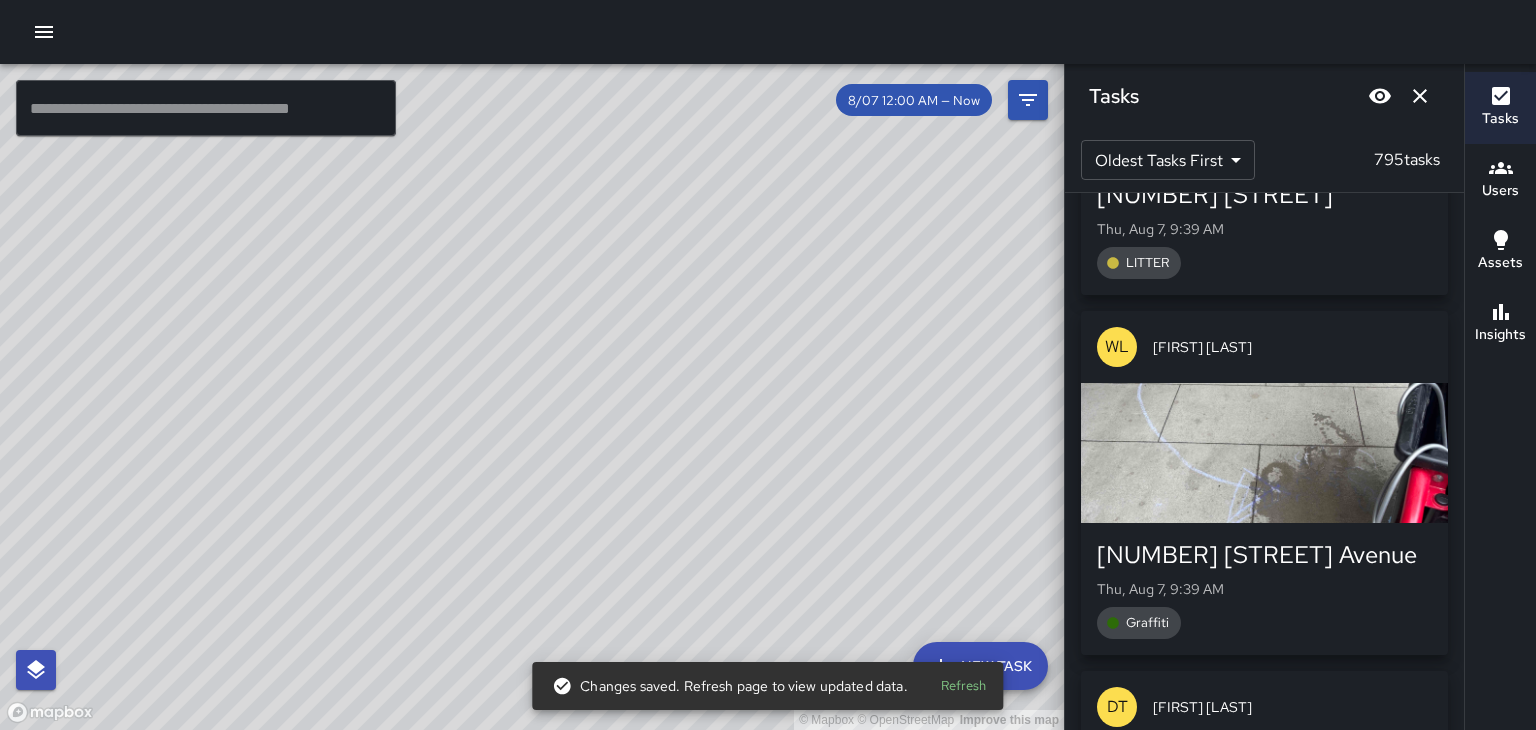 scroll, scrollTop: 17671, scrollLeft: 0, axis: vertical 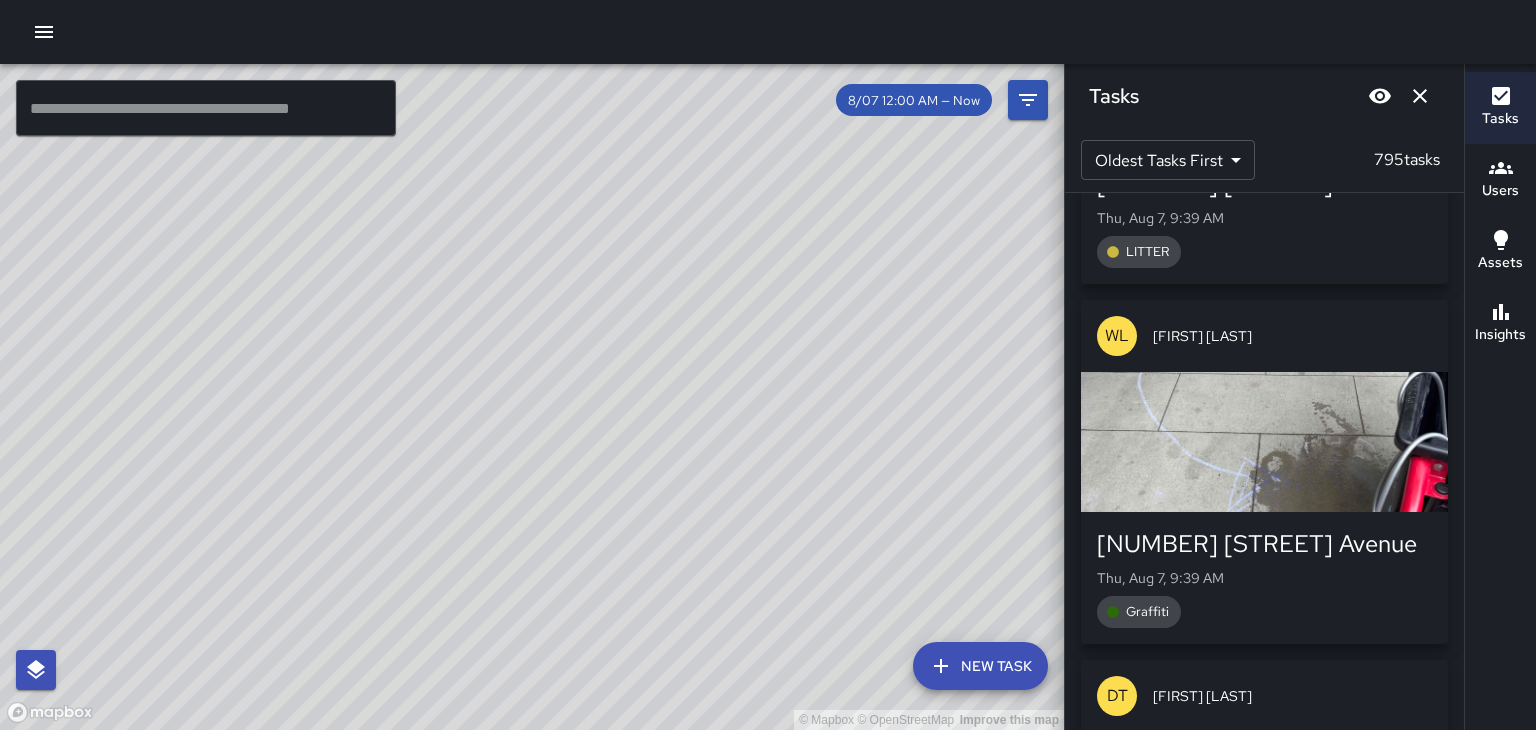 click at bounding box center [1264, 442] 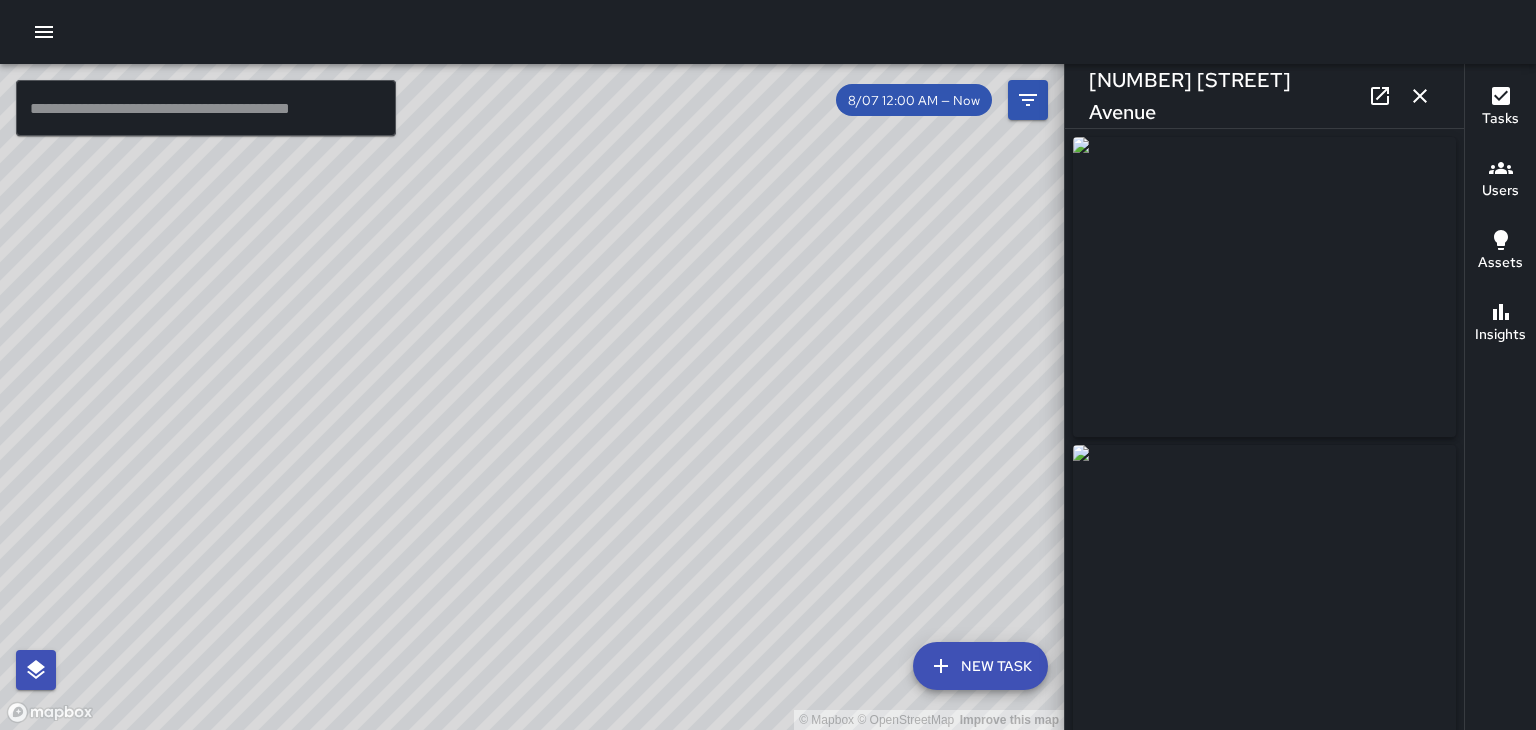 type on "**********" 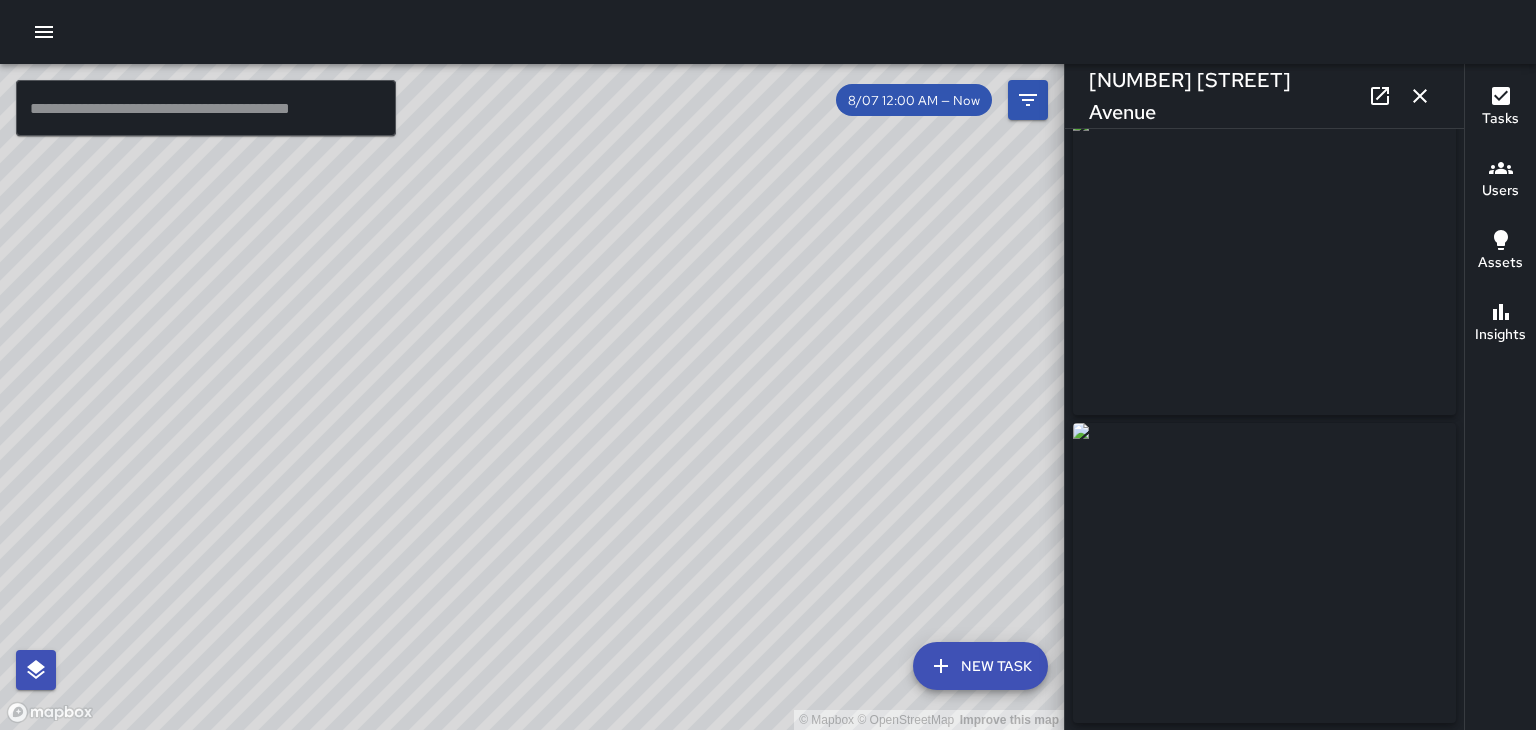 scroll, scrollTop: 0, scrollLeft: 0, axis: both 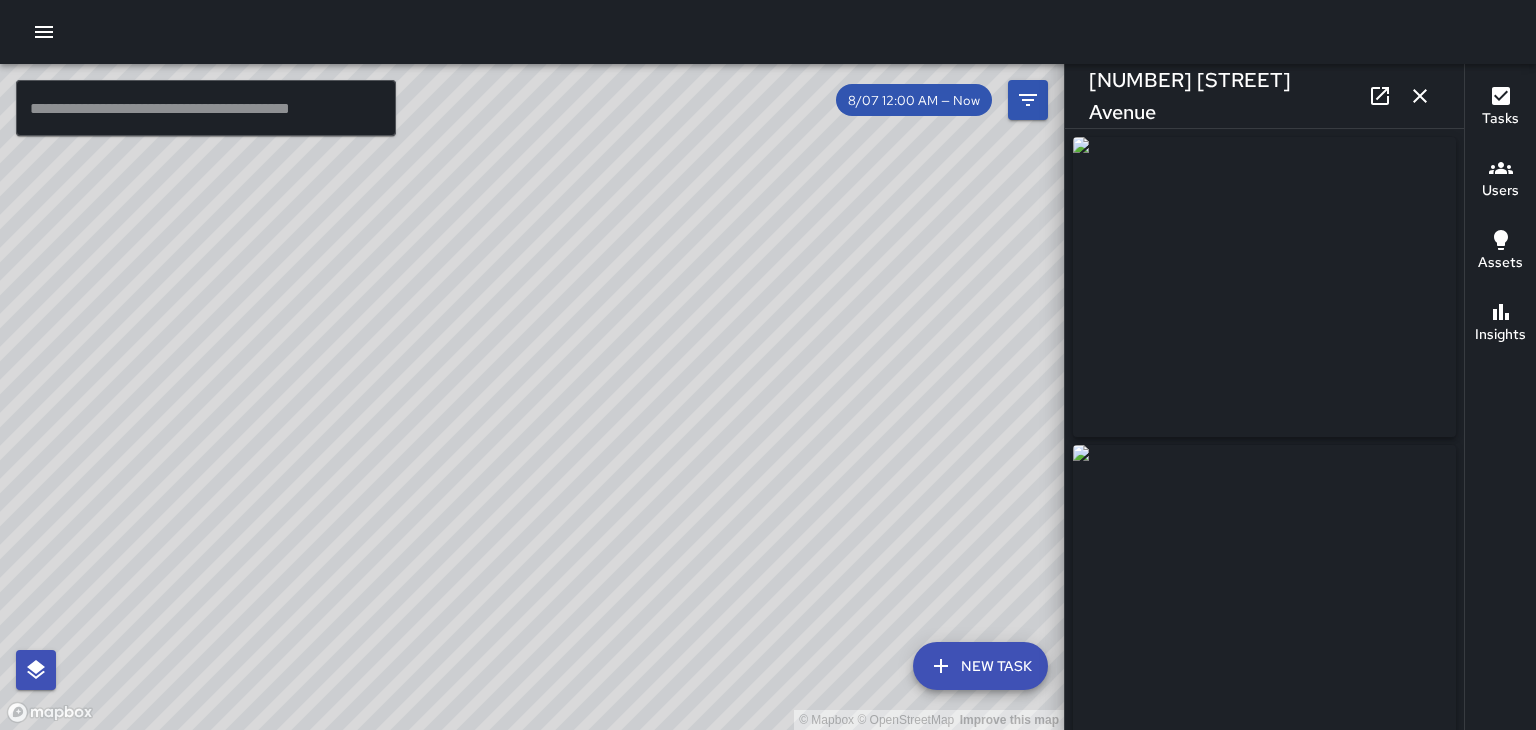 click at bounding box center (1420, 96) 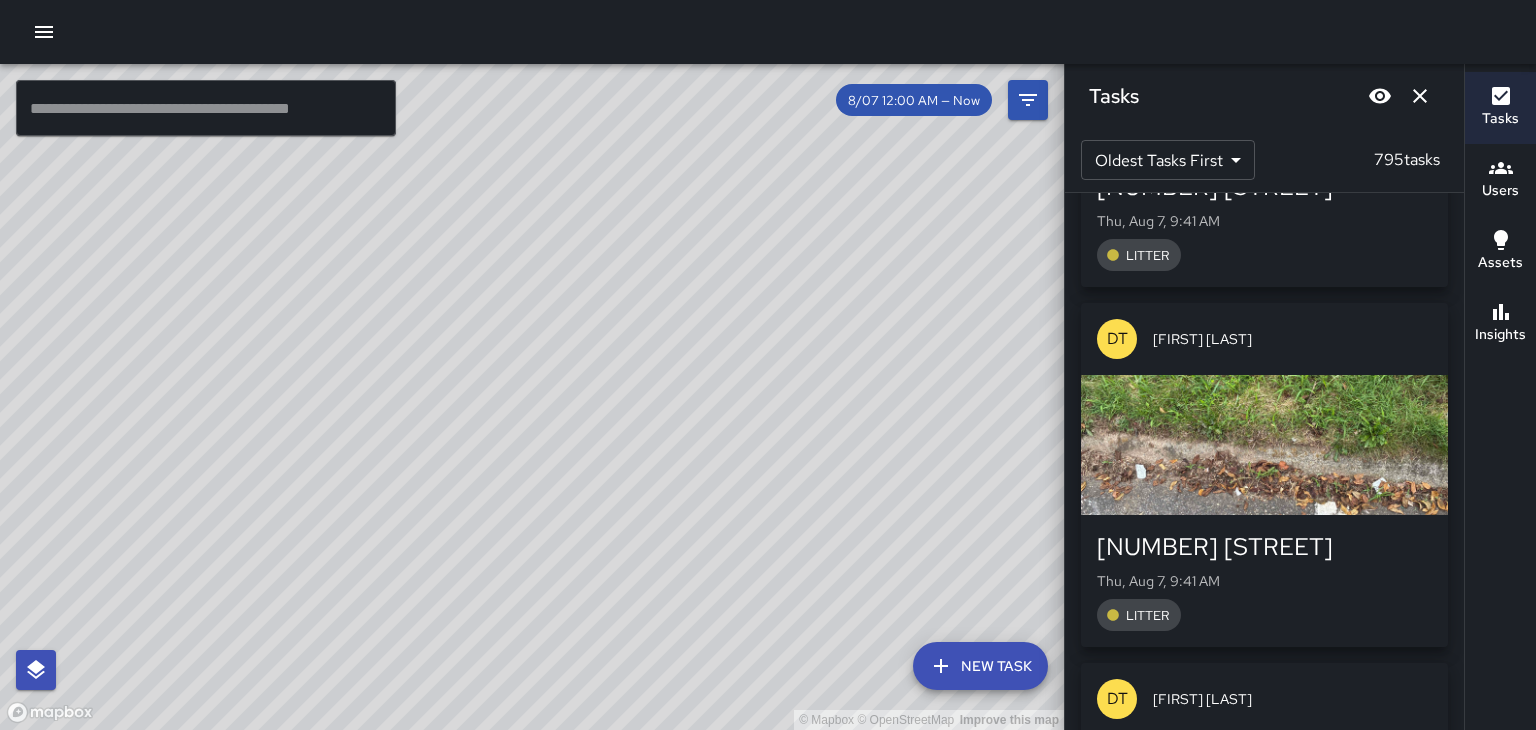 scroll, scrollTop: 20367, scrollLeft: 0, axis: vertical 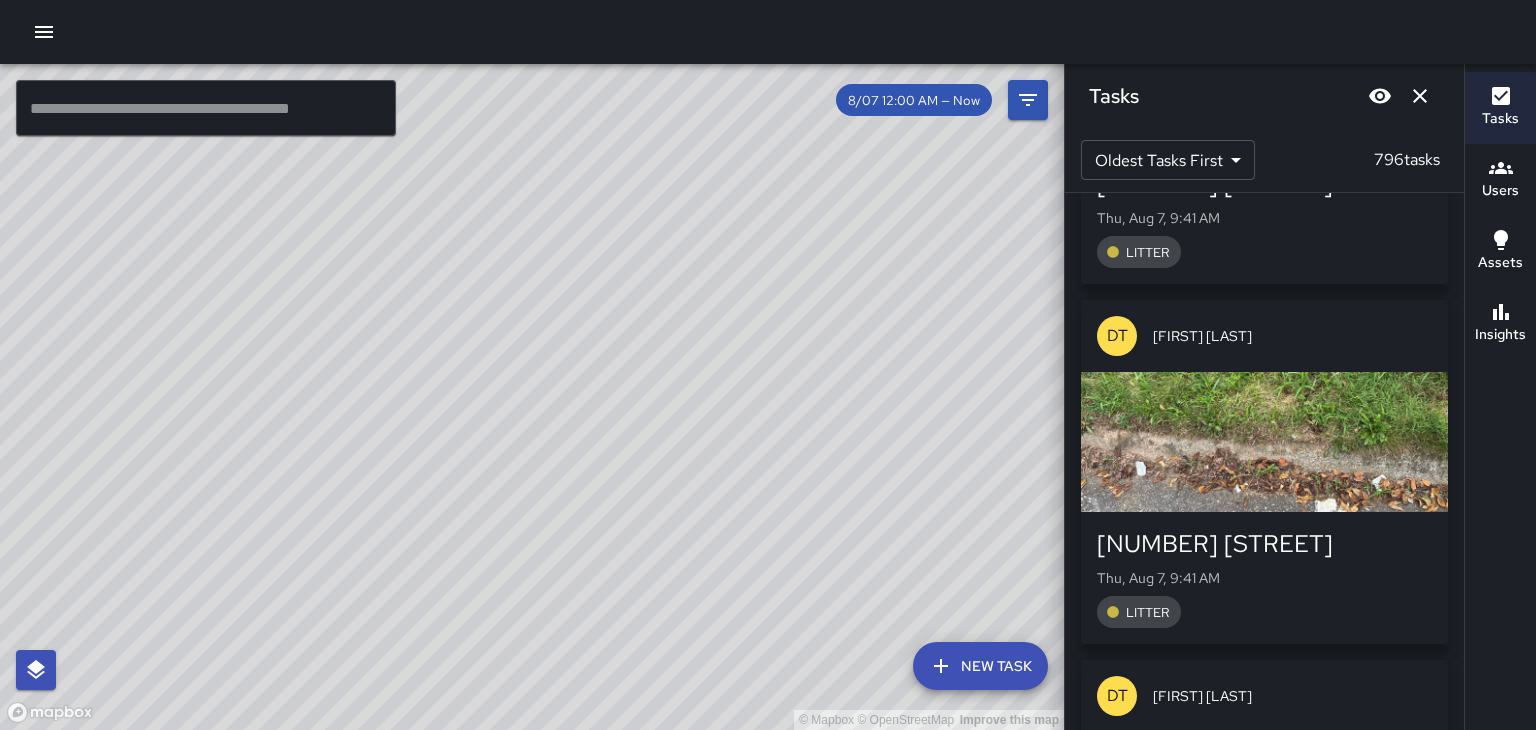 click at bounding box center [1264, 442] 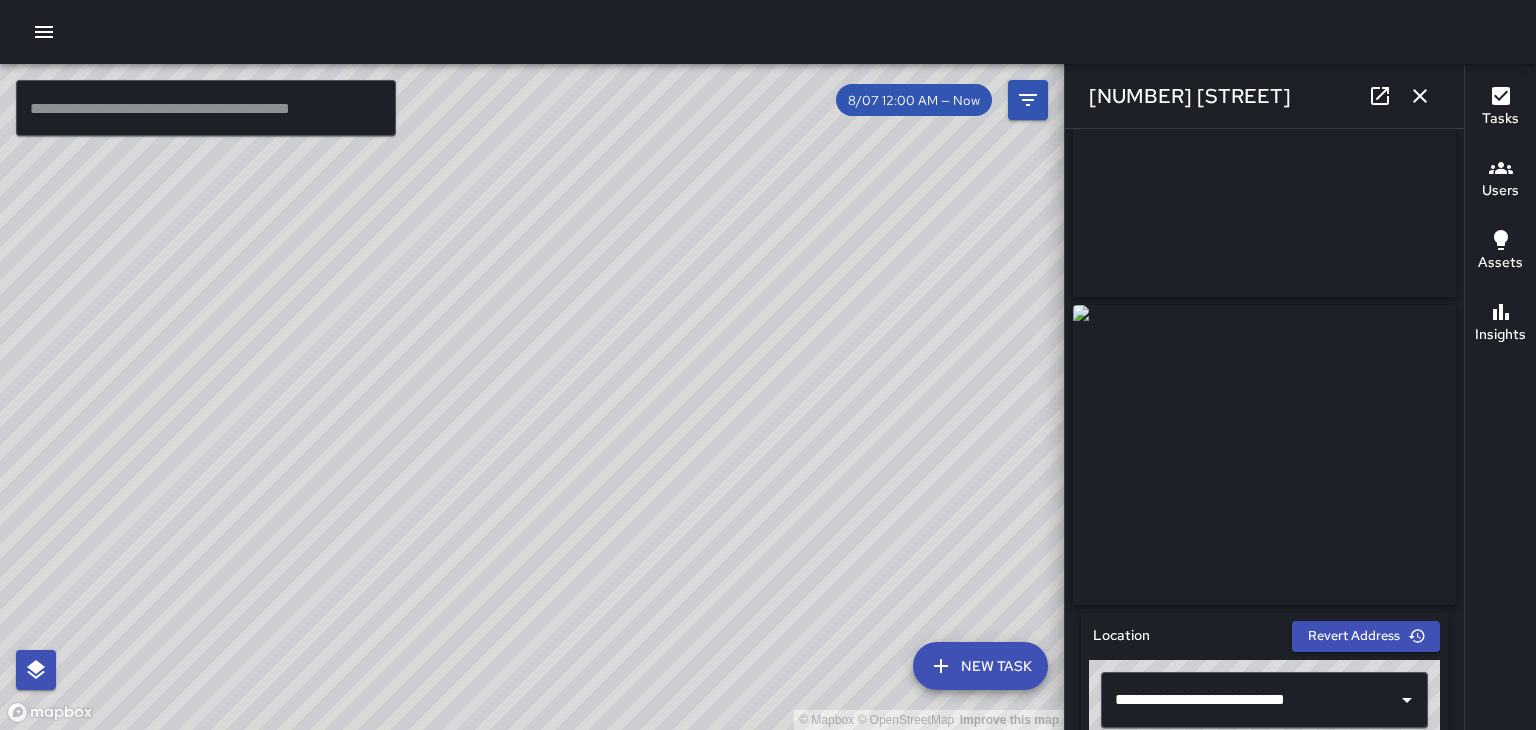 scroll, scrollTop: 38, scrollLeft: 0, axis: vertical 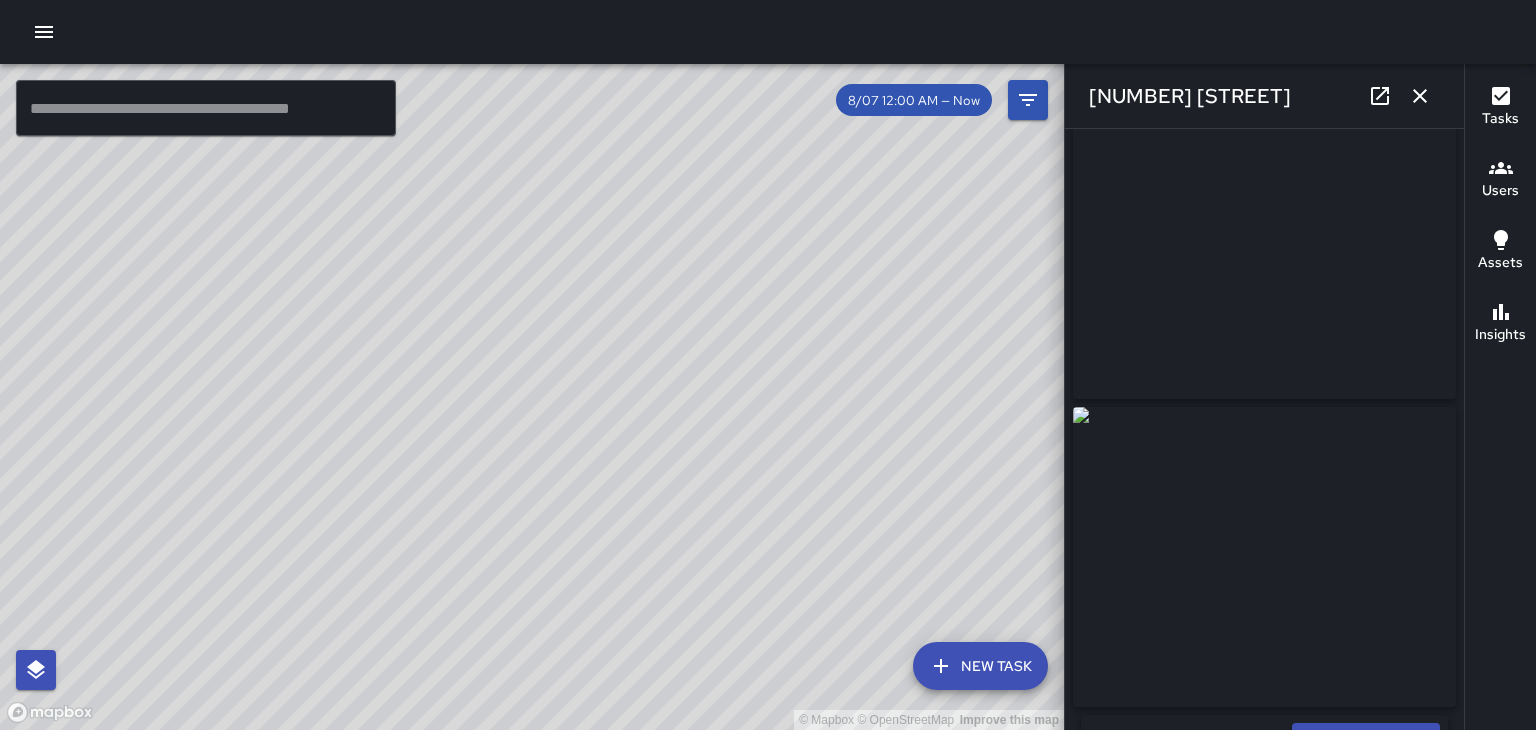 click 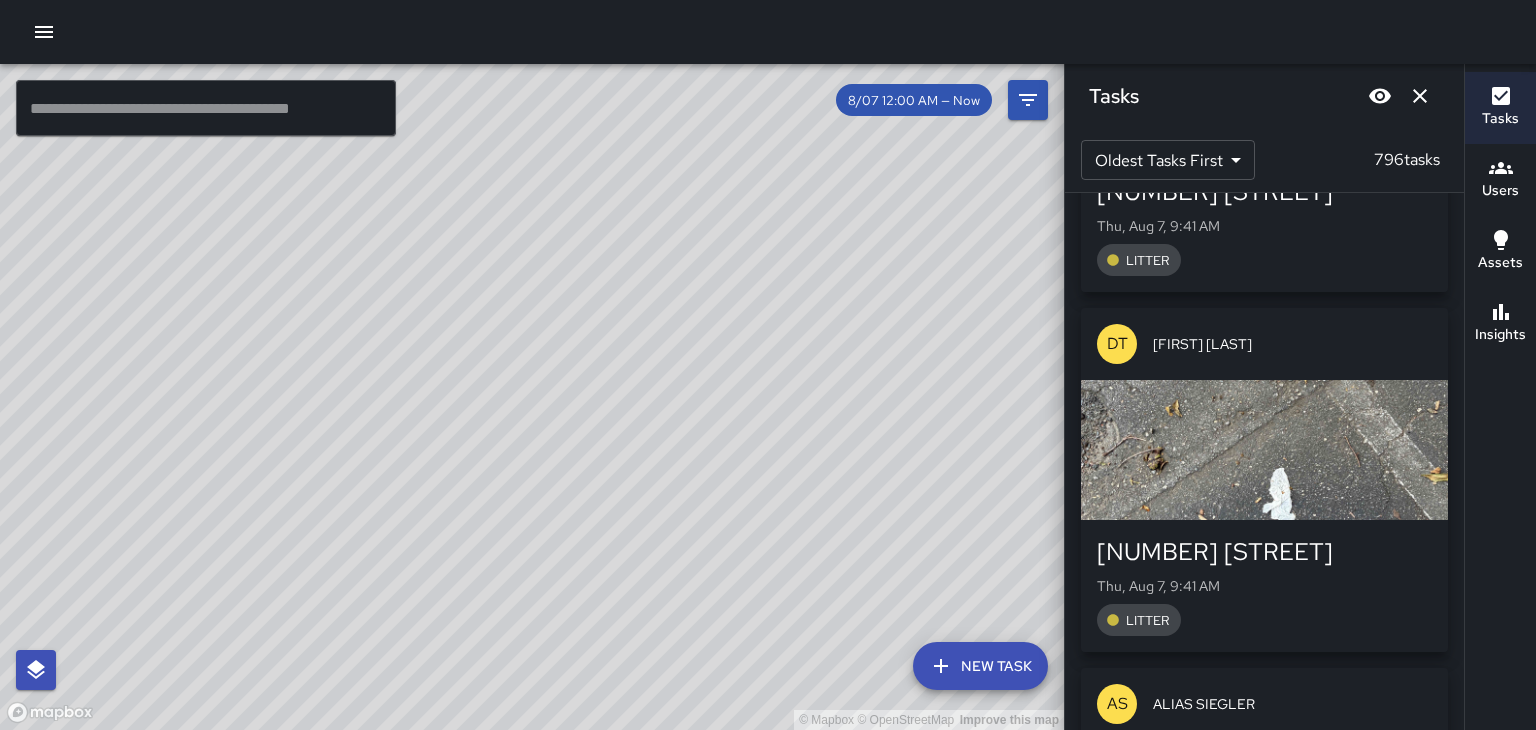 scroll, scrollTop: 20720, scrollLeft: 0, axis: vertical 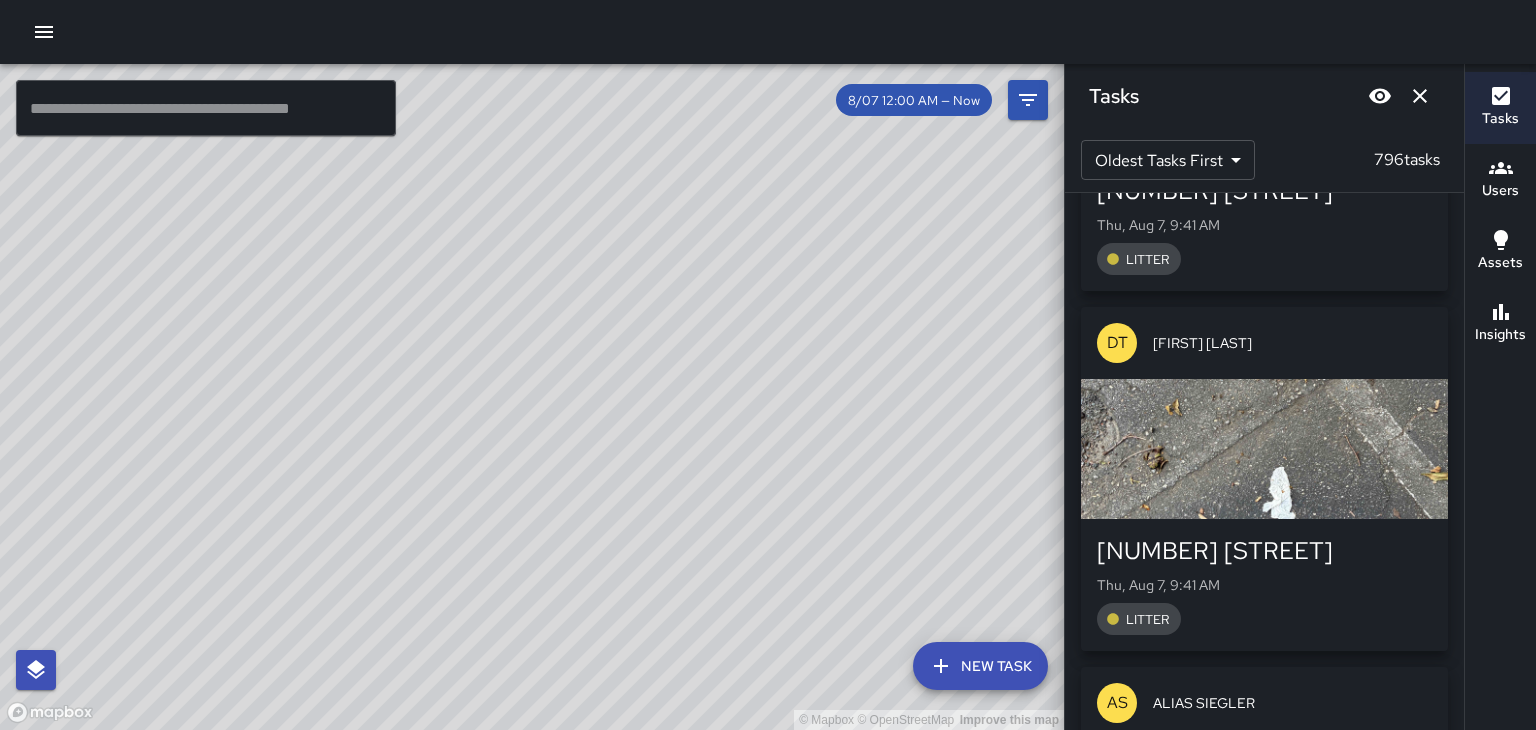 click at bounding box center [1264, 449] 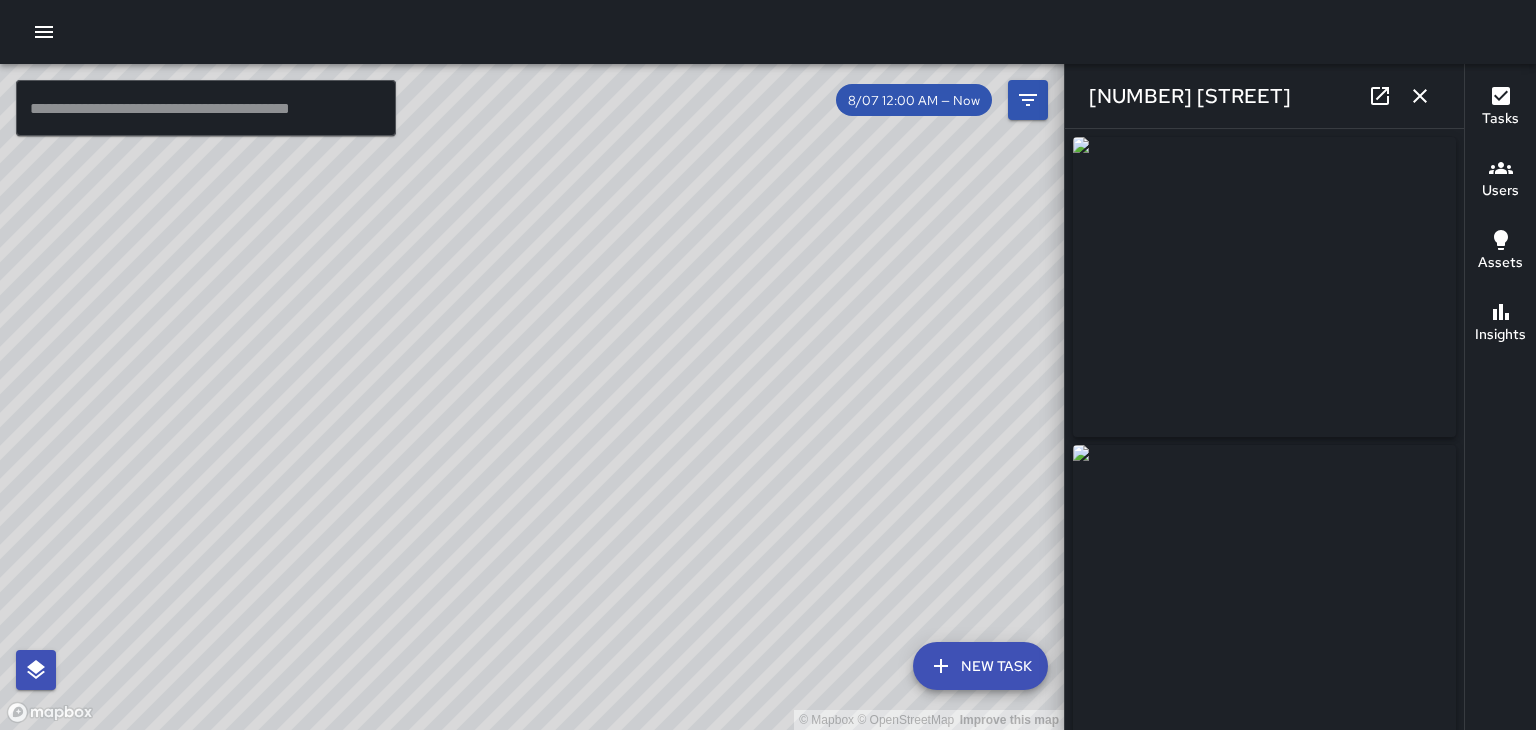 click 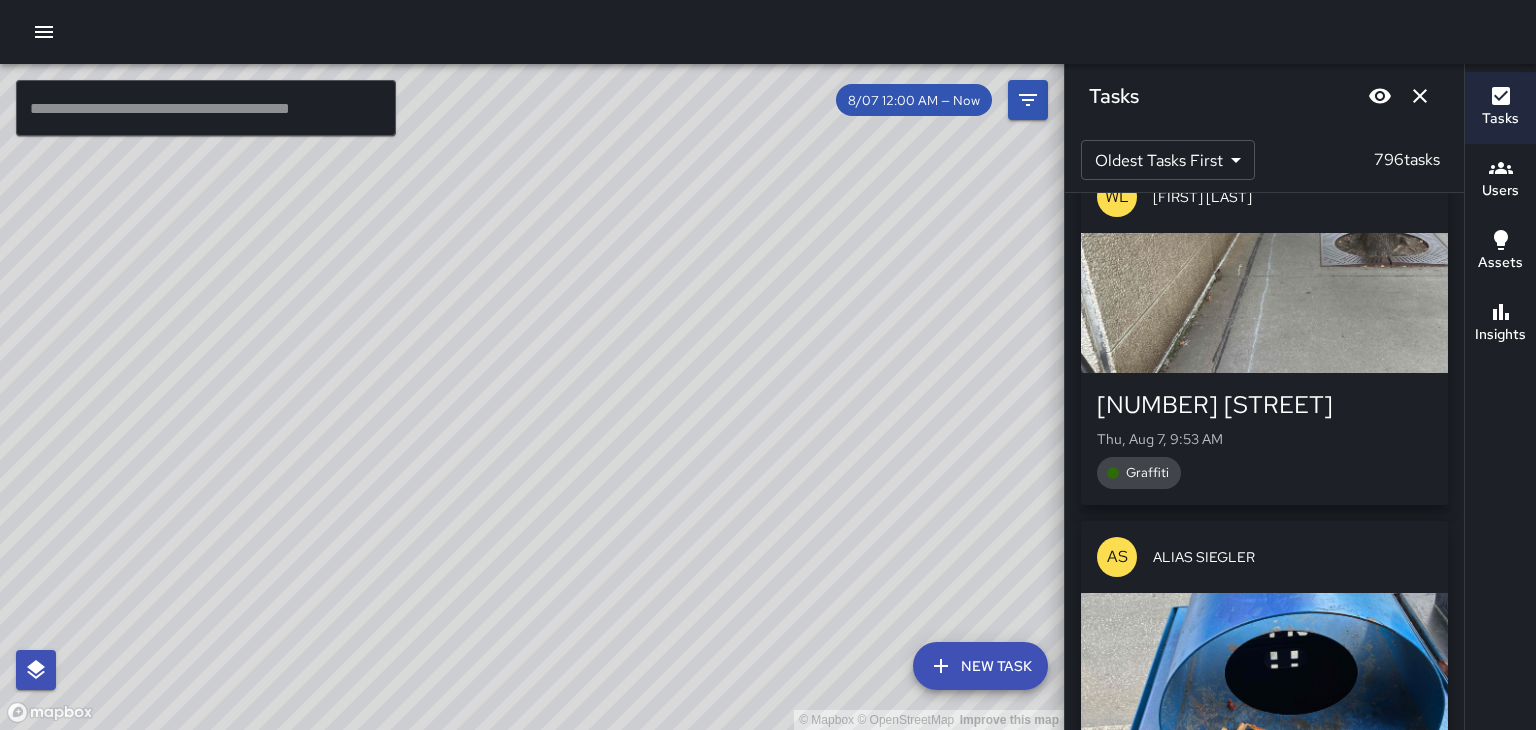 scroll, scrollTop: 26943, scrollLeft: 0, axis: vertical 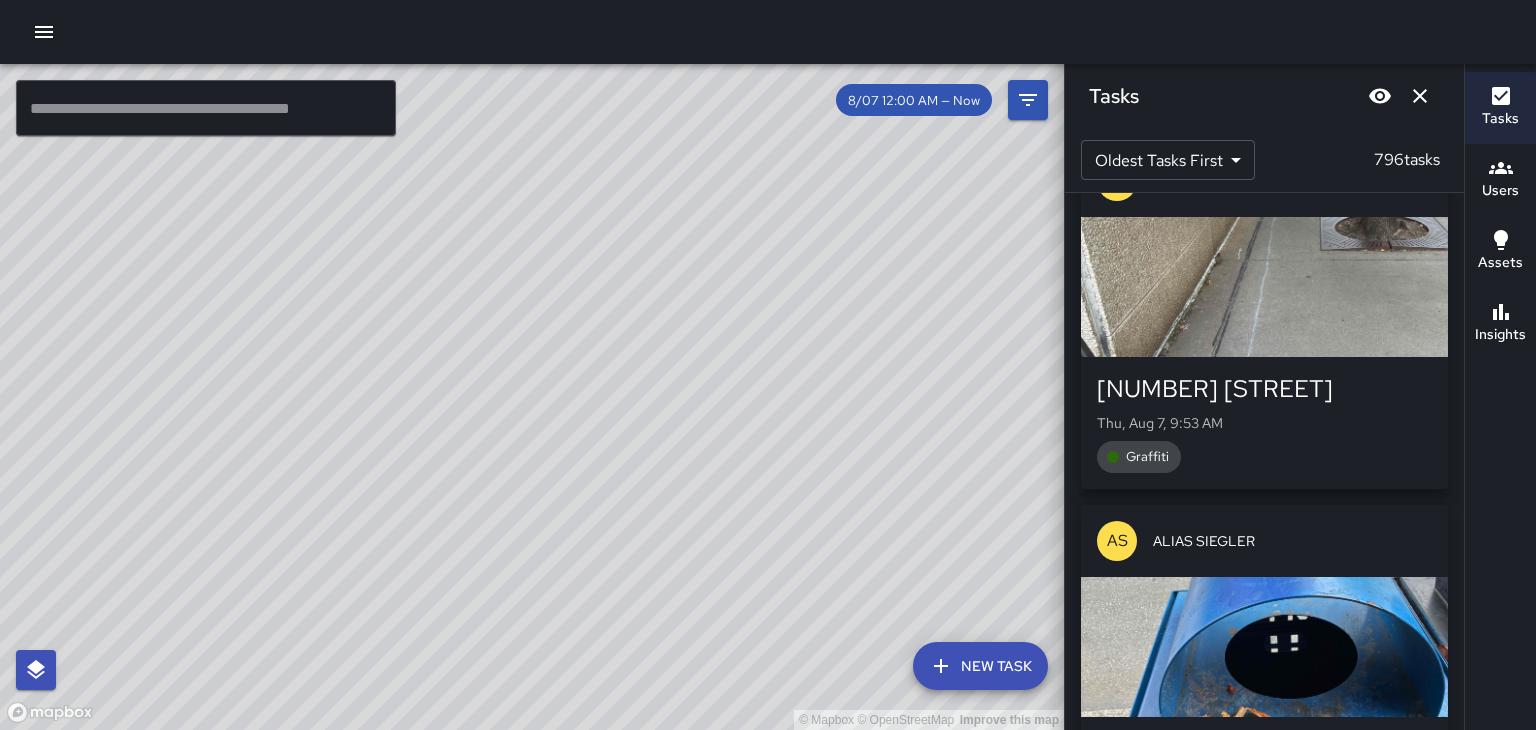 click at bounding box center (1264, 647) 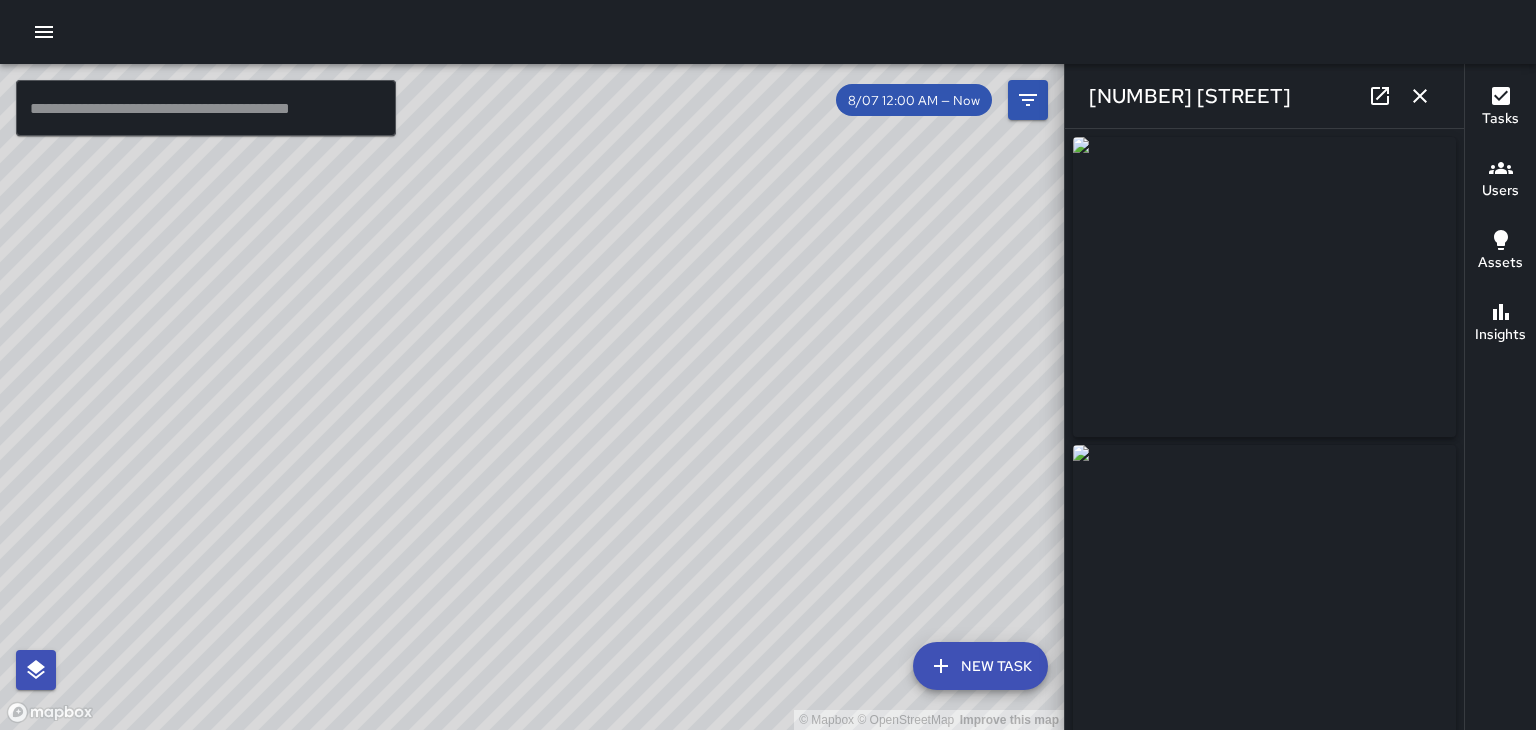 type on "**********" 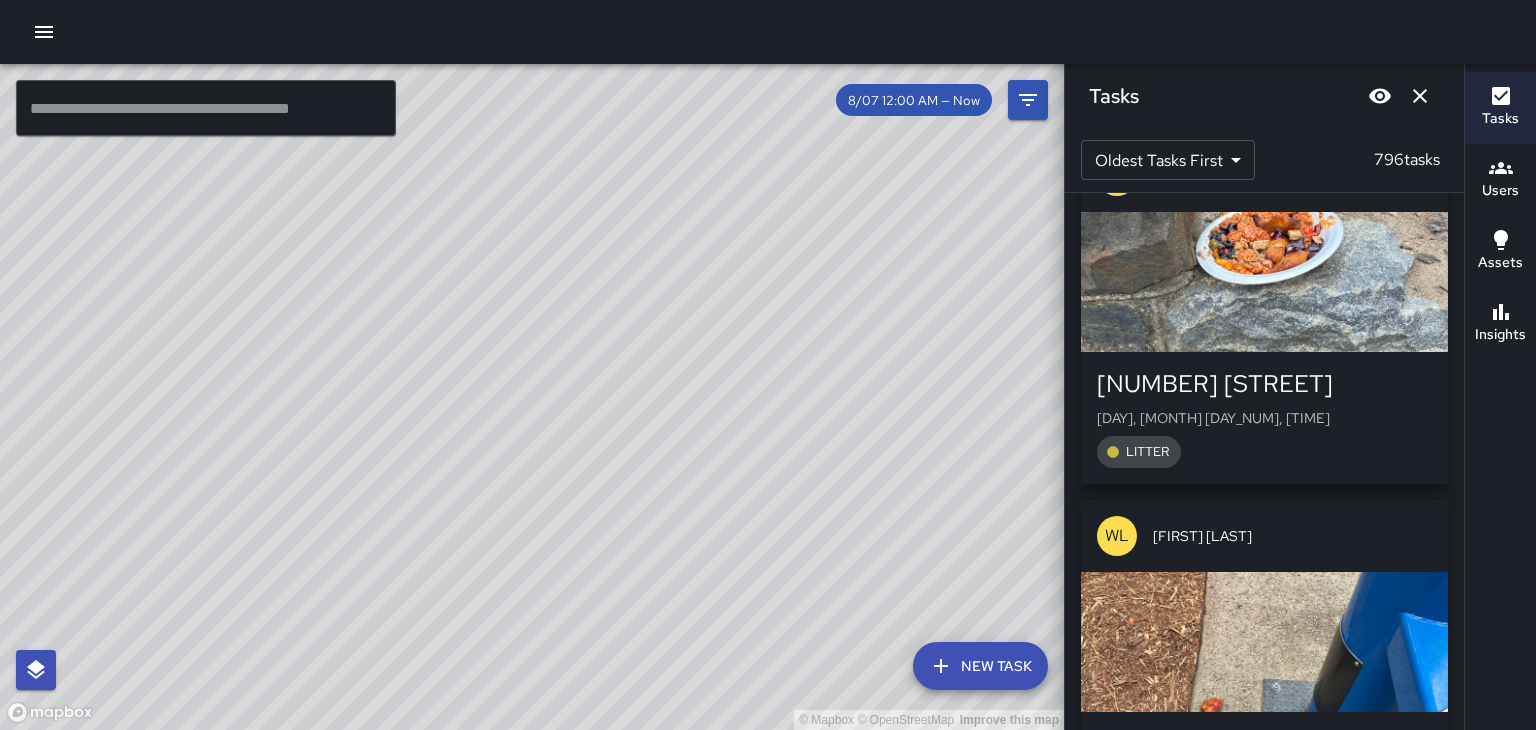scroll, scrollTop: 28032, scrollLeft: 0, axis: vertical 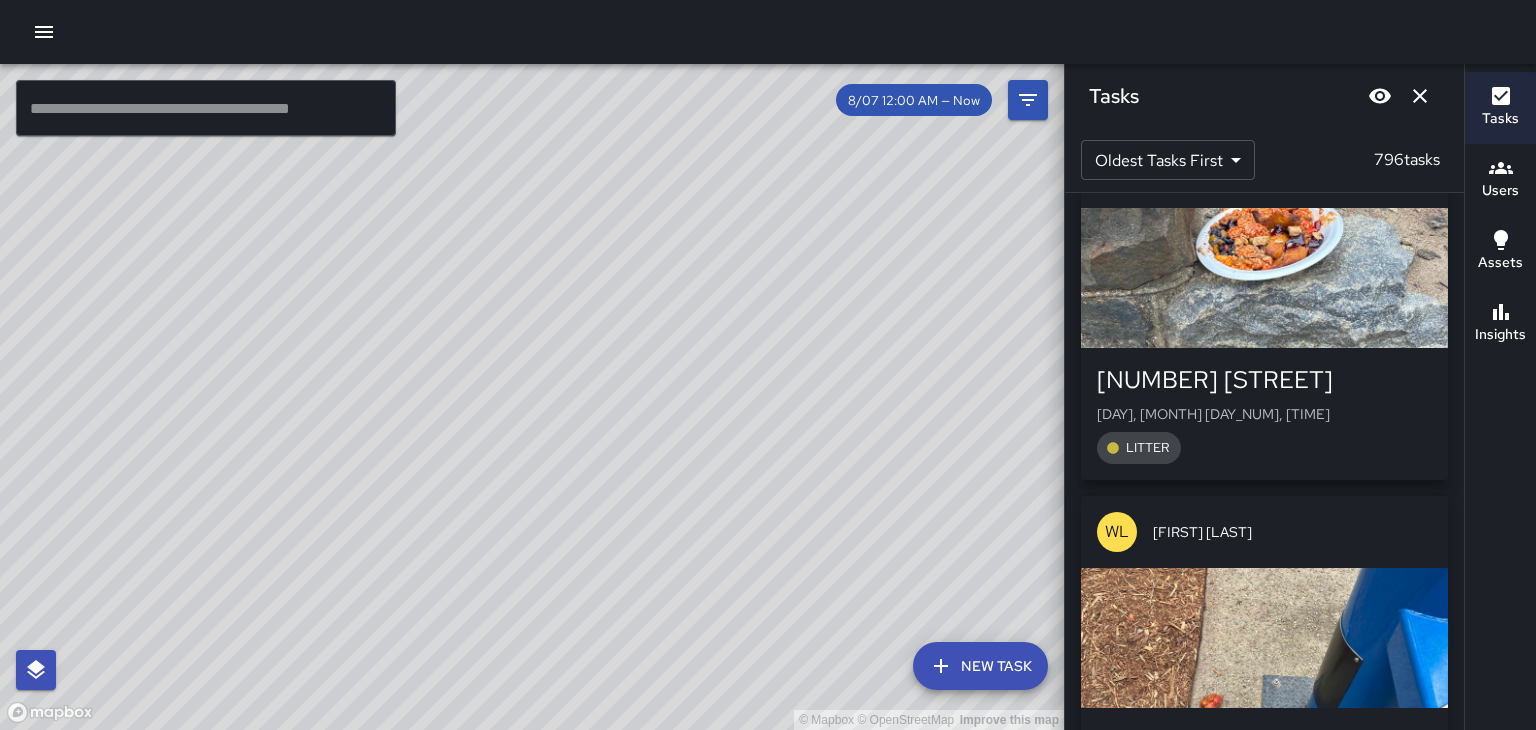 click on "[NUMBER] [STREET]" at bounding box center [1264, 740] 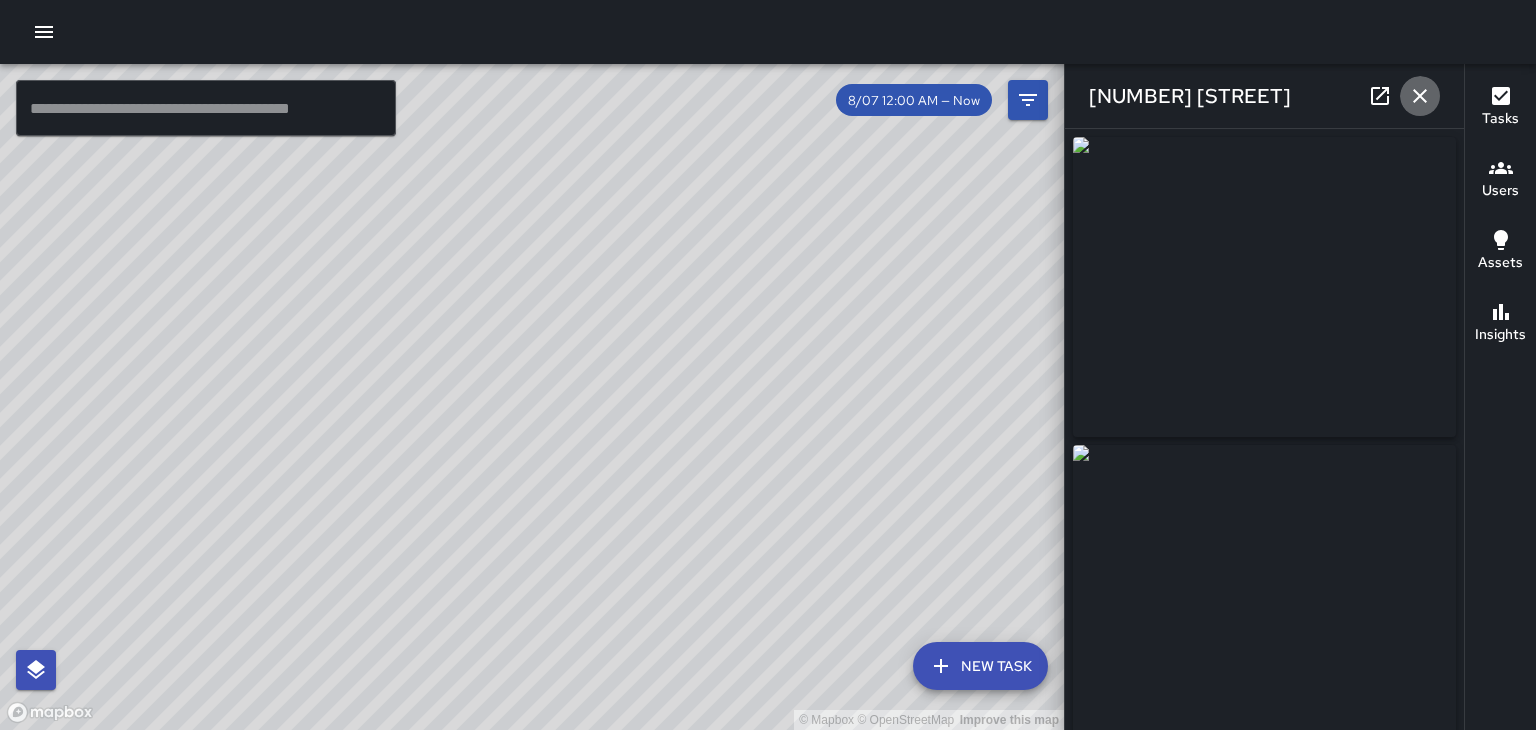click 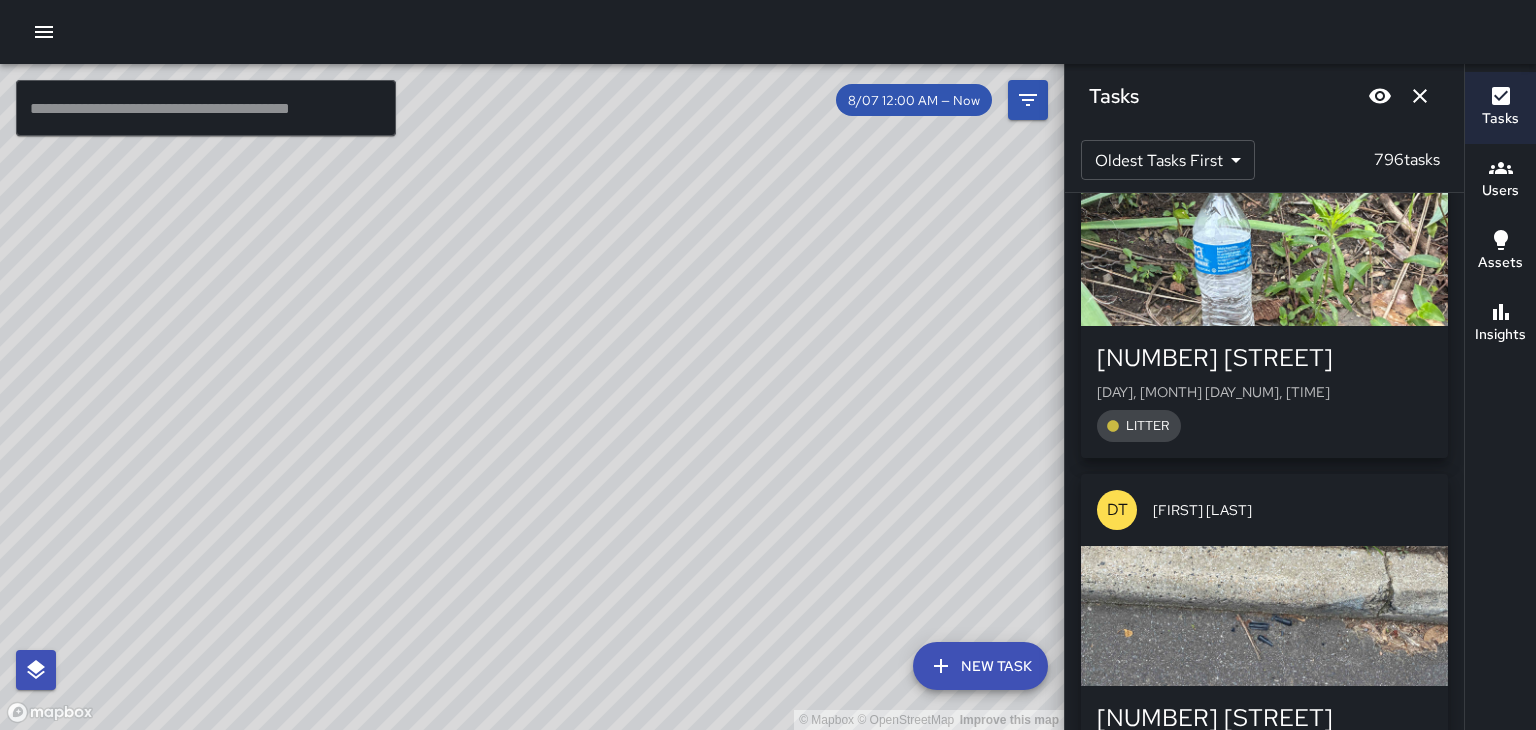 scroll, scrollTop: 28781, scrollLeft: 0, axis: vertical 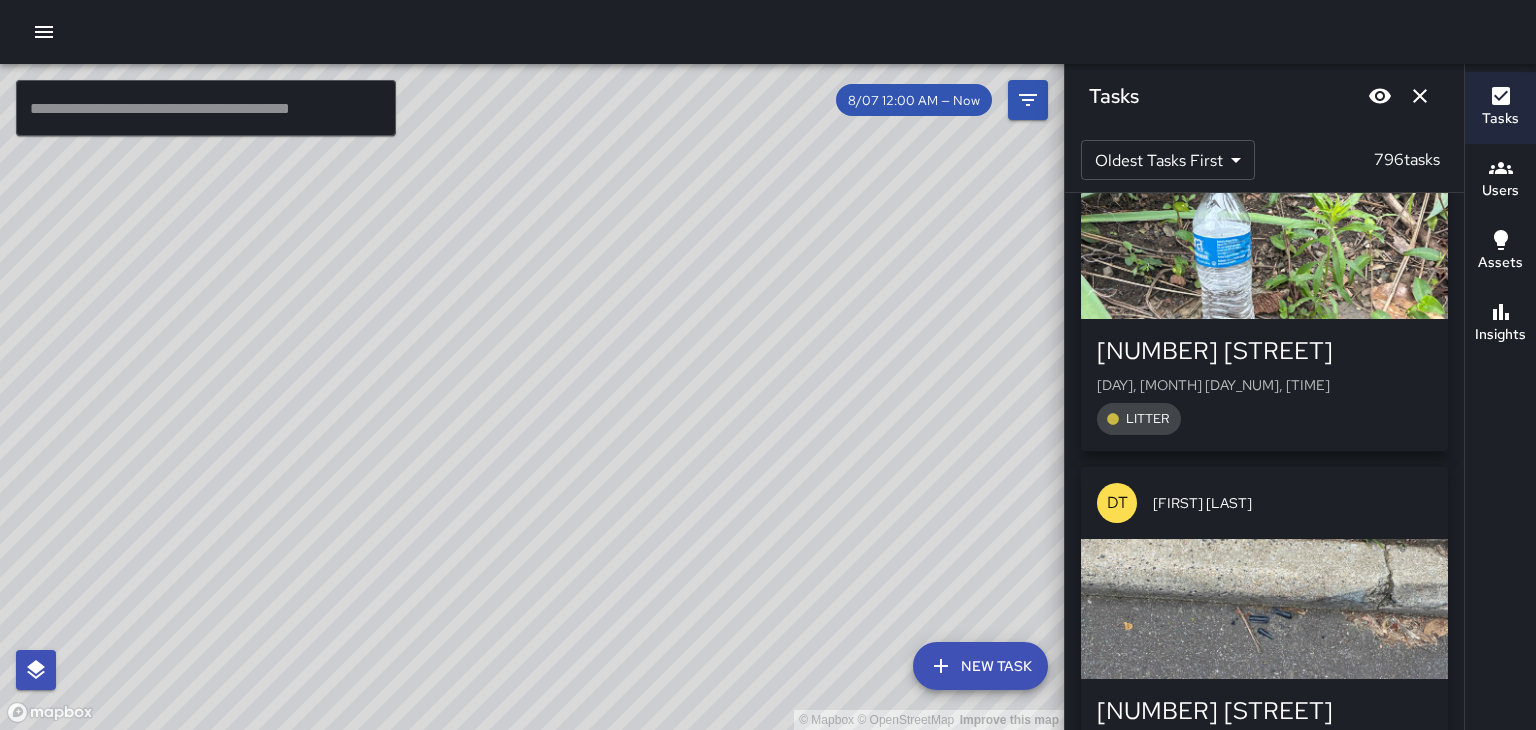 click on "[DAY], [MONTH] [DAY_NUM], [TIME]" at bounding box center (1264, 745) 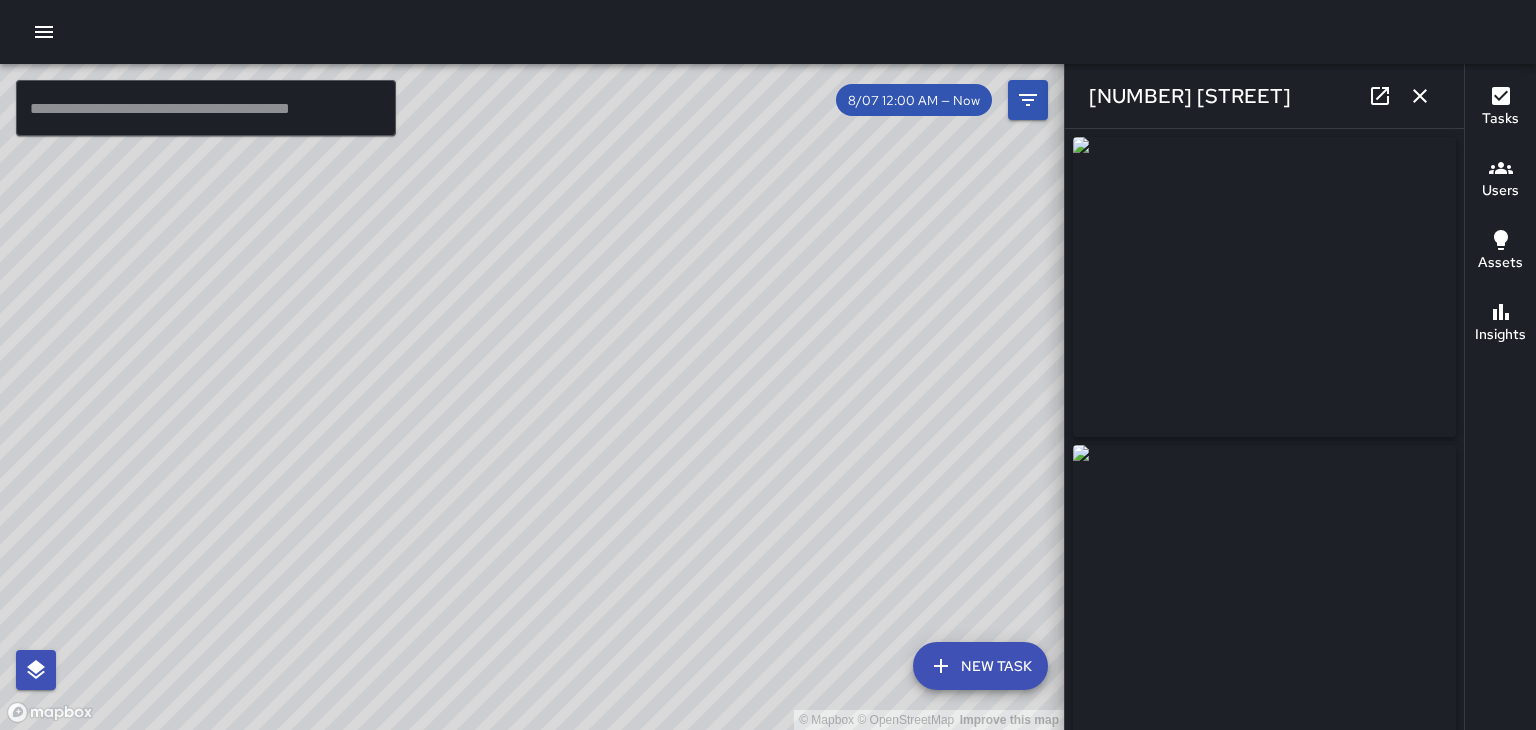 type on "**********" 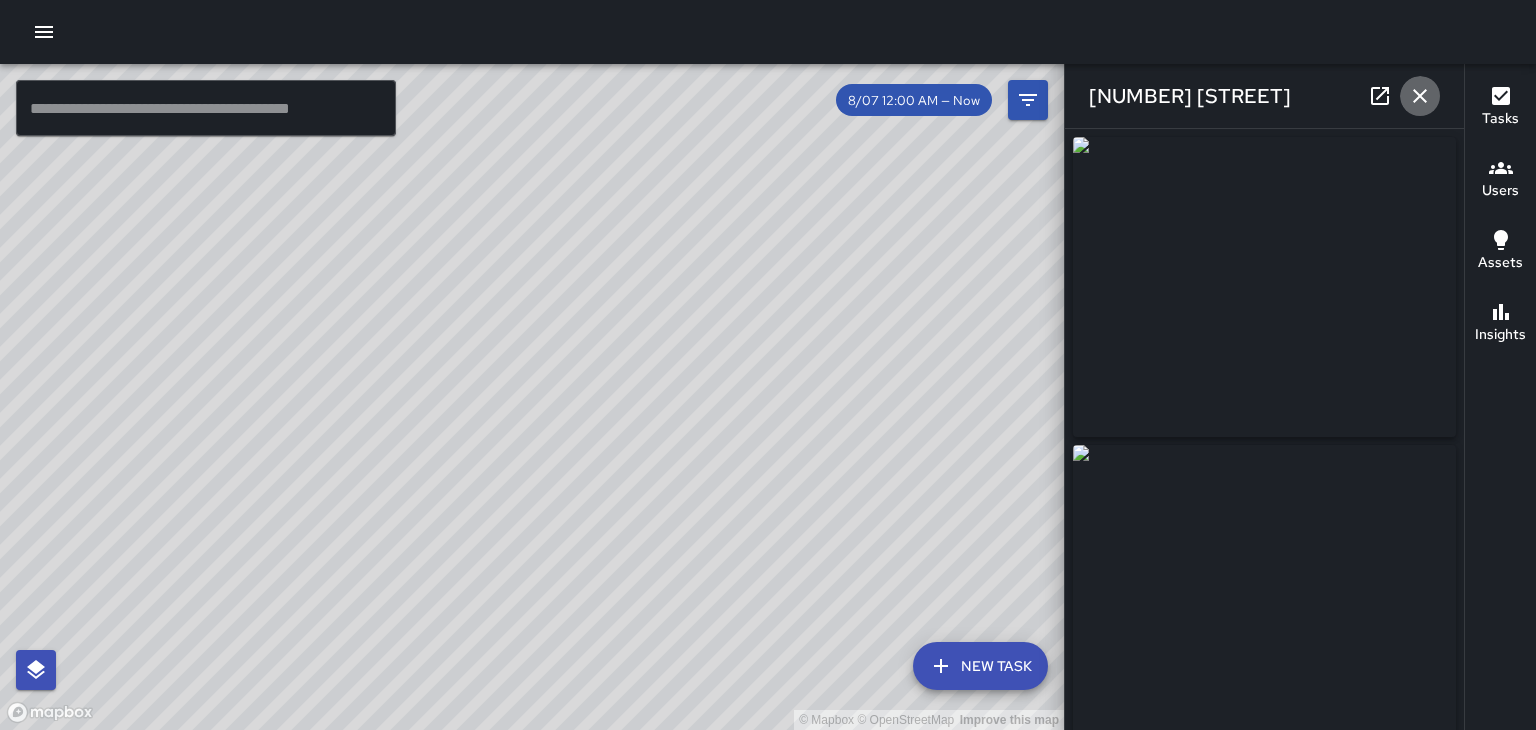click 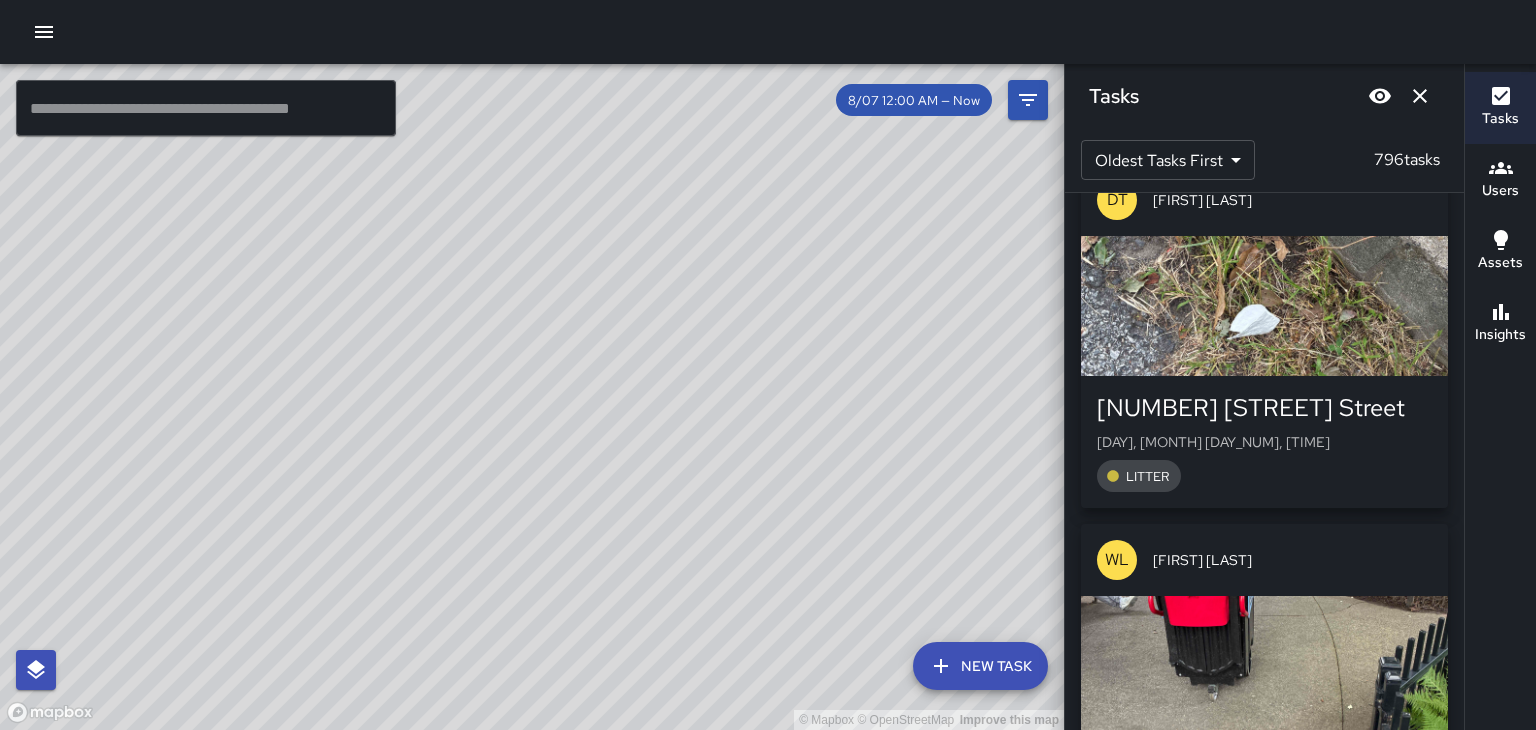 scroll, scrollTop: 29829, scrollLeft: 0, axis: vertical 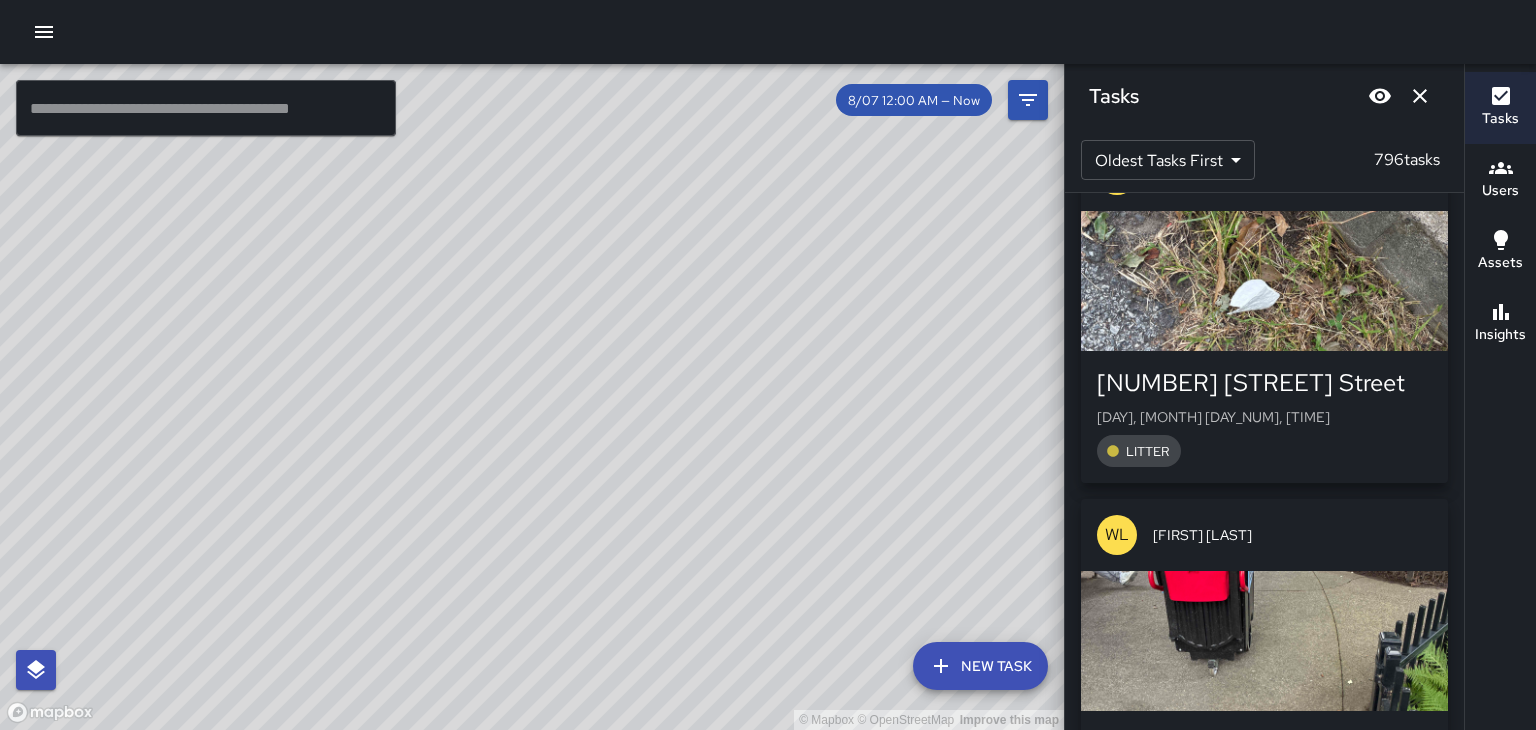 click at bounding box center (1264, 641) 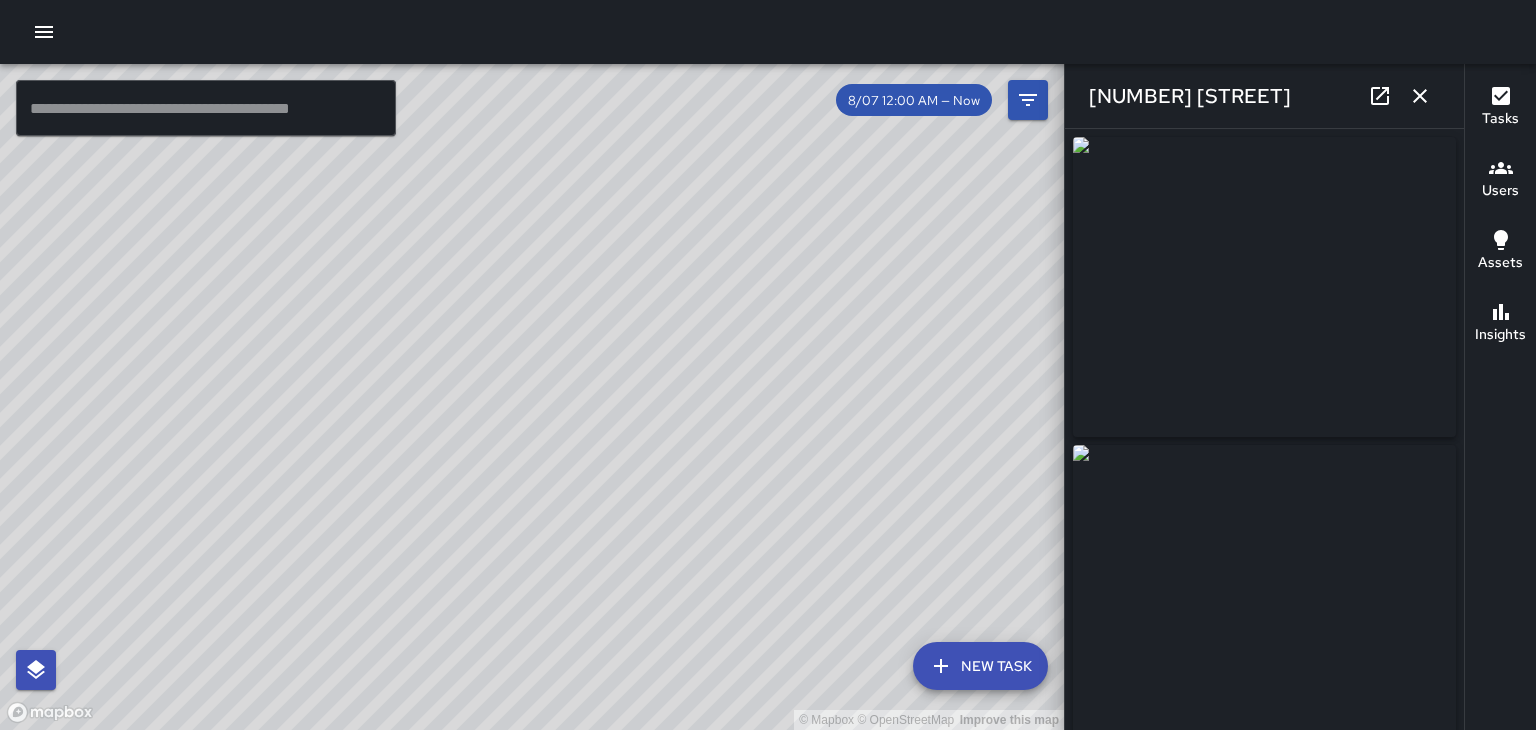 click at bounding box center [1420, 96] 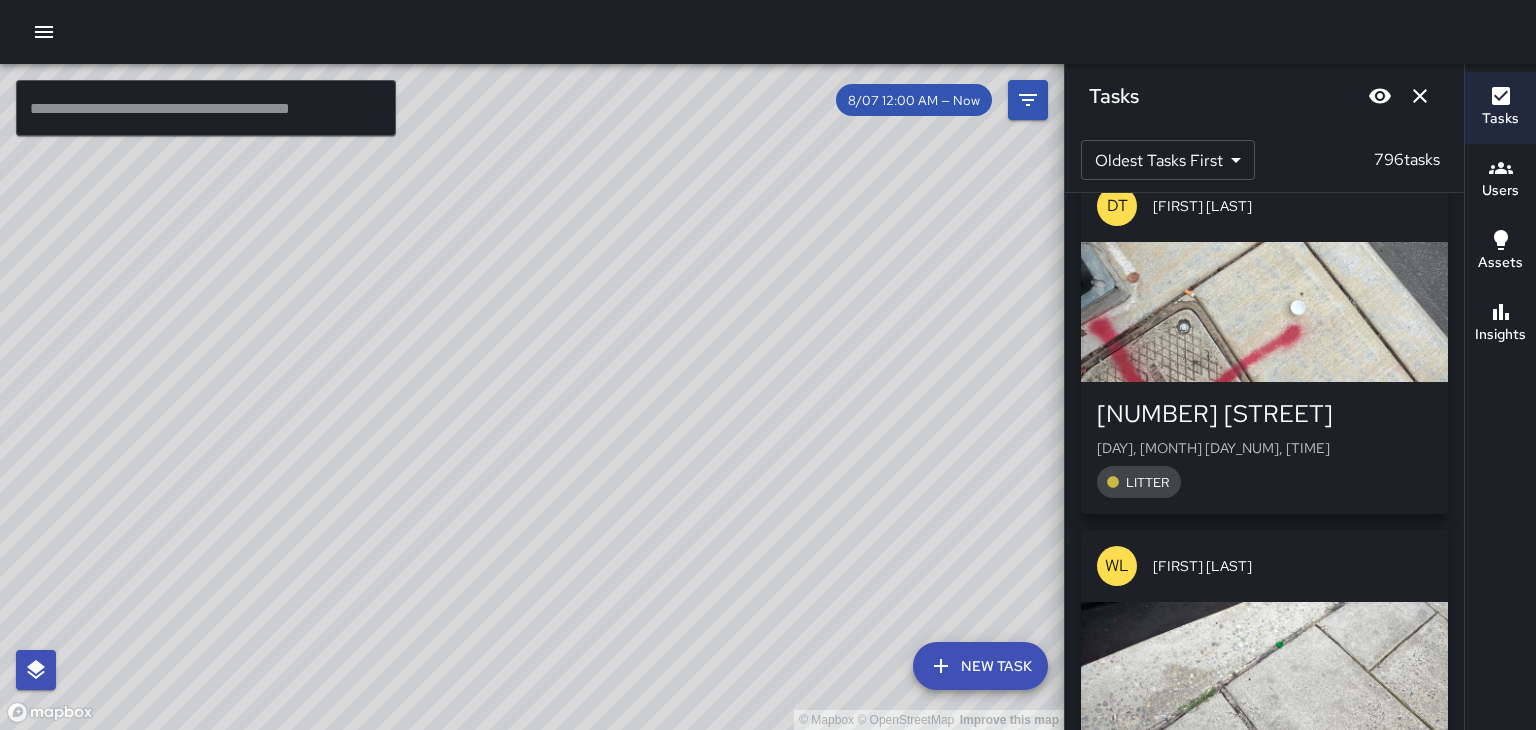 scroll, scrollTop: 31601, scrollLeft: 0, axis: vertical 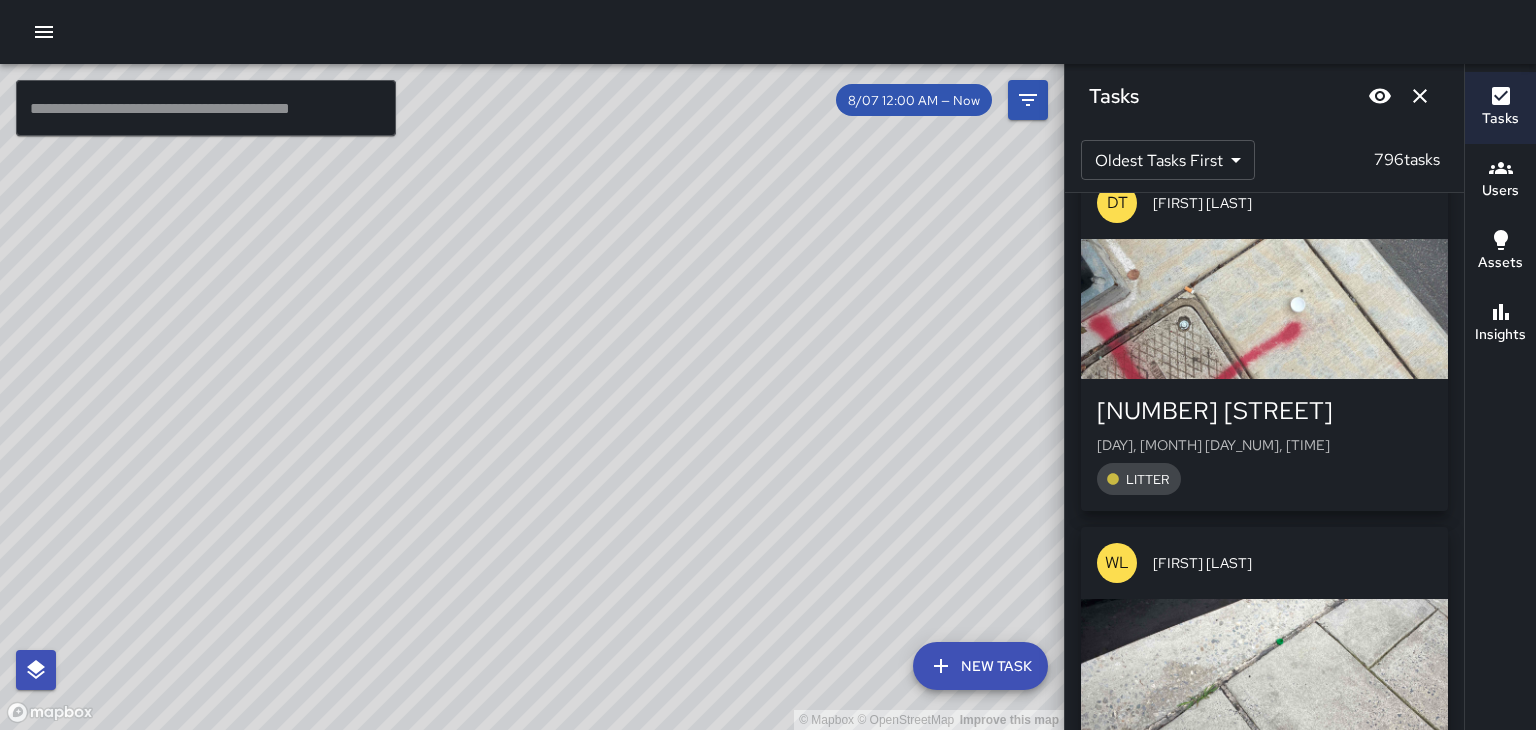 click at bounding box center [1264, 669] 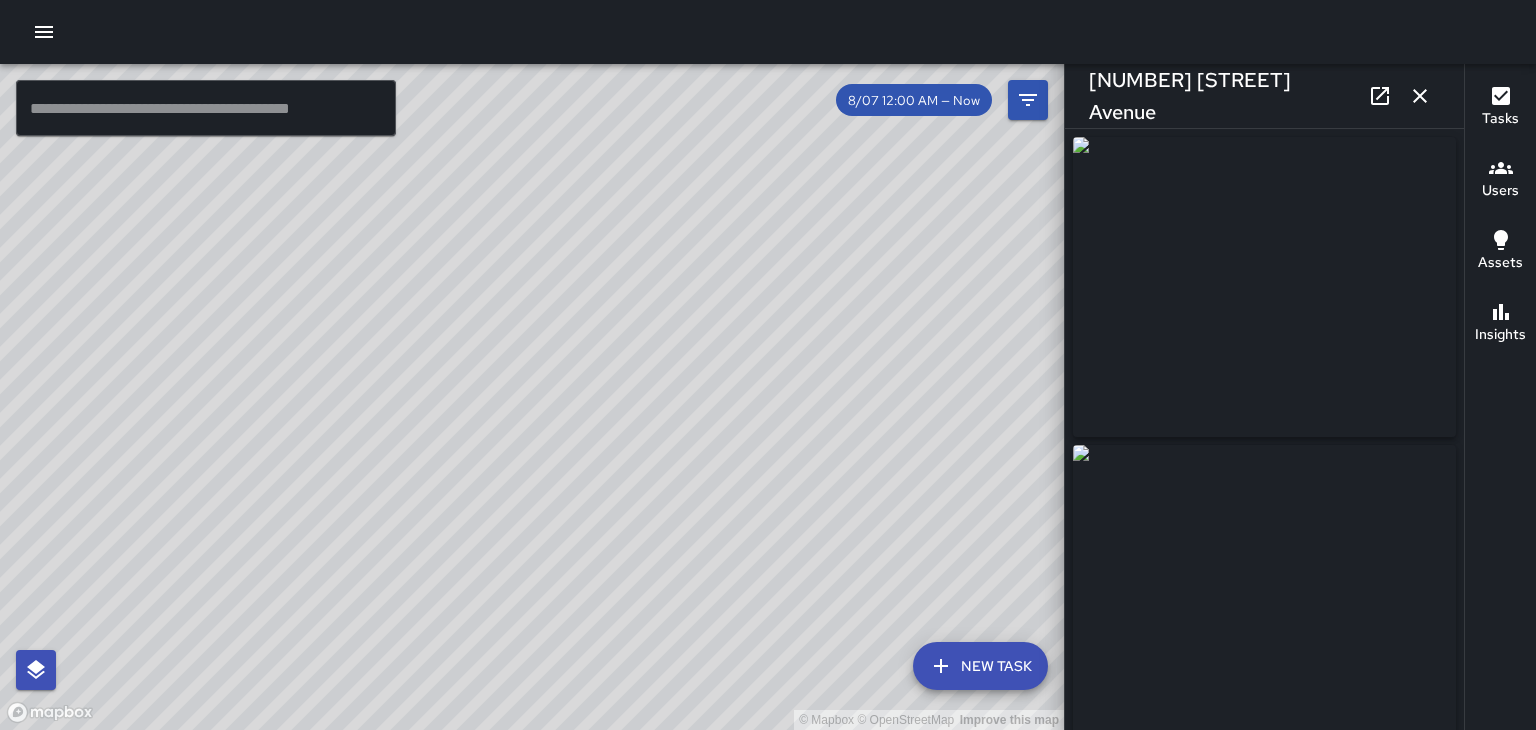 type on "**********" 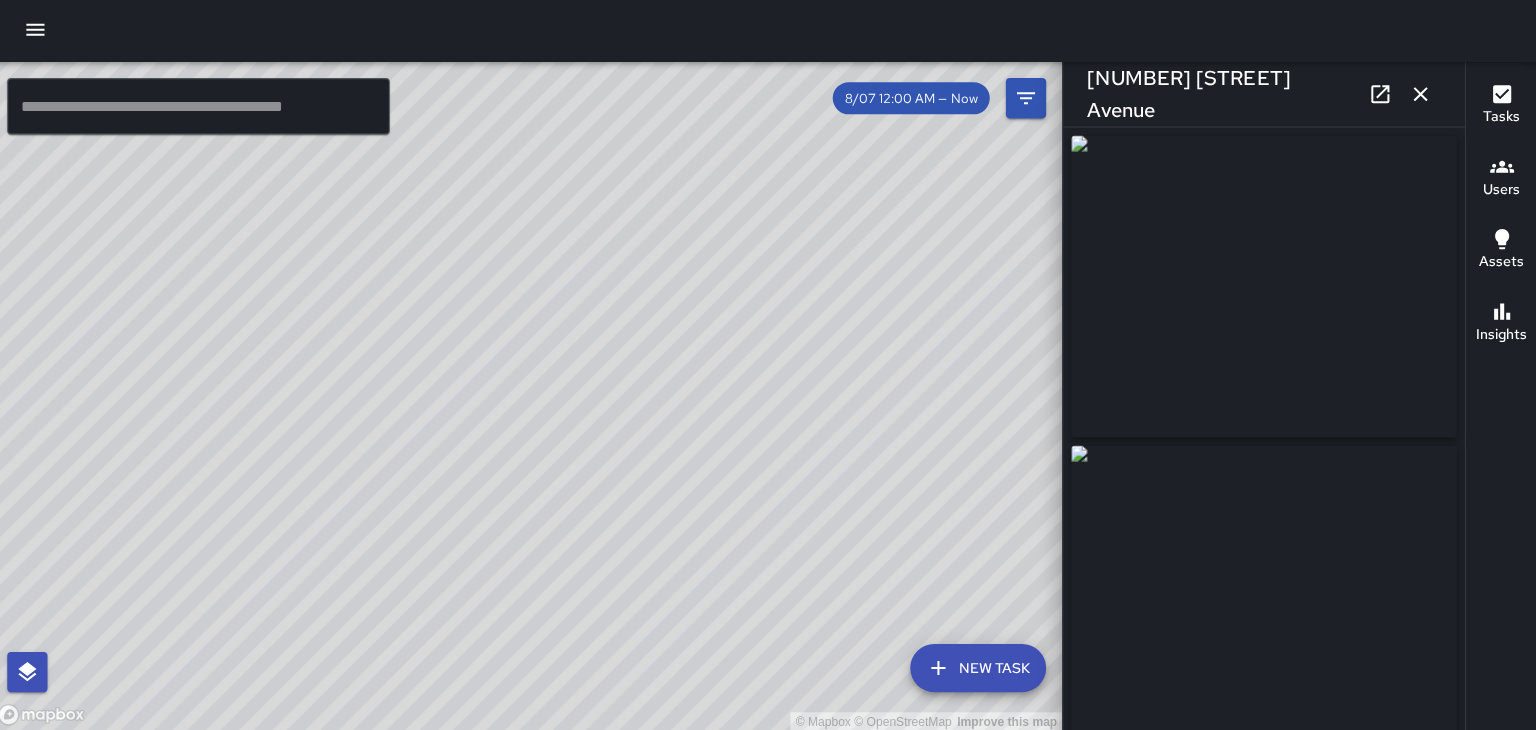 scroll, scrollTop: 1, scrollLeft: 0, axis: vertical 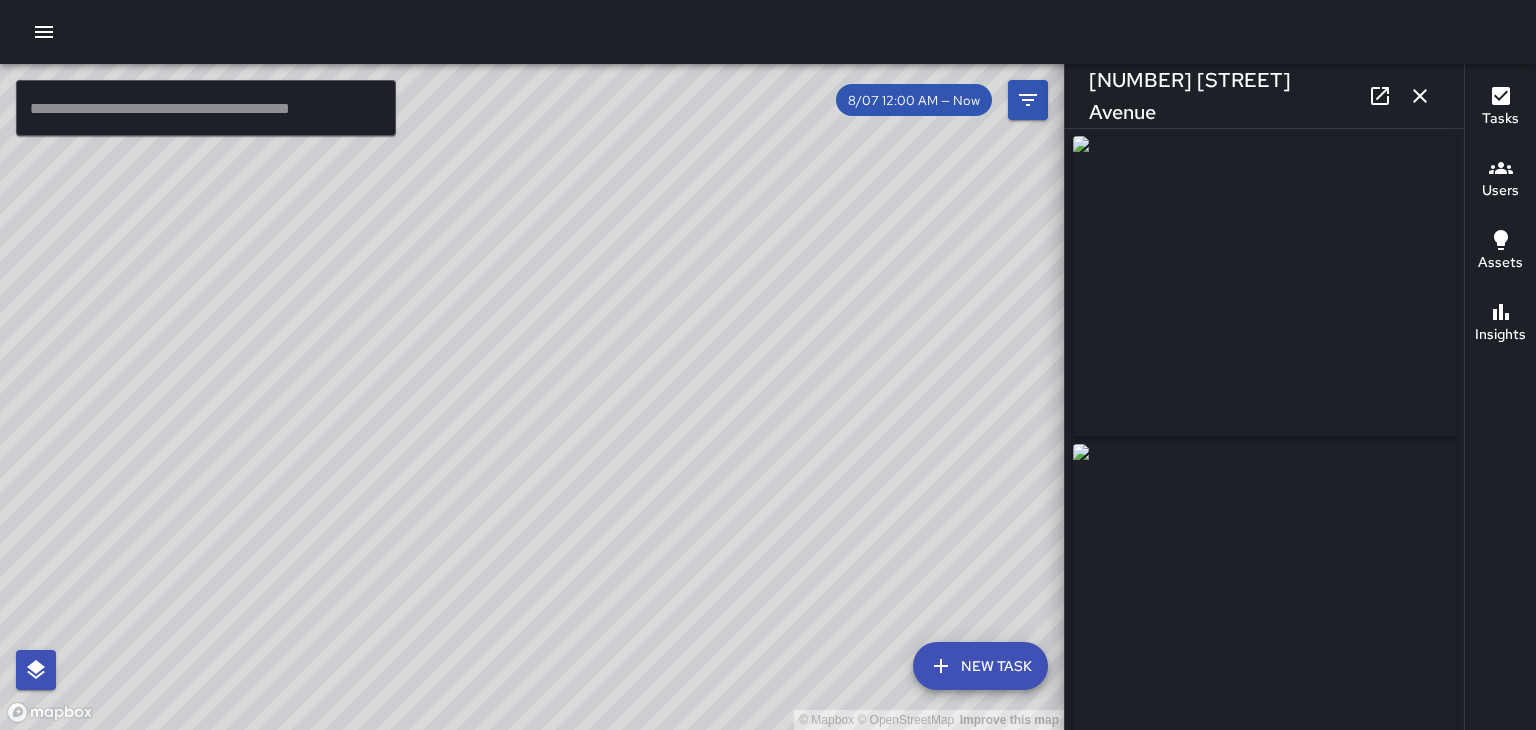 click 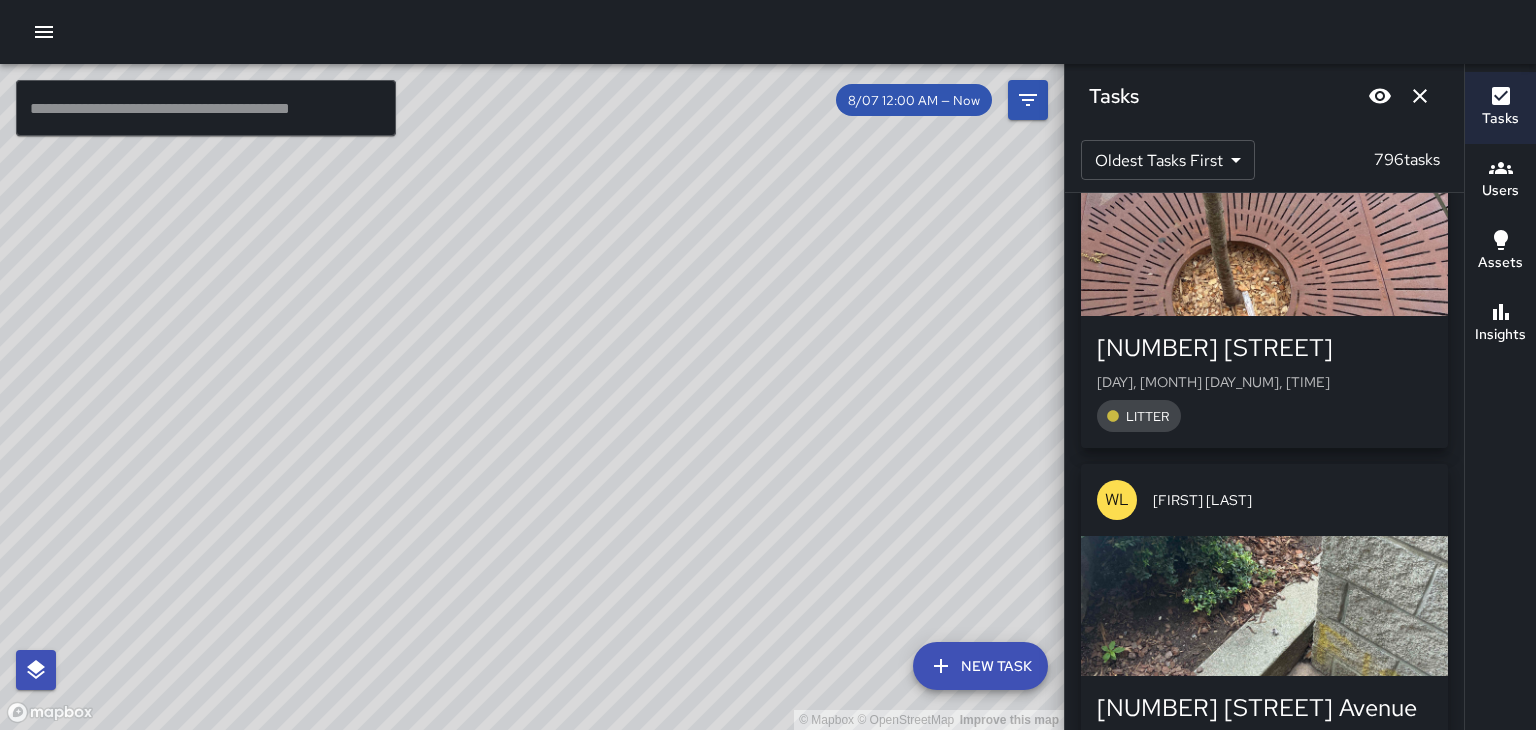 scroll, scrollTop: 33488, scrollLeft: 0, axis: vertical 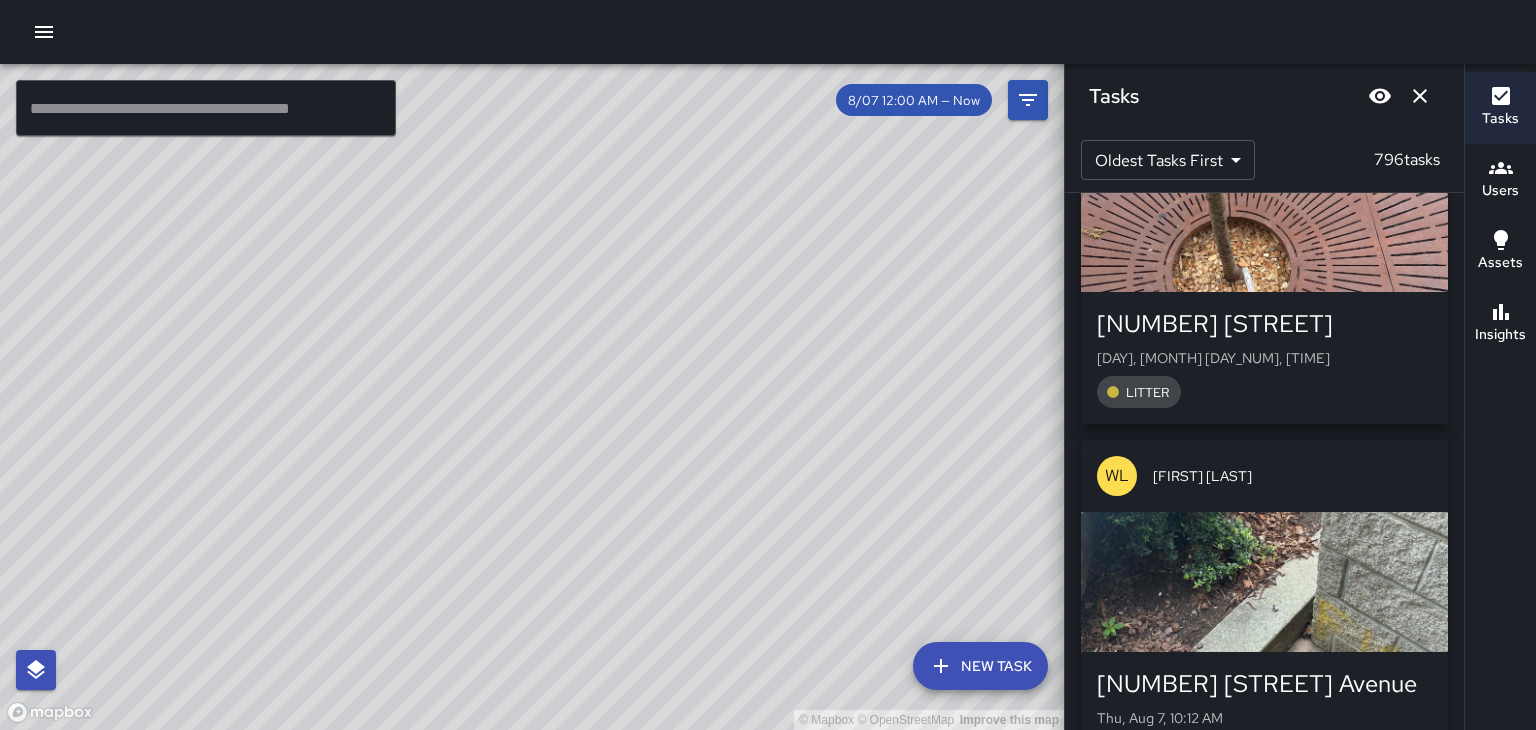 click at bounding box center (1264, 582) 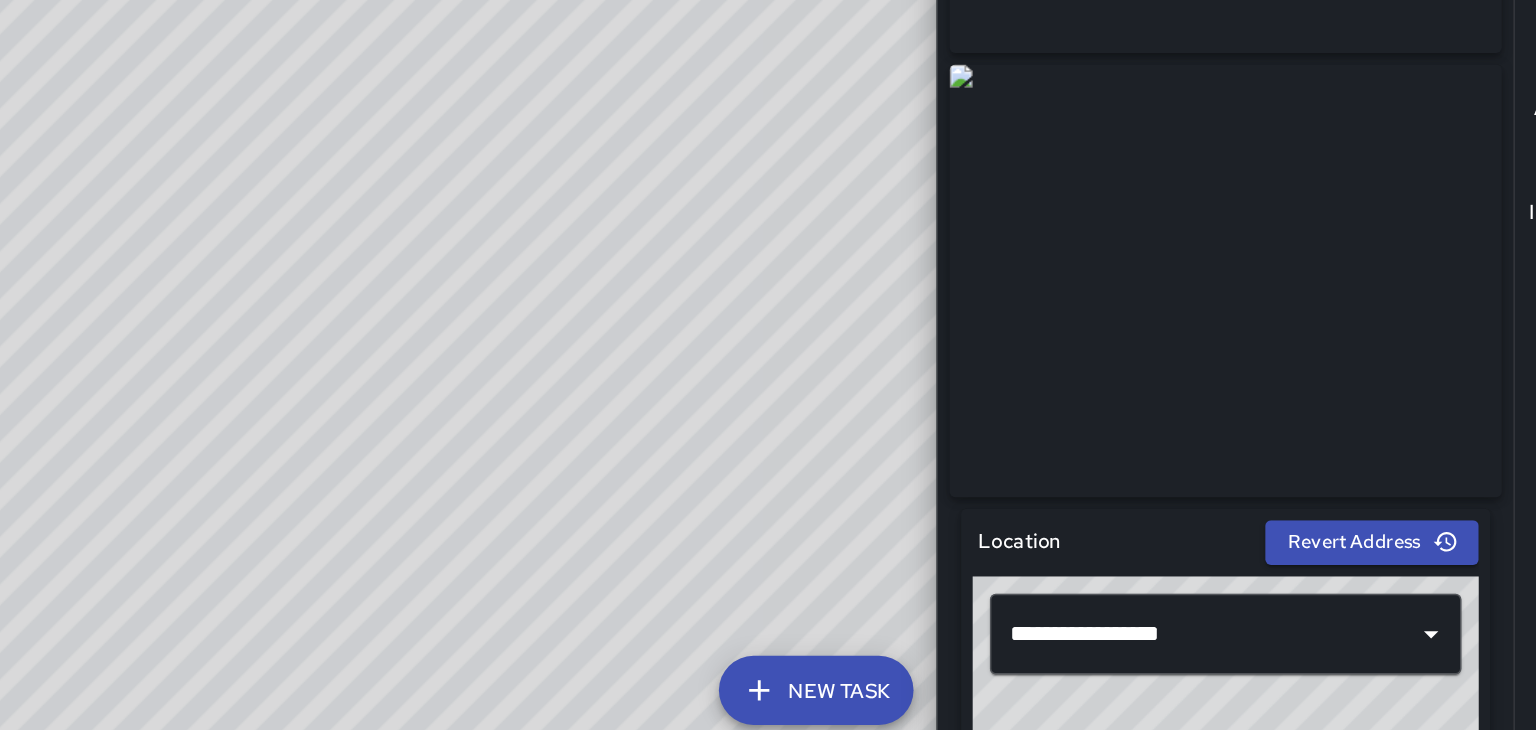 scroll, scrollTop: 216, scrollLeft: 0, axis: vertical 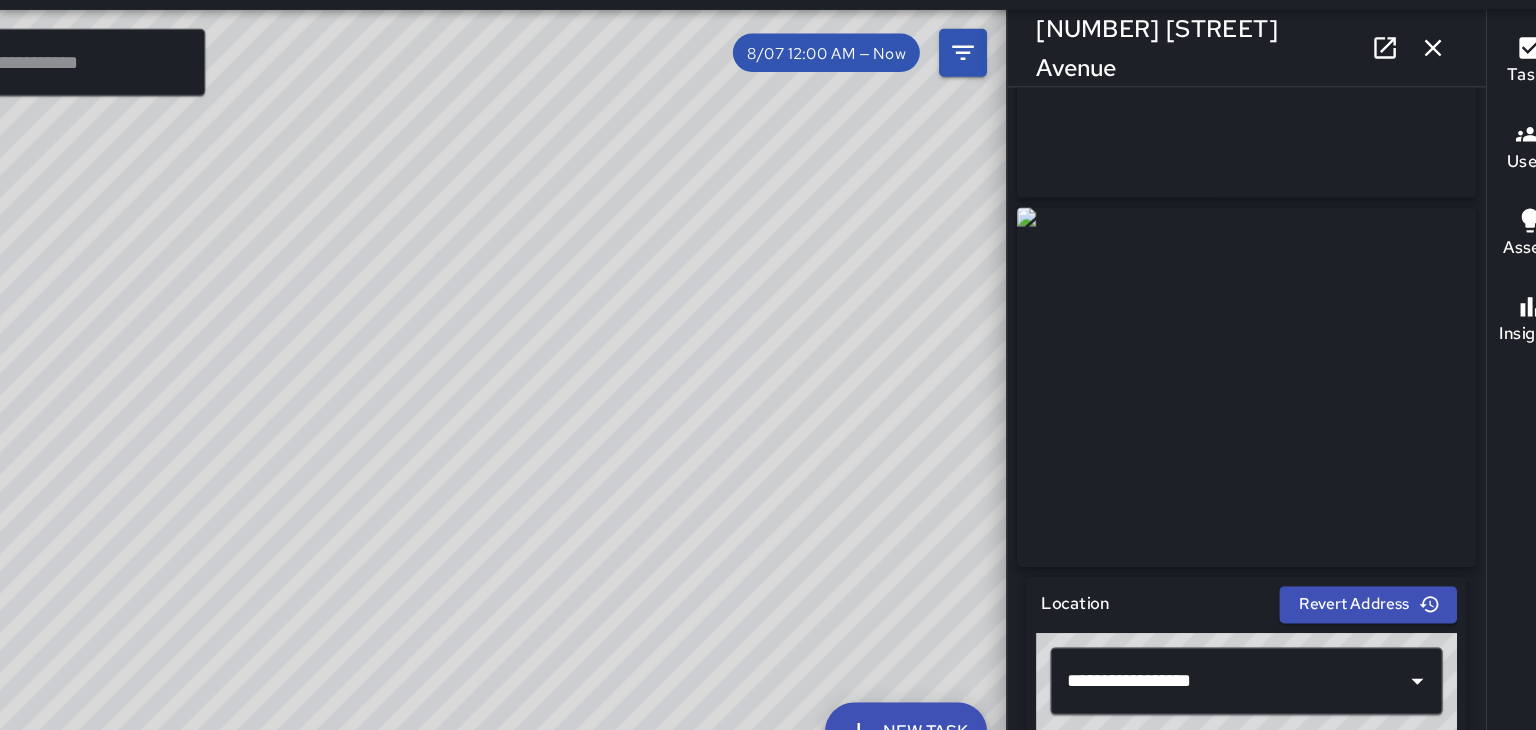 click 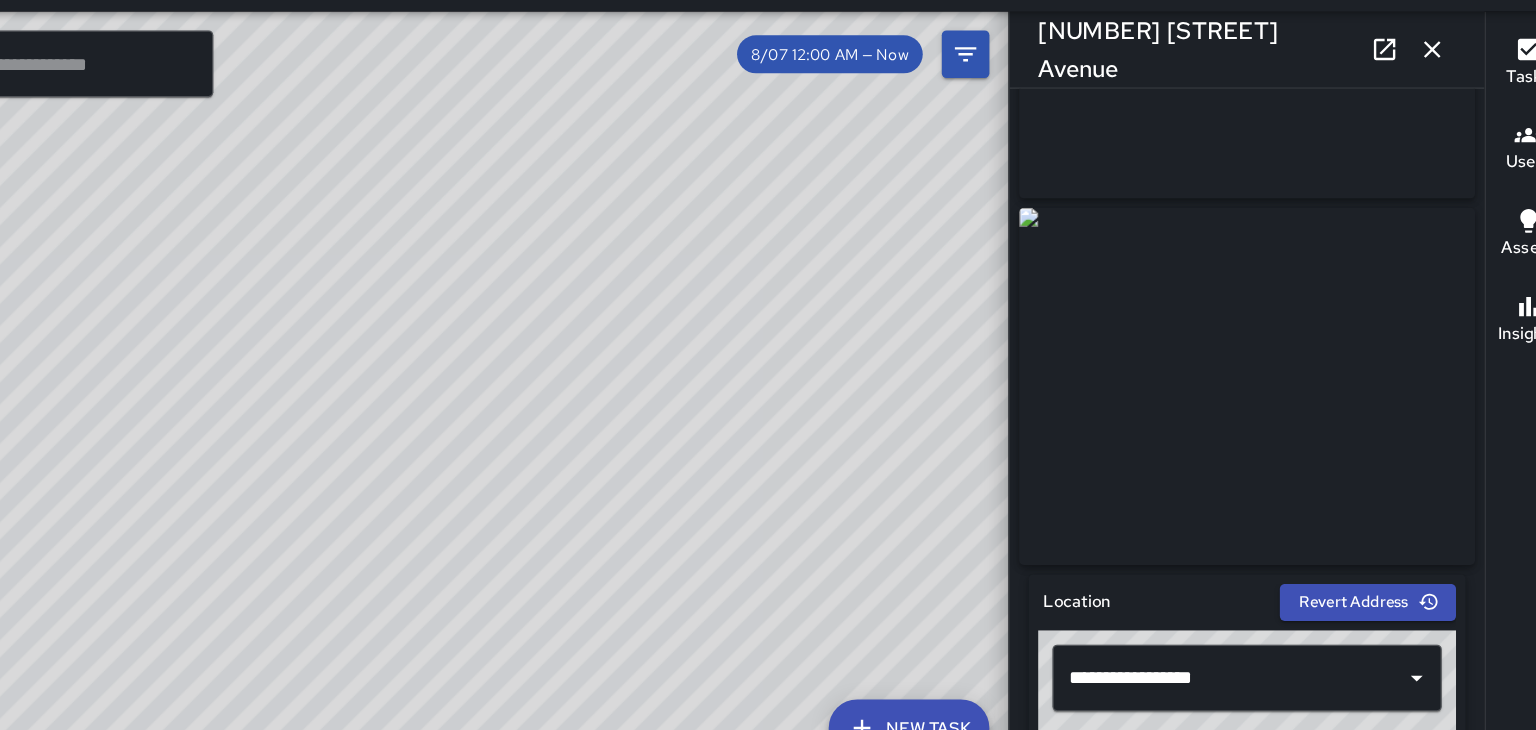 scroll, scrollTop: 217, scrollLeft: 0, axis: vertical 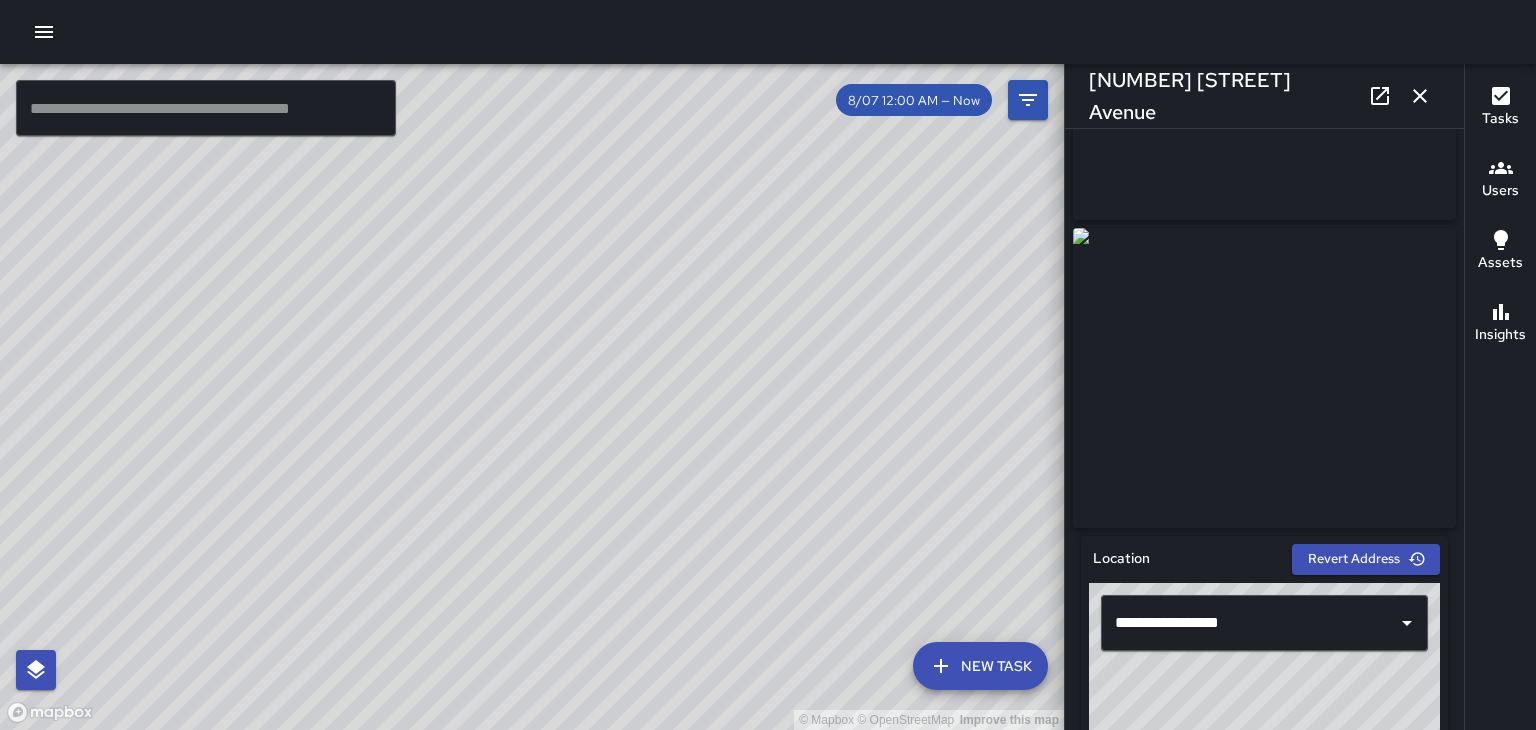 click 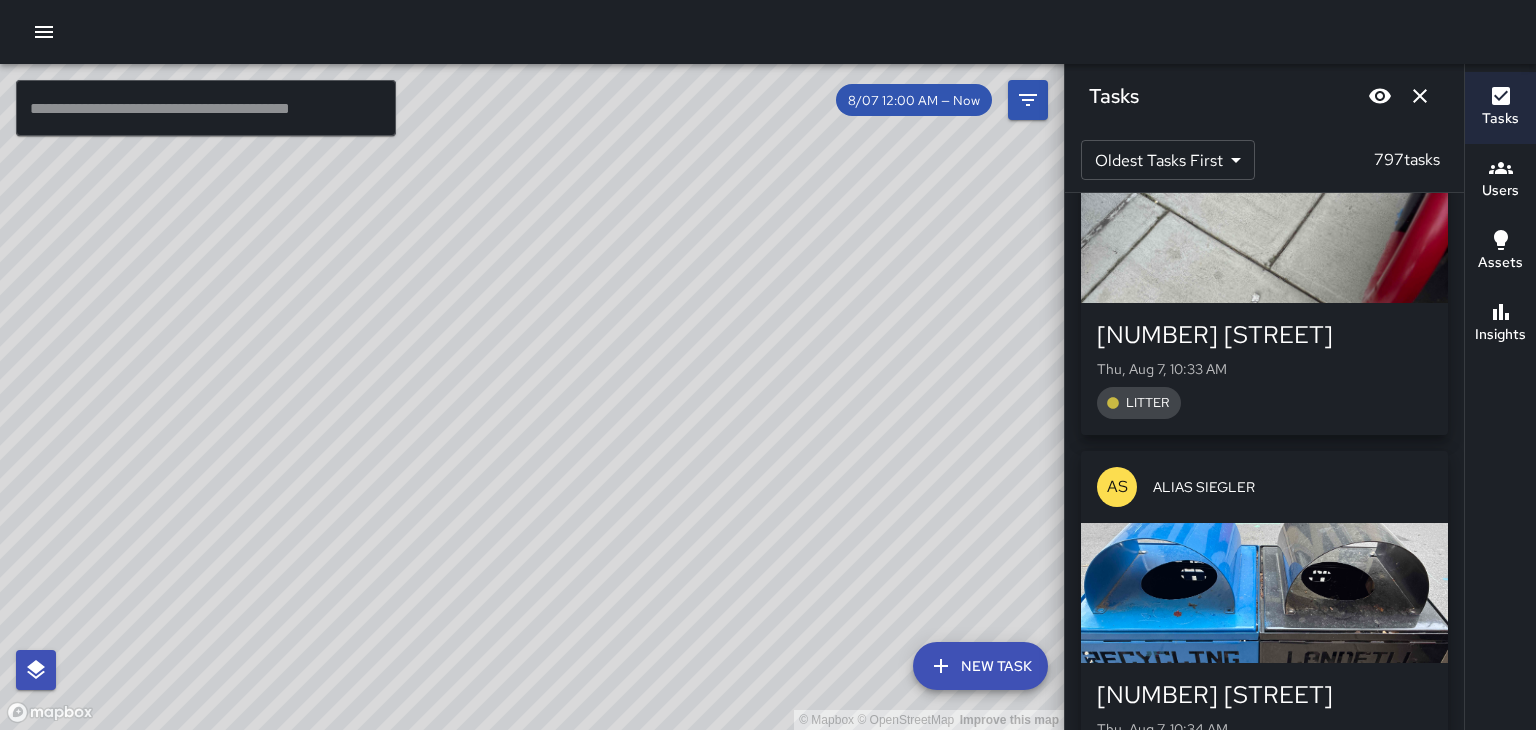 scroll, scrollTop: 37077, scrollLeft: 0, axis: vertical 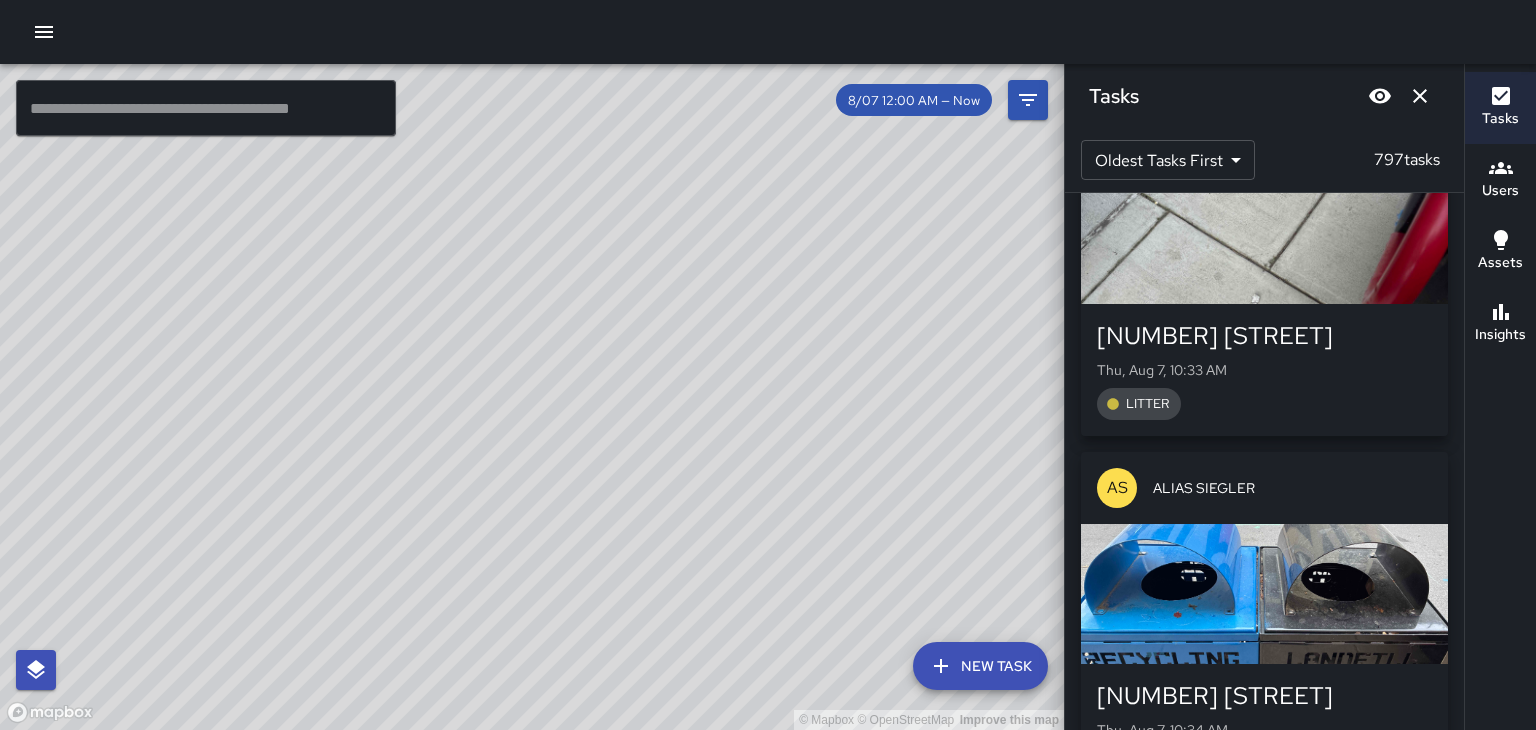 click on "[NUMBER] [STREET] [DAY], [MONTH] [DAY_NUM], [TIME] [TEXT]" at bounding box center [1264, 730] 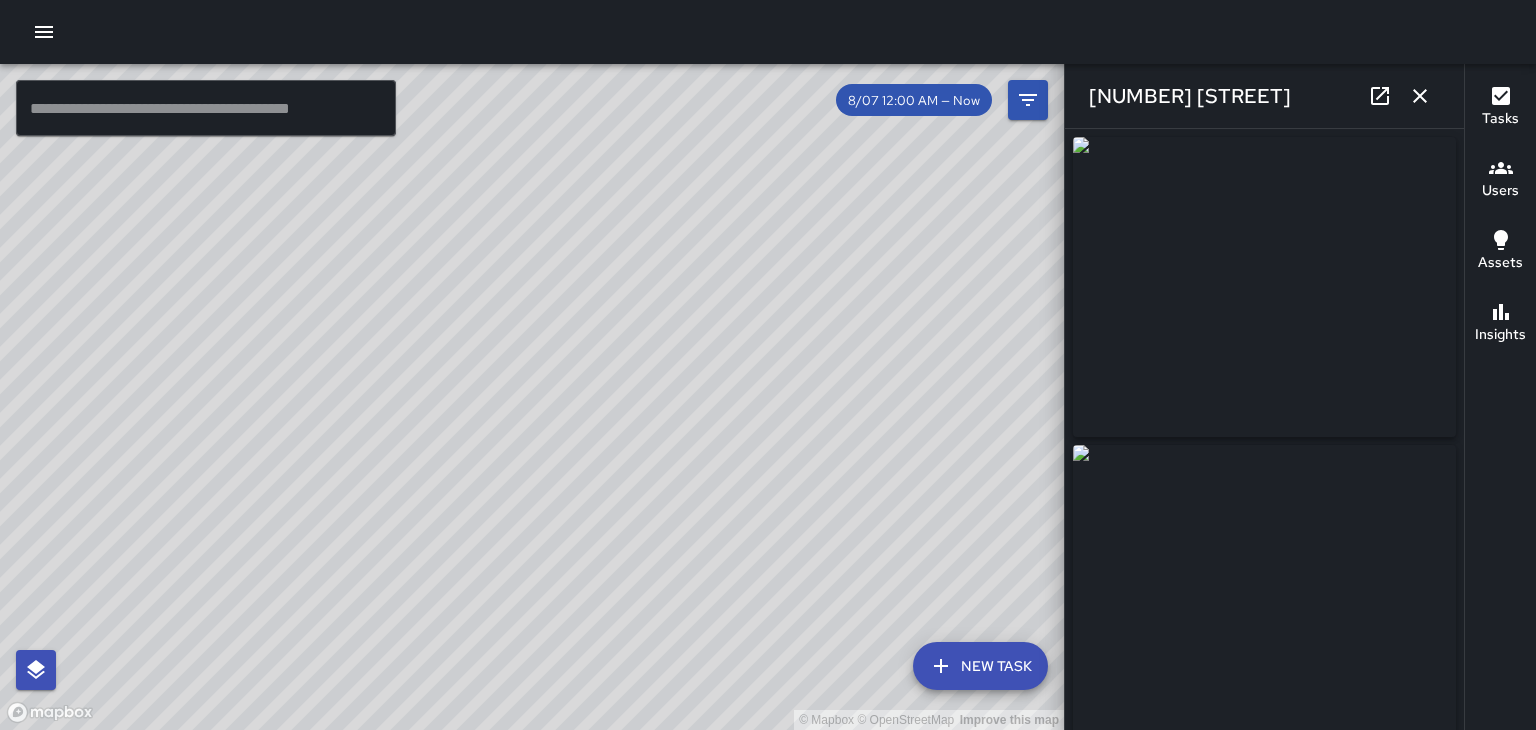 type on "**********" 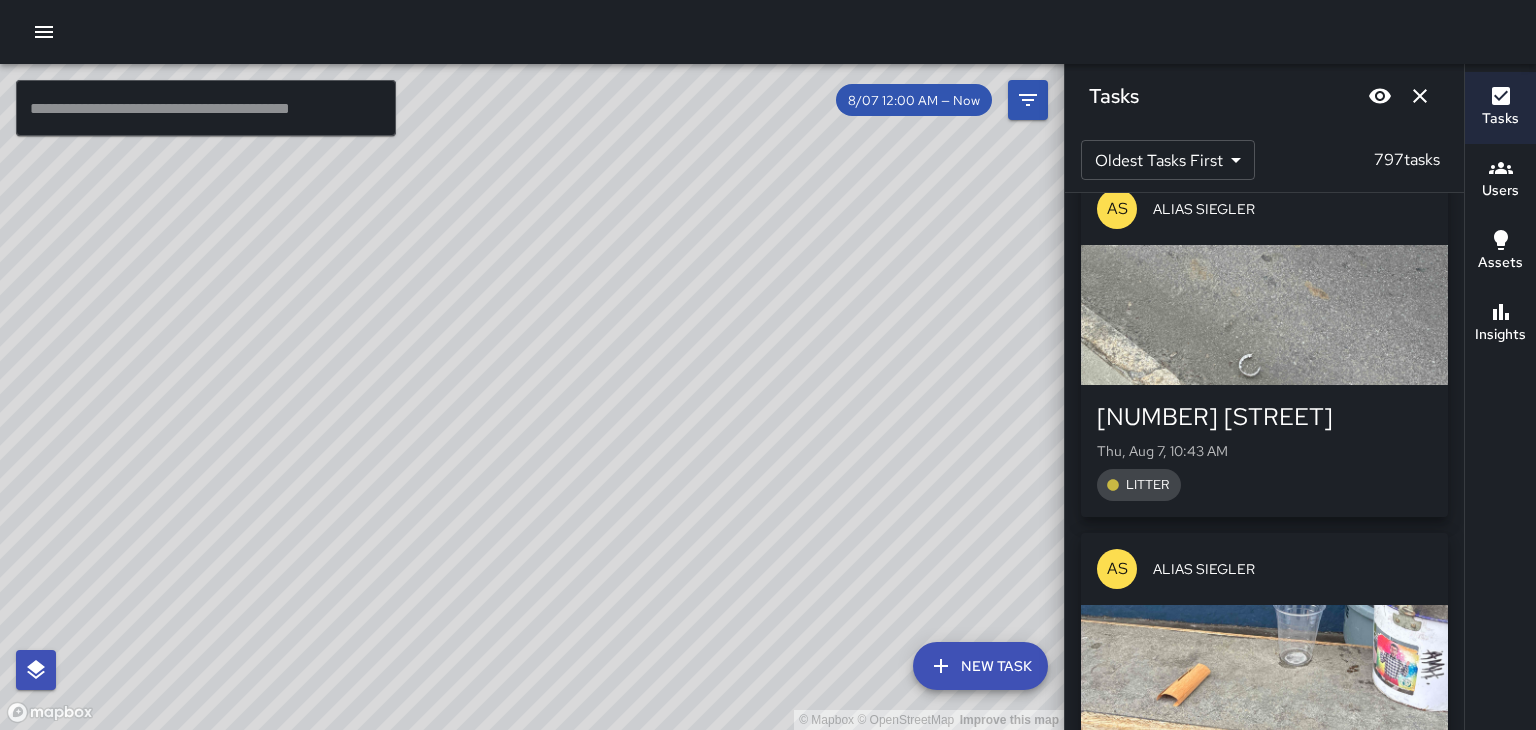 scroll, scrollTop: 39879, scrollLeft: 0, axis: vertical 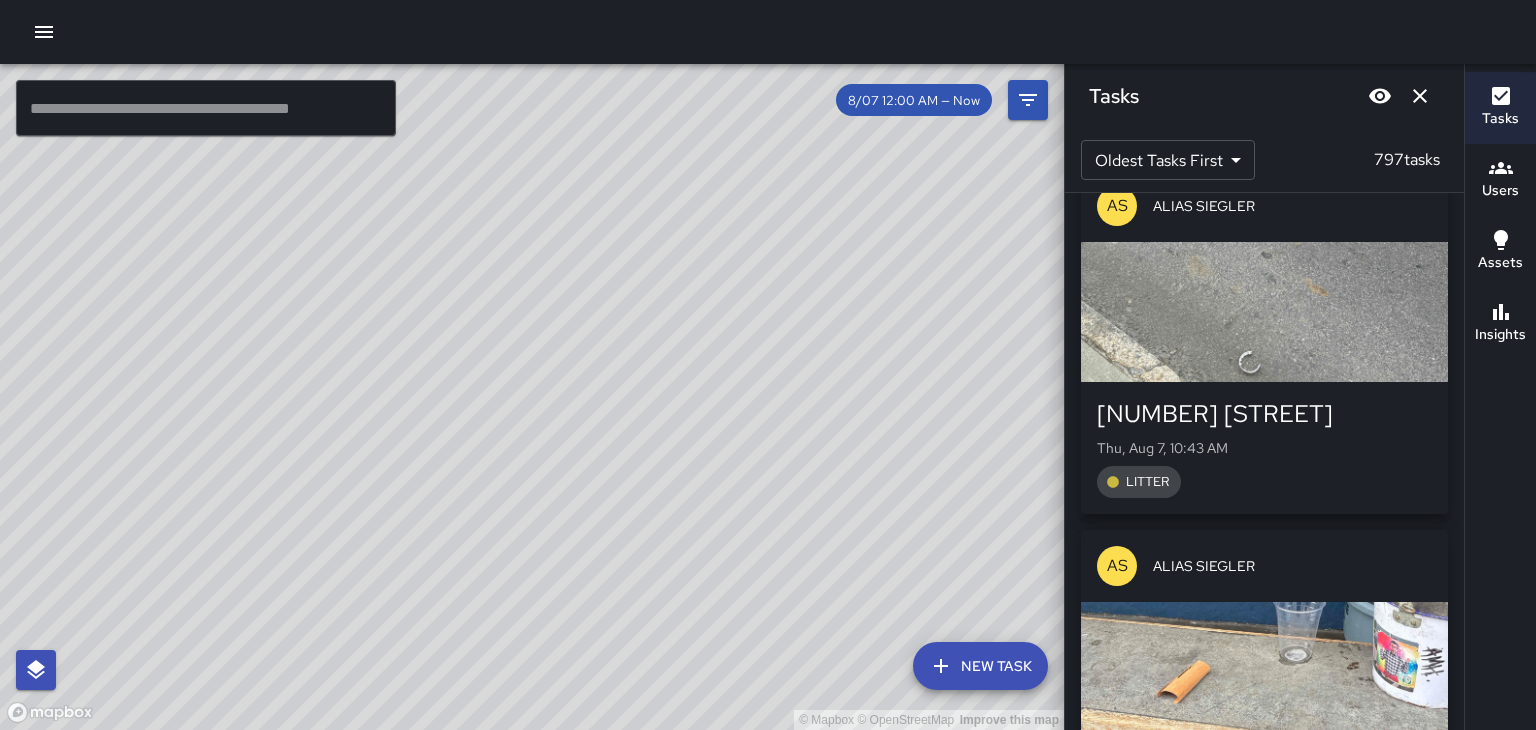 click at bounding box center (1264, 672) 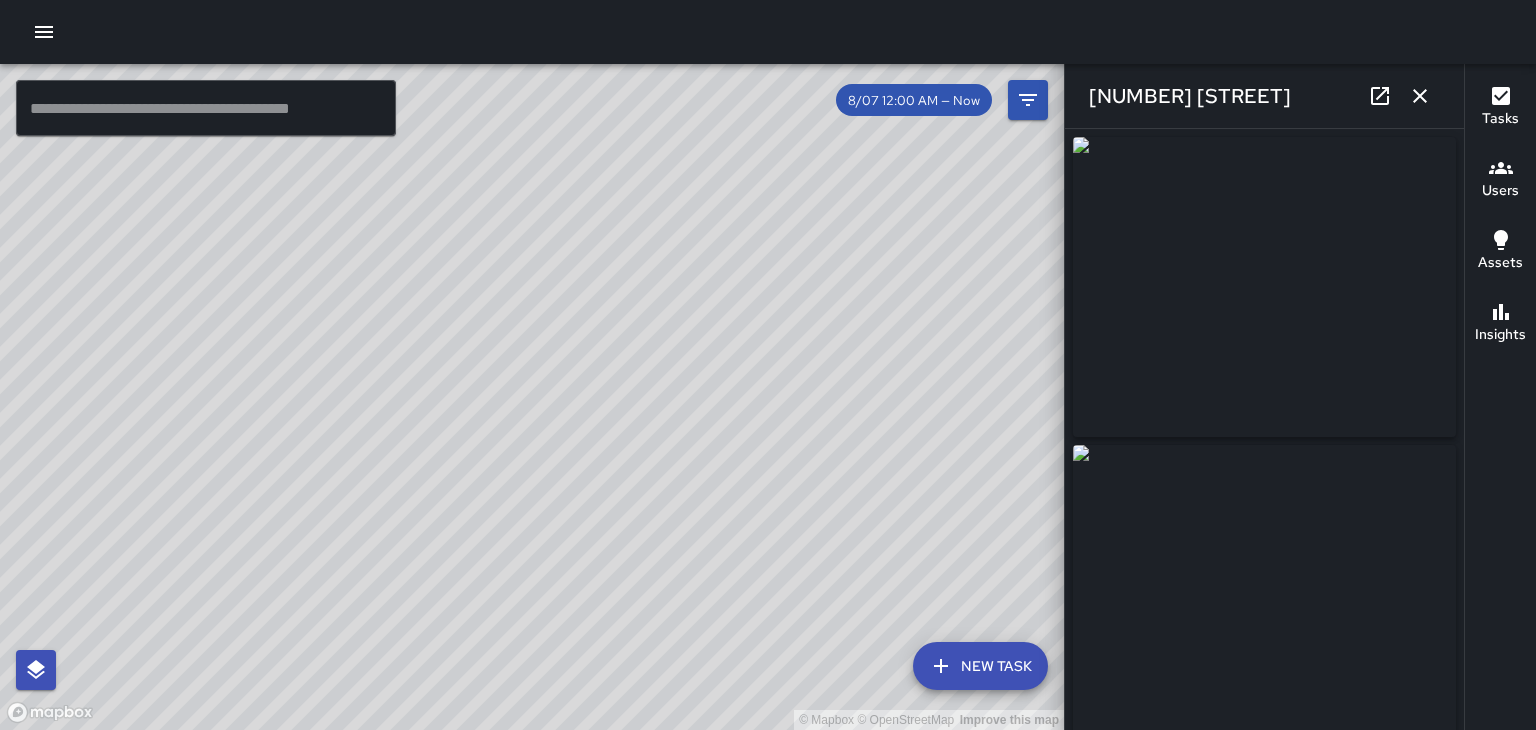 click at bounding box center (1420, 96) 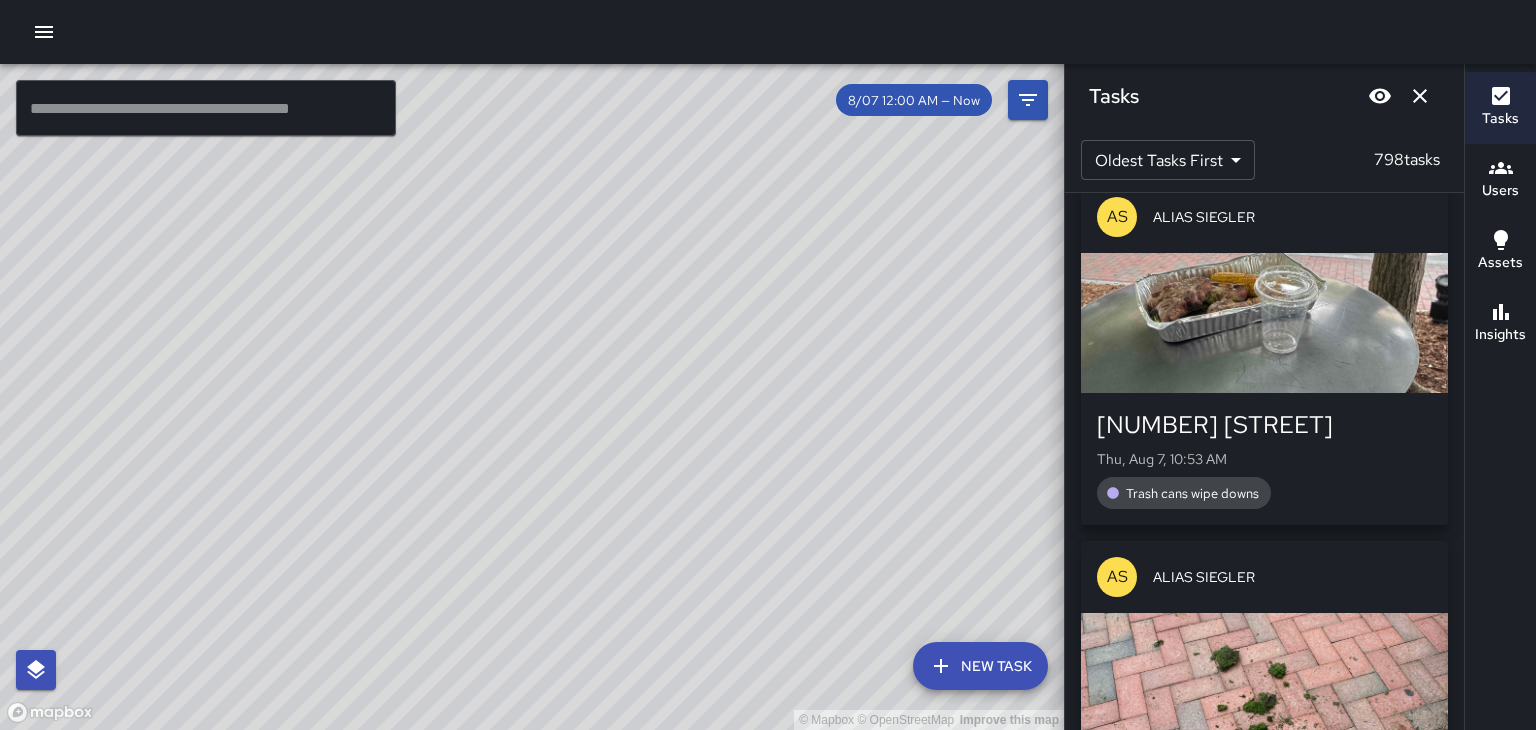 scroll, scrollTop: 43110, scrollLeft: 0, axis: vertical 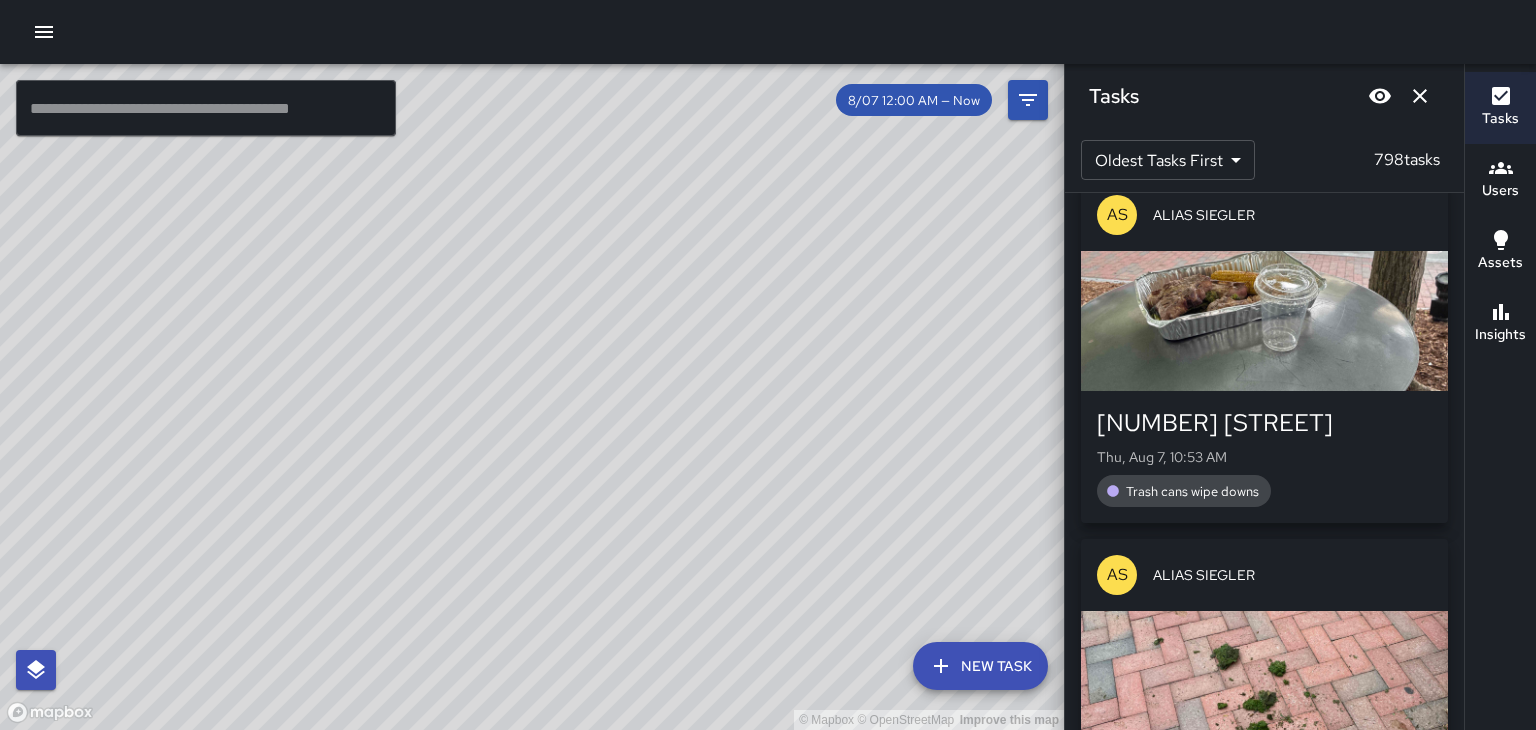 click at bounding box center (1264, 681) 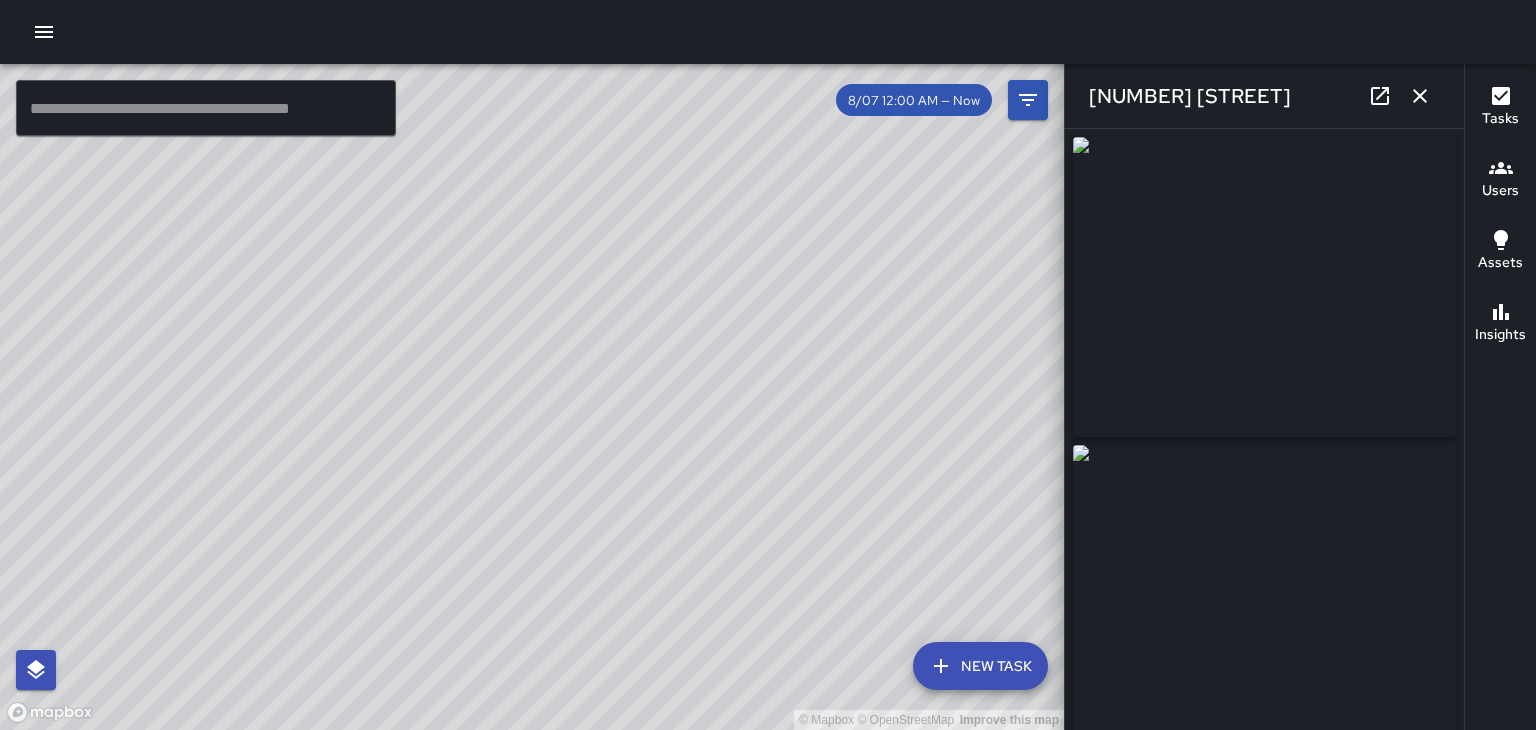 scroll, scrollTop: 3, scrollLeft: 0, axis: vertical 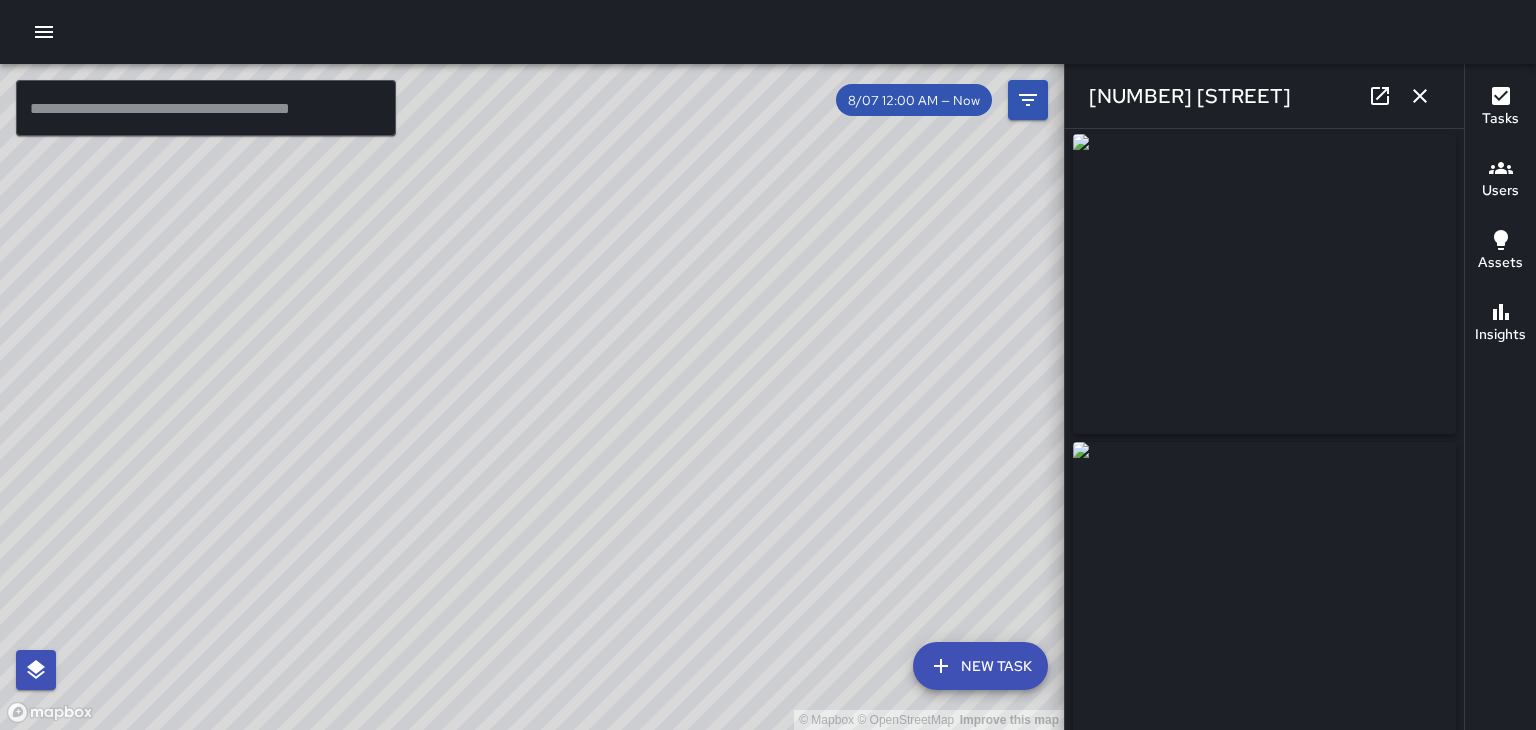 click 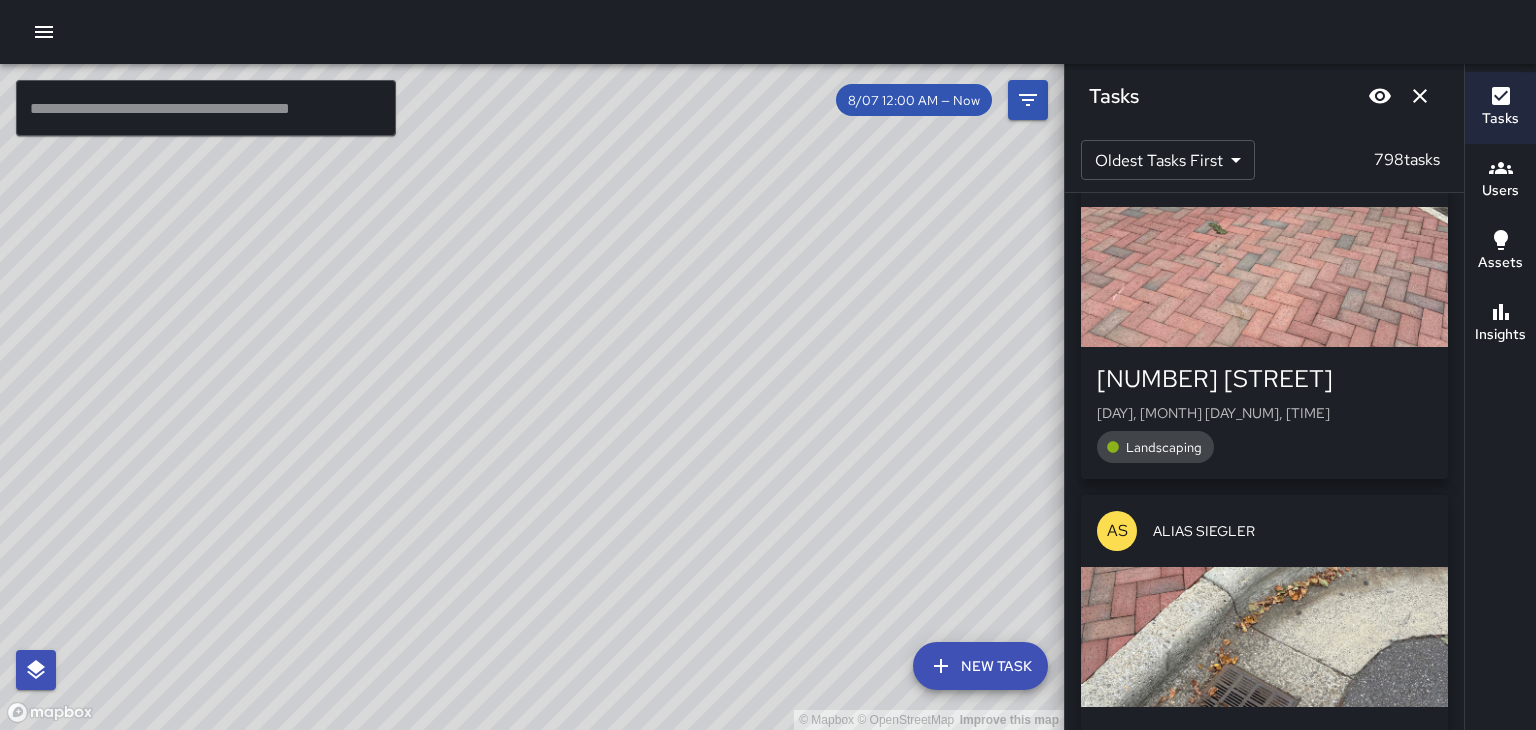 scroll, scrollTop: 44235, scrollLeft: 0, axis: vertical 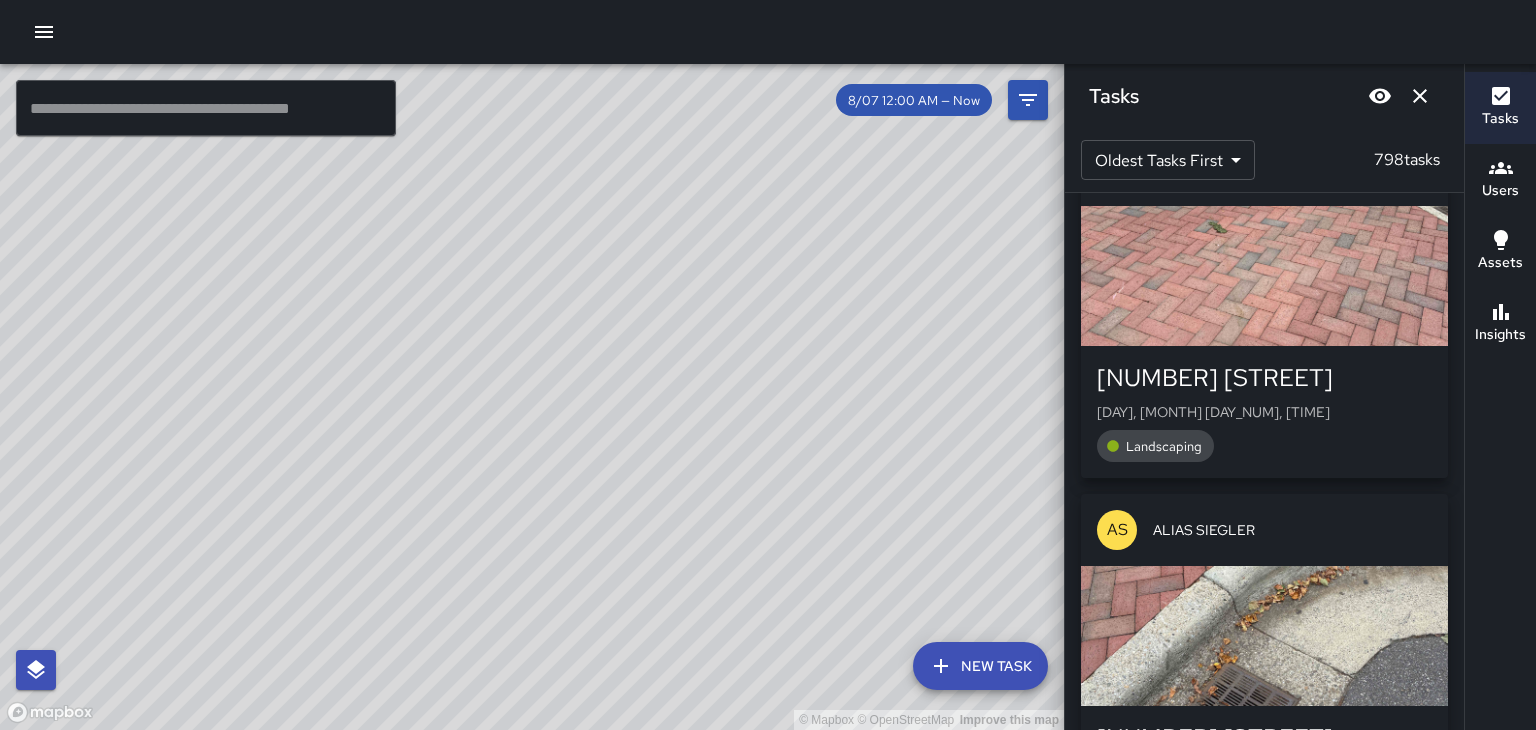 click at bounding box center (1264, 636) 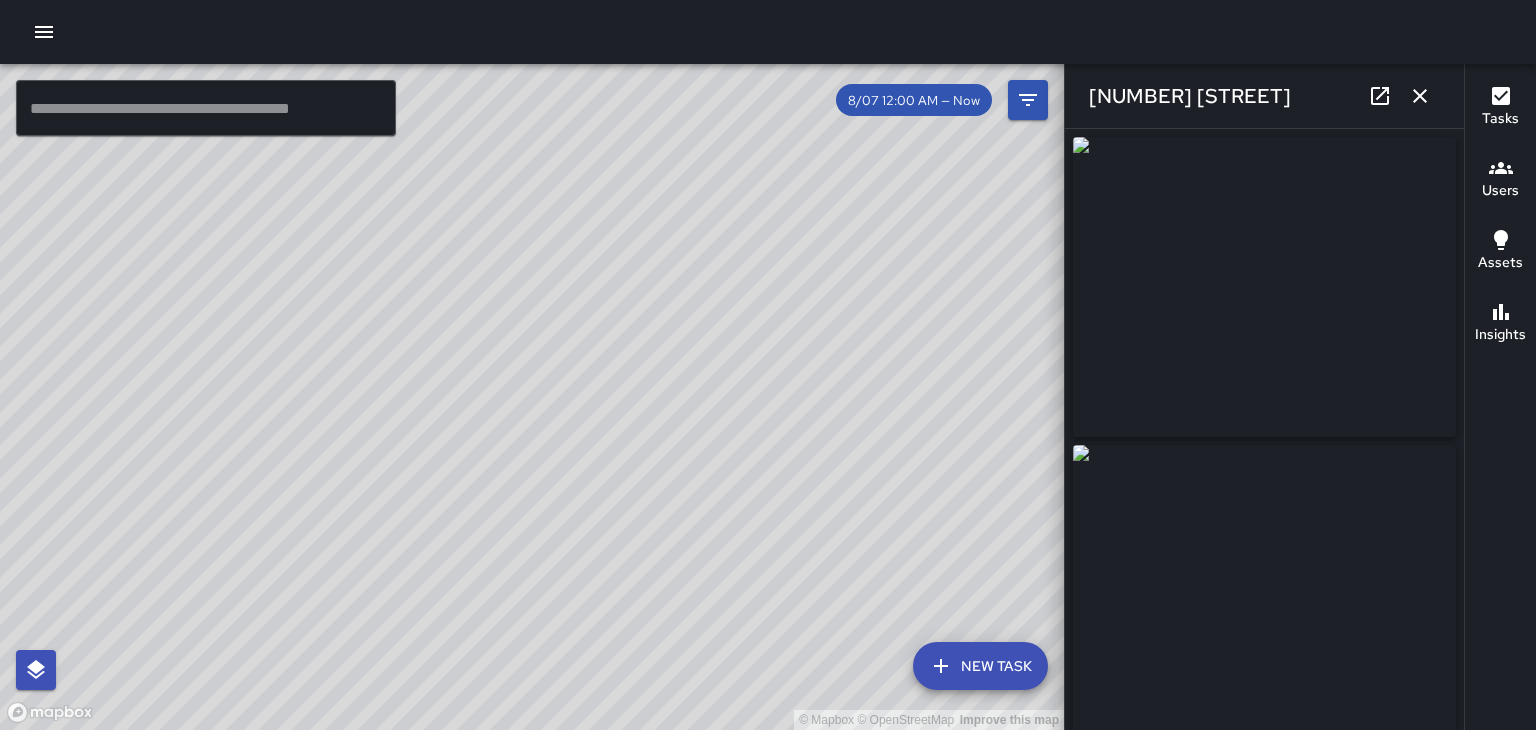 type on "**********" 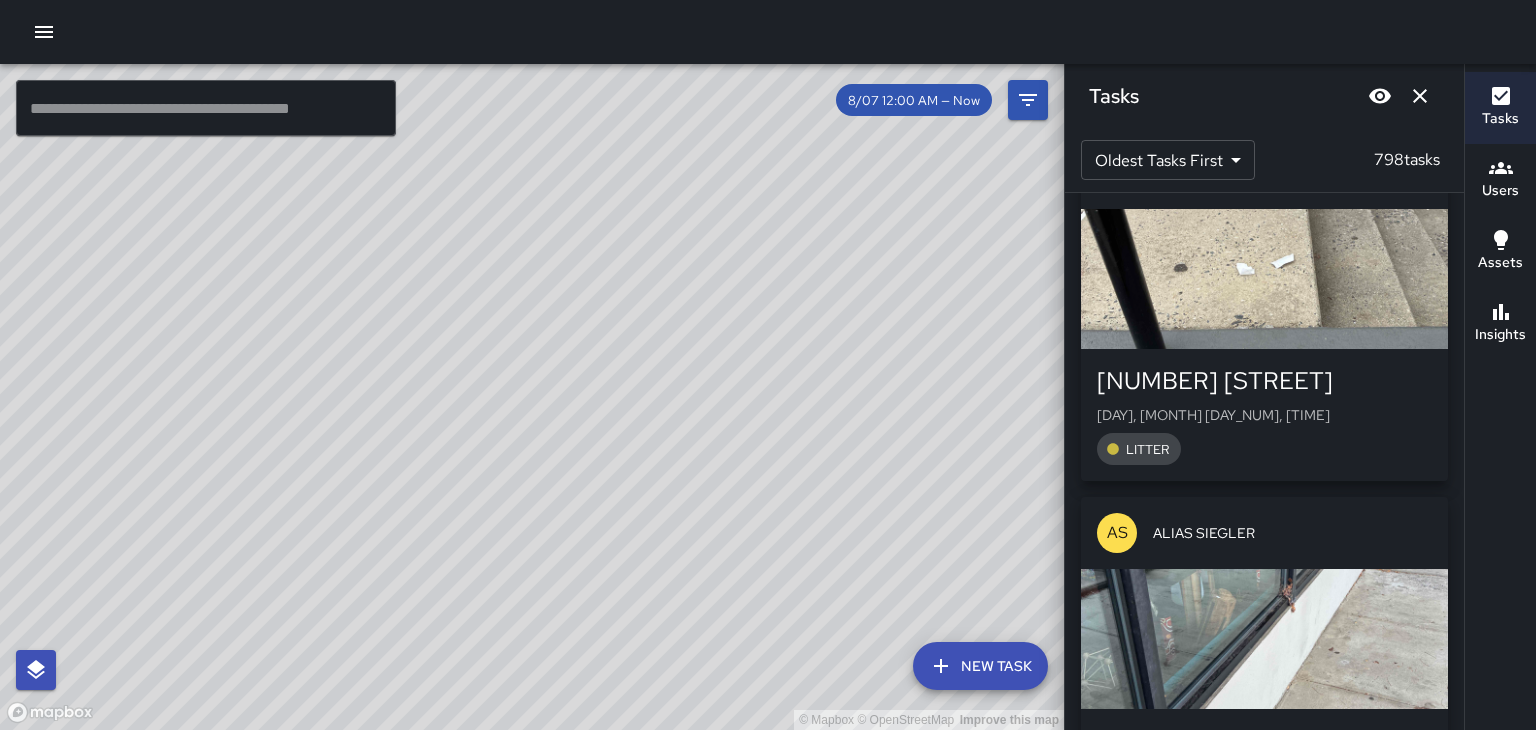 scroll, scrollTop: 46021, scrollLeft: 0, axis: vertical 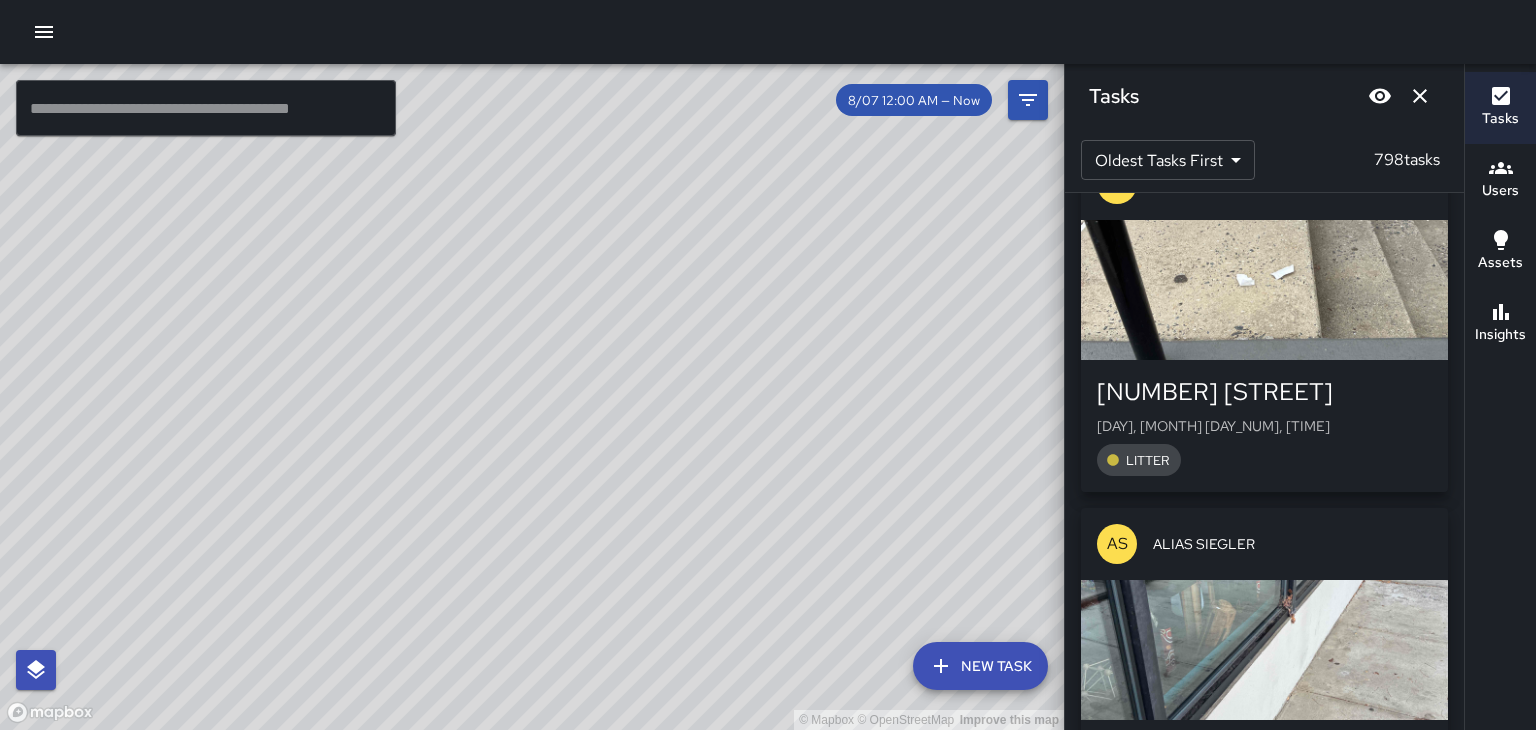 click at bounding box center (1264, 650) 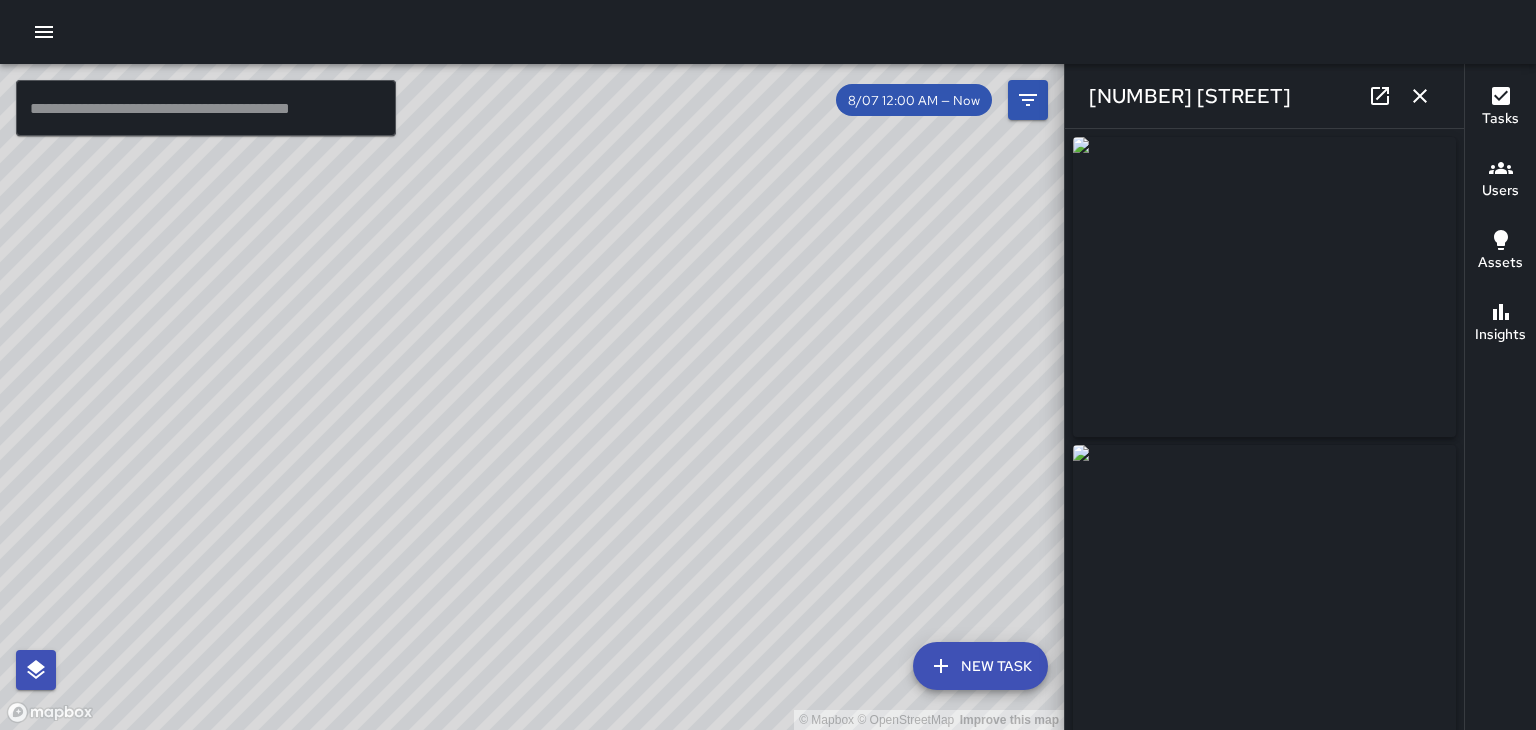 type on "**********" 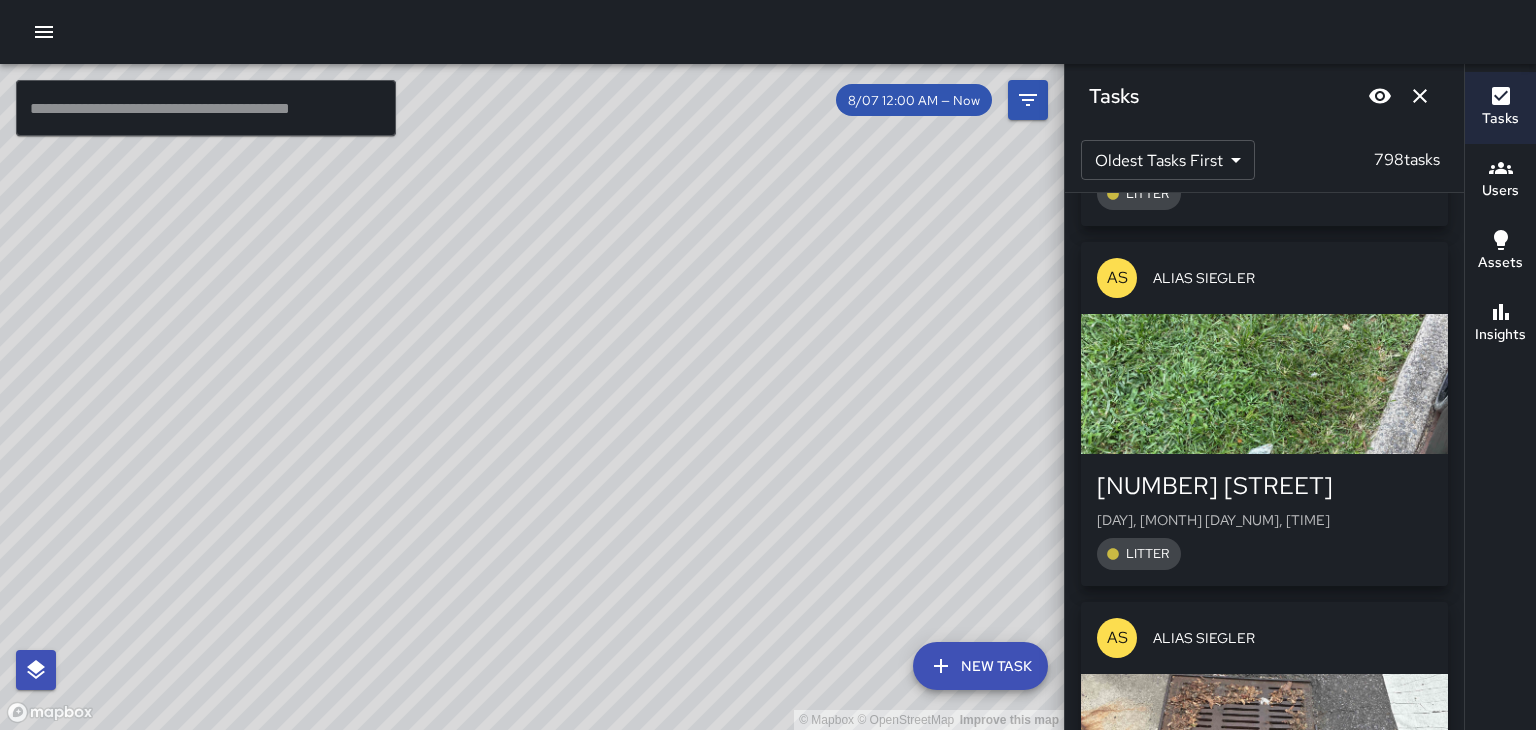 scroll, scrollTop: 47369, scrollLeft: 0, axis: vertical 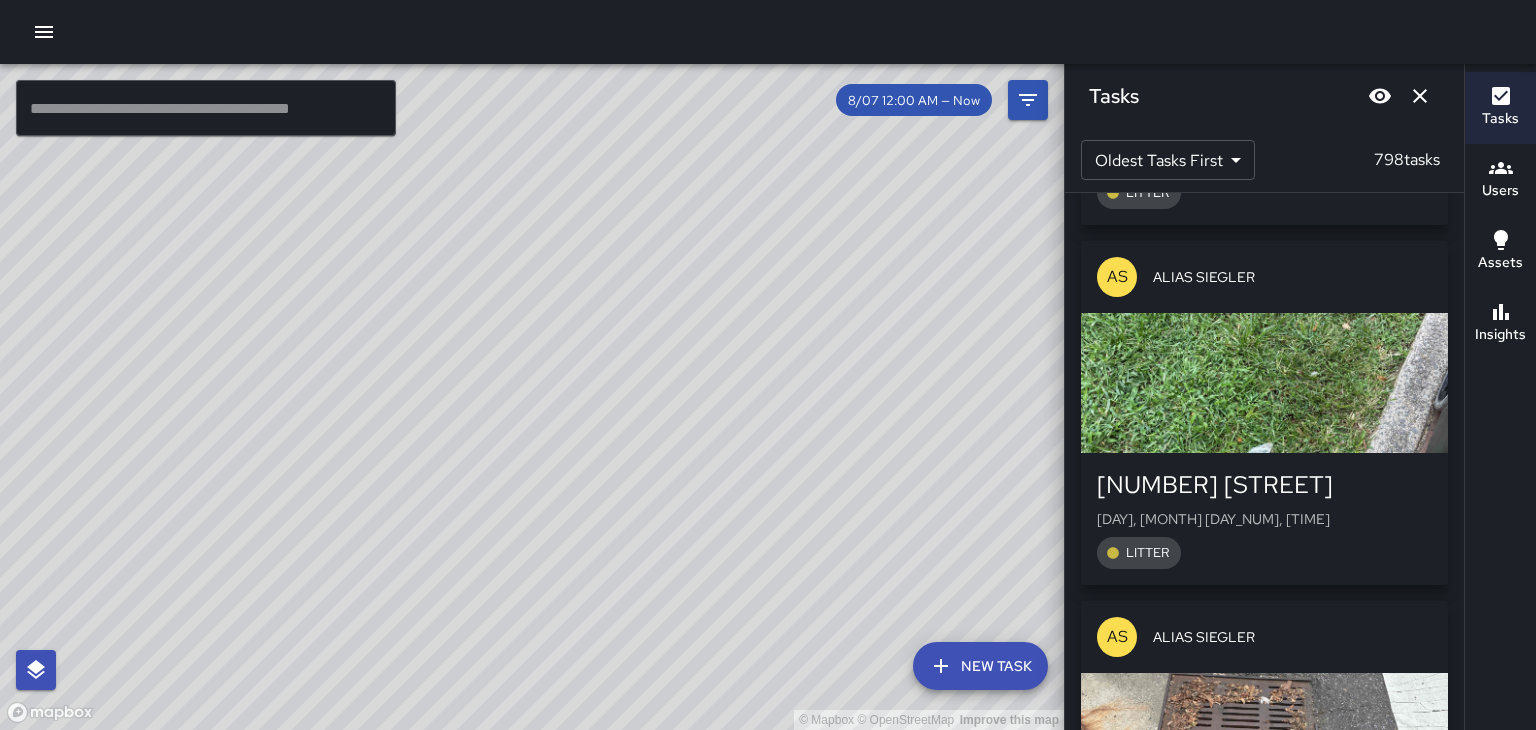 click at bounding box center (1264, 743) 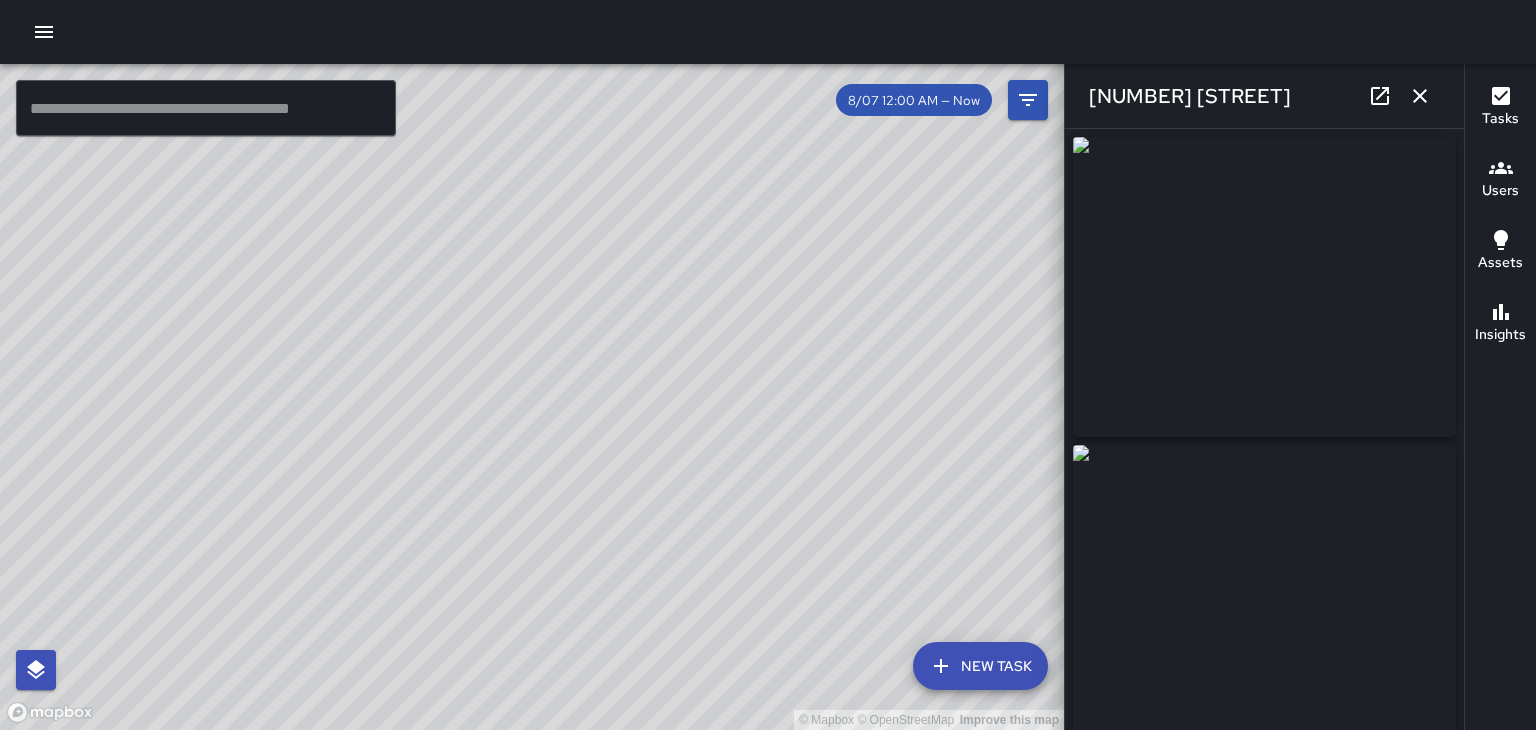 click at bounding box center [1420, 96] 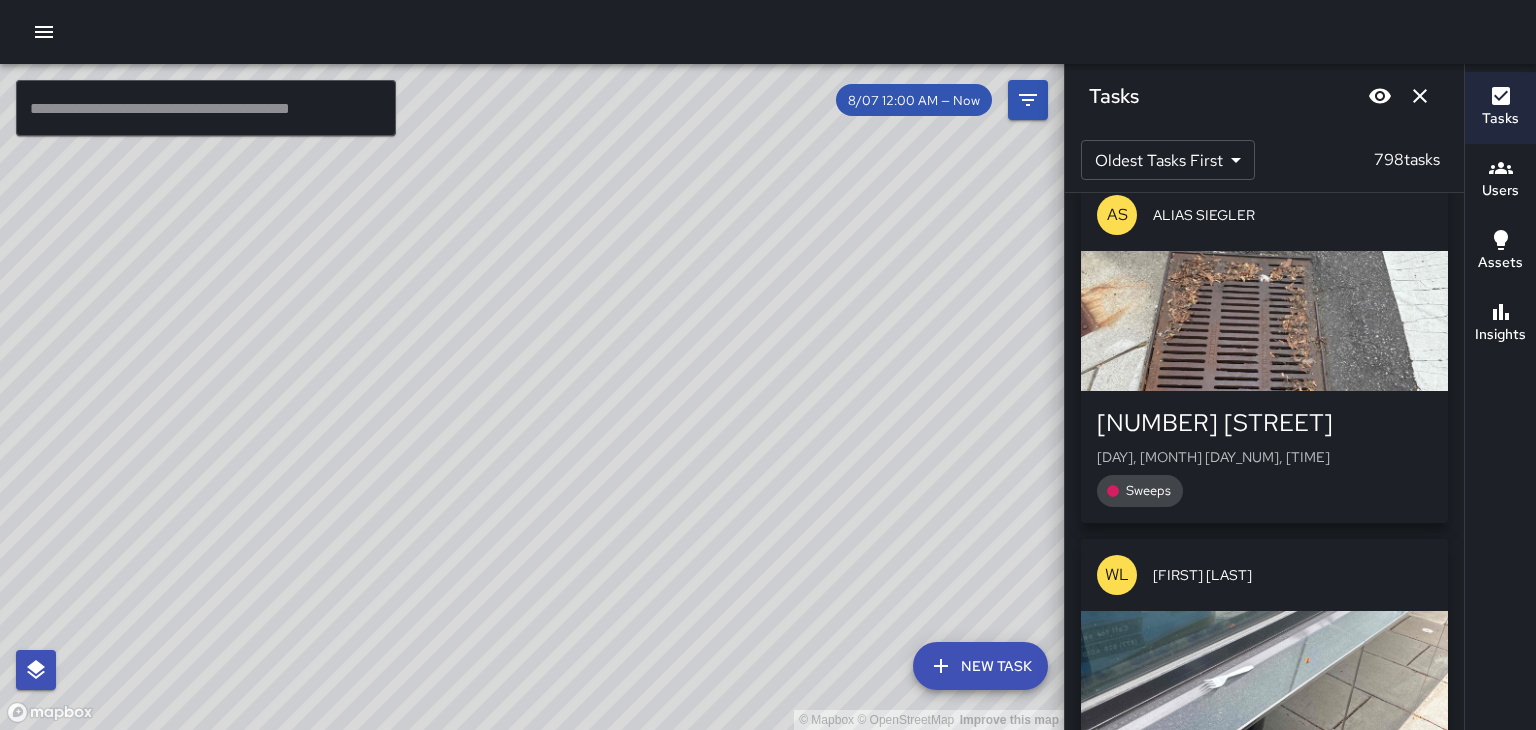 scroll, scrollTop: 47798, scrollLeft: 0, axis: vertical 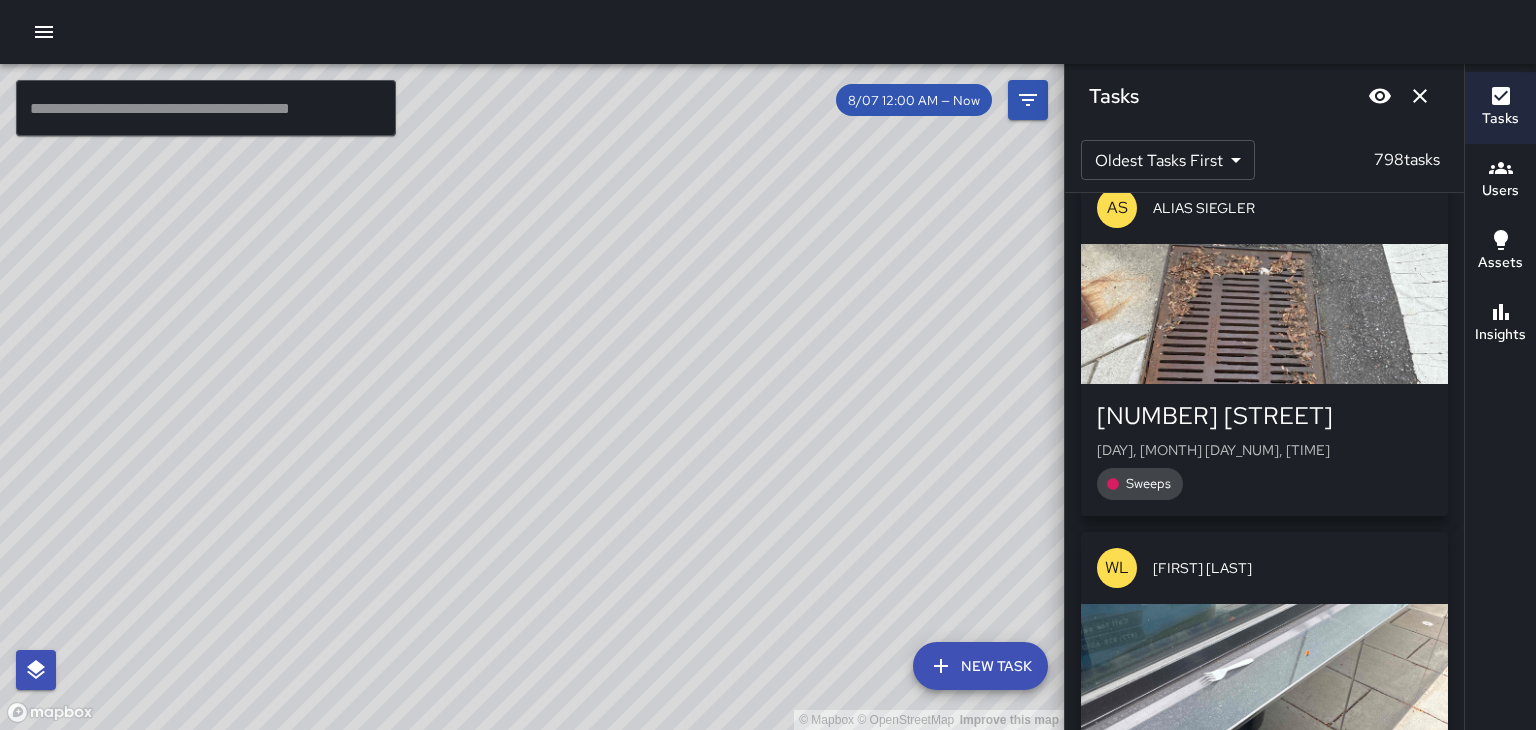 click on "[NUMBER] [STREET] Thu, Aug 7, 11:16 AM LITTER" at bounding box center [1264, 810] 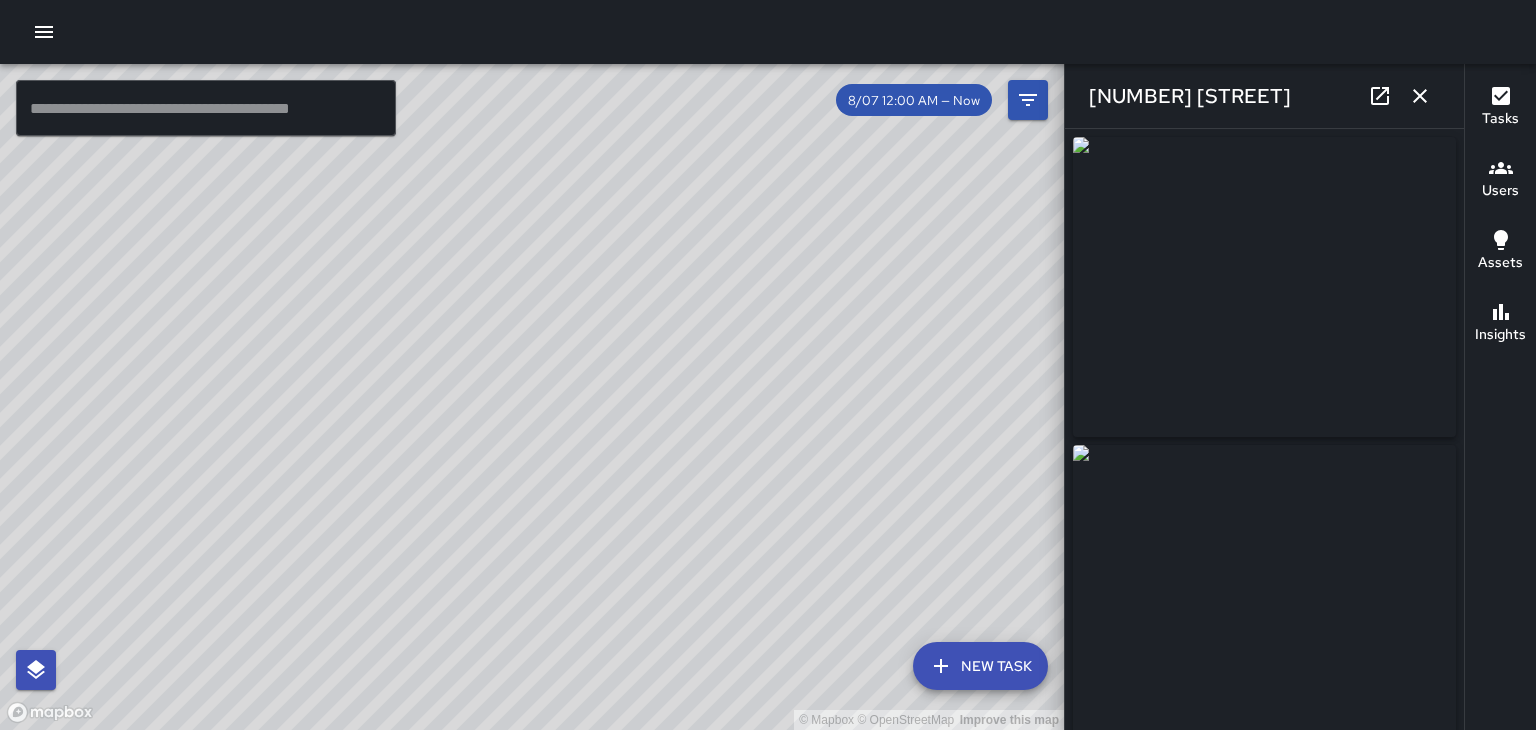 type on "**********" 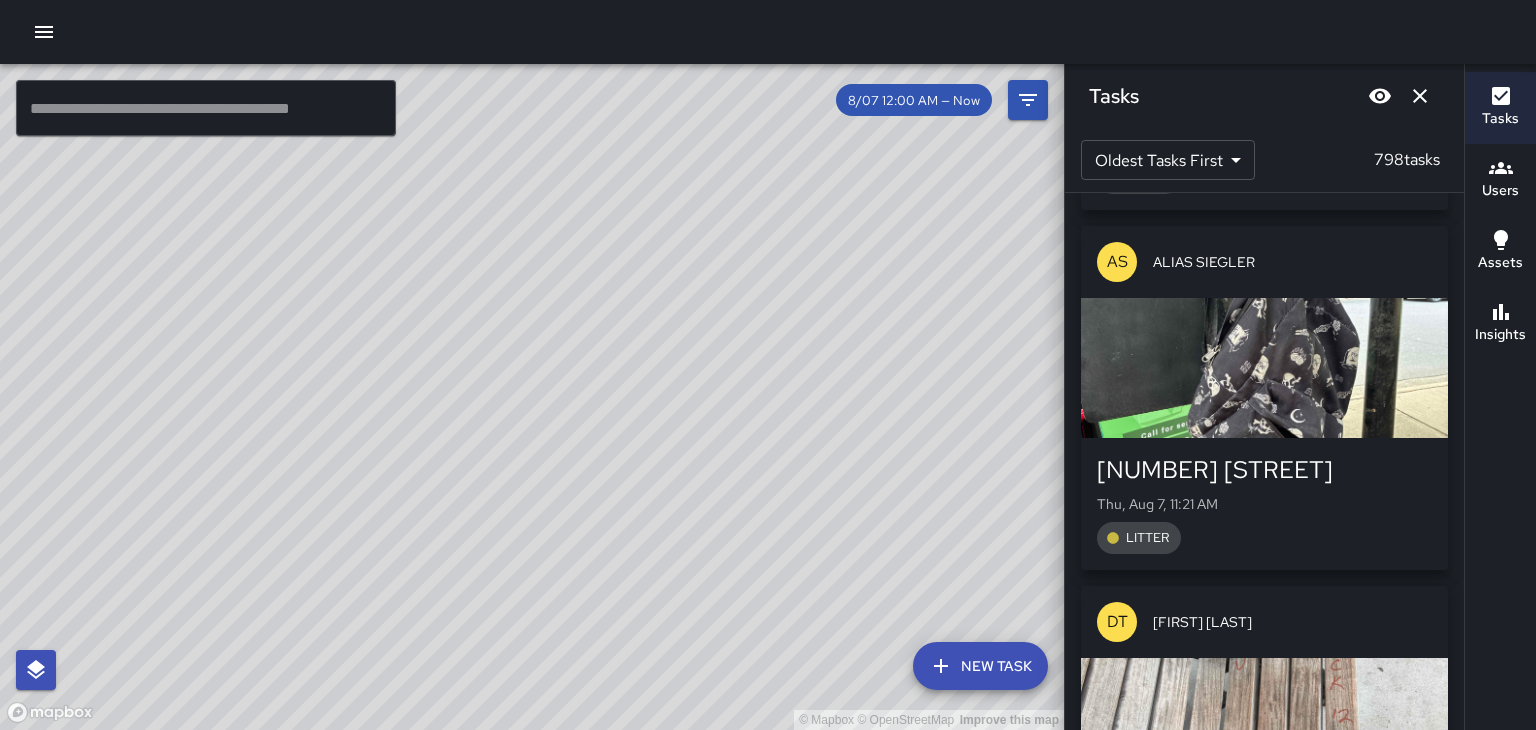scroll, scrollTop: 49912, scrollLeft: 0, axis: vertical 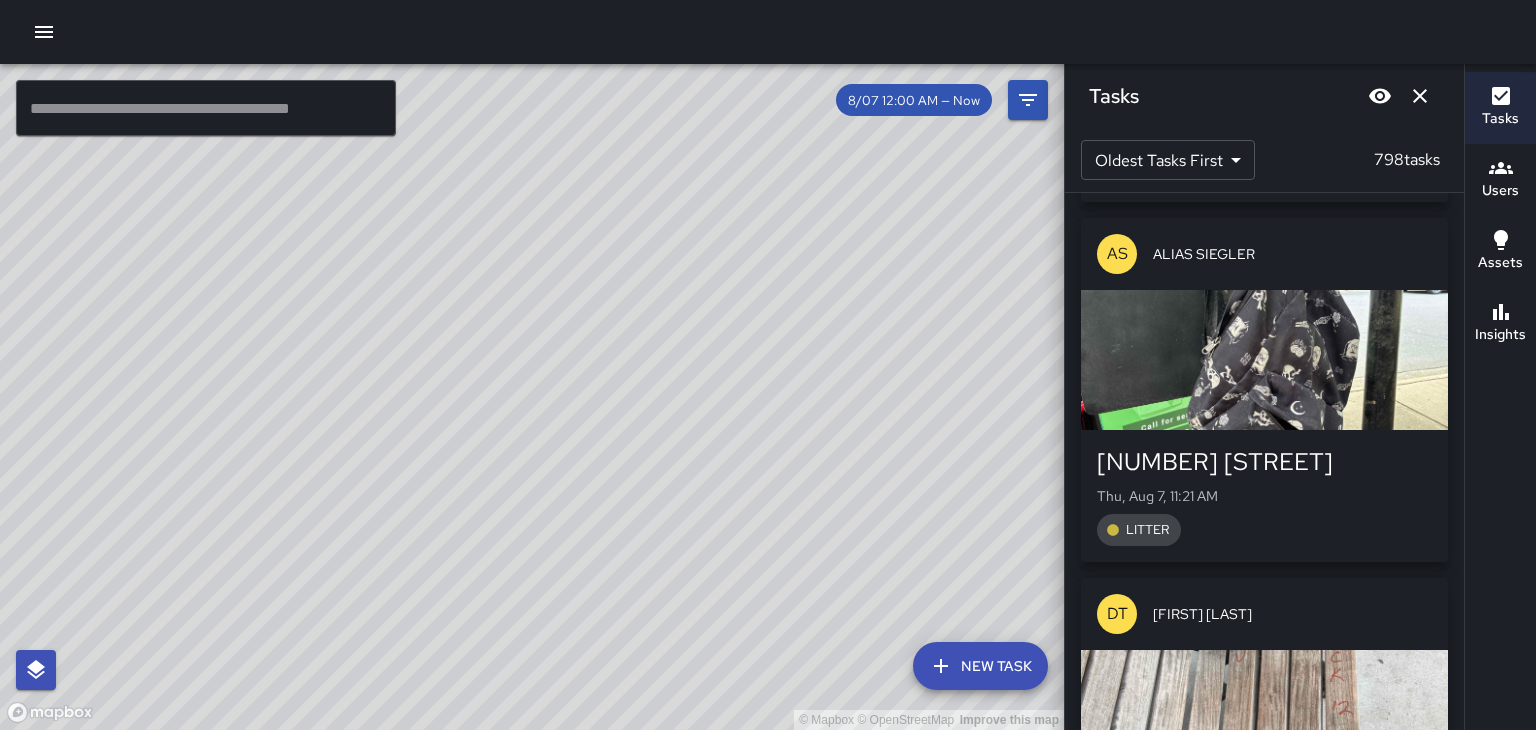 click at bounding box center (1264, 720) 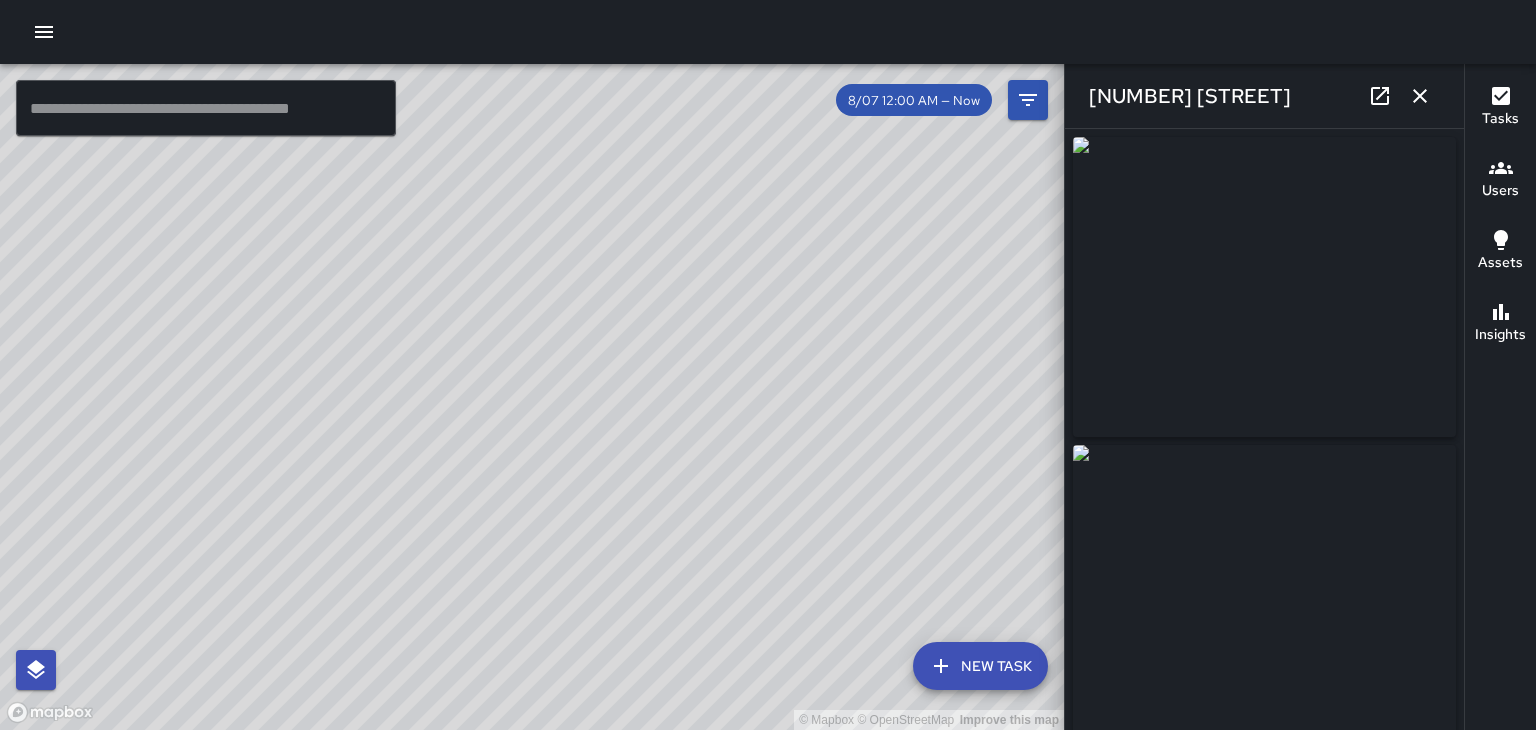type on "**********" 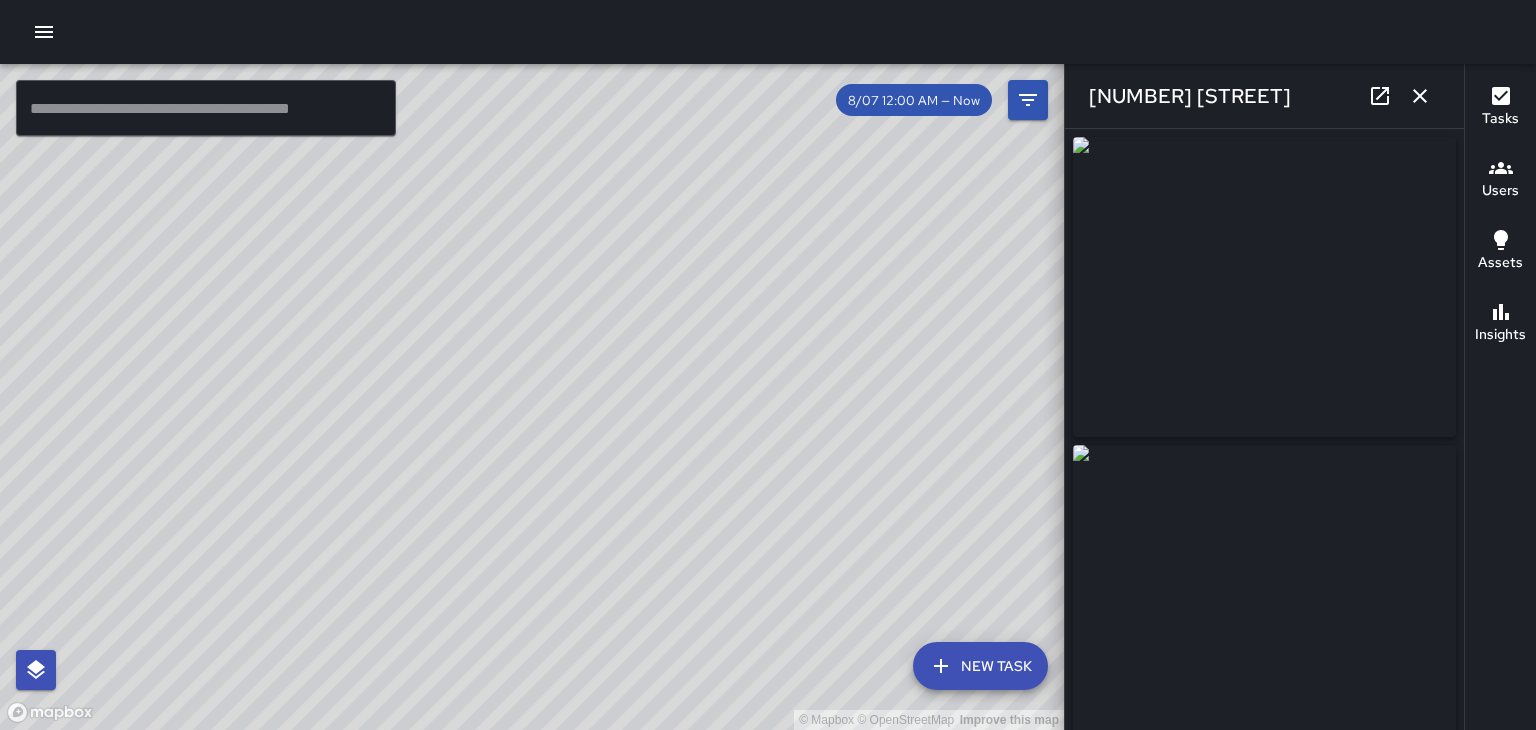 click 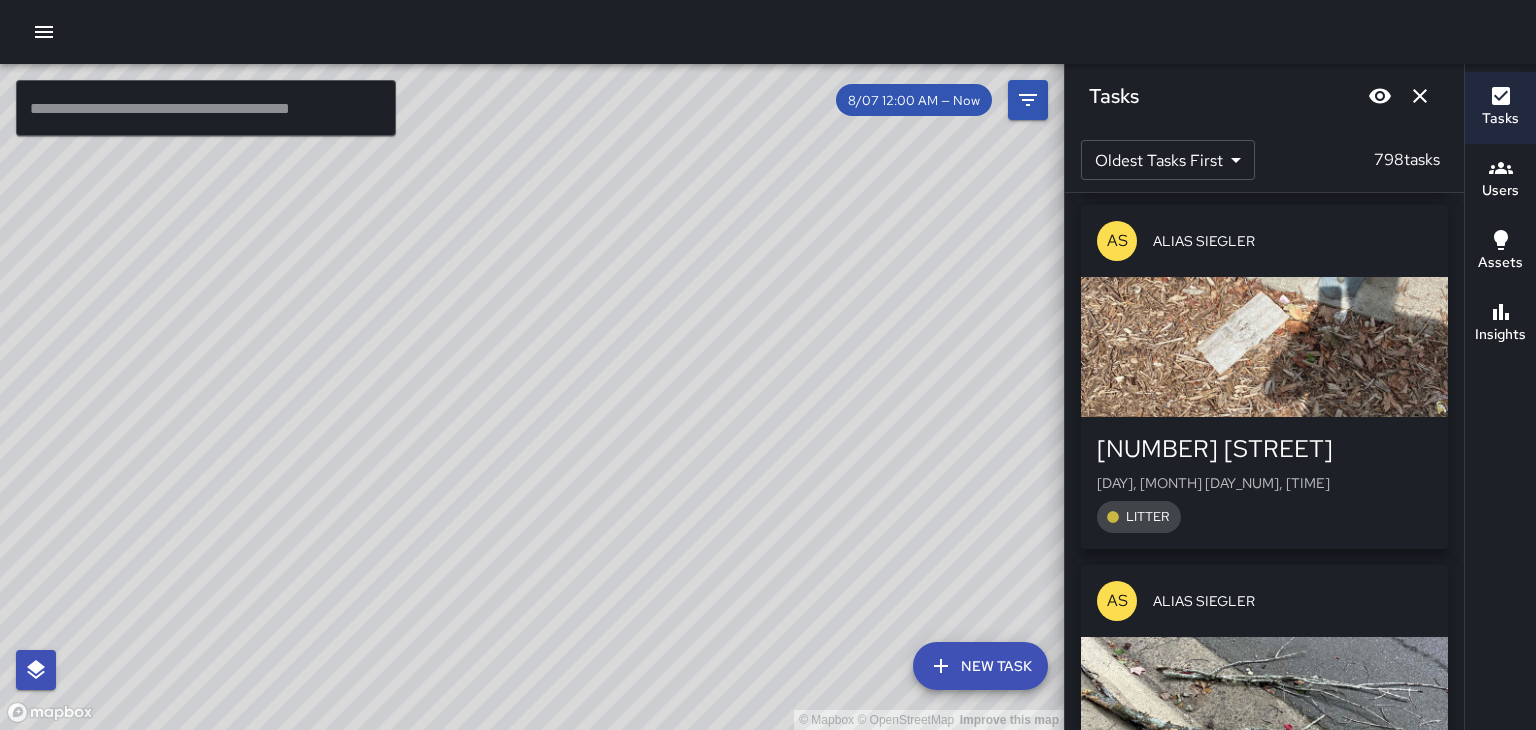 scroll, scrollTop: 50652, scrollLeft: 0, axis: vertical 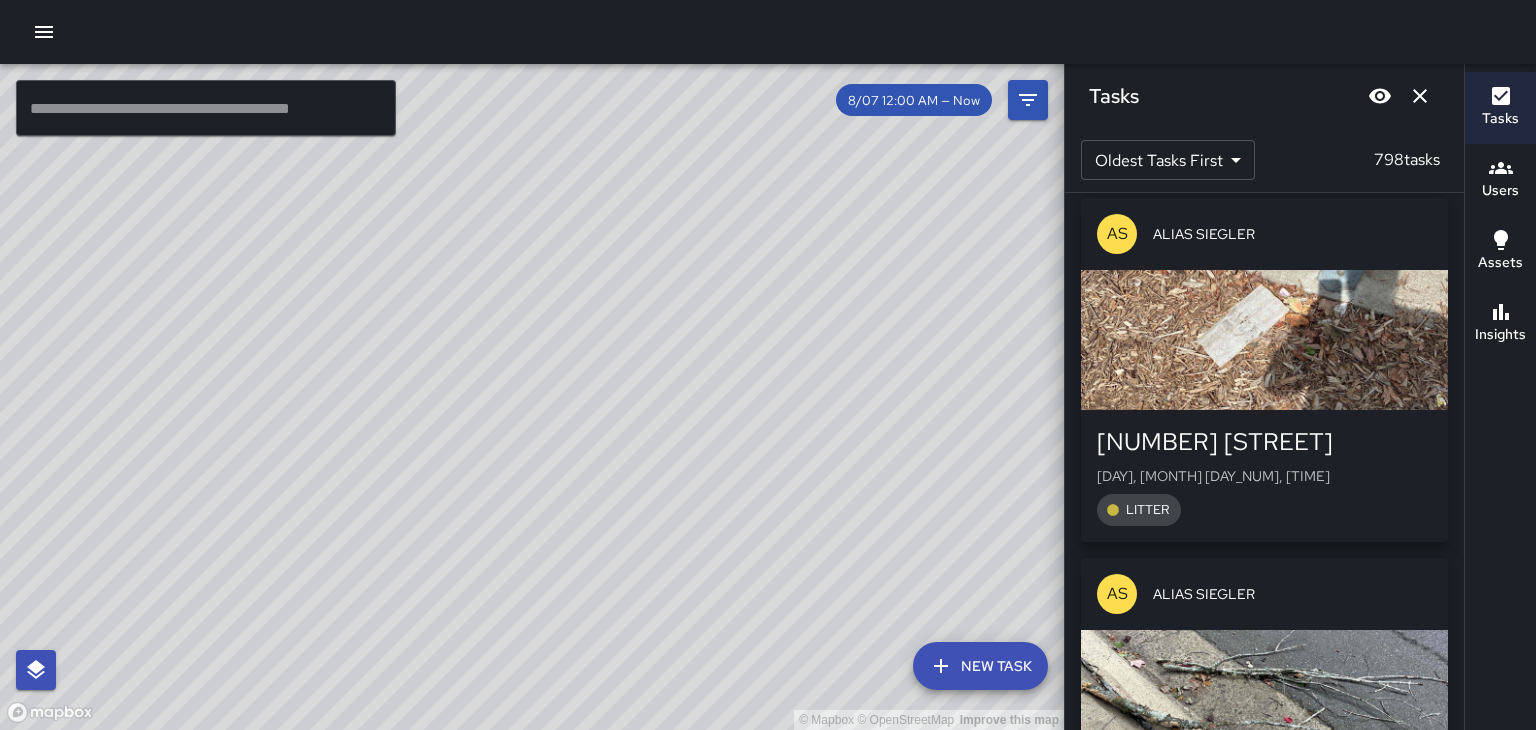 click on "[DAY], [MONTH] [DAY_NUM], [TIME]" at bounding box center [1264, 836] 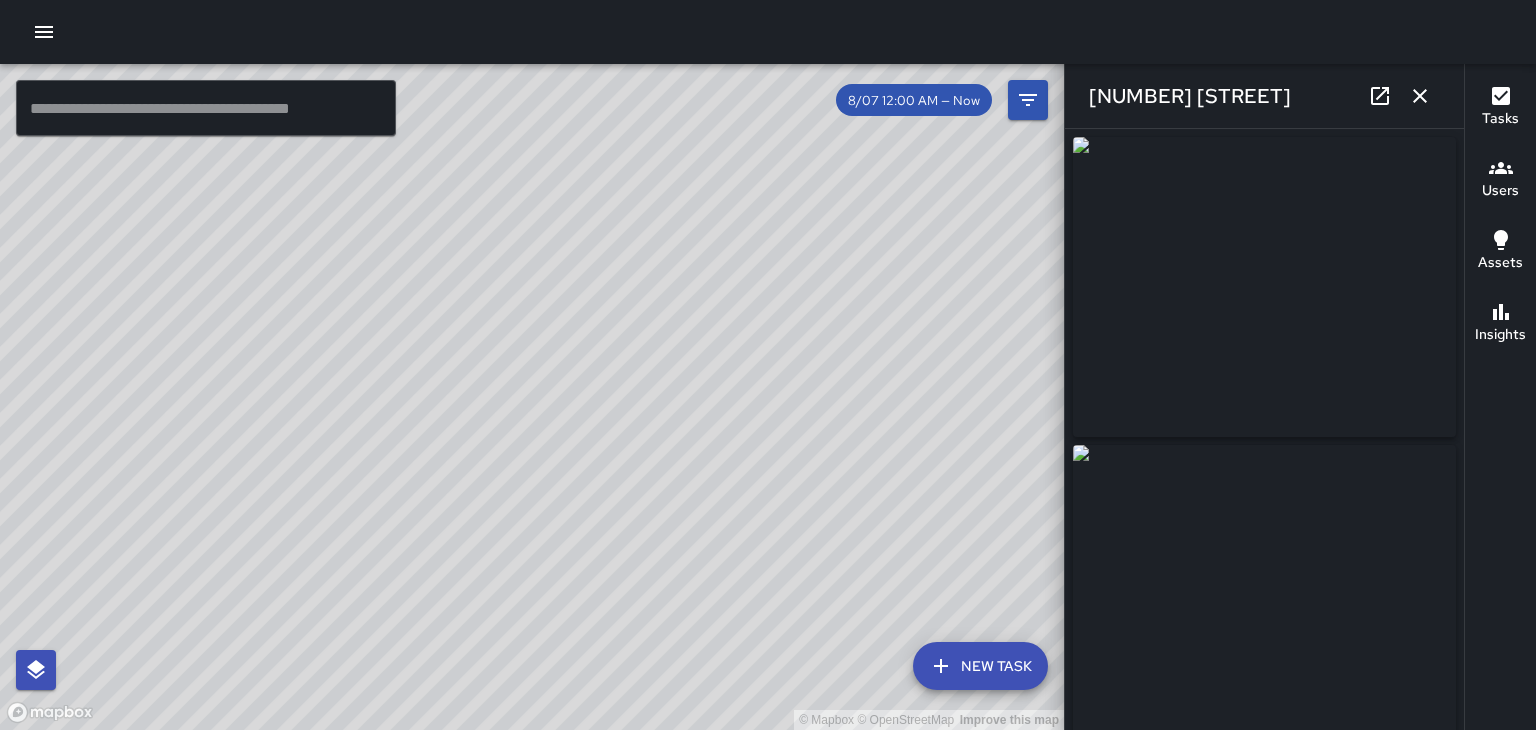 type on "**********" 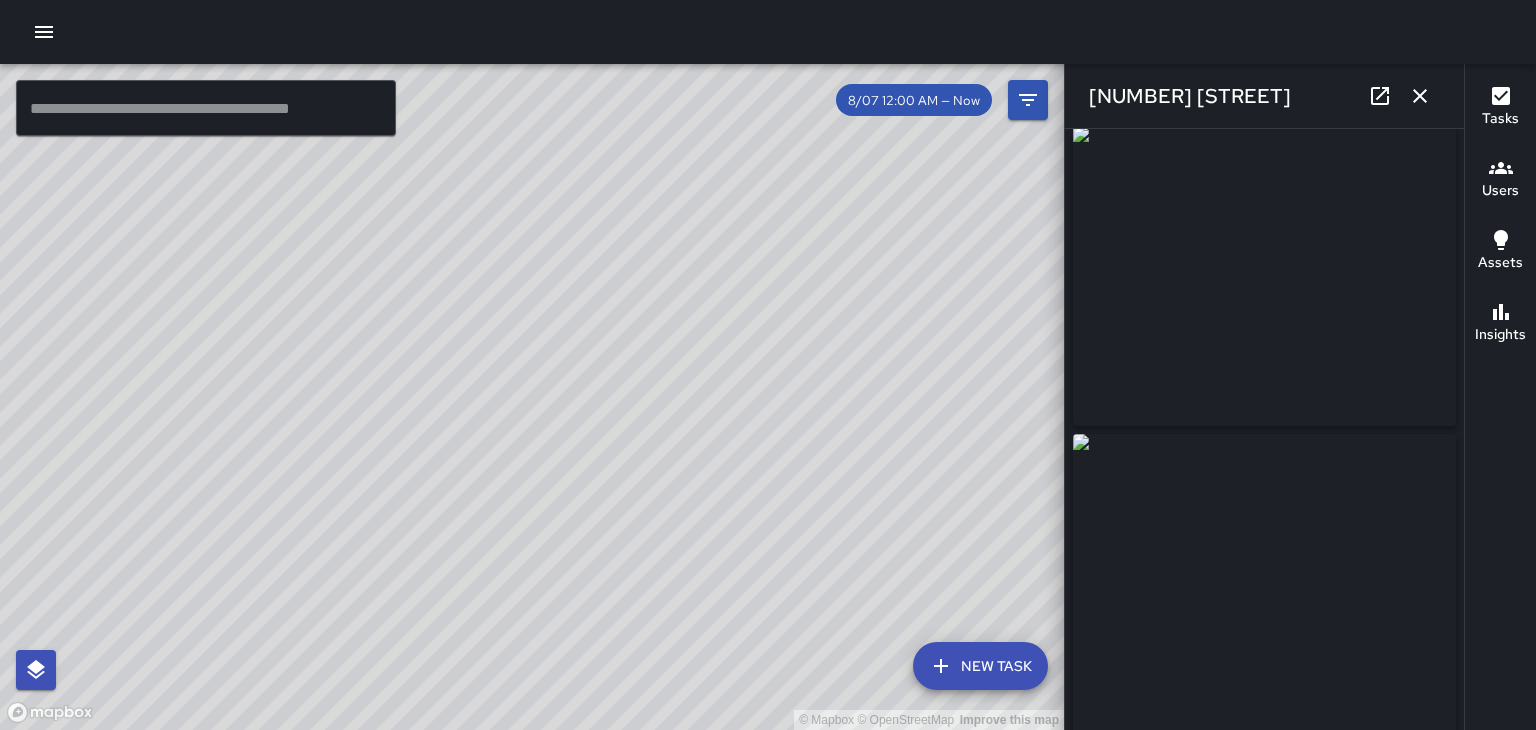 scroll, scrollTop: 0, scrollLeft: 0, axis: both 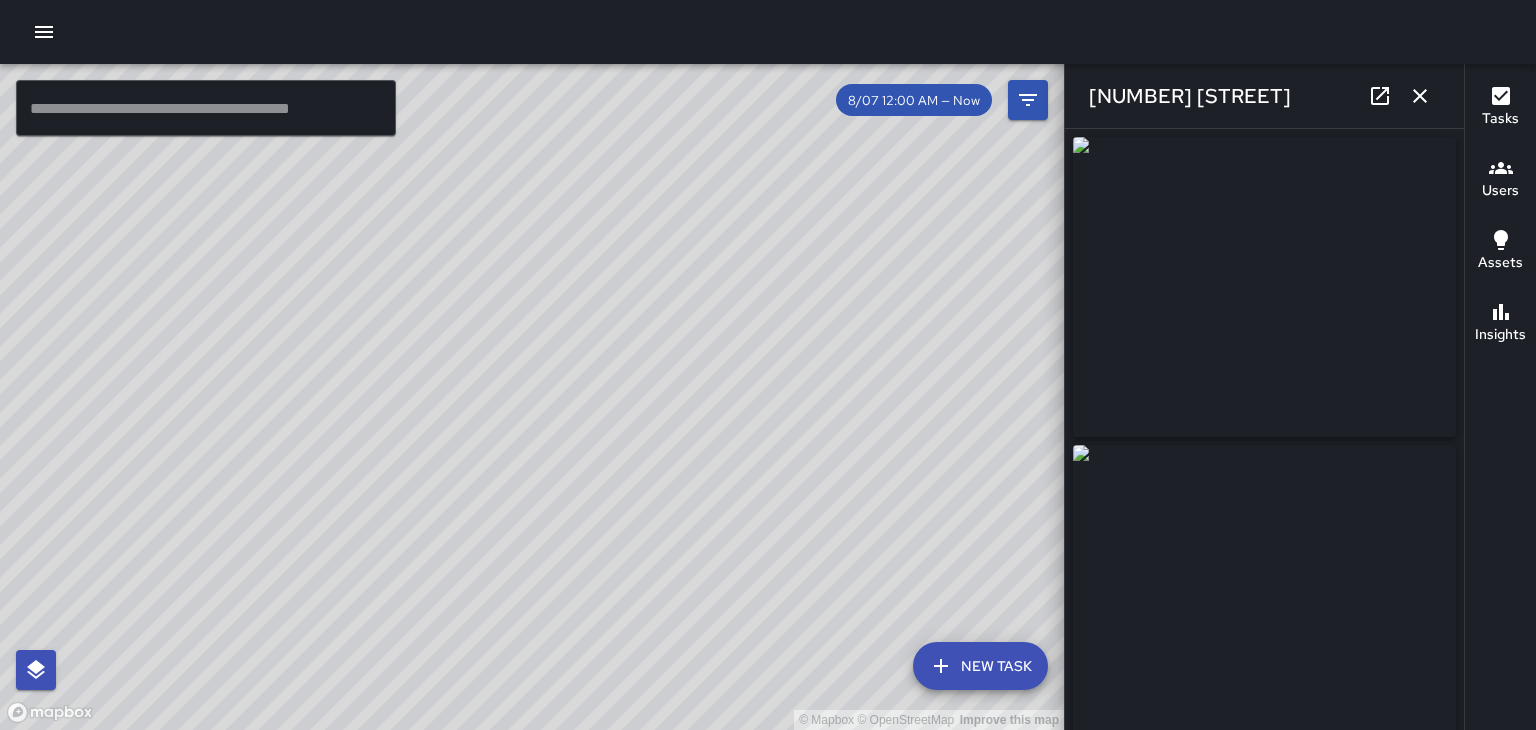 click 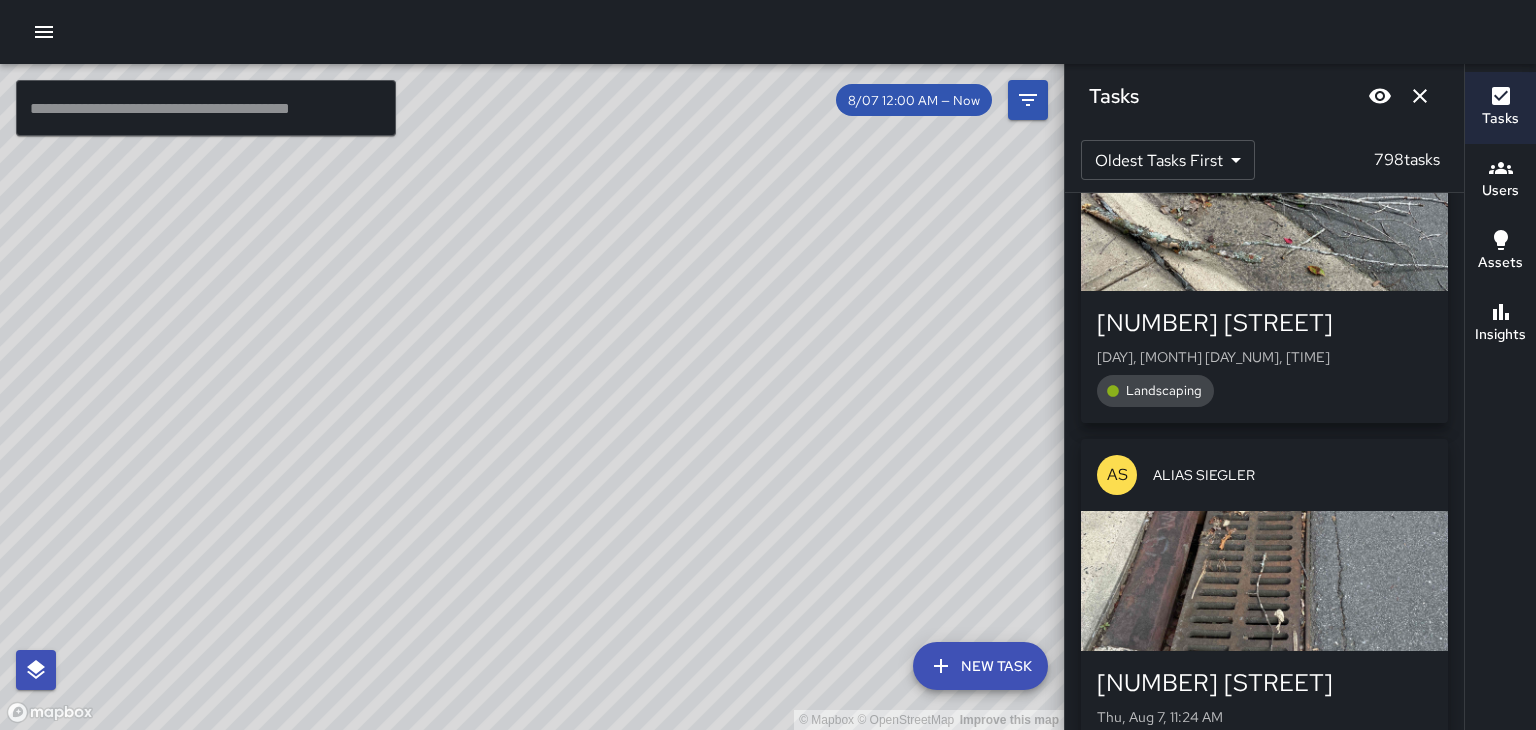 scroll, scrollTop: 51134, scrollLeft: 0, axis: vertical 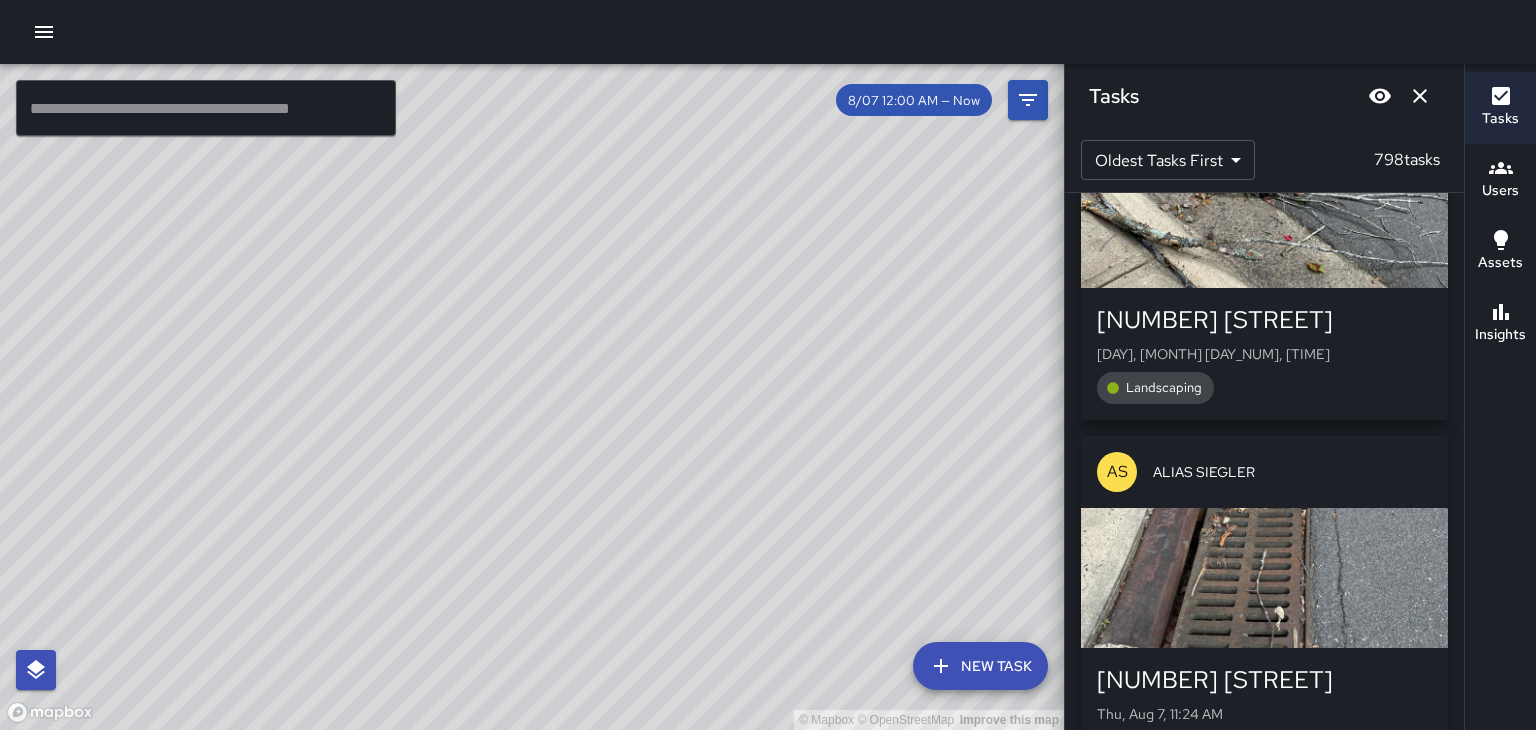click at bounding box center (1264, 578) 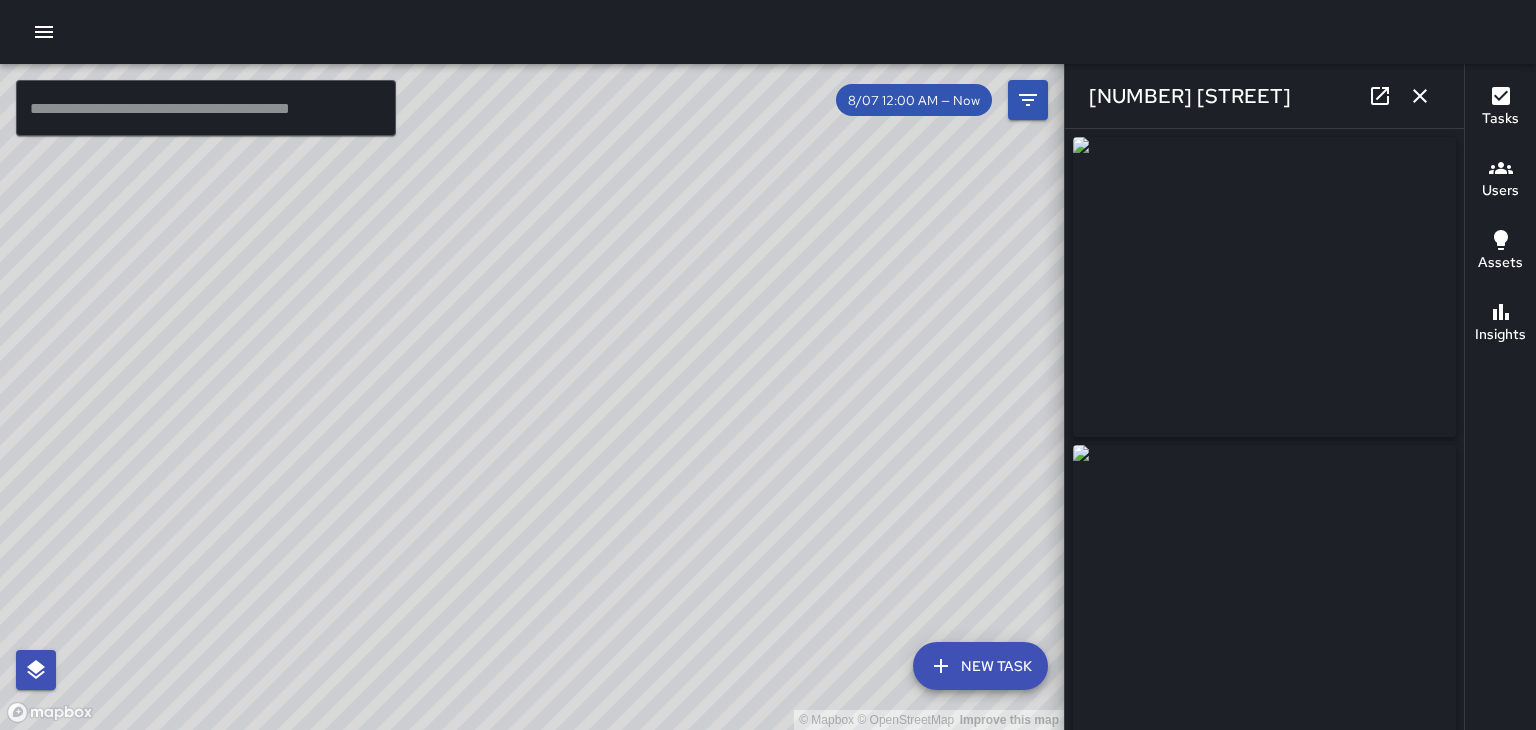 click 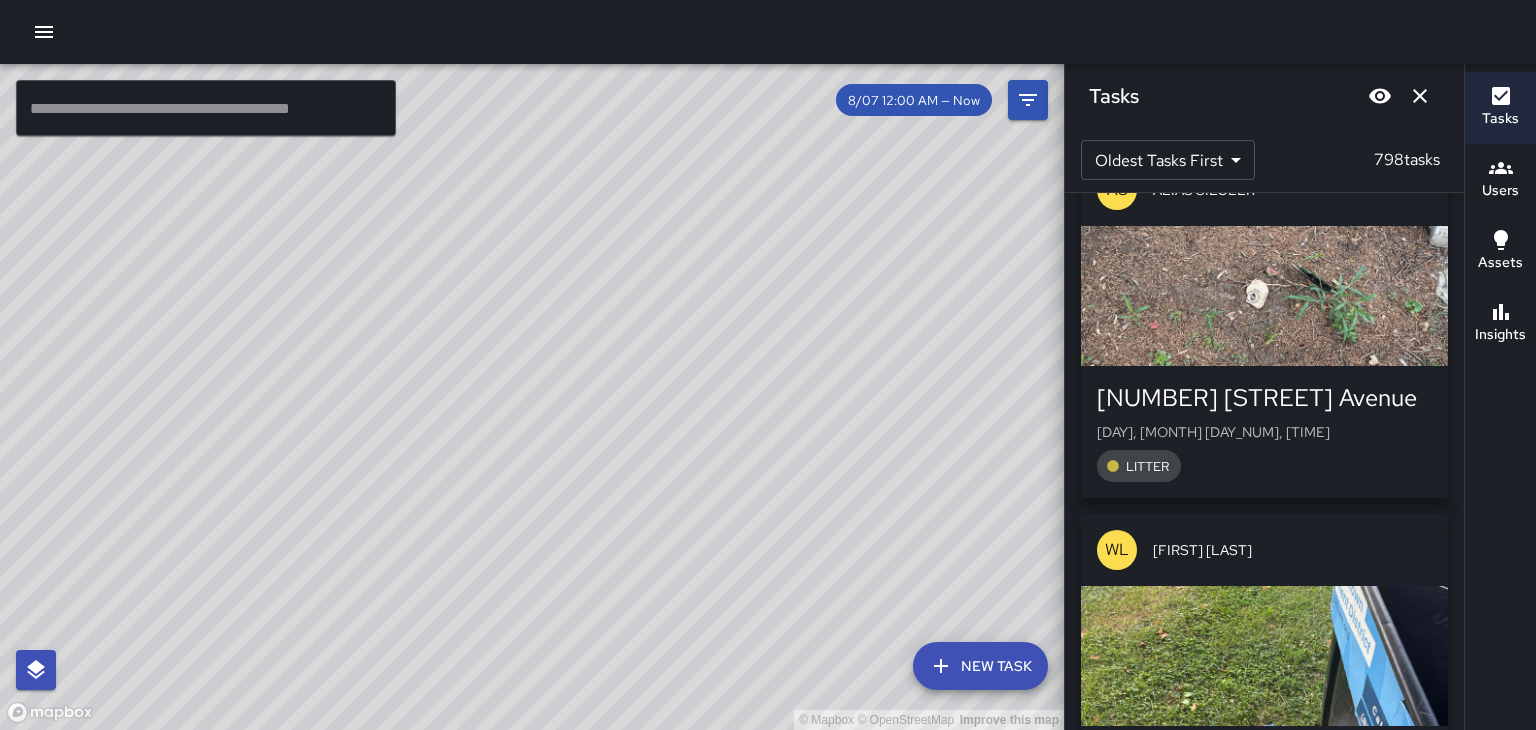 scroll, scrollTop: 53874, scrollLeft: 0, axis: vertical 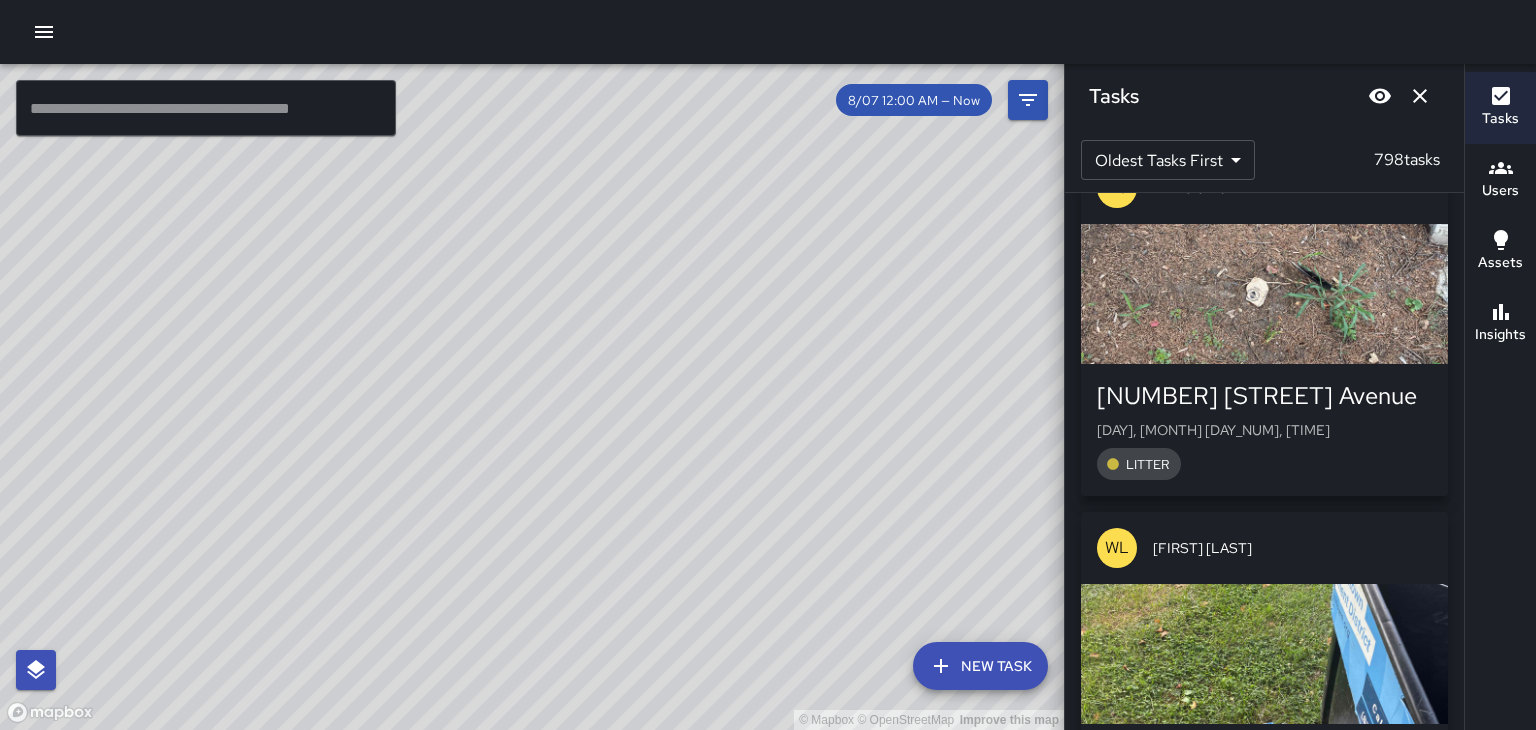 click at bounding box center (1264, 654) 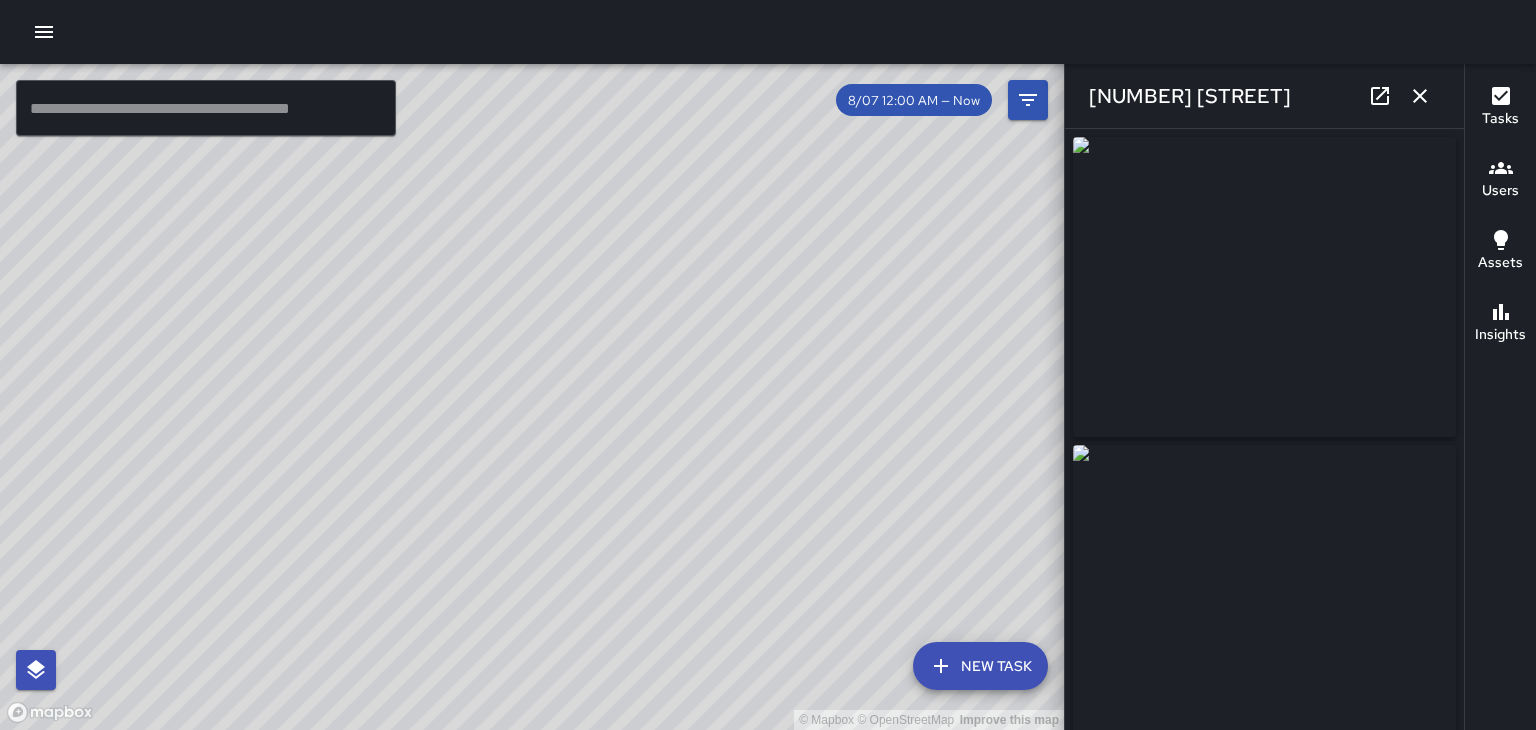click 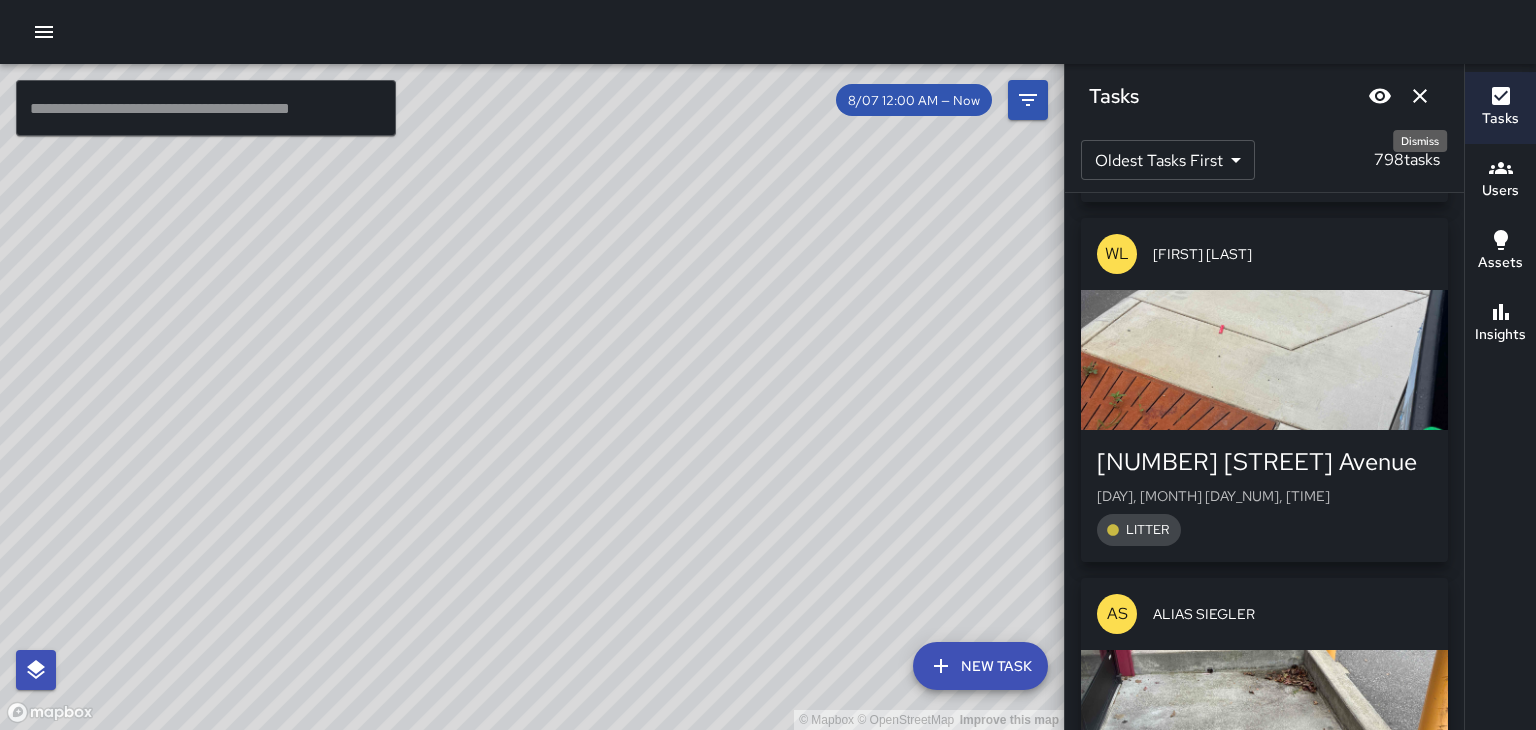 scroll, scrollTop: 58980, scrollLeft: 0, axis: vertical 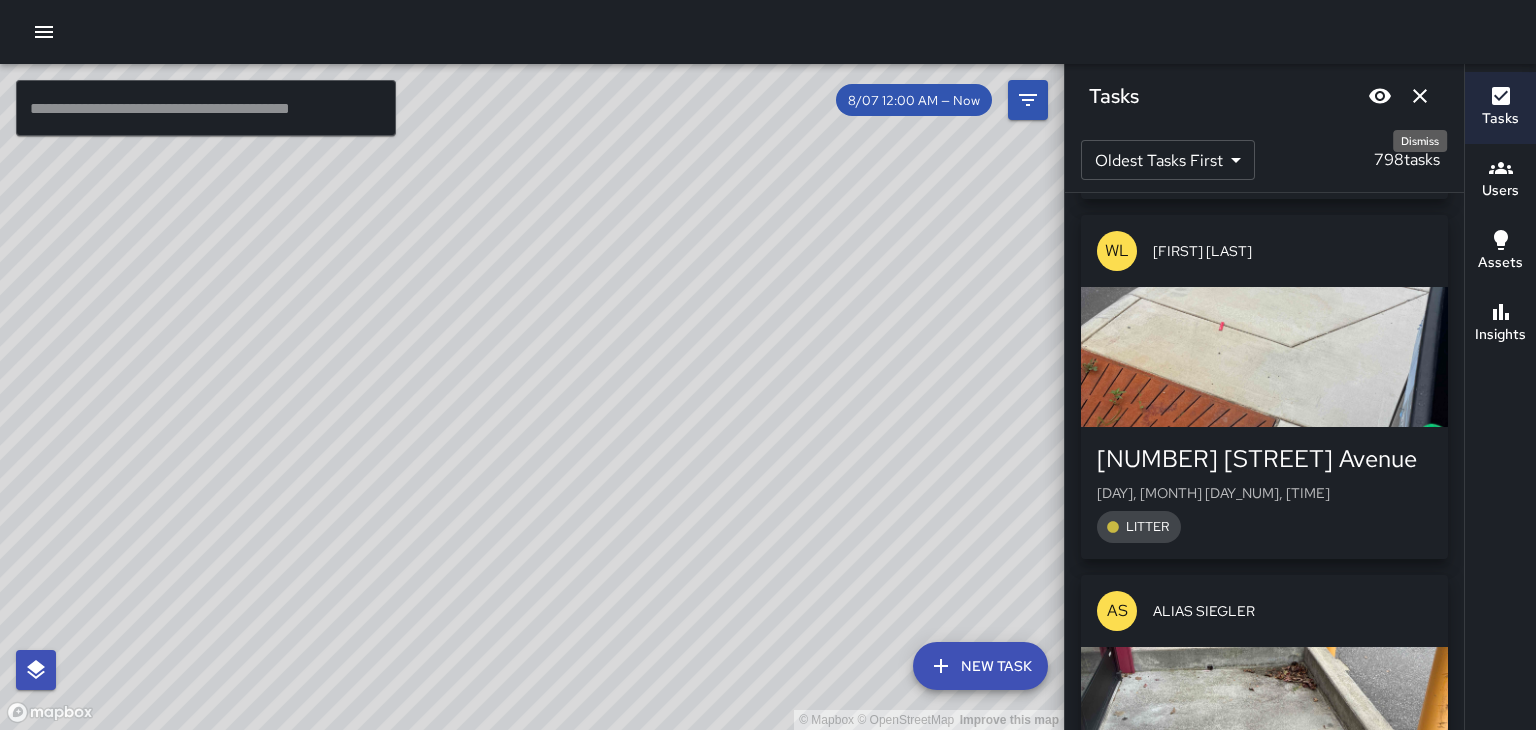 click on "[NUMBER] [STREET]" at bounding box center (1264, 819) 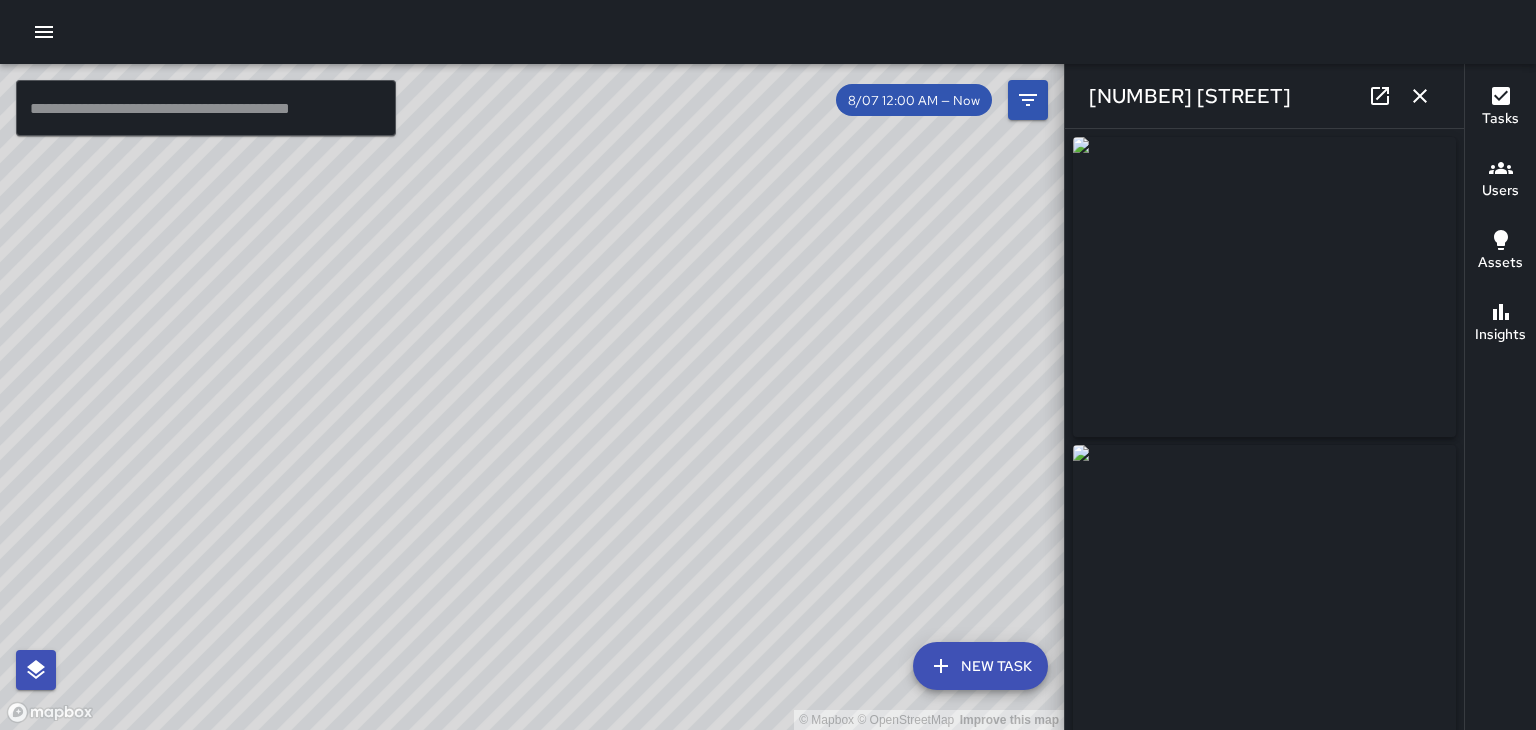 type on "**********" 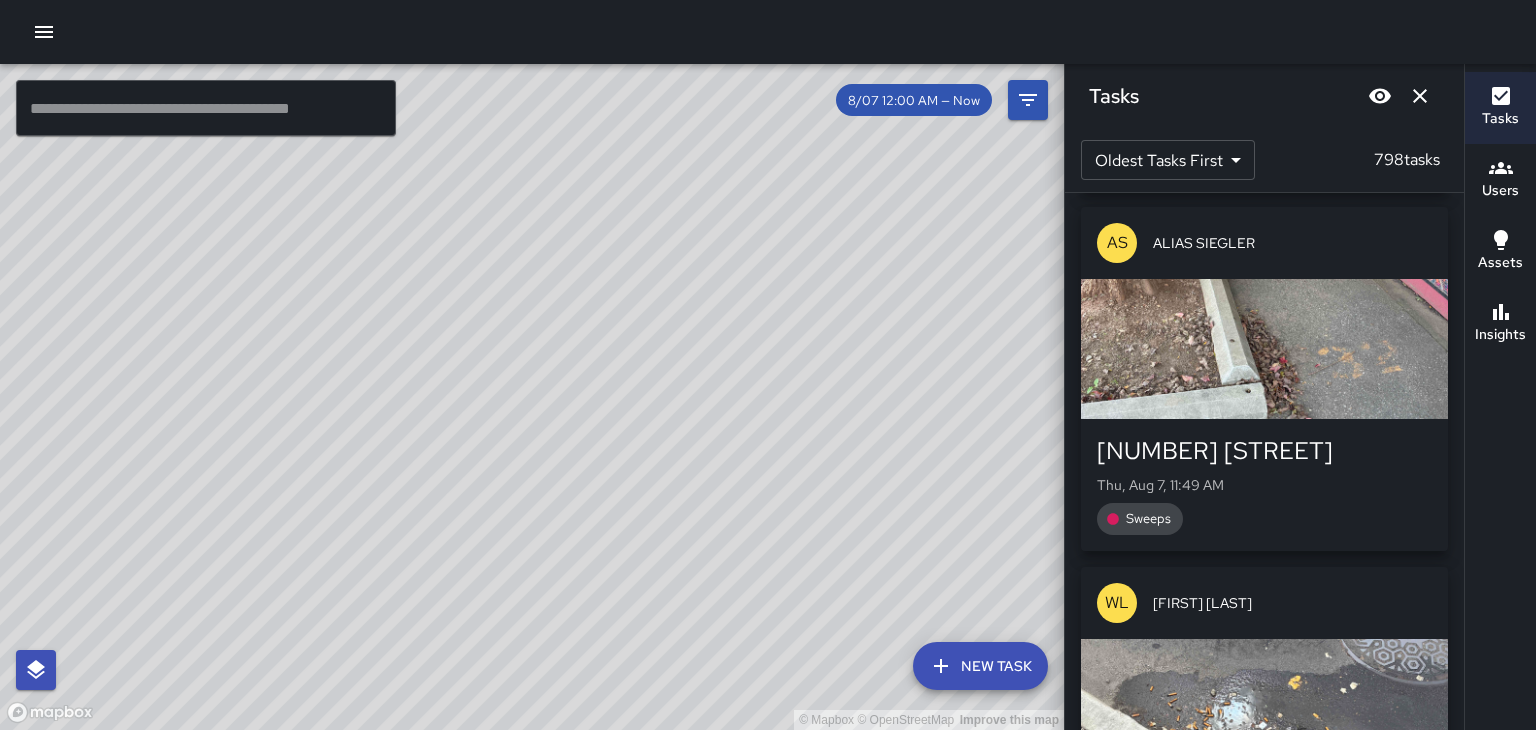 scroll, scrollTop: 59709, scrollLeft: 0, axis: vertical 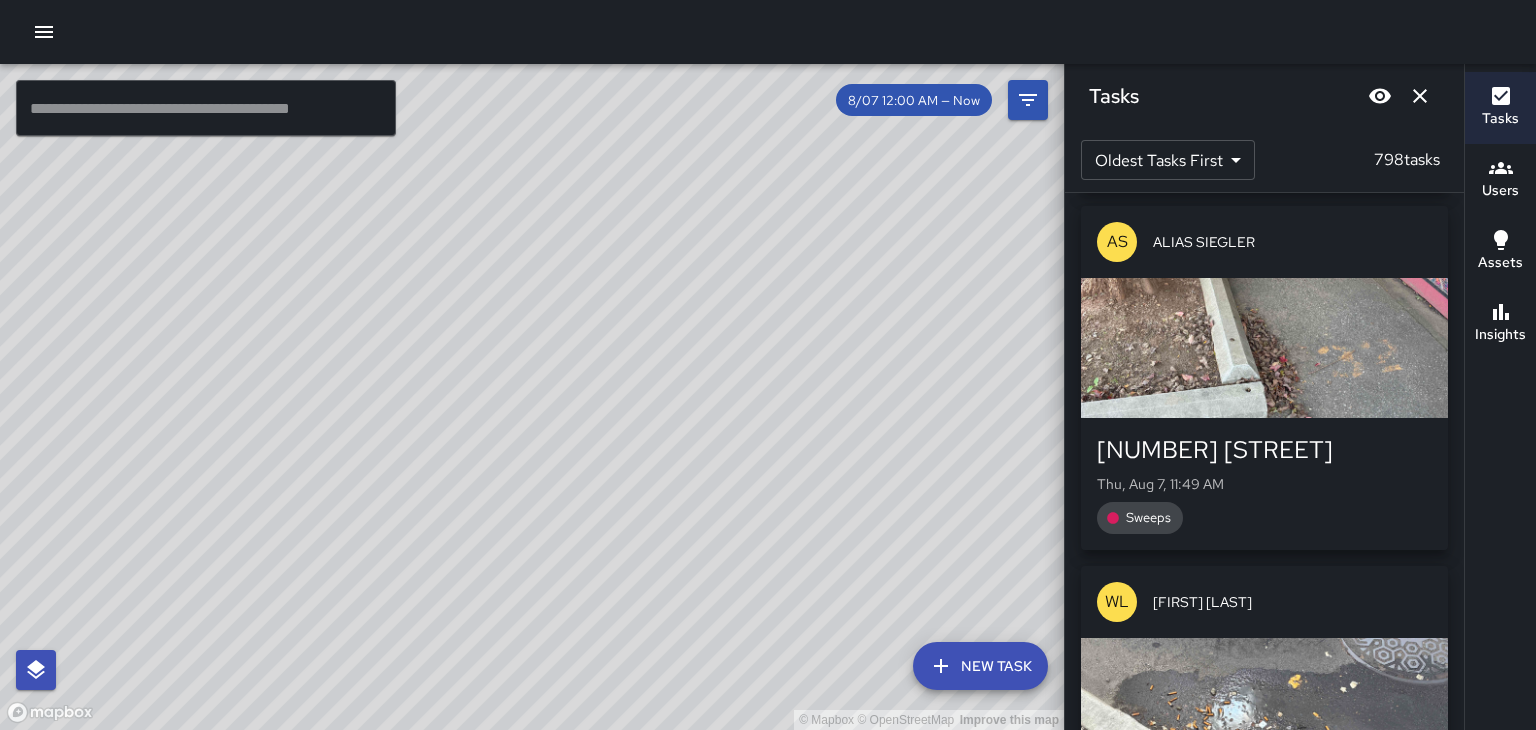 click on "[DAY], [MONTH] [DAY_NUM], [TIME]" at bounding box center [1264, 844] 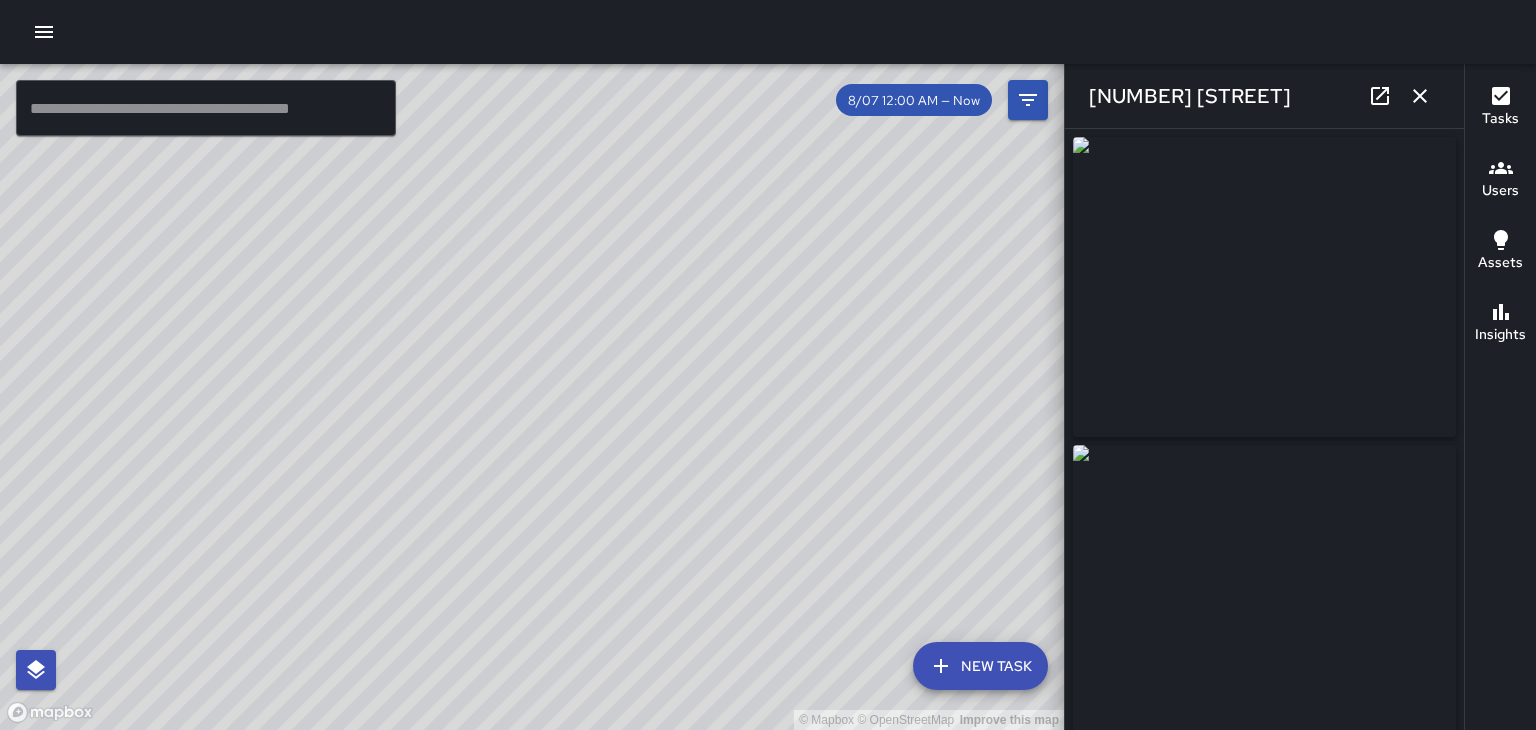 type on "**********" 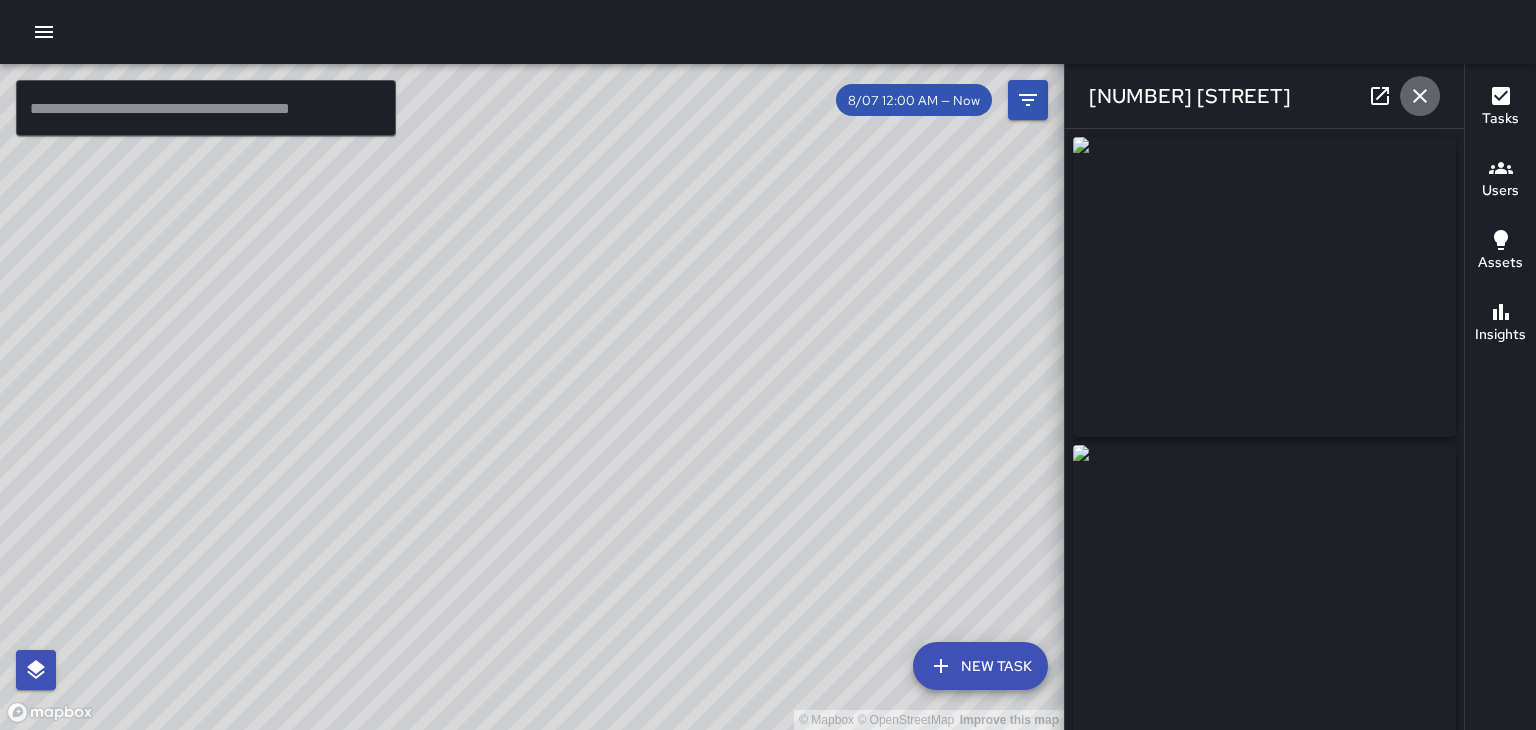 click 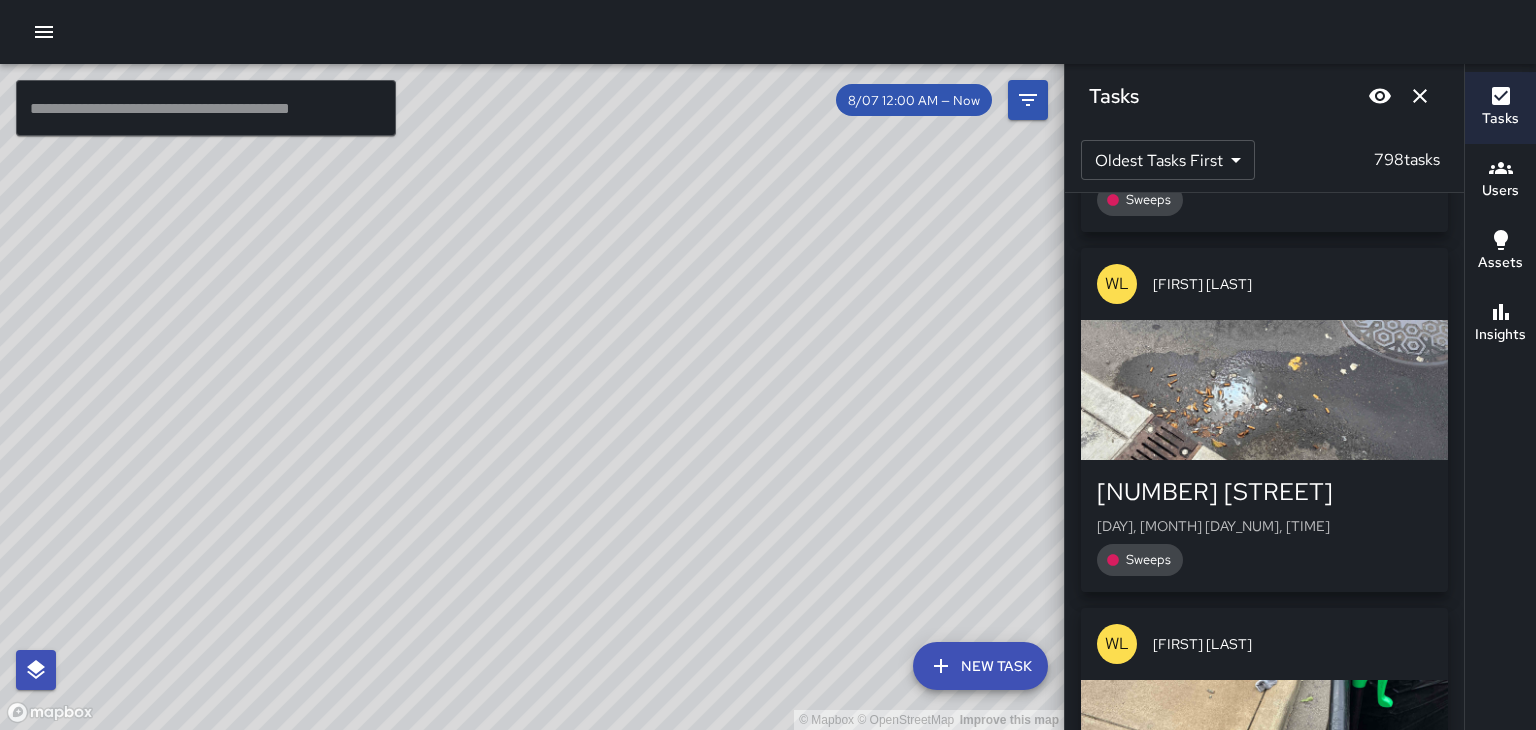 scroll, scrollTop: 60029, scrollLeft: 0, axis: vertical 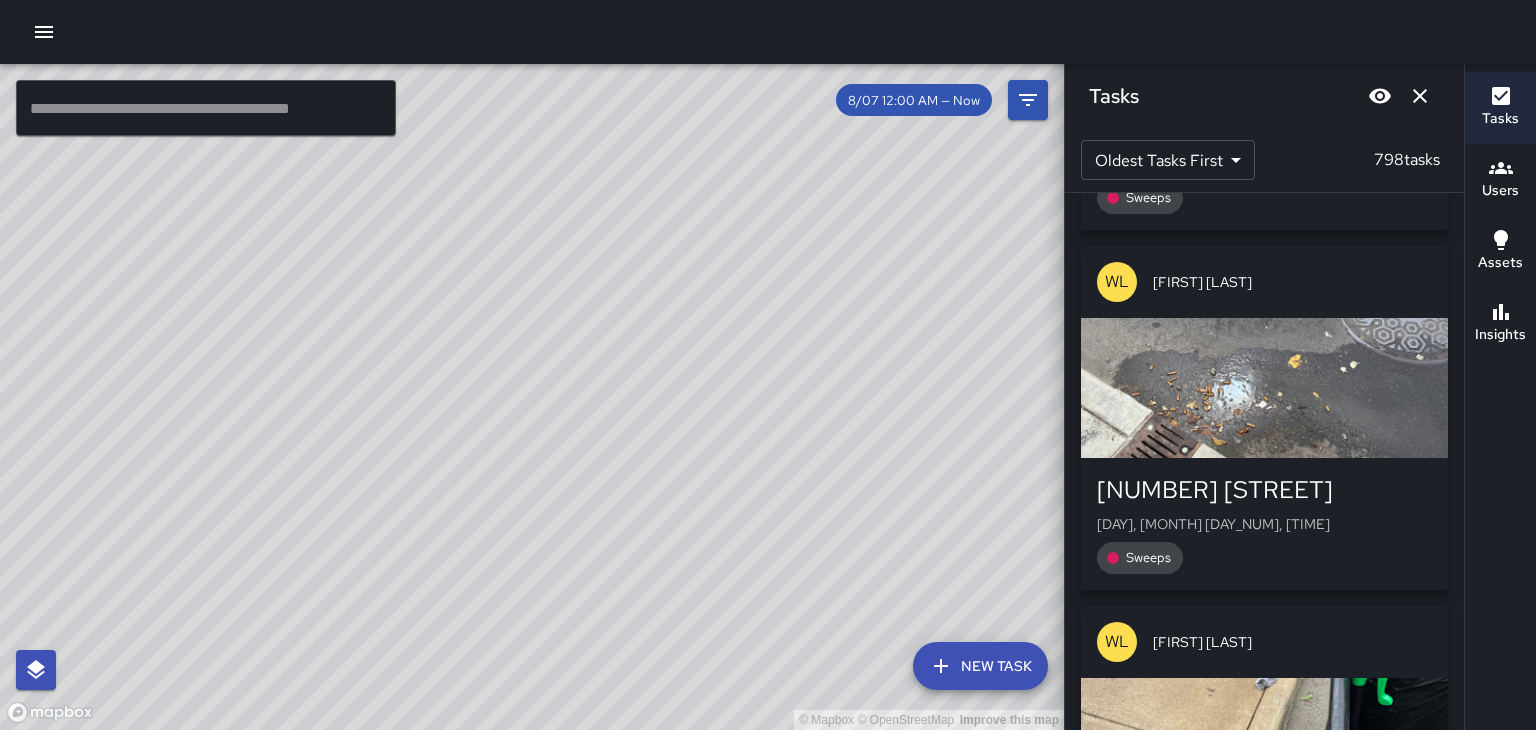 click on "[NUMBER] [STREET]" at bounding box center (1264, 850) 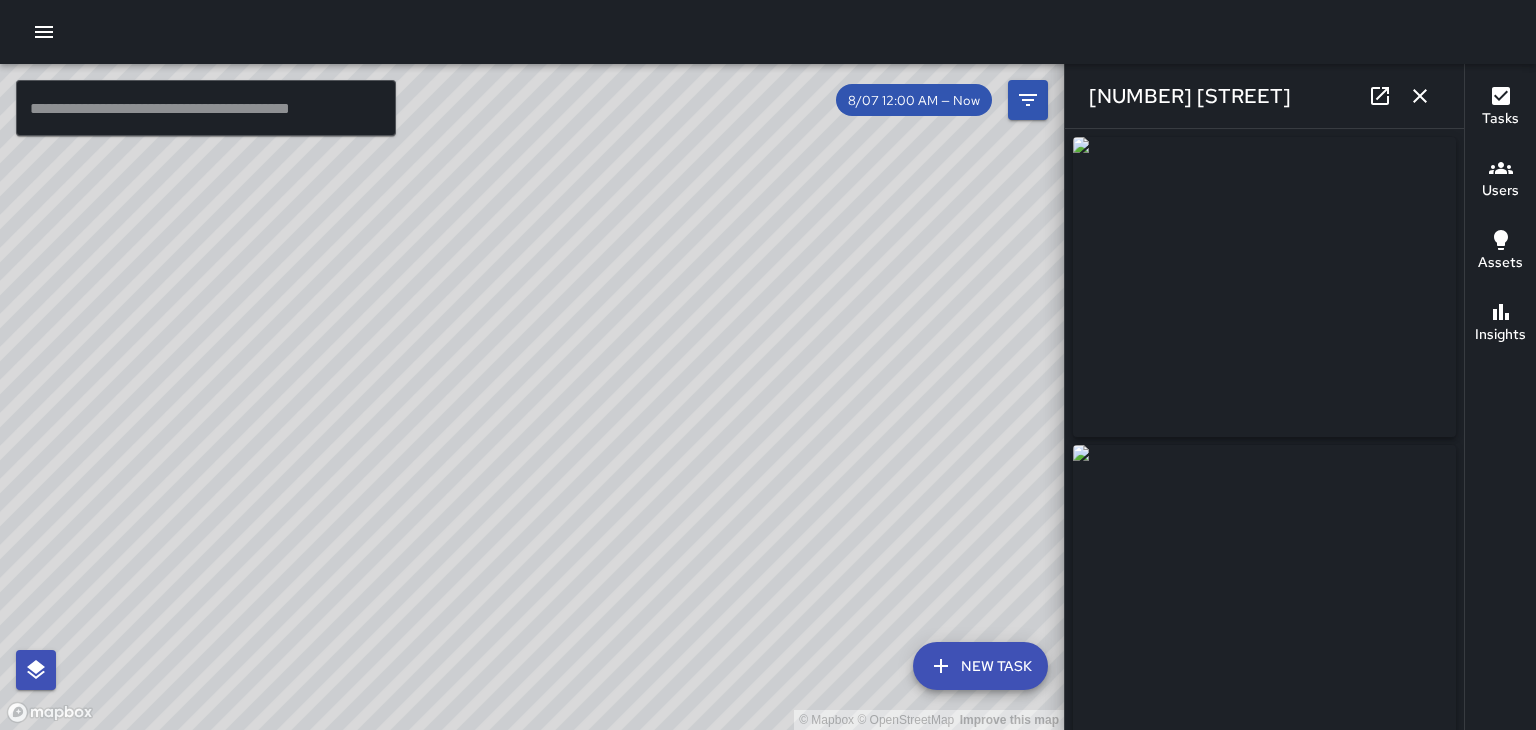 click 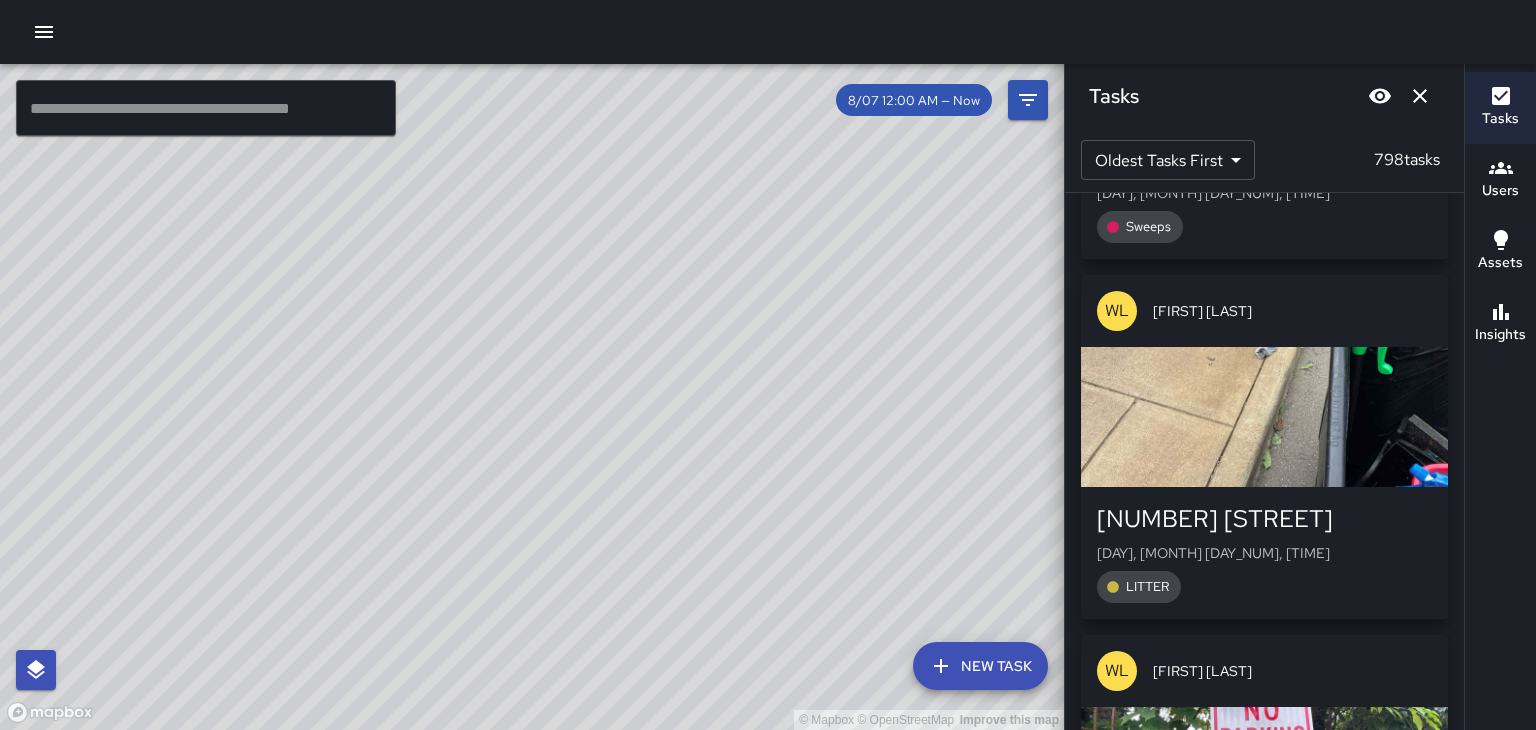 scroll, scrollTop: 60368, scrollLeft: 0, axis: vertical 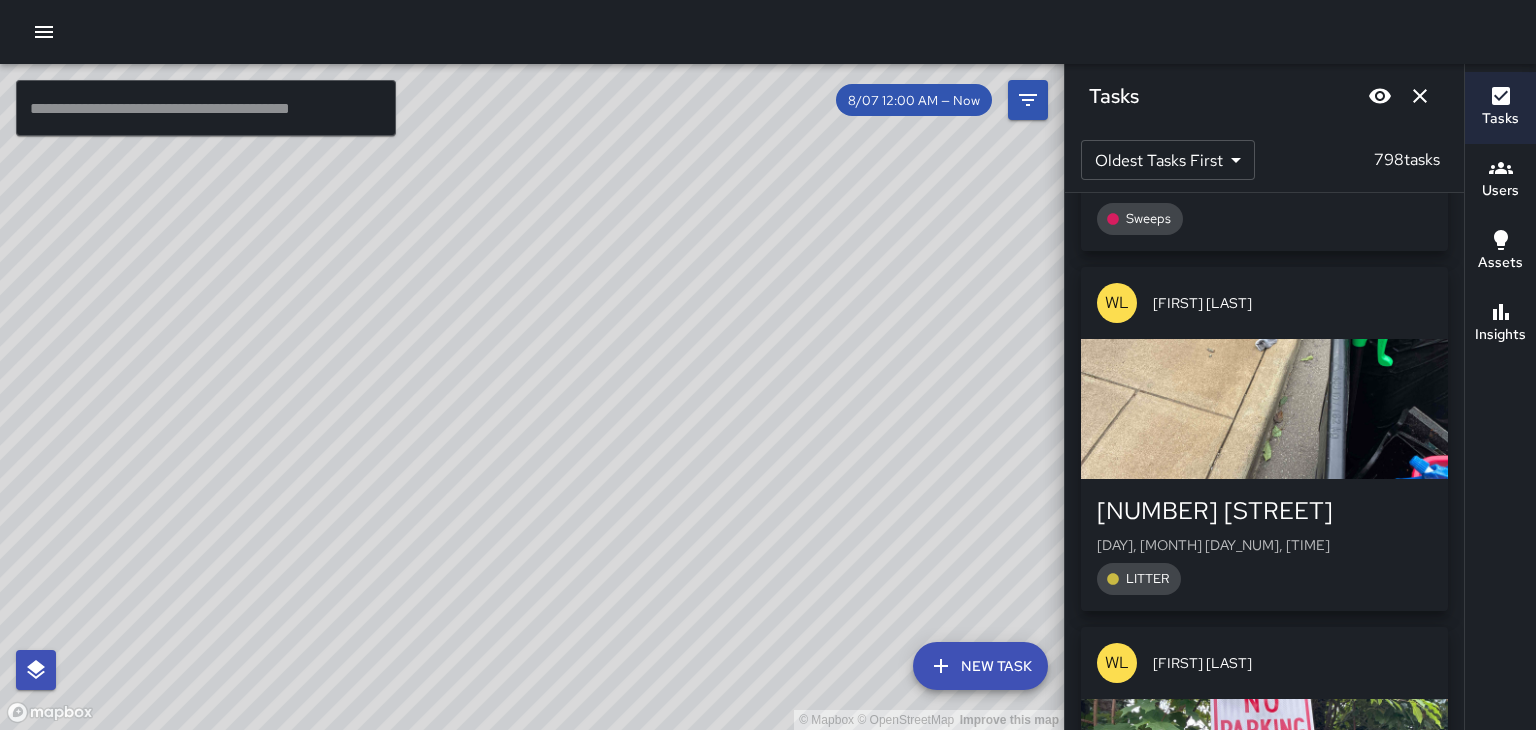 click on "[NUMBER] [STREET] Street" at bounding box center [1264, 871] 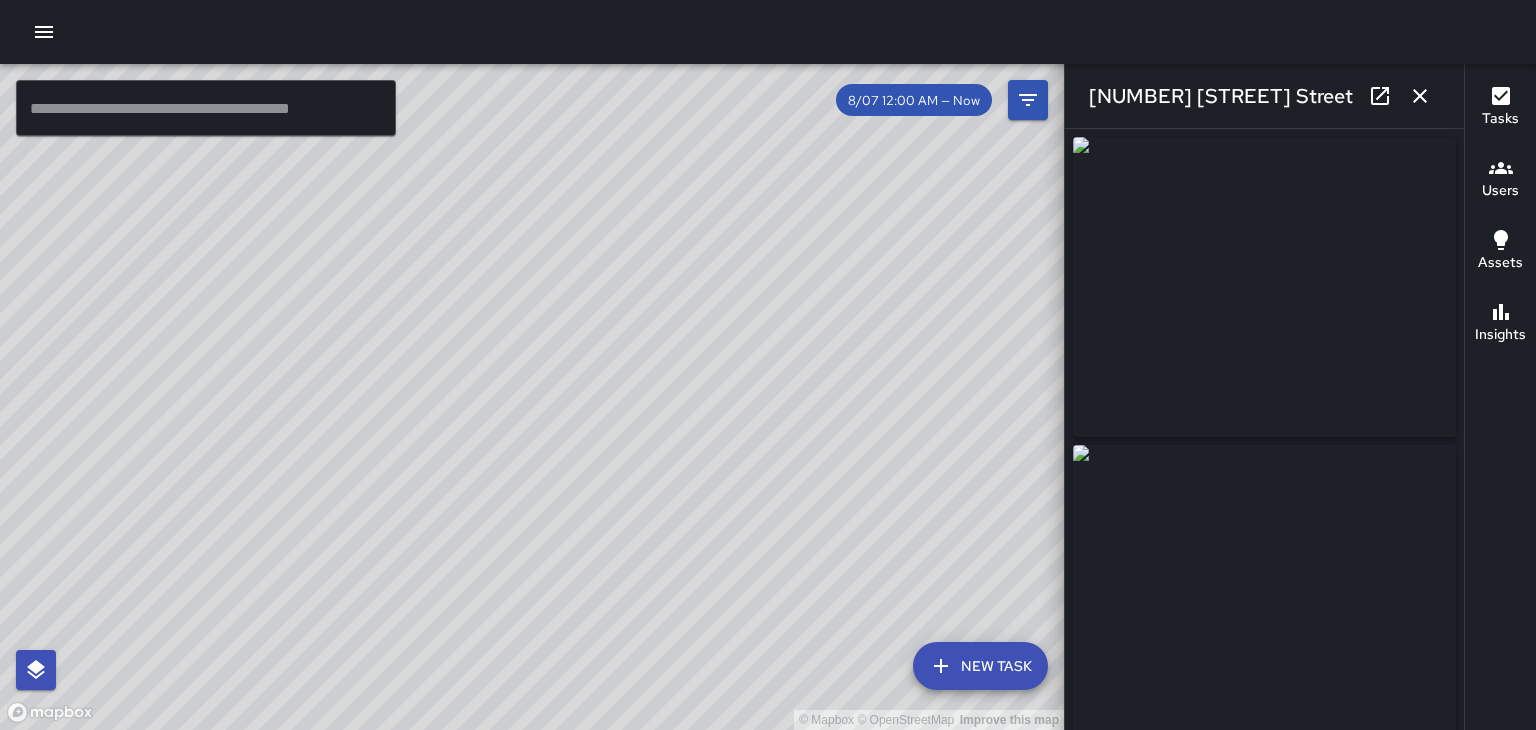 click 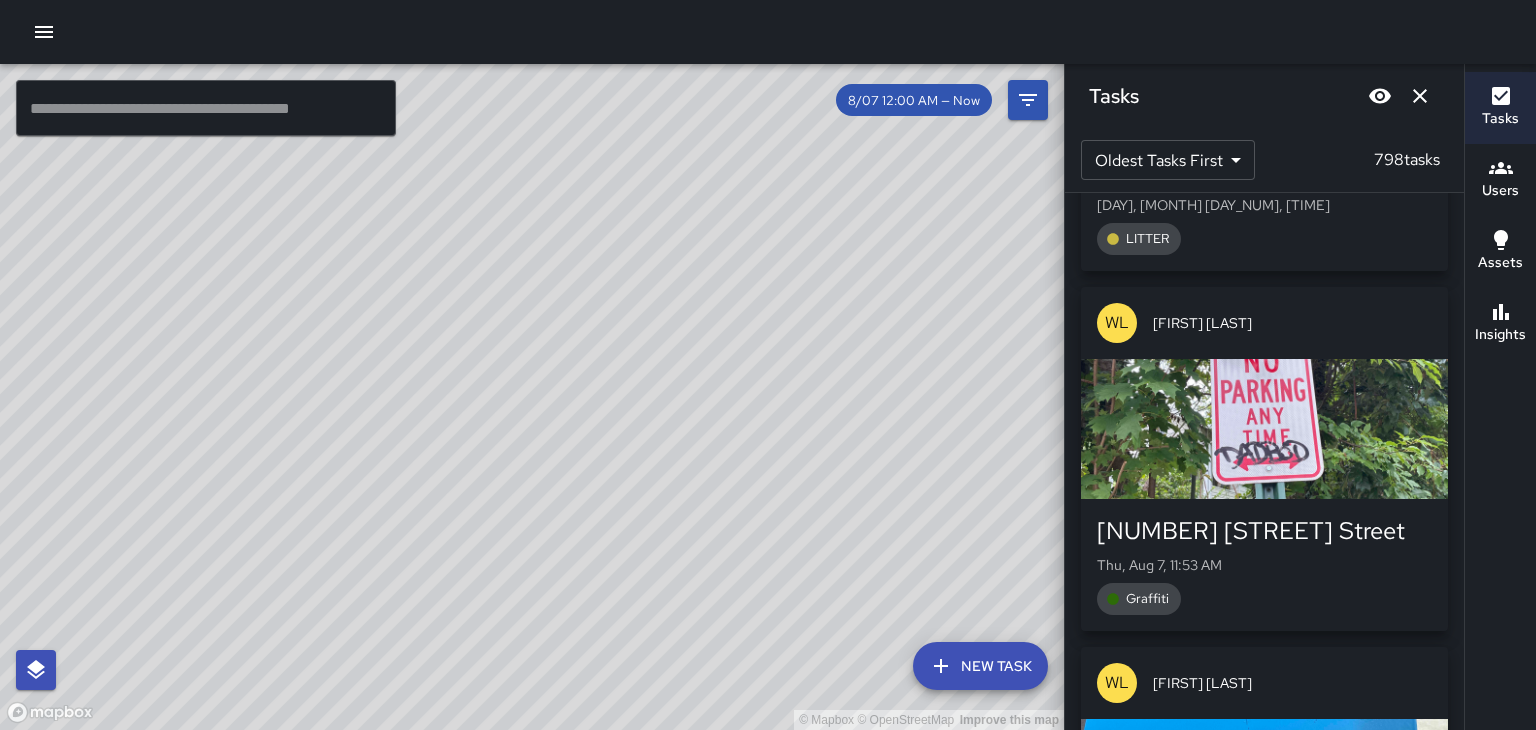 scroll, scrollTop: 60728, scrollLeft: 0, axis: vertical 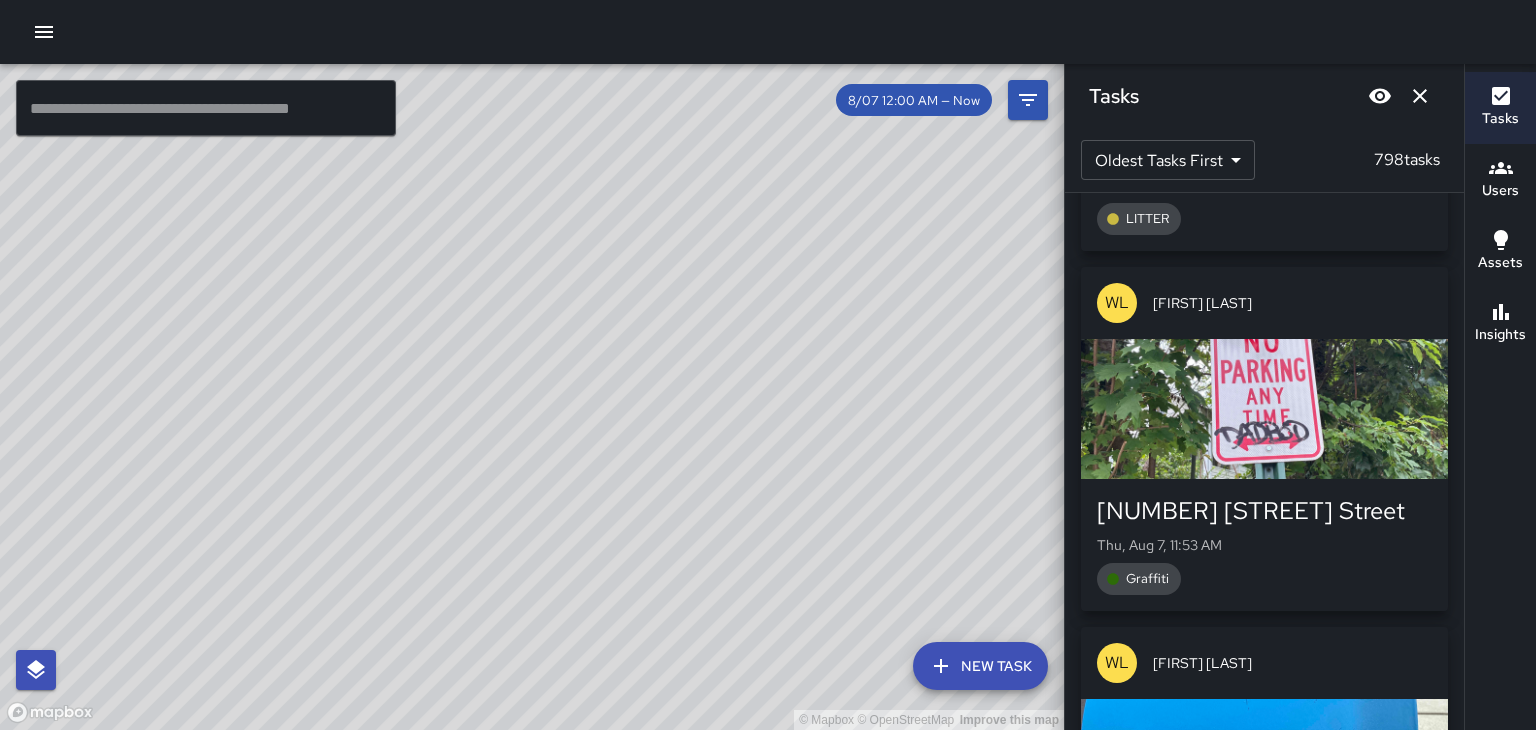 click on "[NUMBER] [STREET] Avenue" at bounding box center [1264, 871] 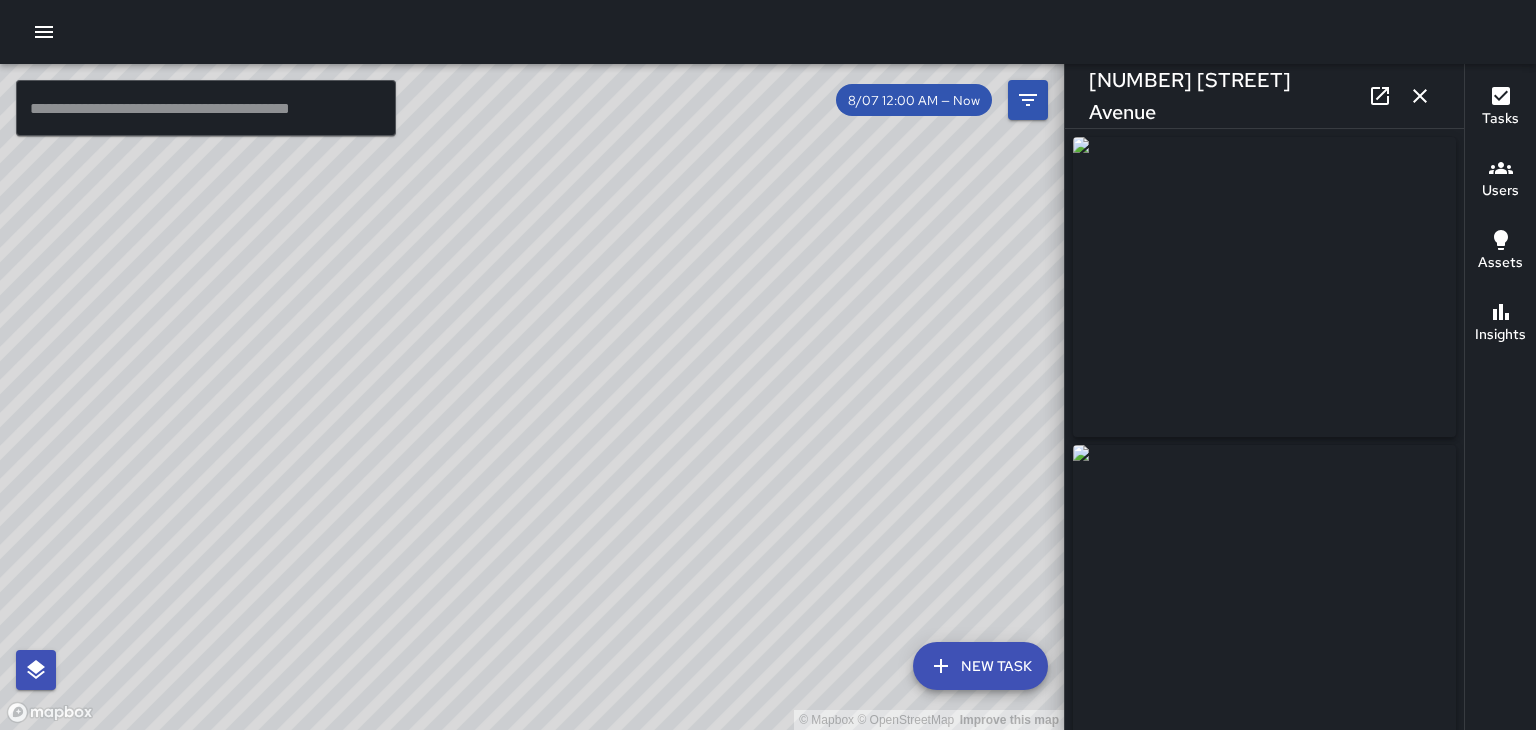 click 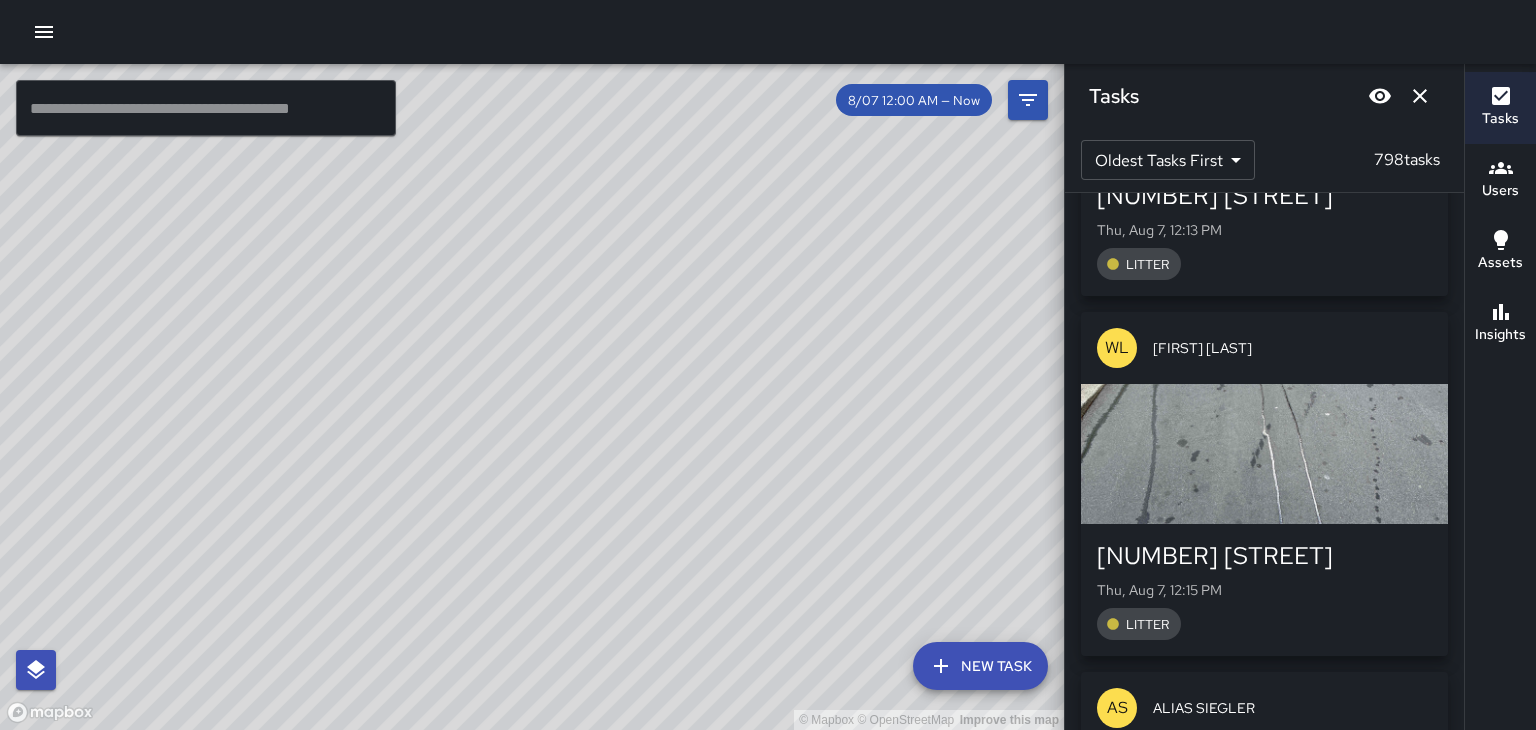 scroll, scrollTop: 64135, scrollLeft: 0, axis: vertical 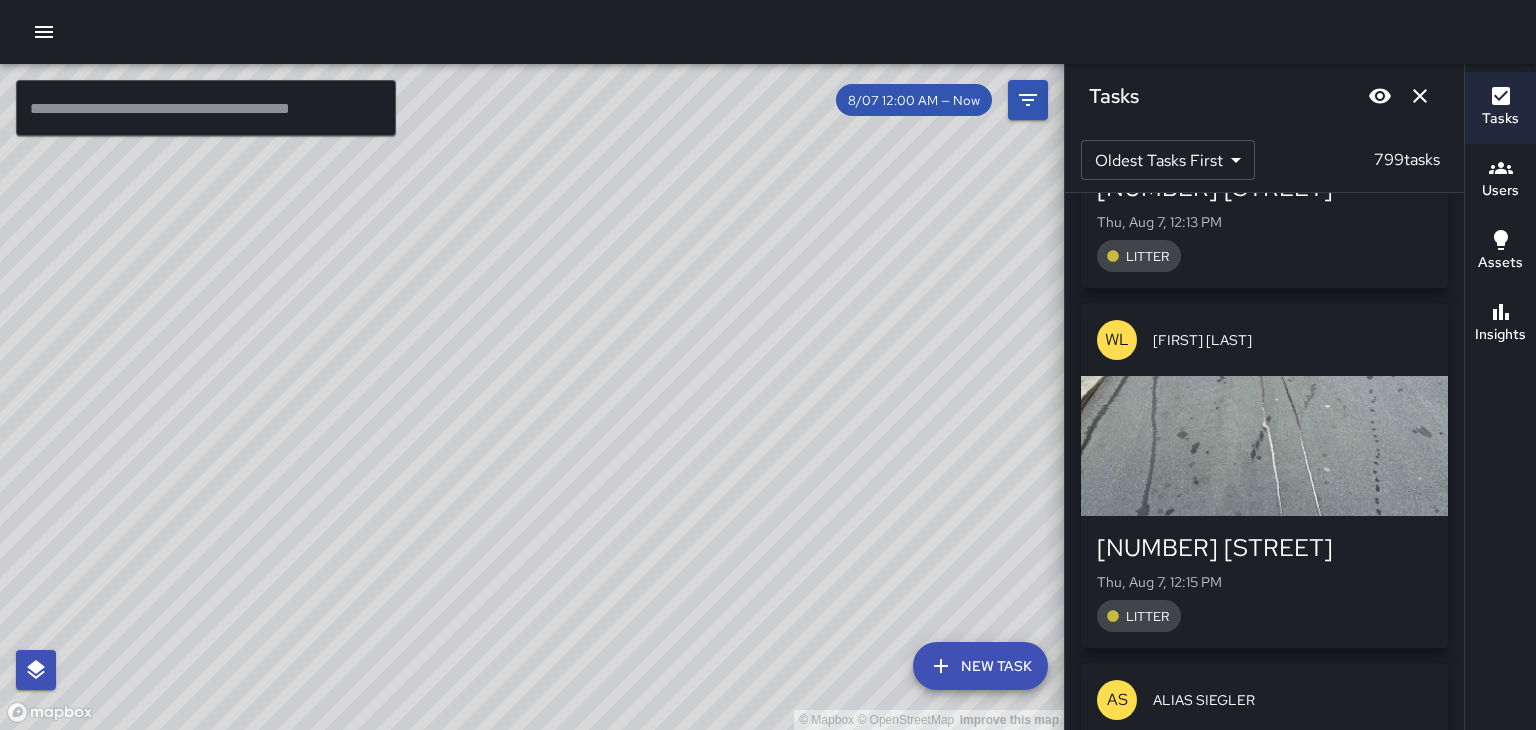 click at bounding box center [1264, 806] 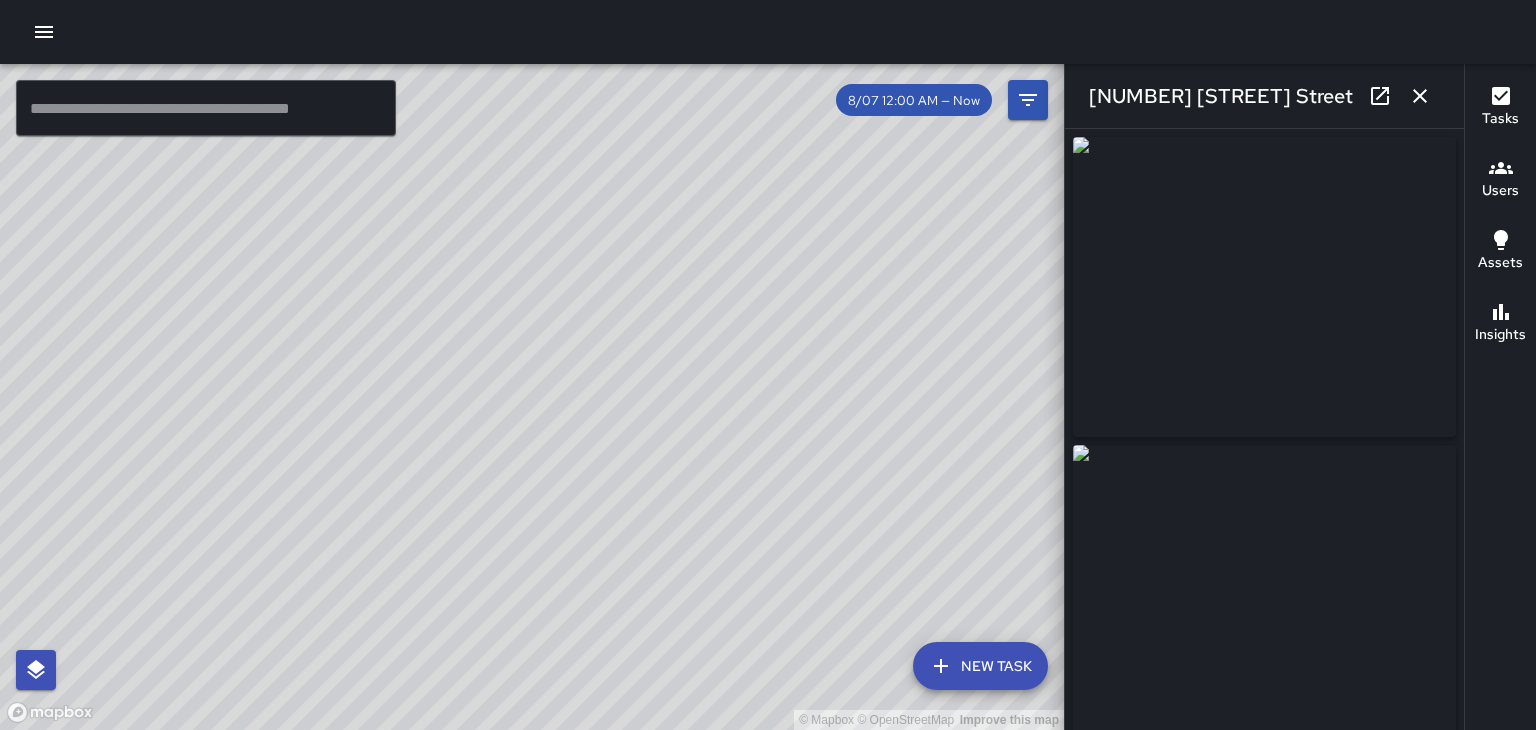 type on "**********" 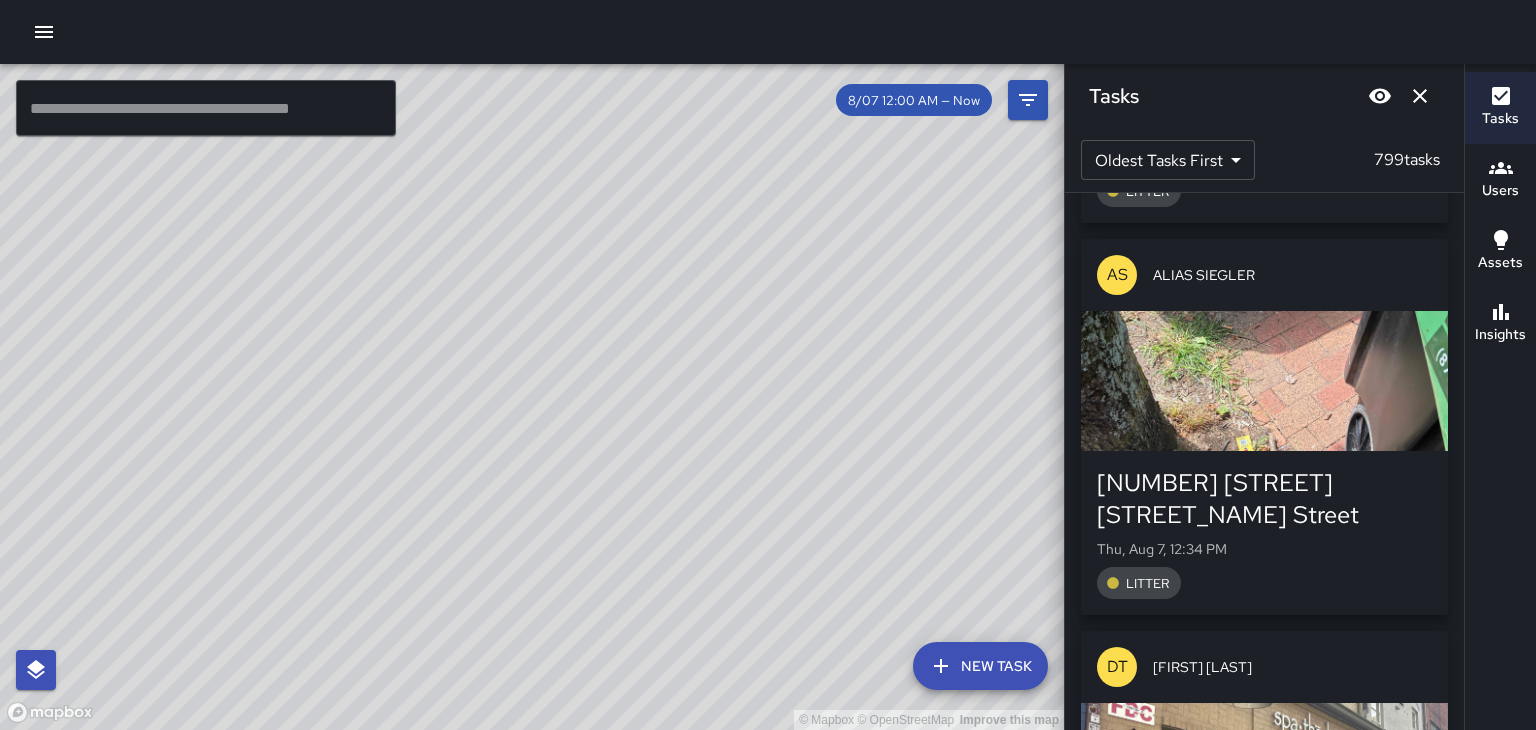 scroll, scrollTop: 66360, scrollLeft: 0, axis: vertical 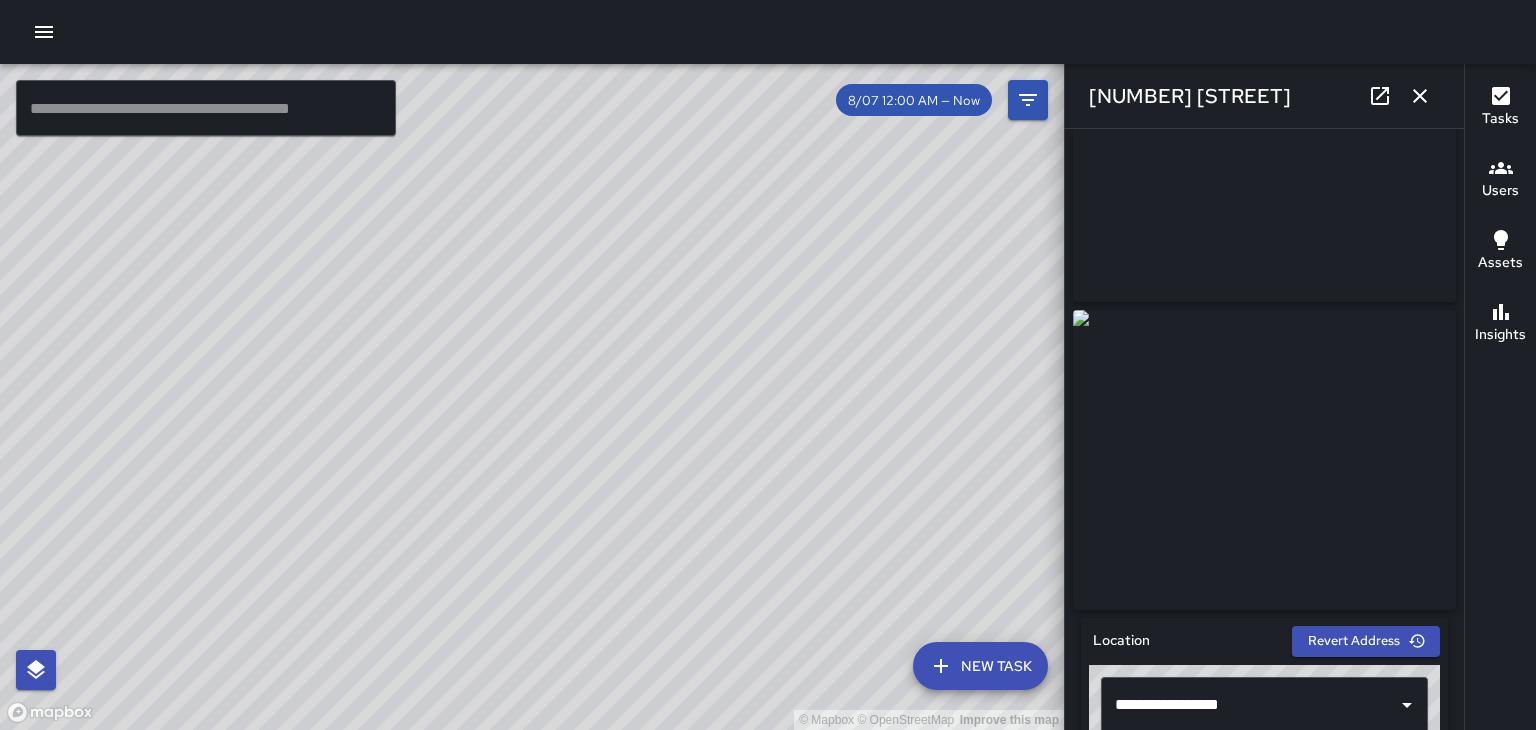 click at bounding box center [1420, 96] 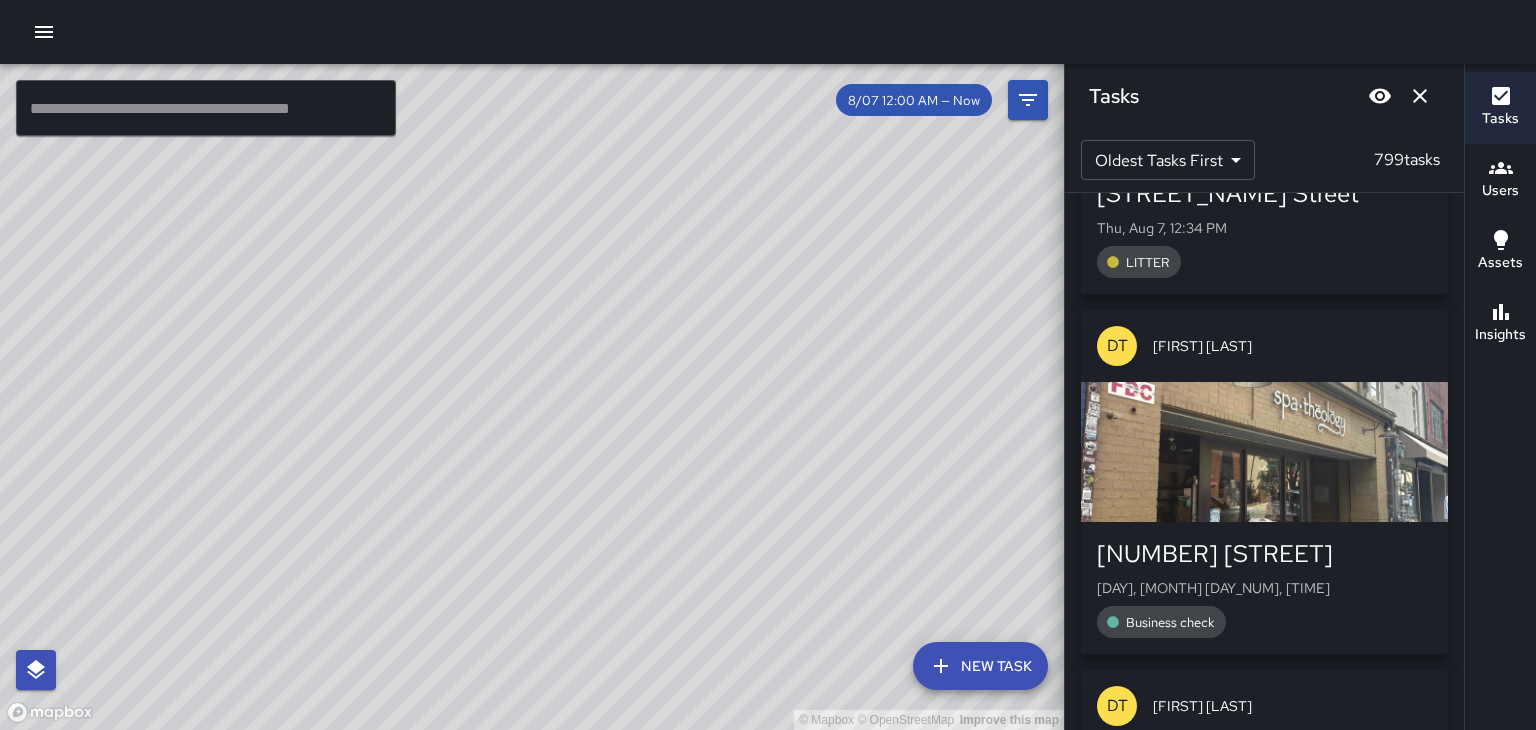 scroll, scrollTop: 66687, scrollLeft: 0, axis: vertical 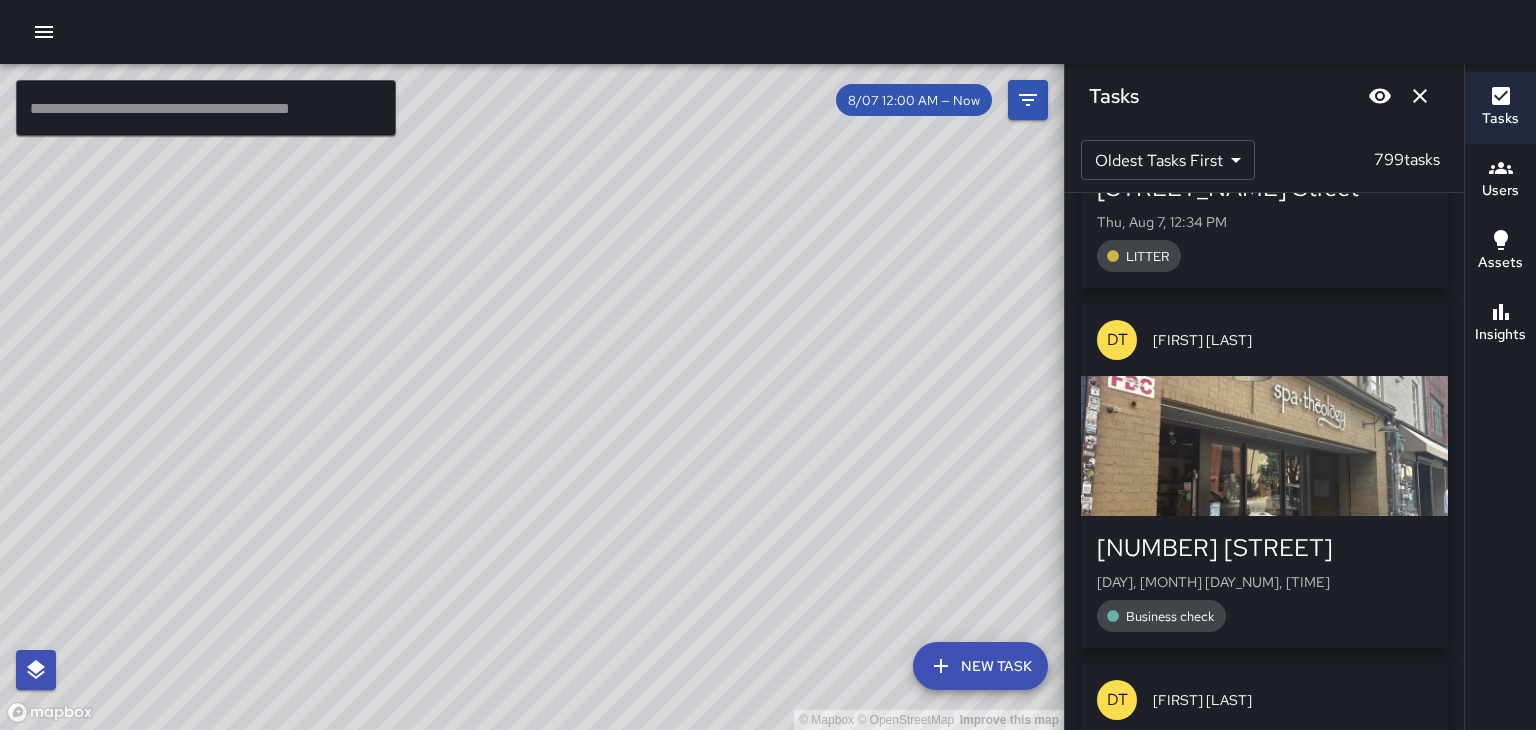 click at bounding box center (1264, 806) 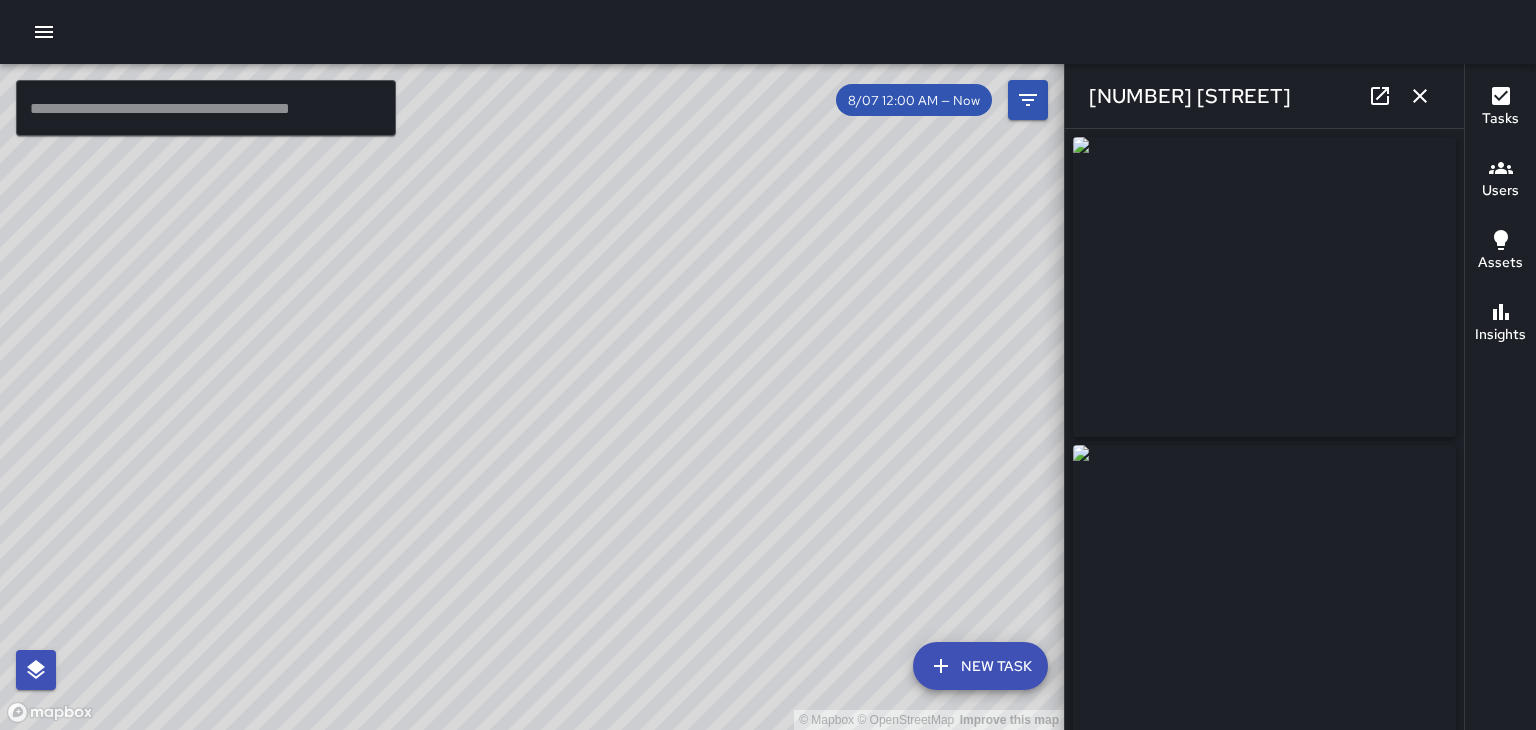 type on "**********" 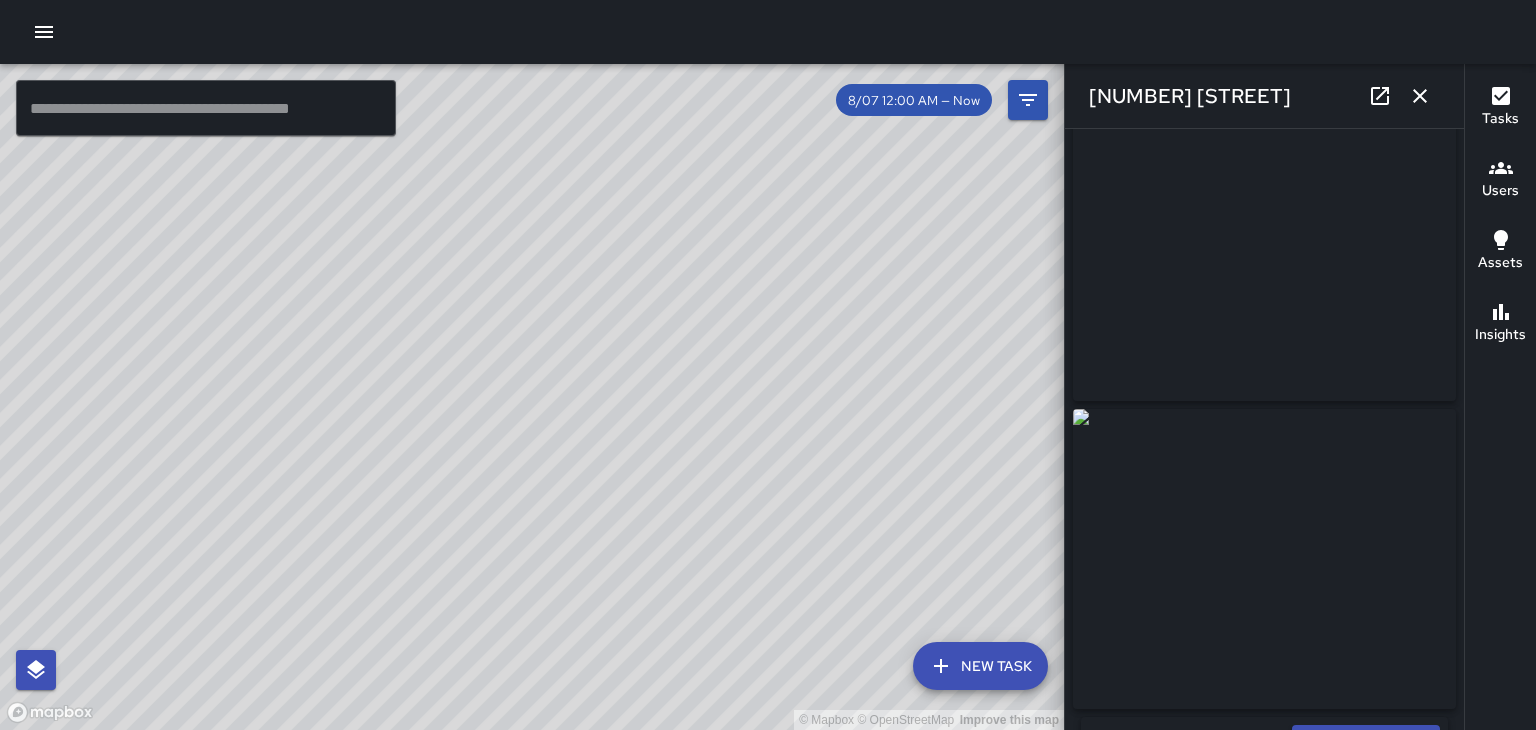 scroll, scrollTop: 32, scrollLeft: 0, axis: vertical 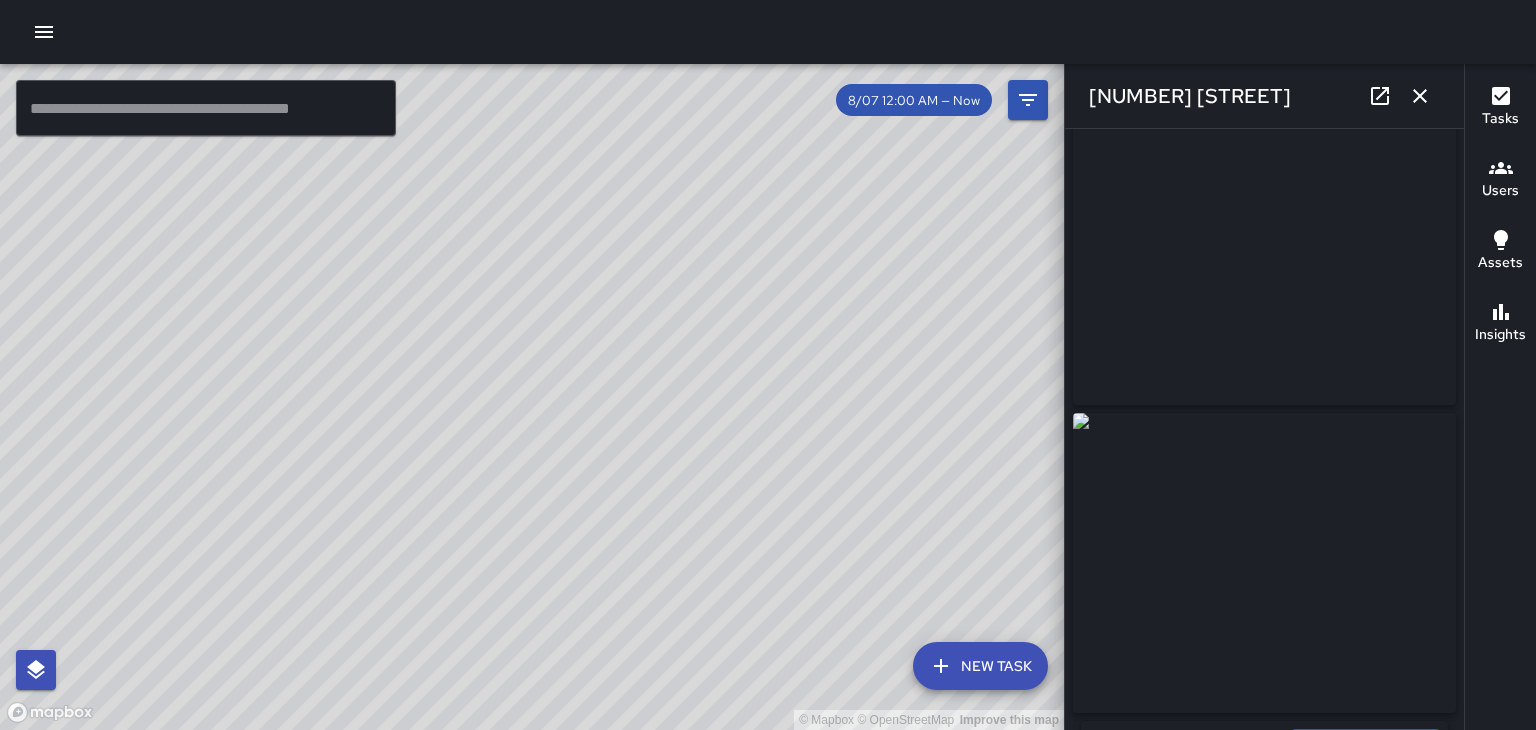 click 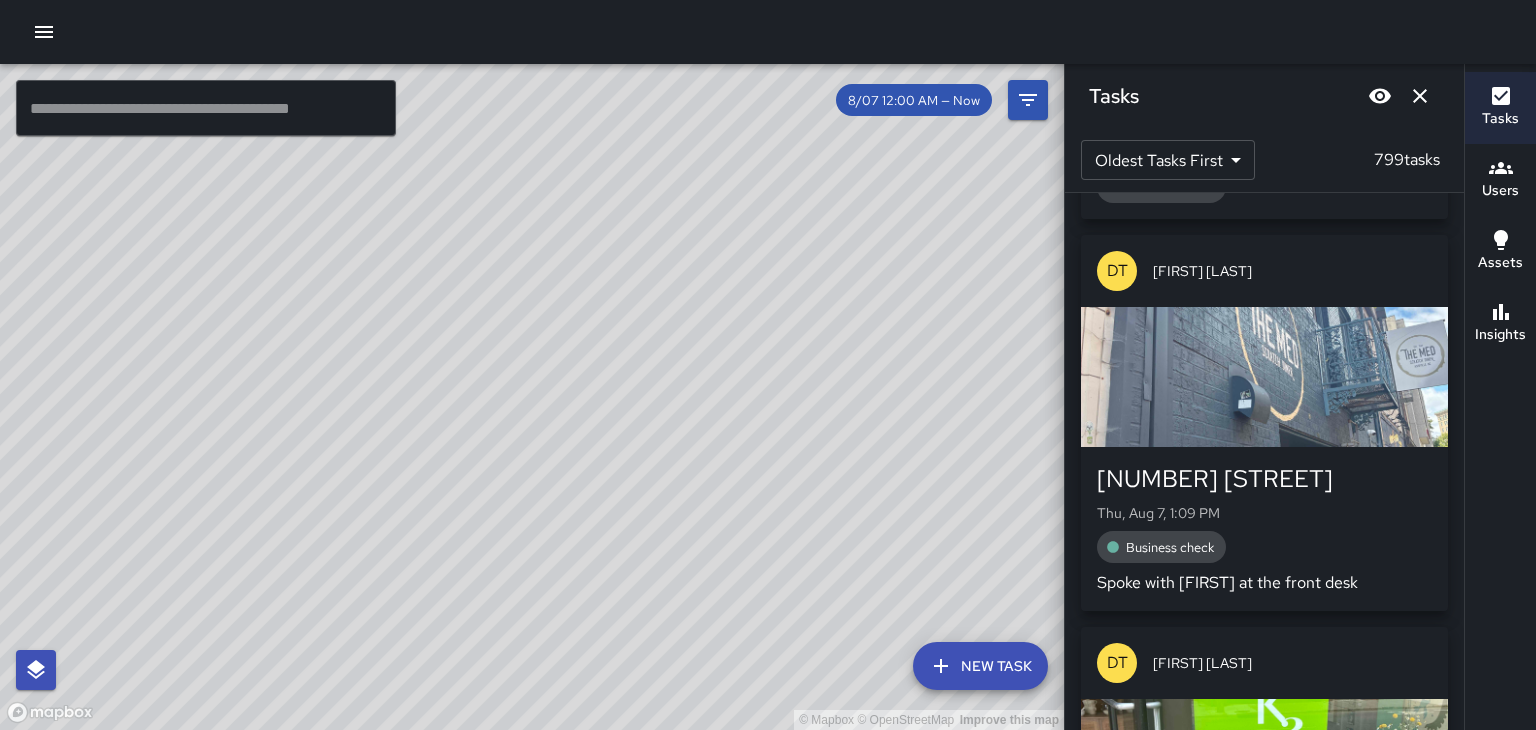 scroll, scrollTop: 67124, scrollLeft: 0, axis: vertical 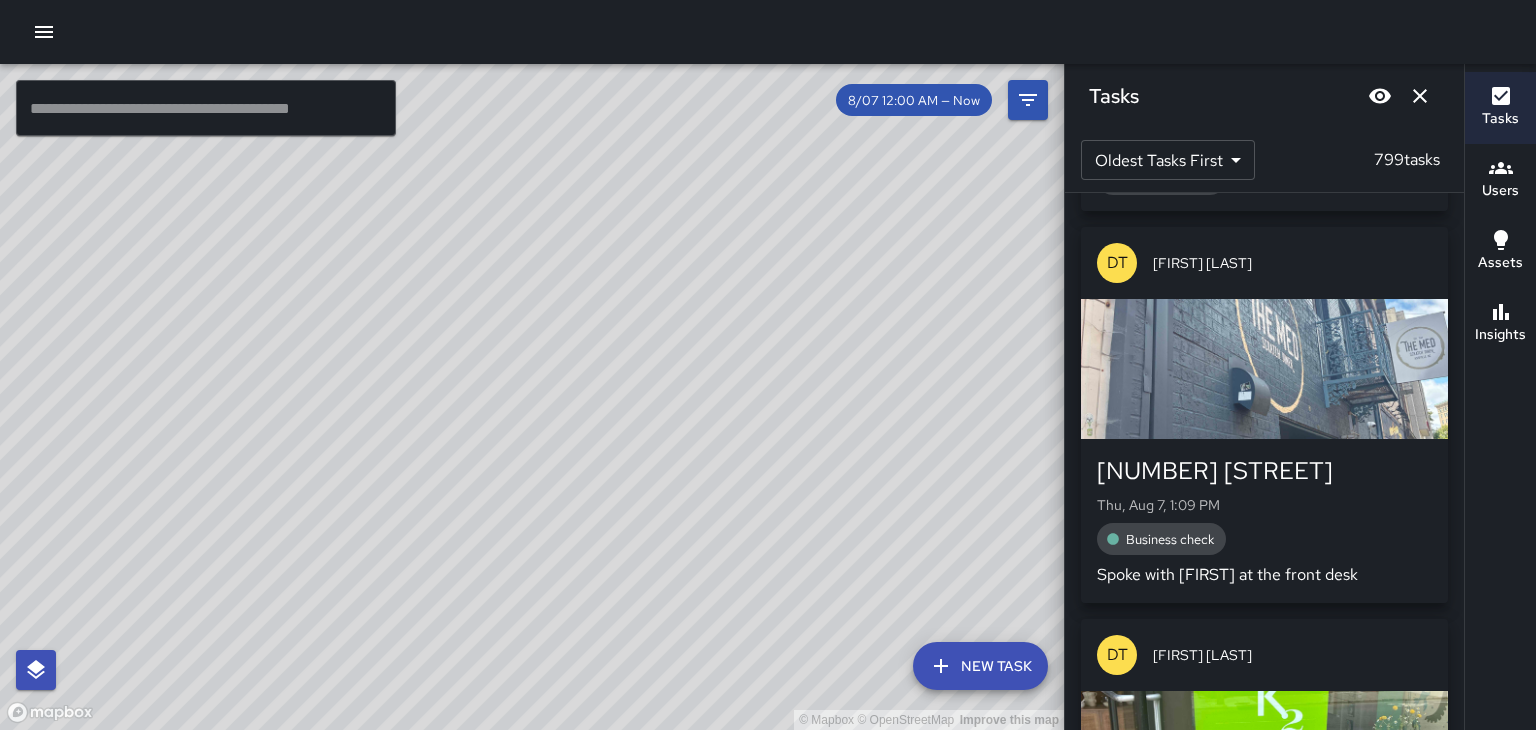 click on "[NUMBER] [STREET] [DAY], [MONTH] [DAY_NUM], [TIME] [TEXT]" at bounding box center [1264, 897] 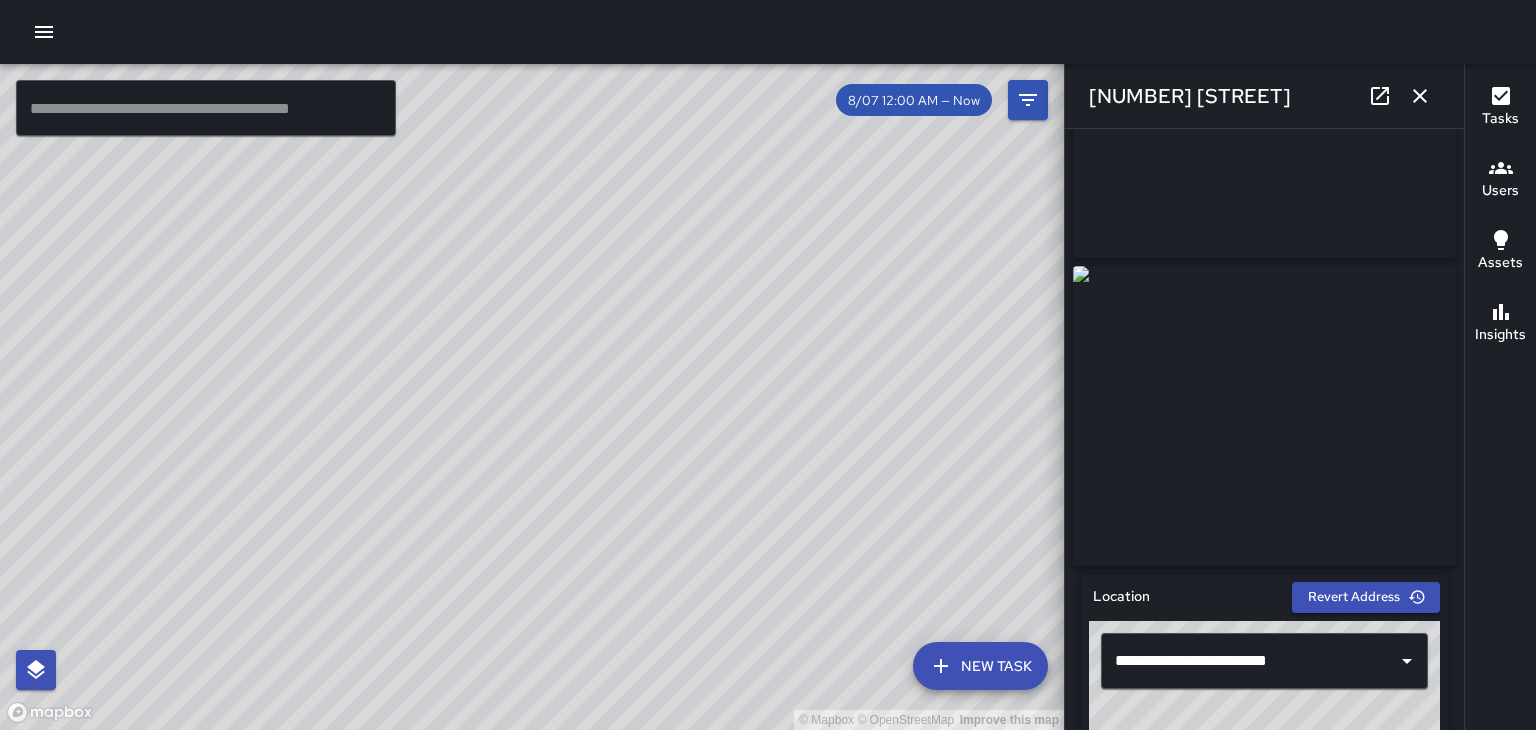scroll, scrollTop: 183, scrollLeft: 0, axis: vertical 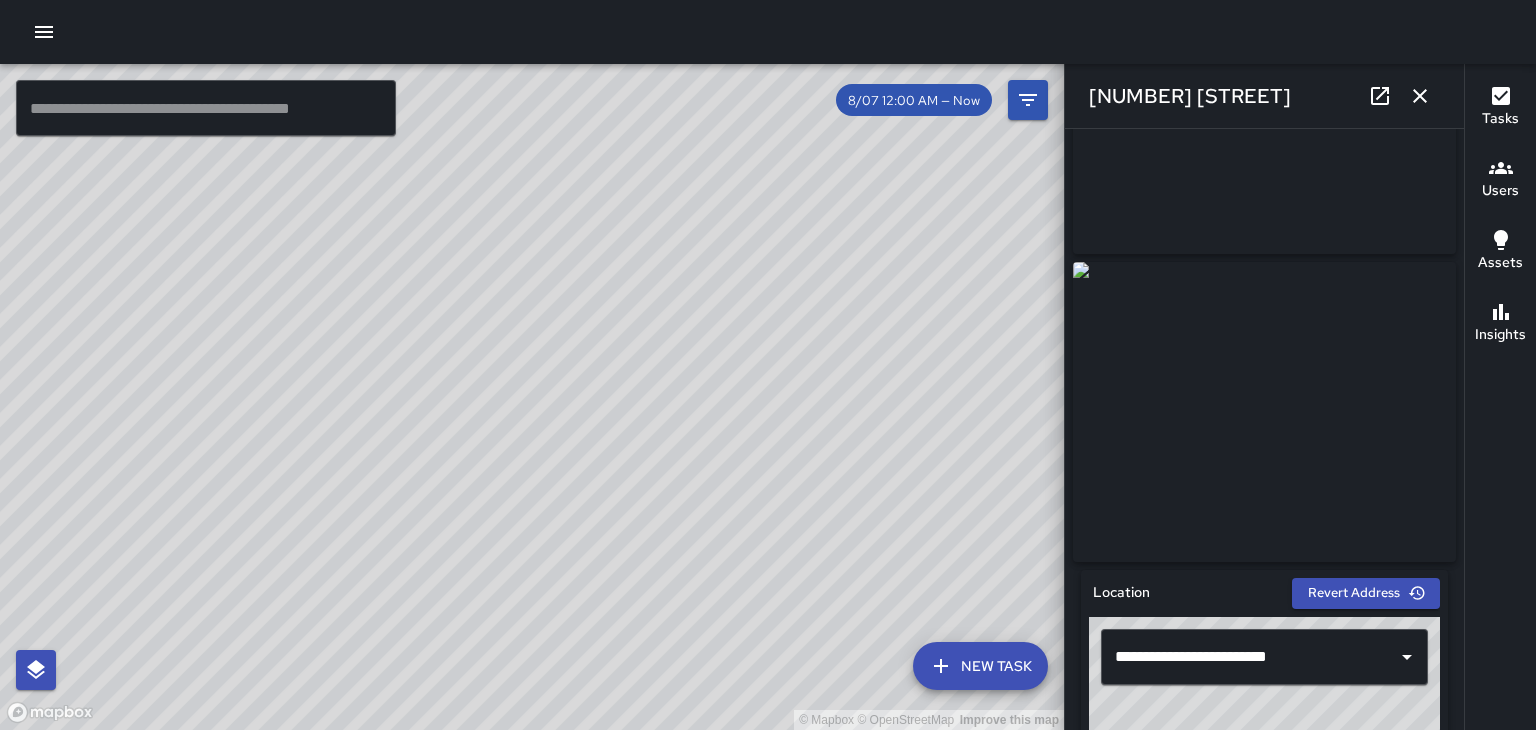 click 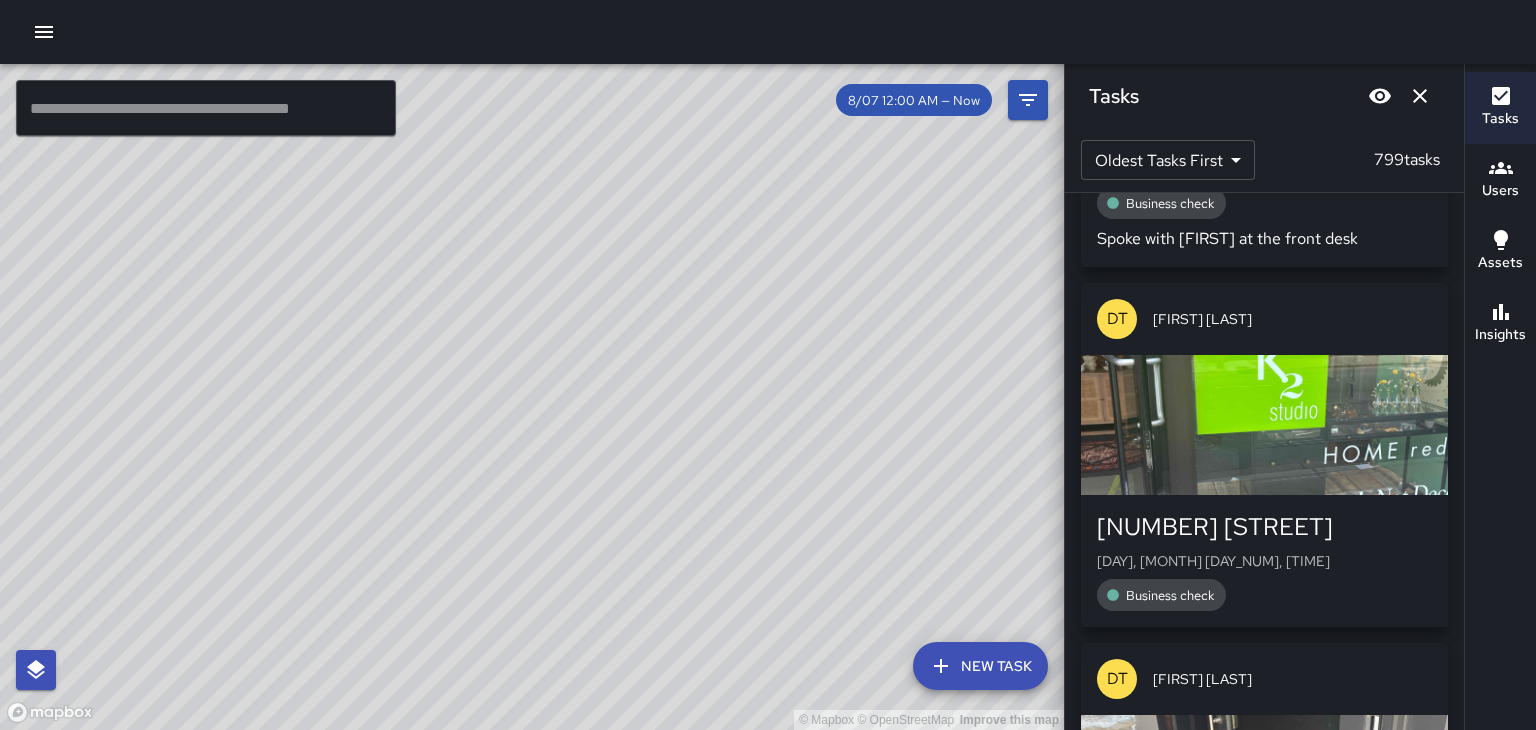 scroll, scrollTop: 67465, scrollLeft: 0, axis: vertical 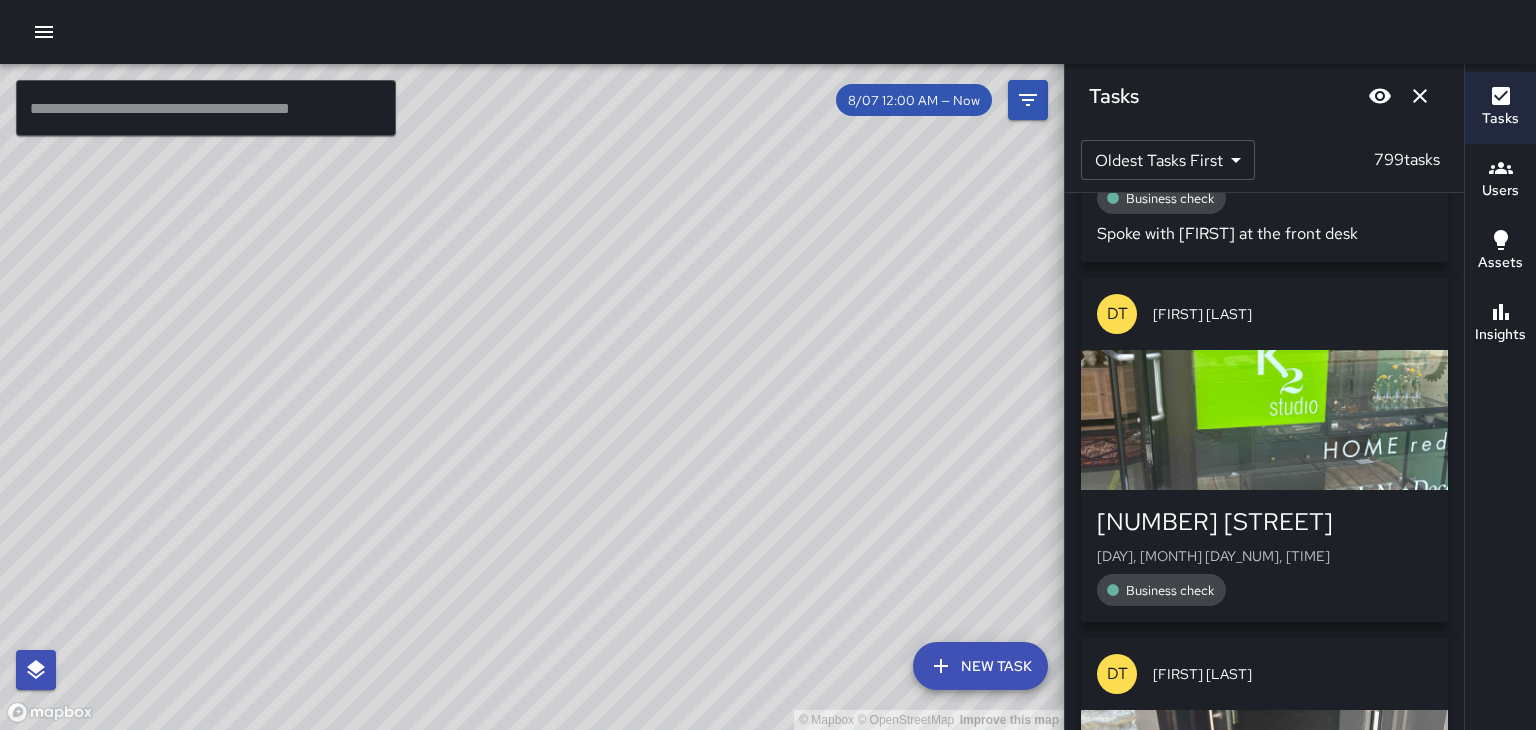 click on "[NUMBER] [STREET] [STREET_NAME] Avenue" at bounding box center (1264, 898) 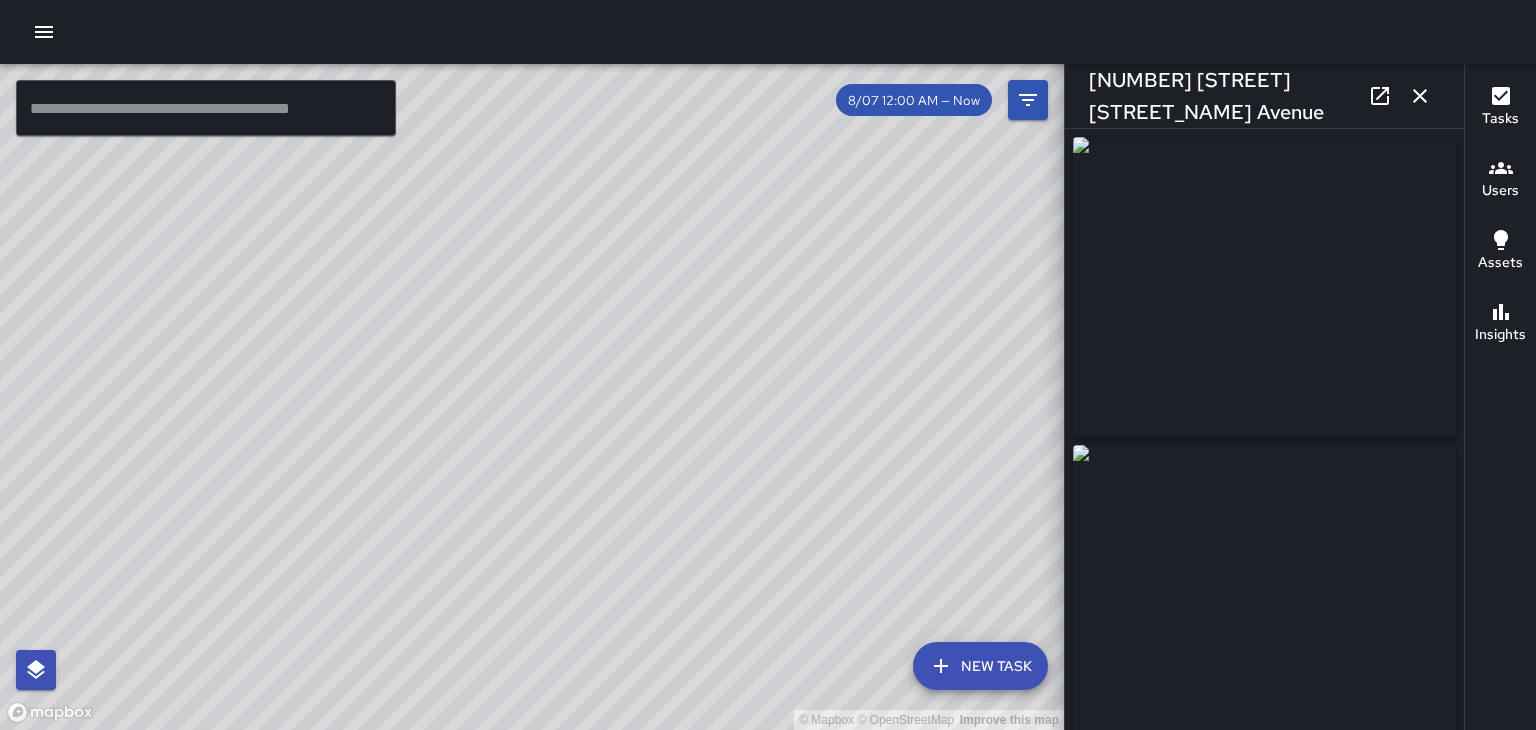 type on "**********" 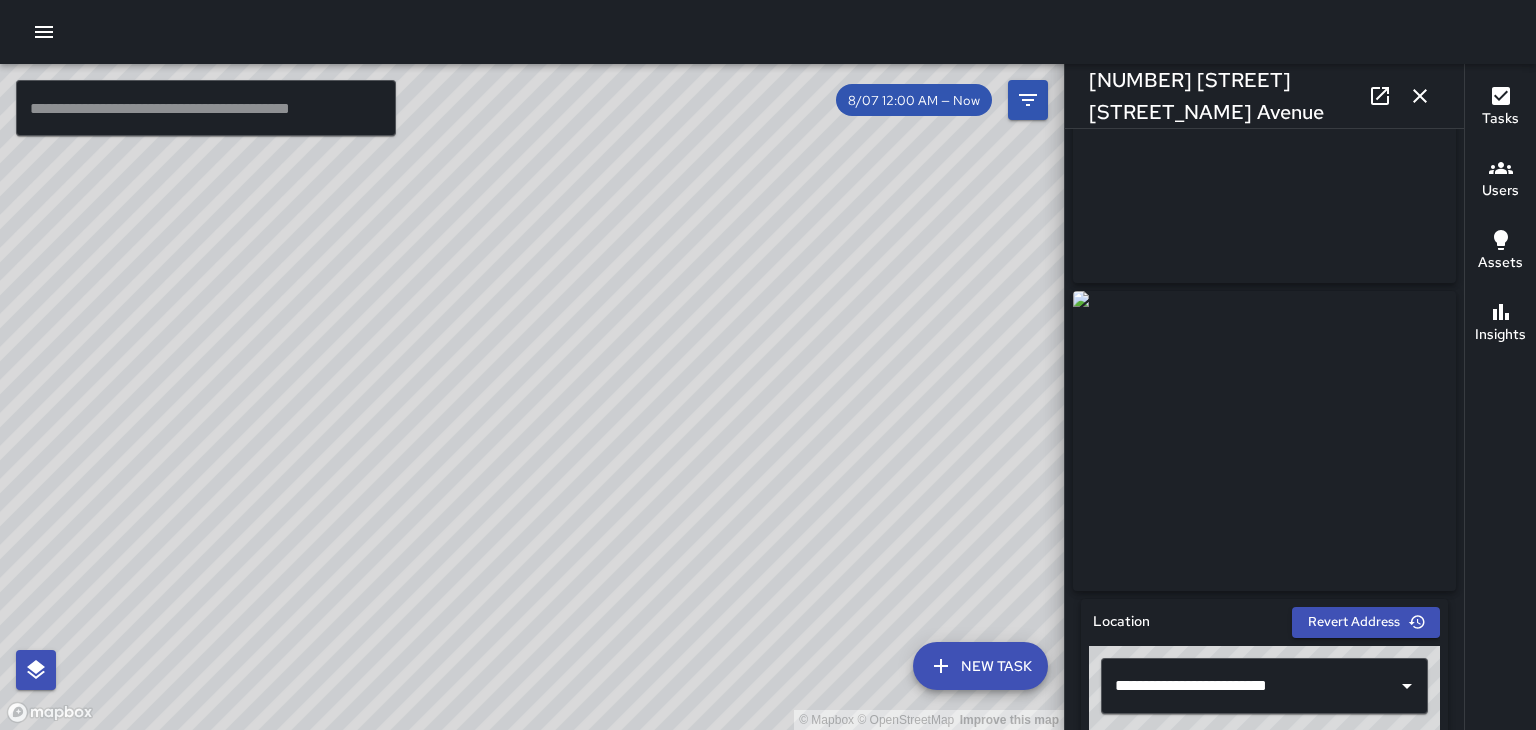scroll, scrollTop: 183, scrollLeft: 0, axis: vertical 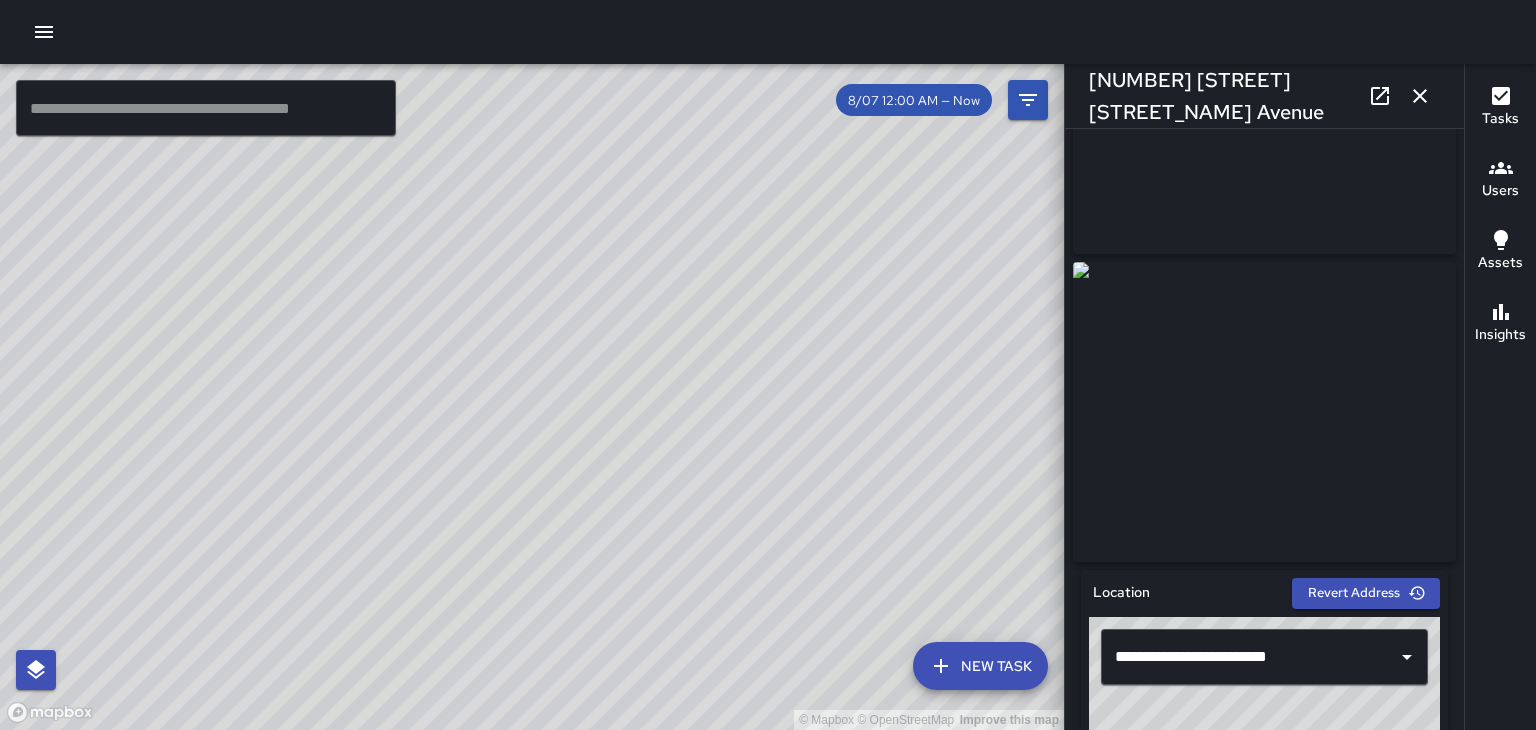 click 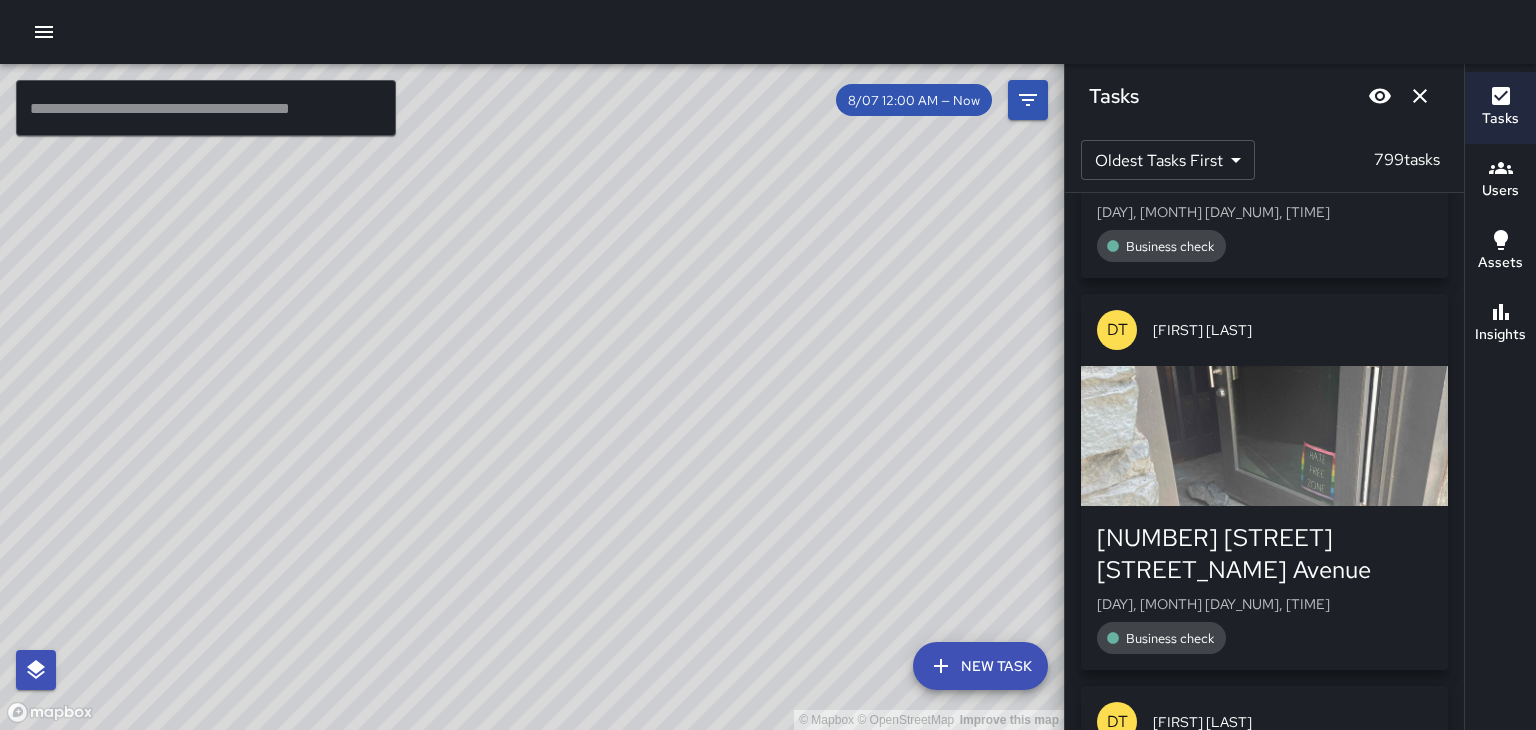 scroll, scrollTop: 67814, scrollLeft: 0, axis: vertical 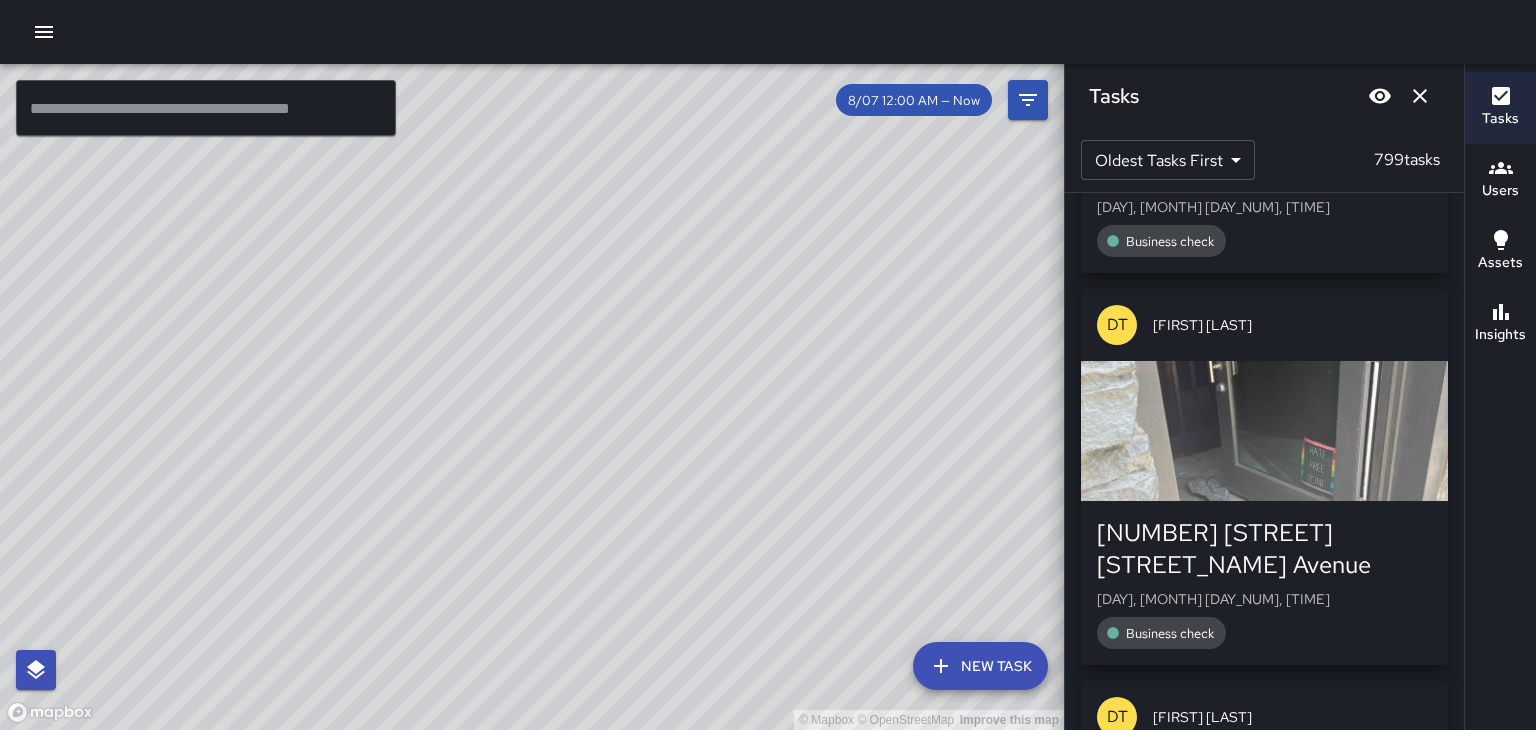 click on "Thu, Aug 7, 1:19 PM" at bounding box center [1264, 991] 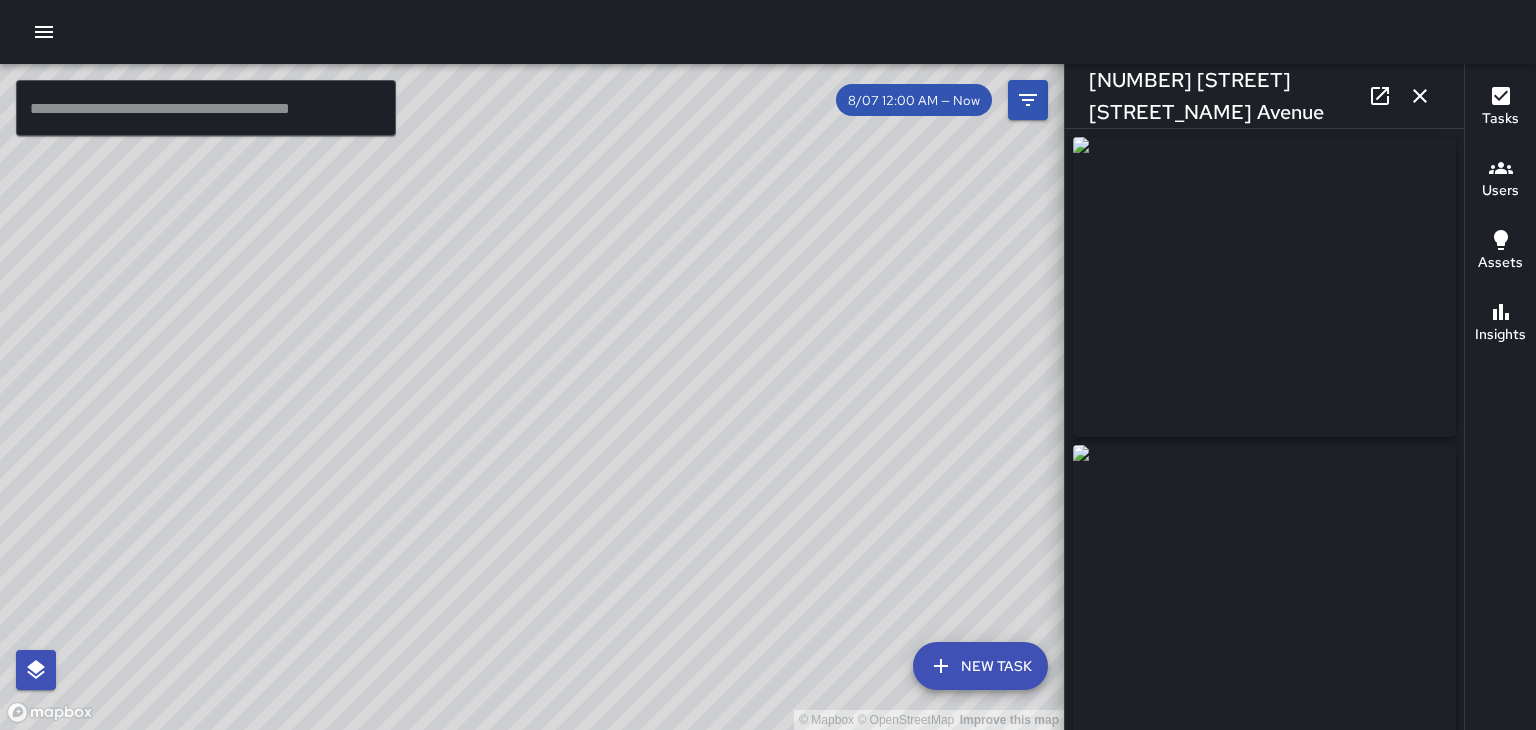 type on "**********" 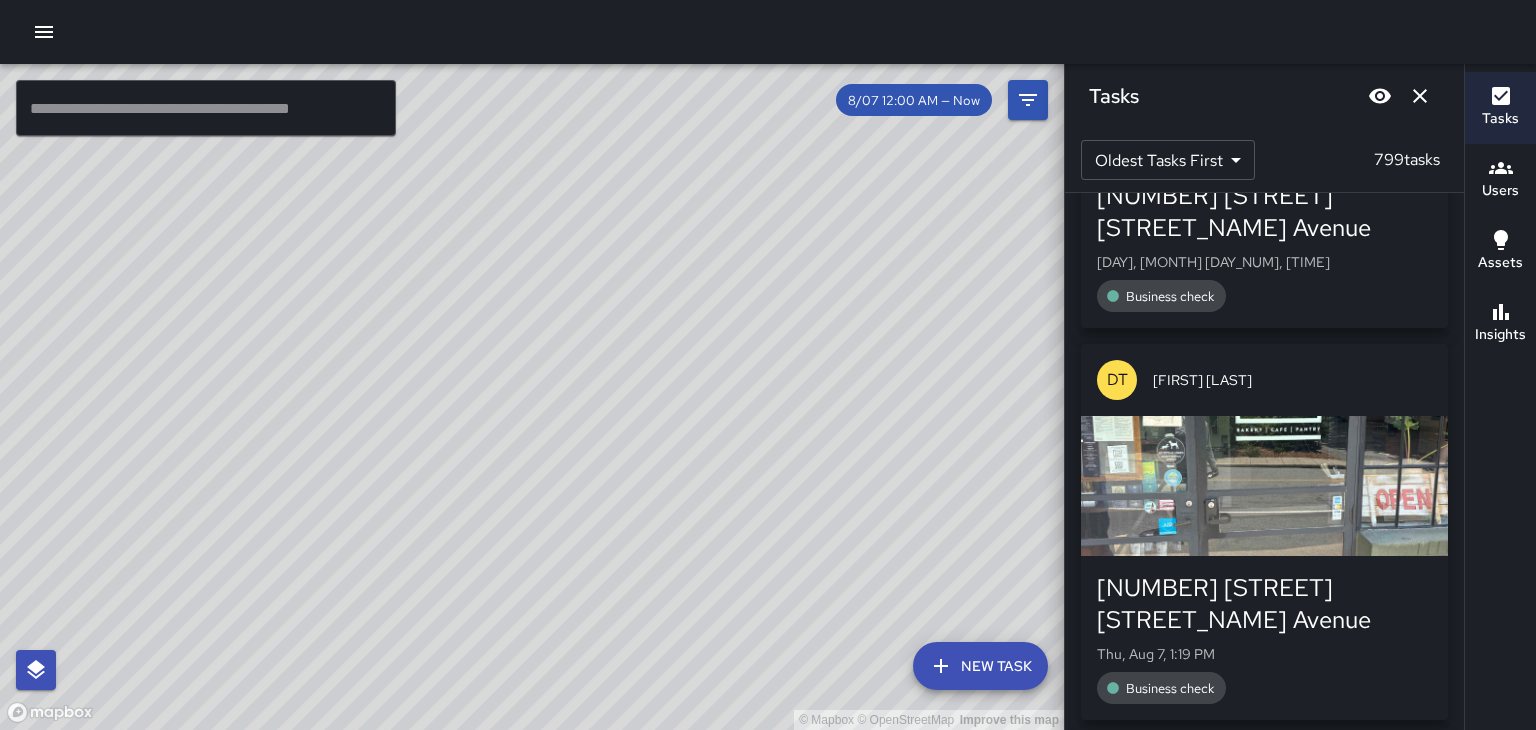 scroll, scrollTop: 68158, scrollLeft: 0, axis: vertical 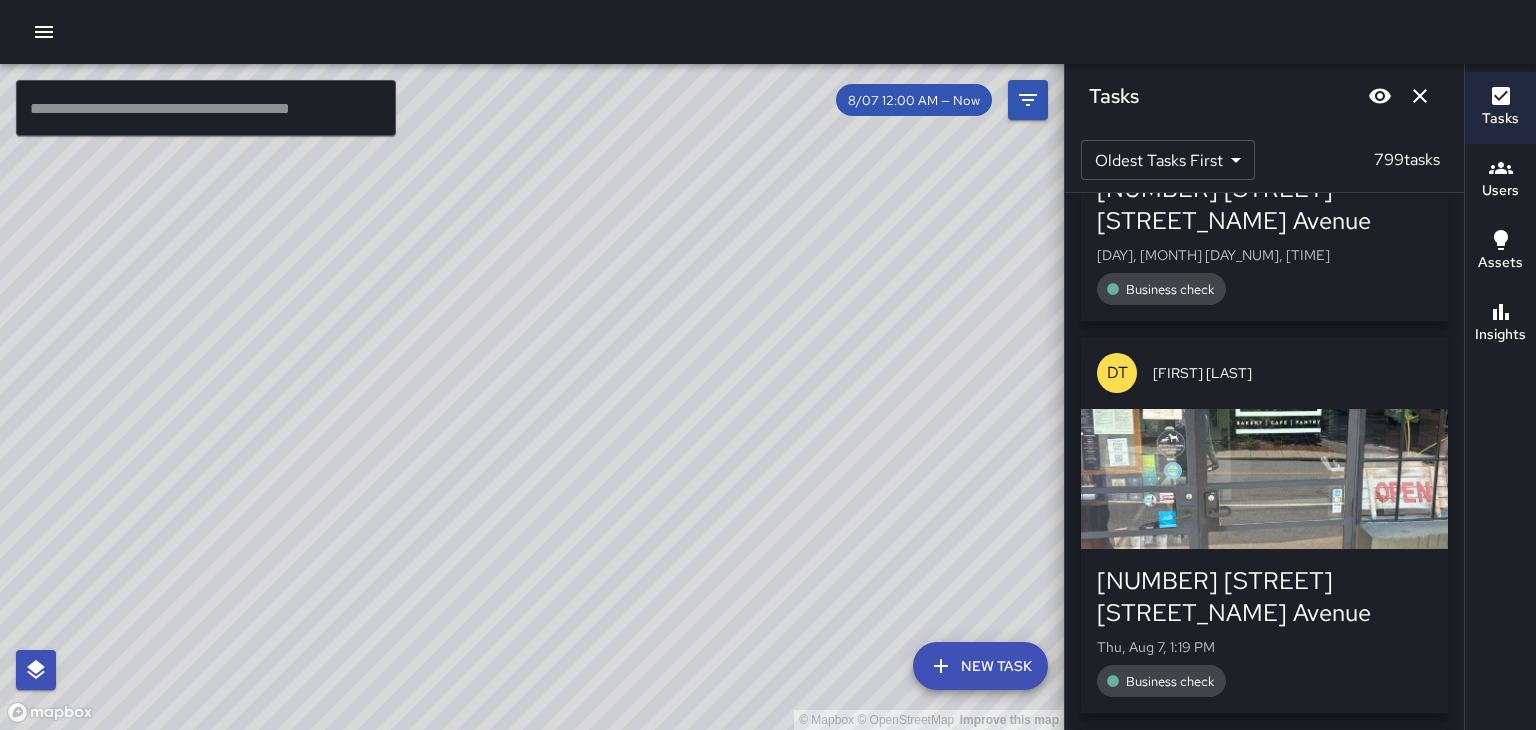 click on "[NUMBER] [STREET] [DAY], [MONTH] [DAY_NUM], [TIME] [TEXT]" at bounding box center [1264, 1007] 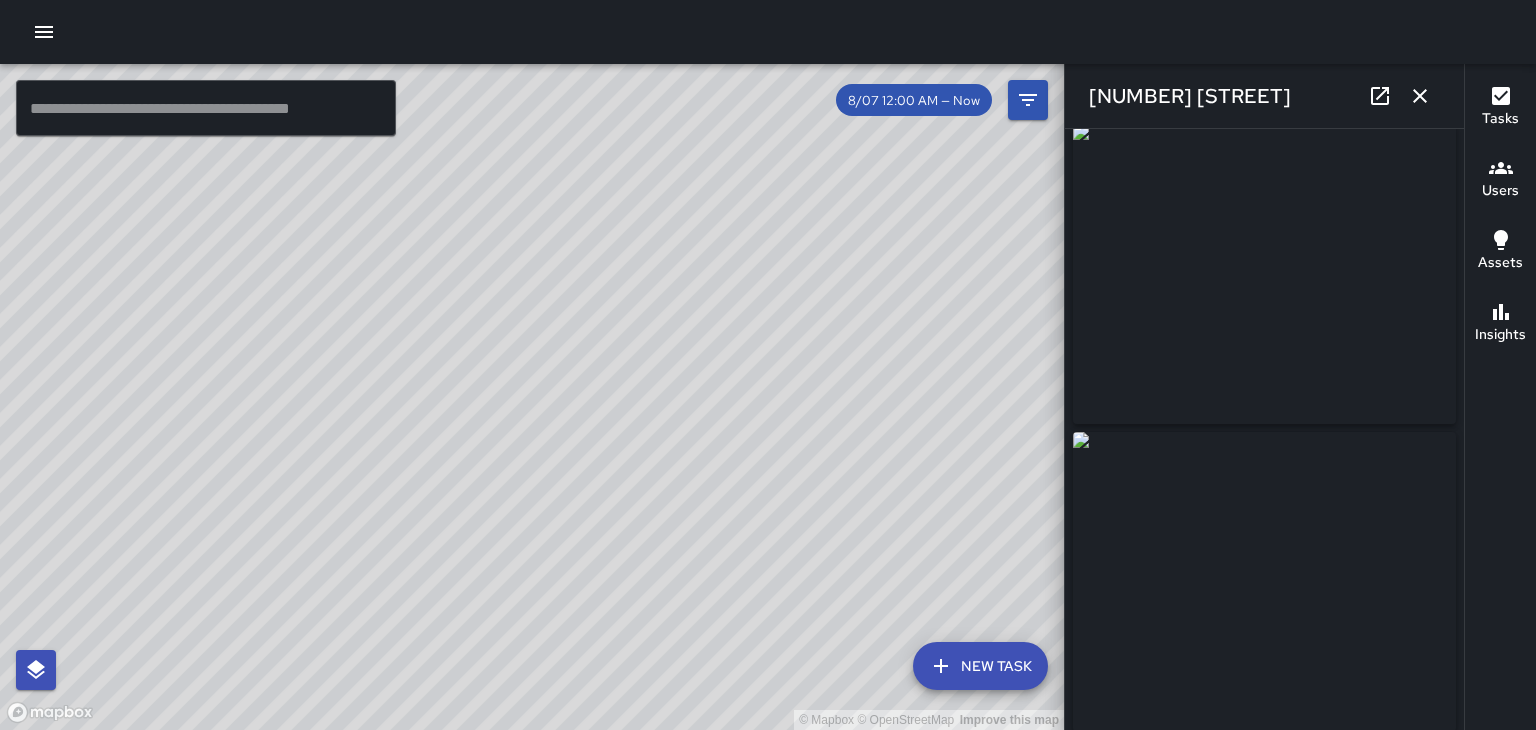 scroll, scrollTop: 0, scrollLeft: 0, axis: both 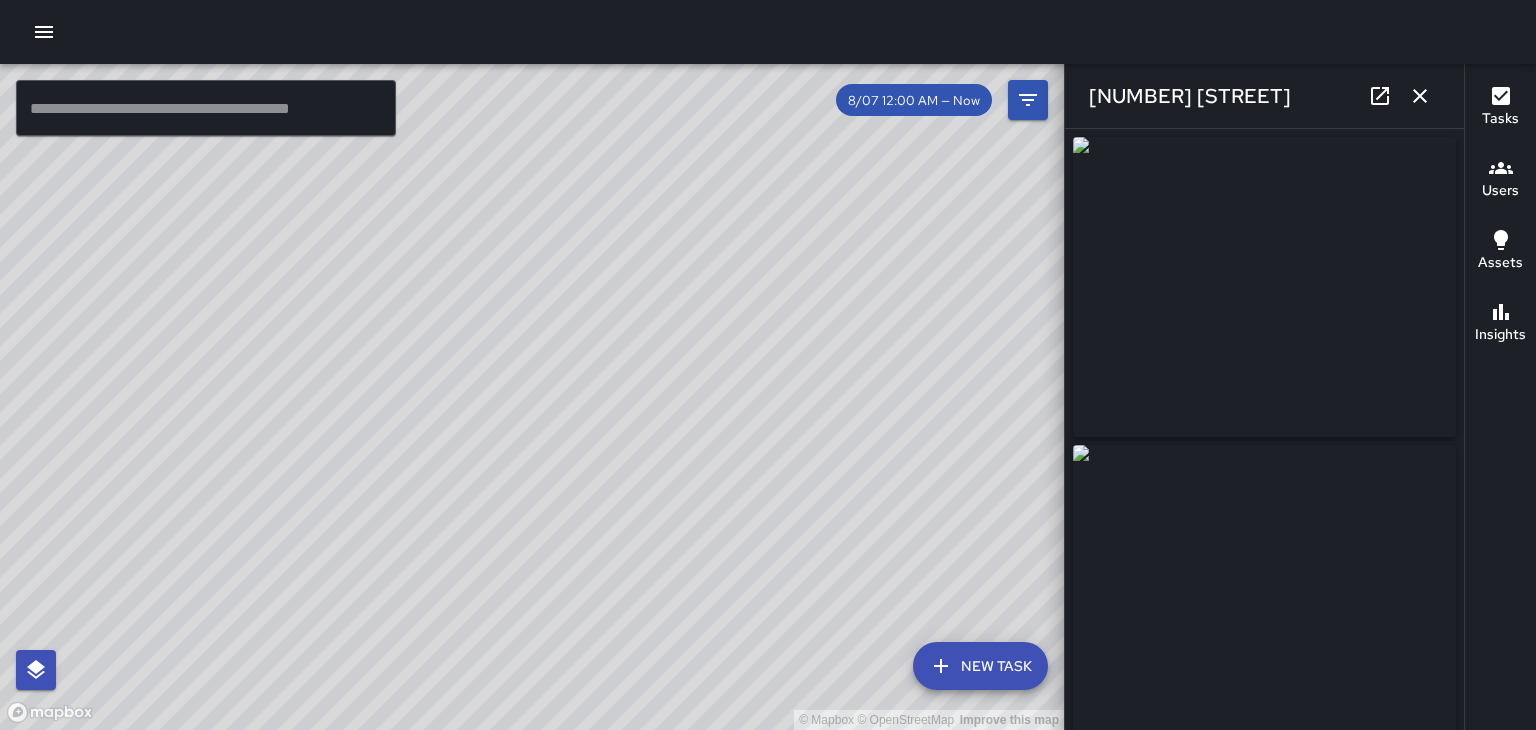 click 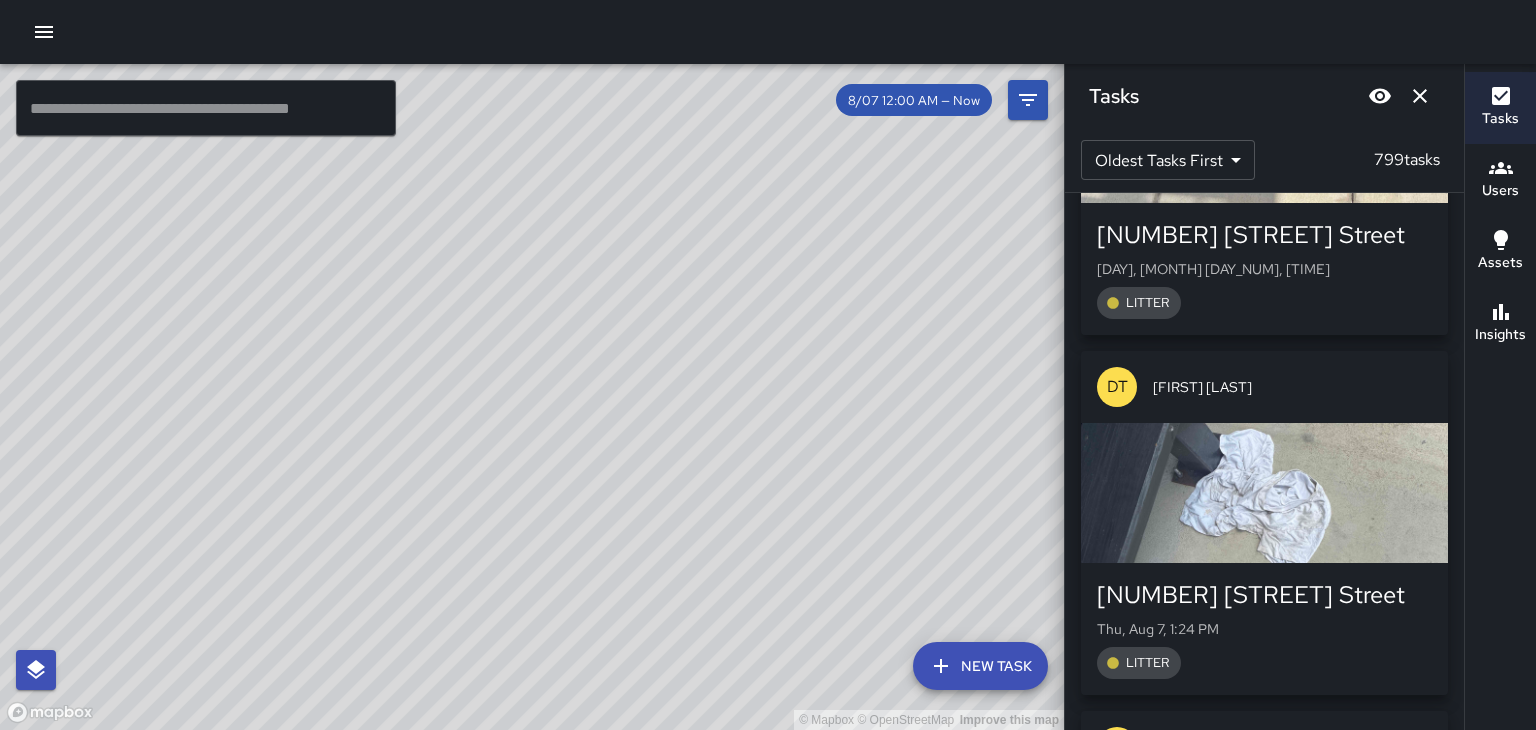 scroll, scrollTop: 71478, scrollLeft: 0, axis: vertical 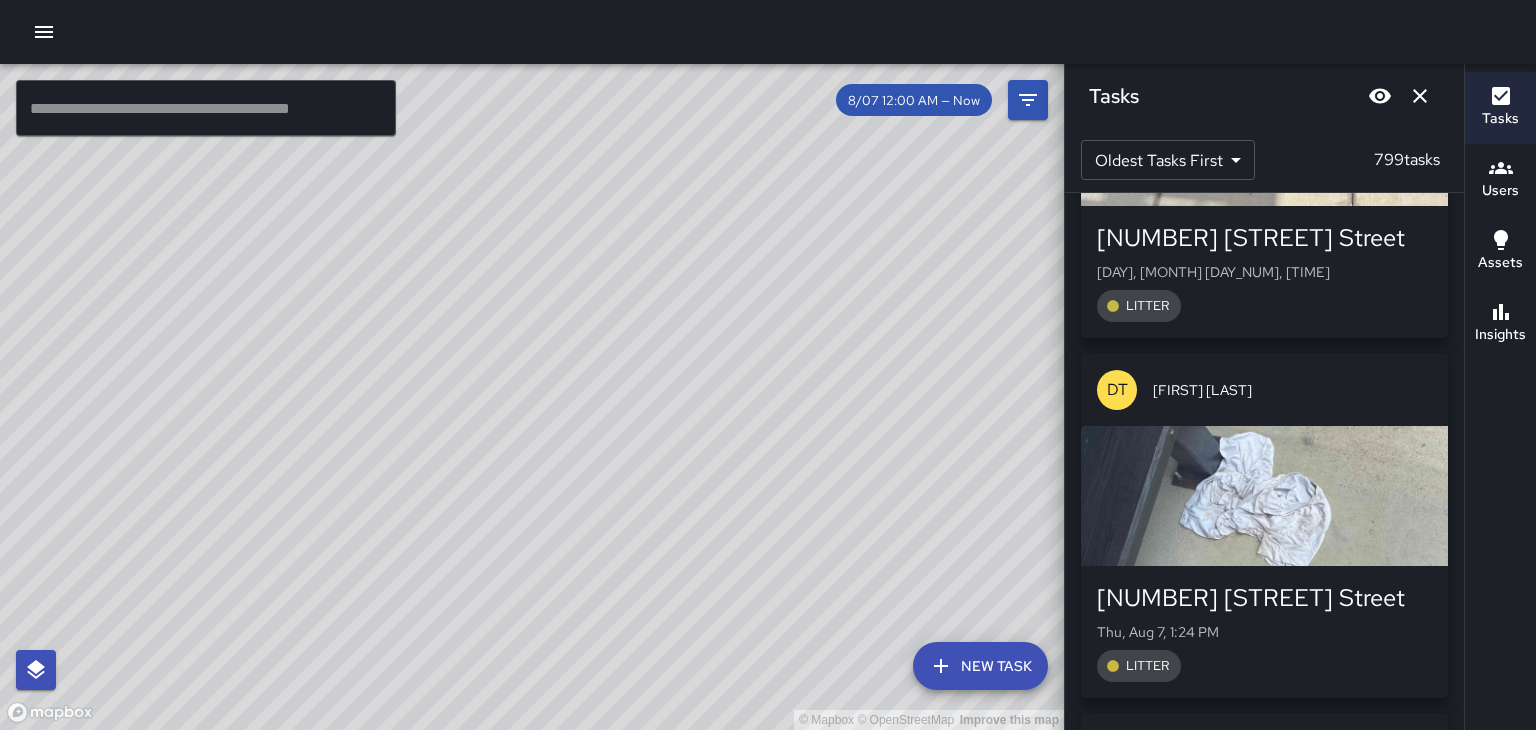 click on "[NUMBER] [STREET] Thu, Aug 7, 1:24 PM Graffiti" at bounding box center [1264, 992] 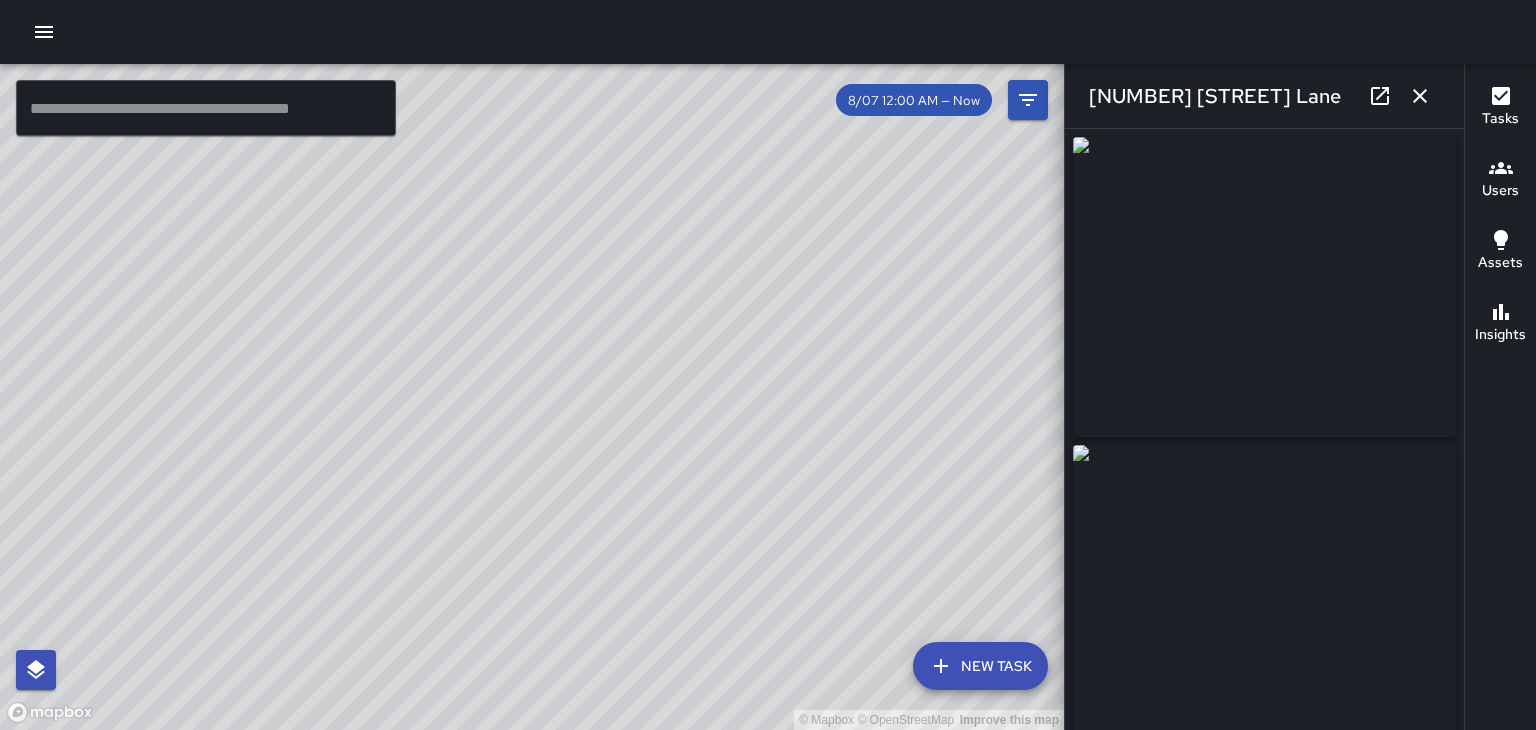 scroll, scrollTop: 12, scrollLeft: 0, axis: vertical 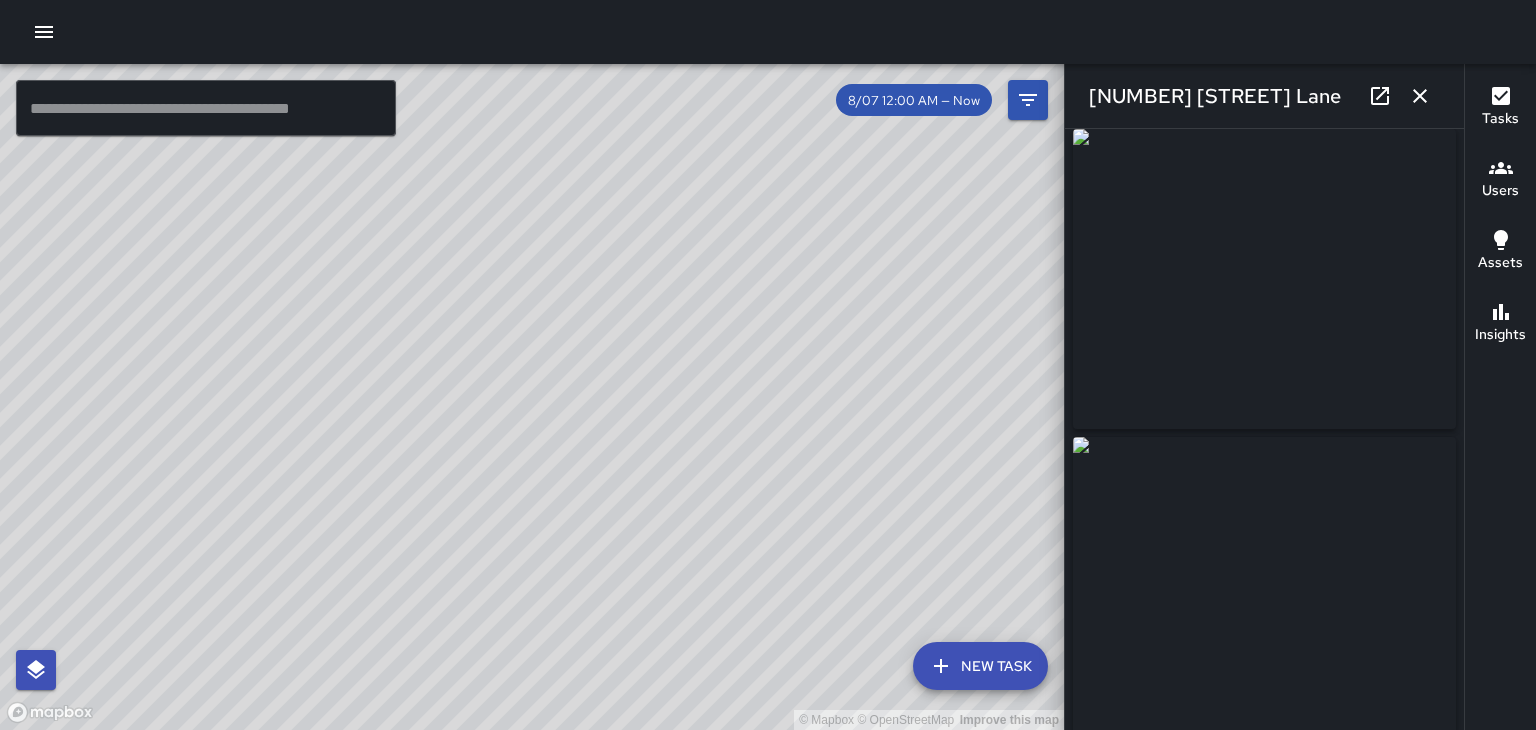 click 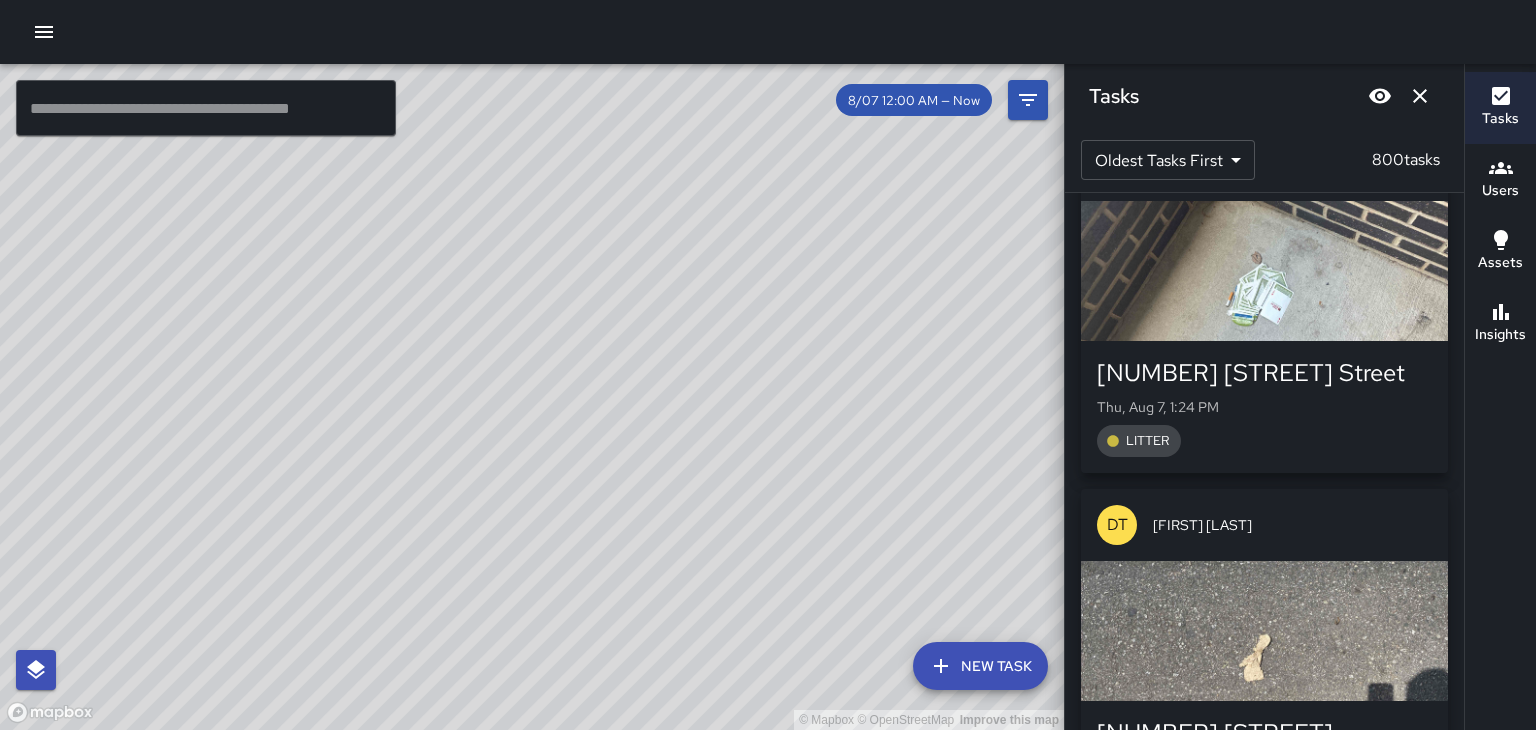 scroll, scrollTop: 72449, scrollLeft: 0, axis: vertical 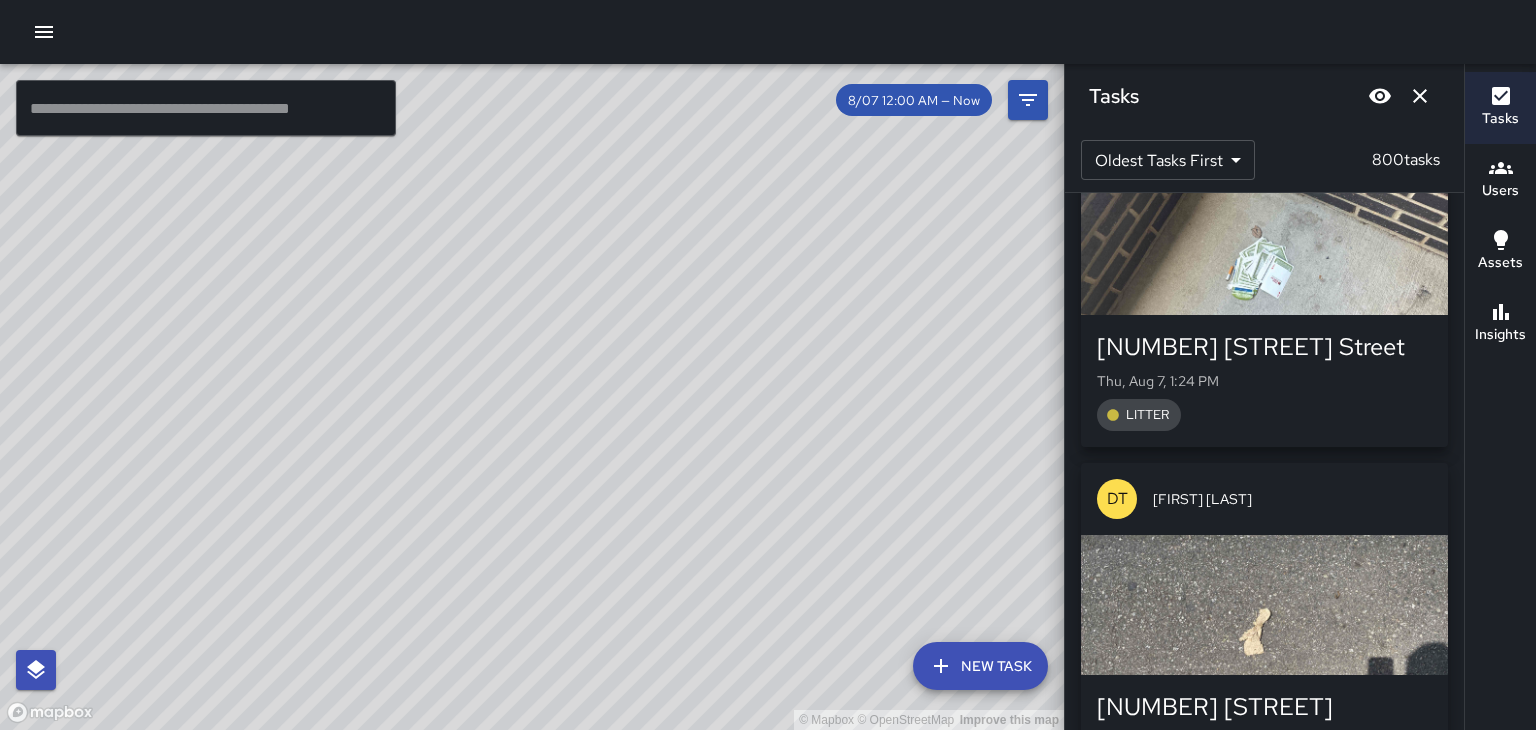 click at bounding box center [1264, 965] 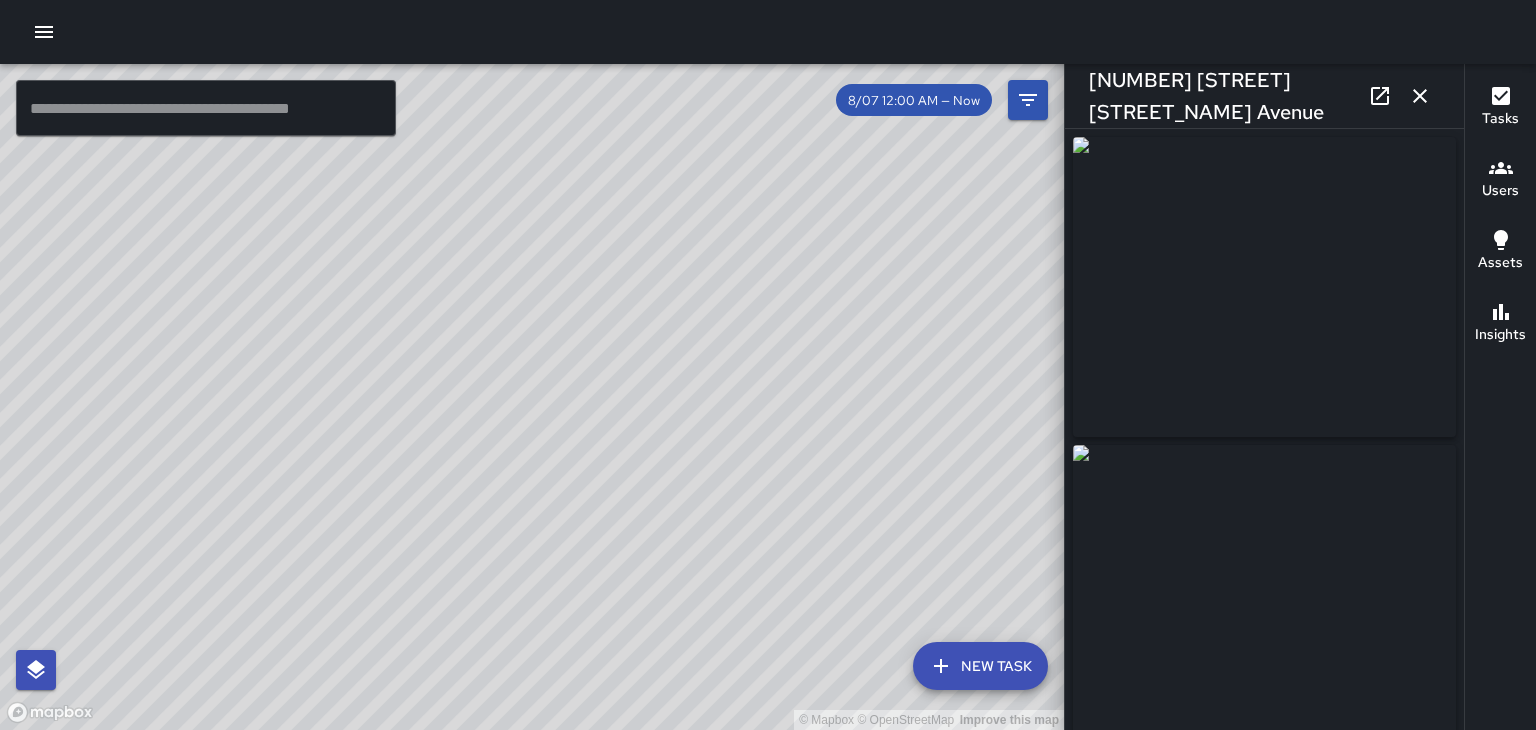type on "**********" 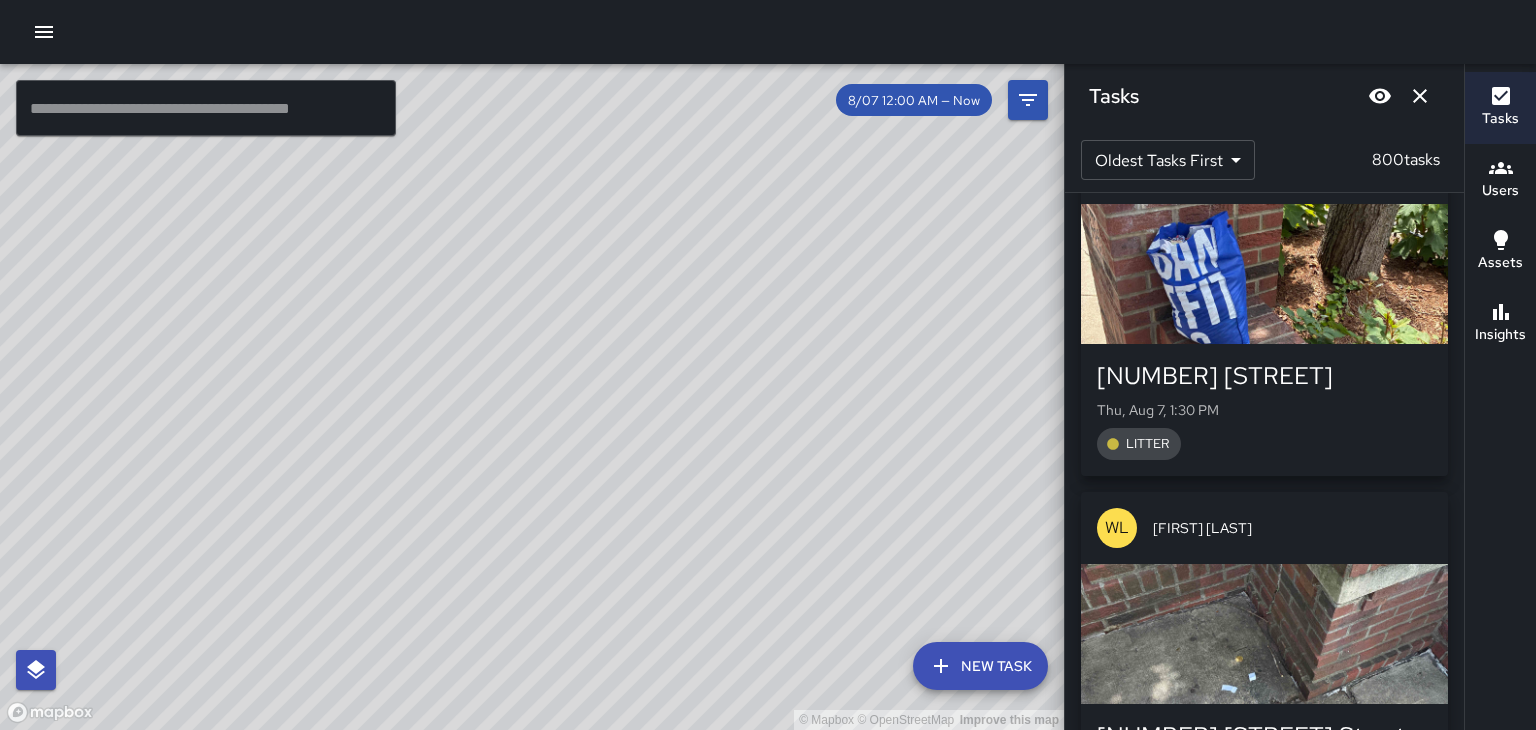 scroll, scrollTop: 73984, scrollLeft: 0, axis: vertical 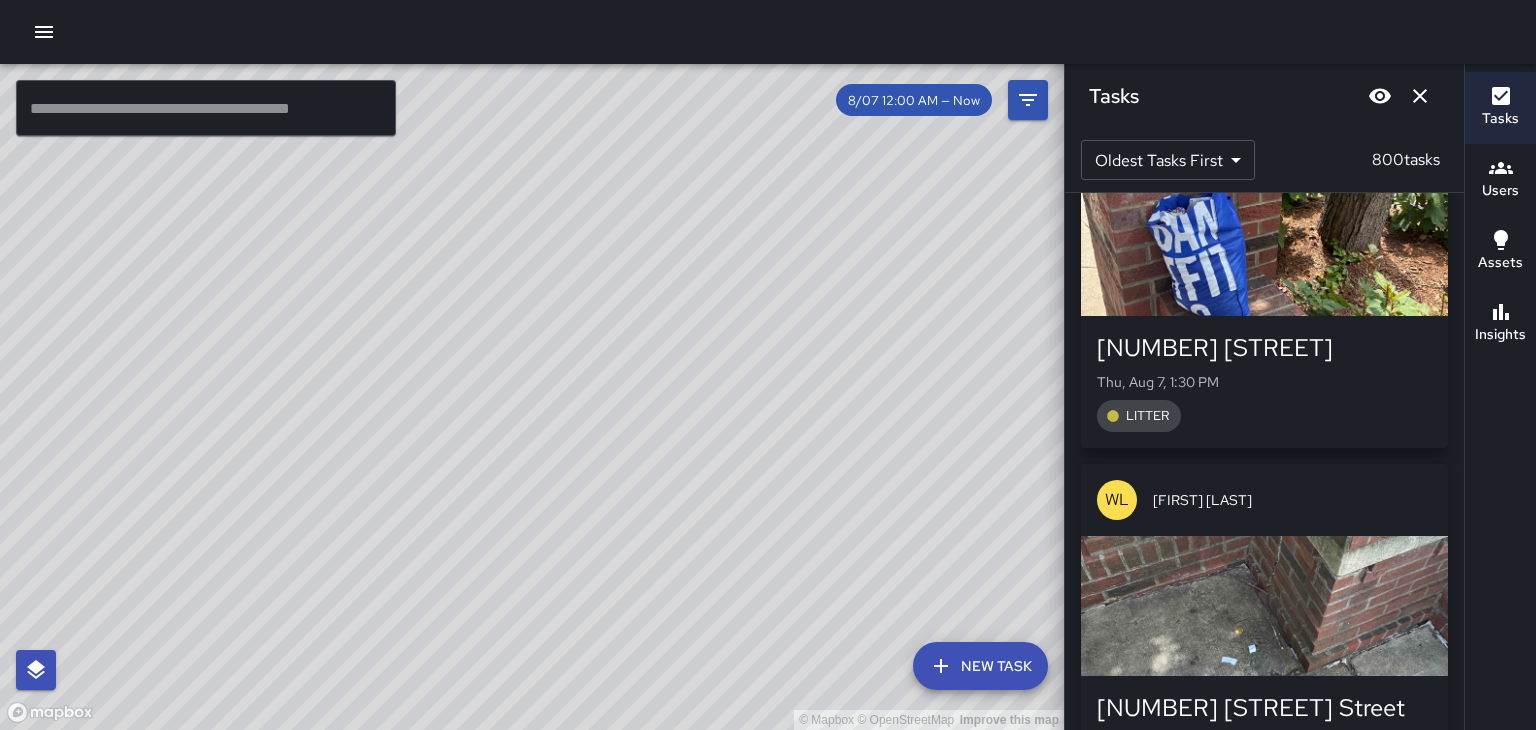 click on "[NUMBER] [STREET] [STREET_NAME] Avenue" at bounding box center (1264, 1084) 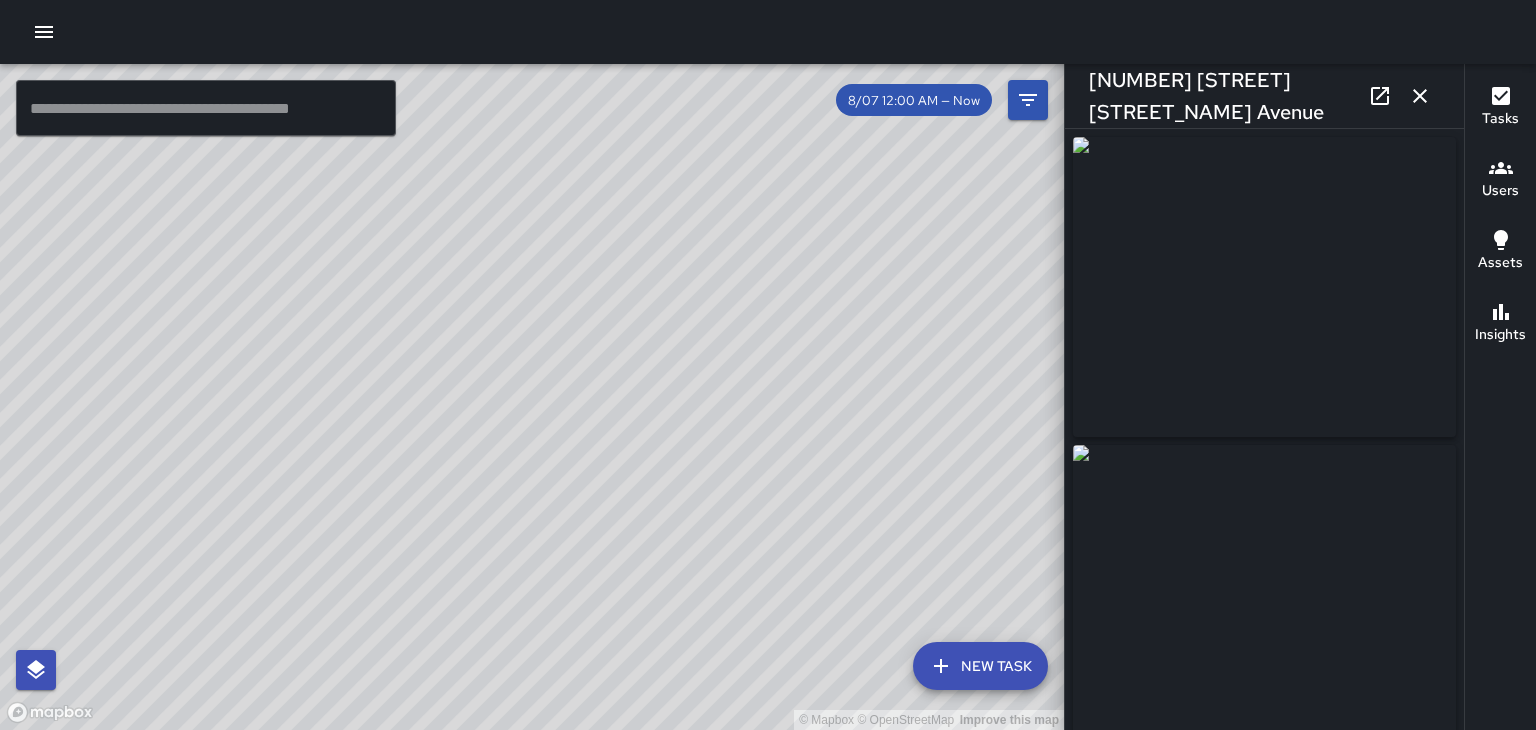 type on "**********" 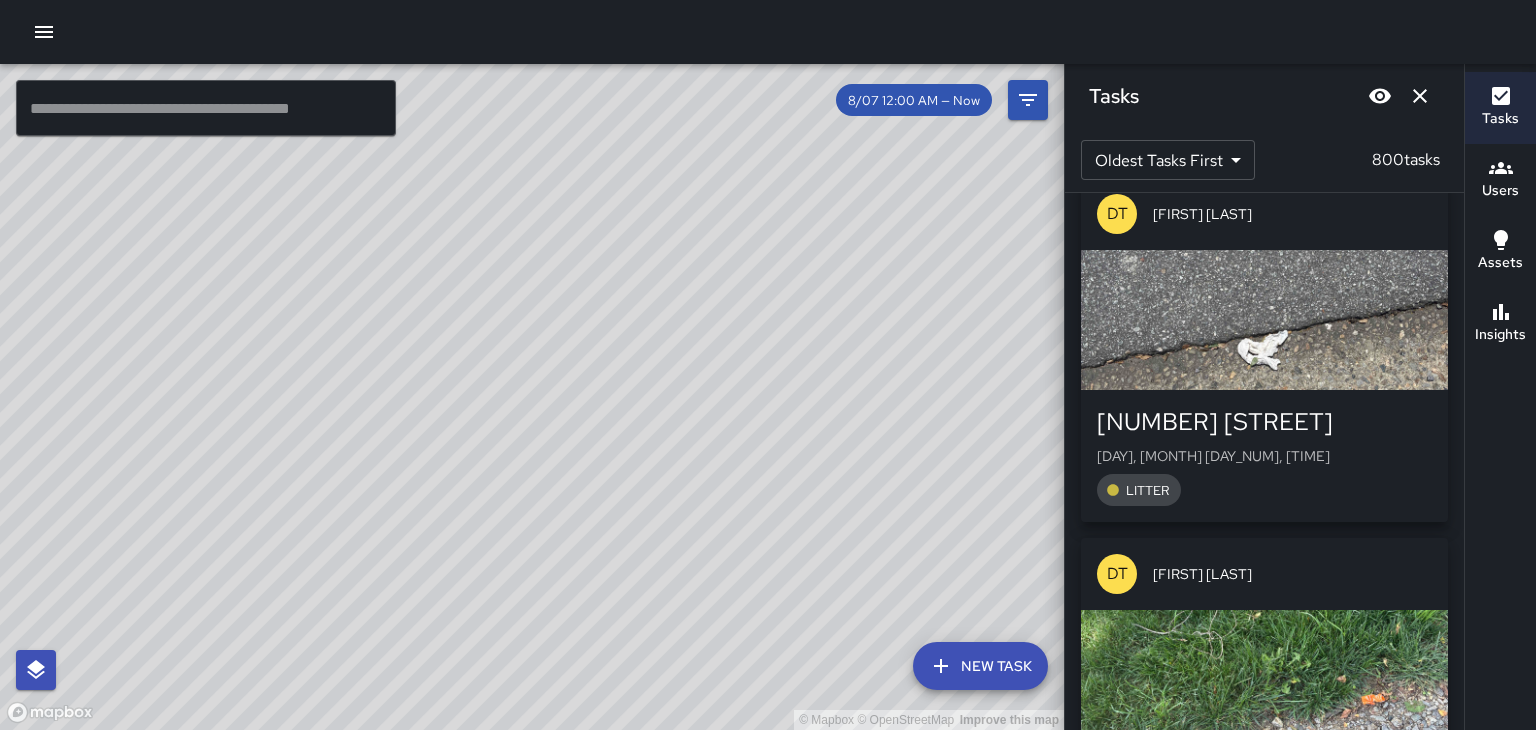 scroll, scrollTop: 75036, scrollLeft: 0, axis: vertical 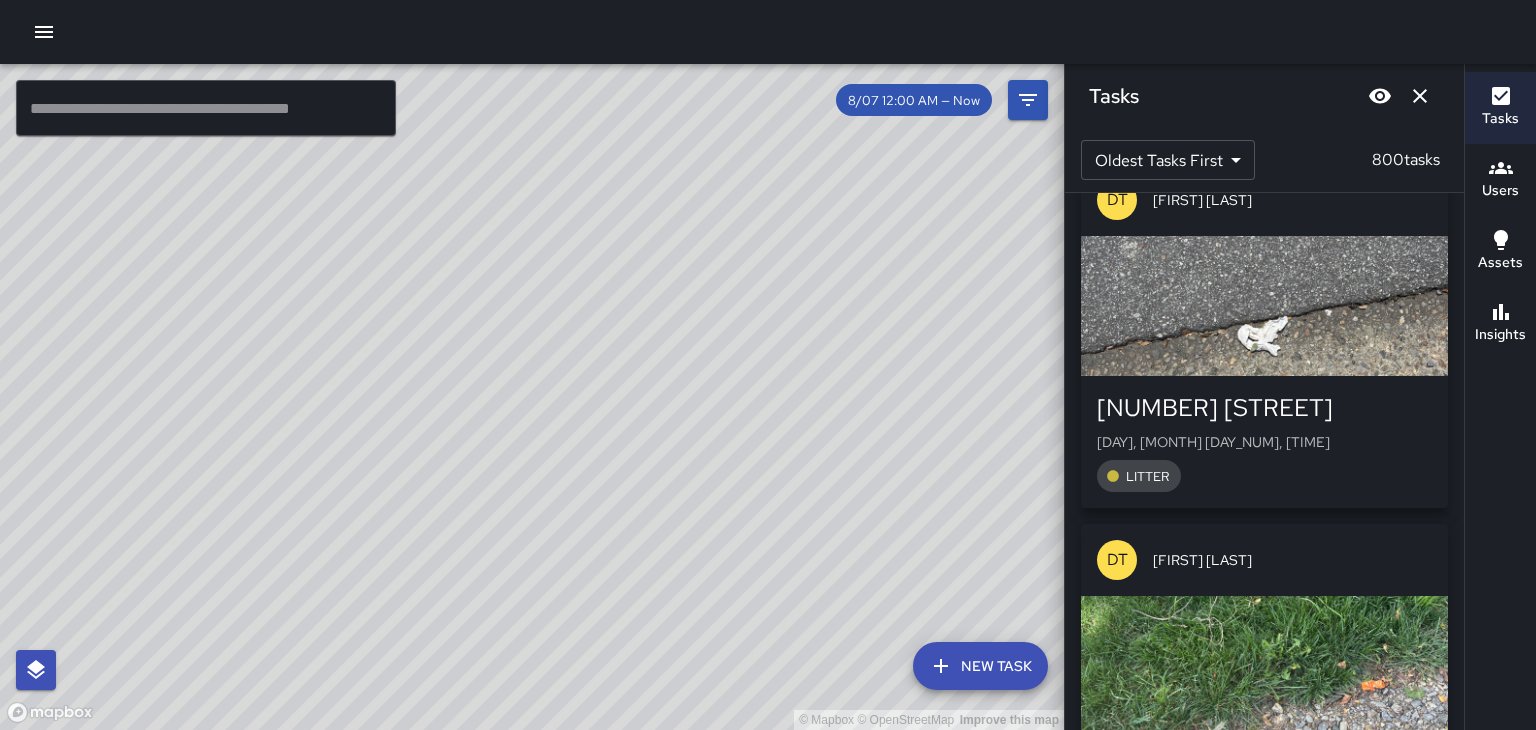 click at bounding box center [1264, 1026] 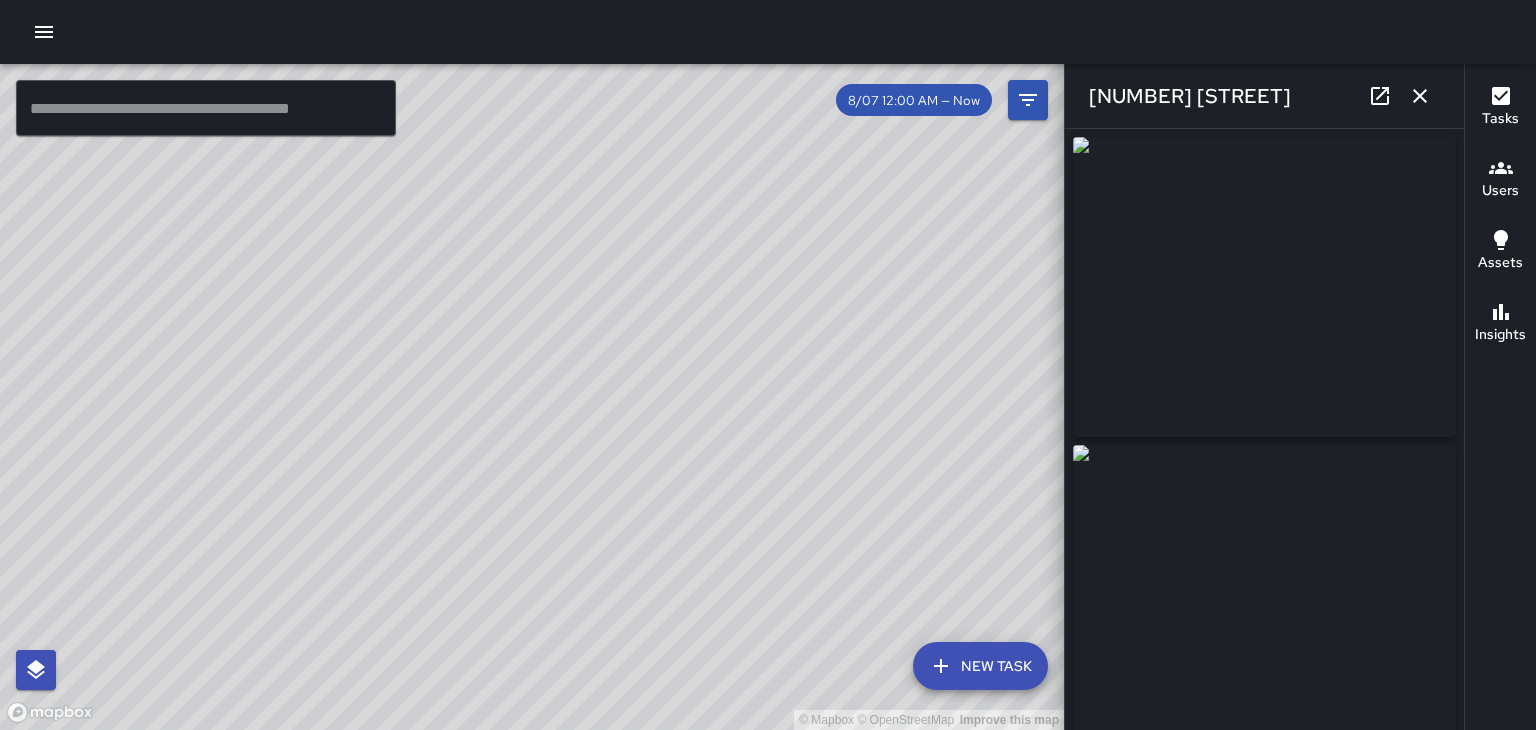 type on "**********" 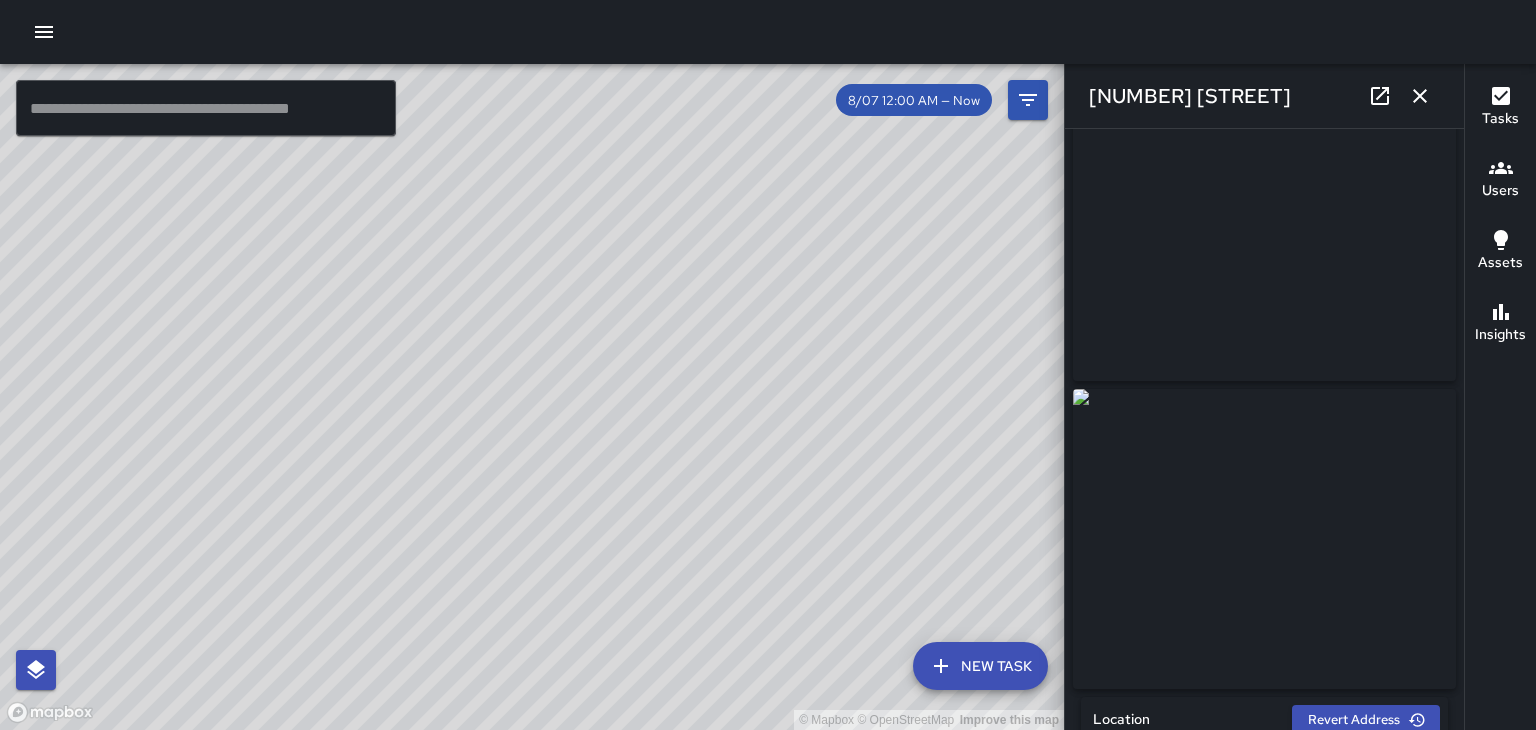 scroll, scrollTop: 54, scrollLeft: 0, axis: vertical 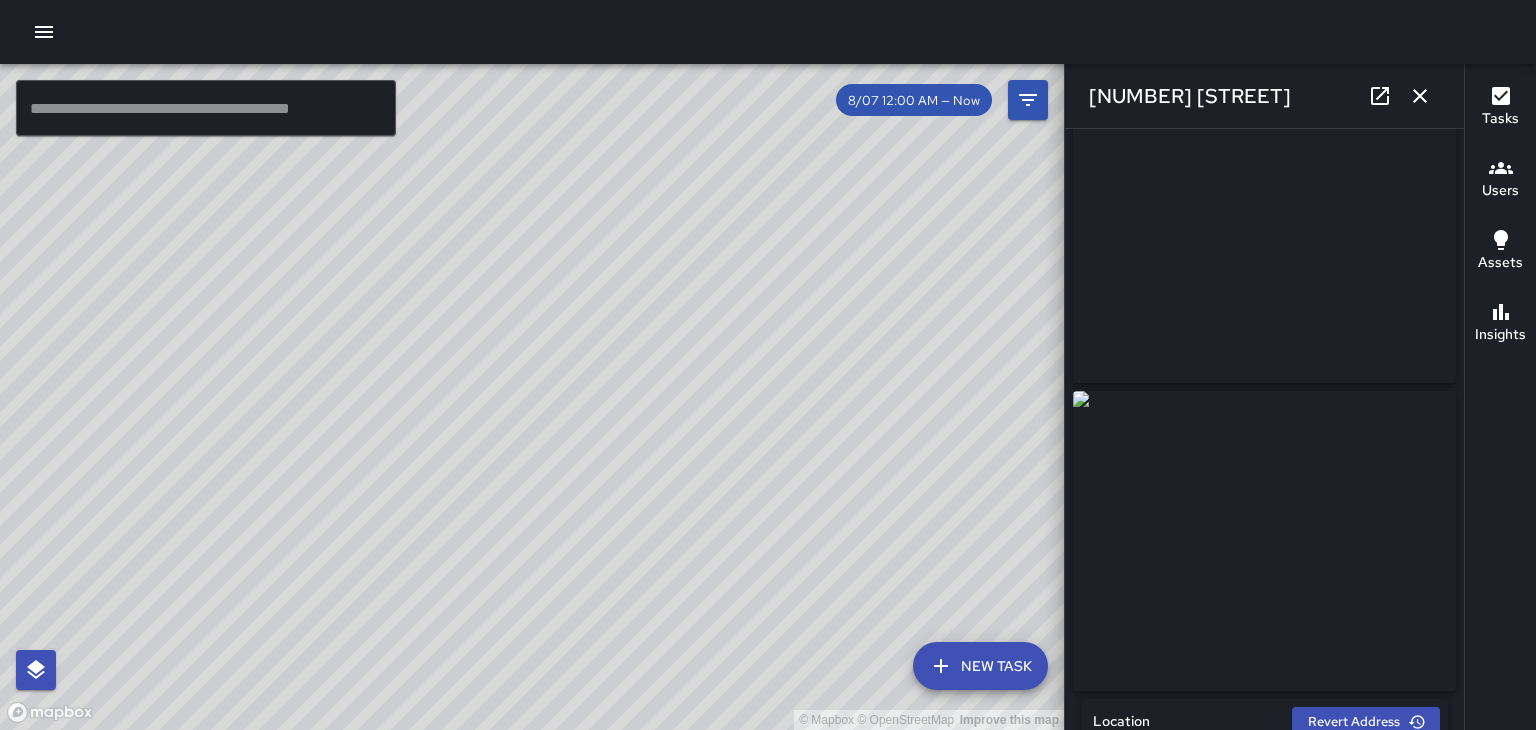 click 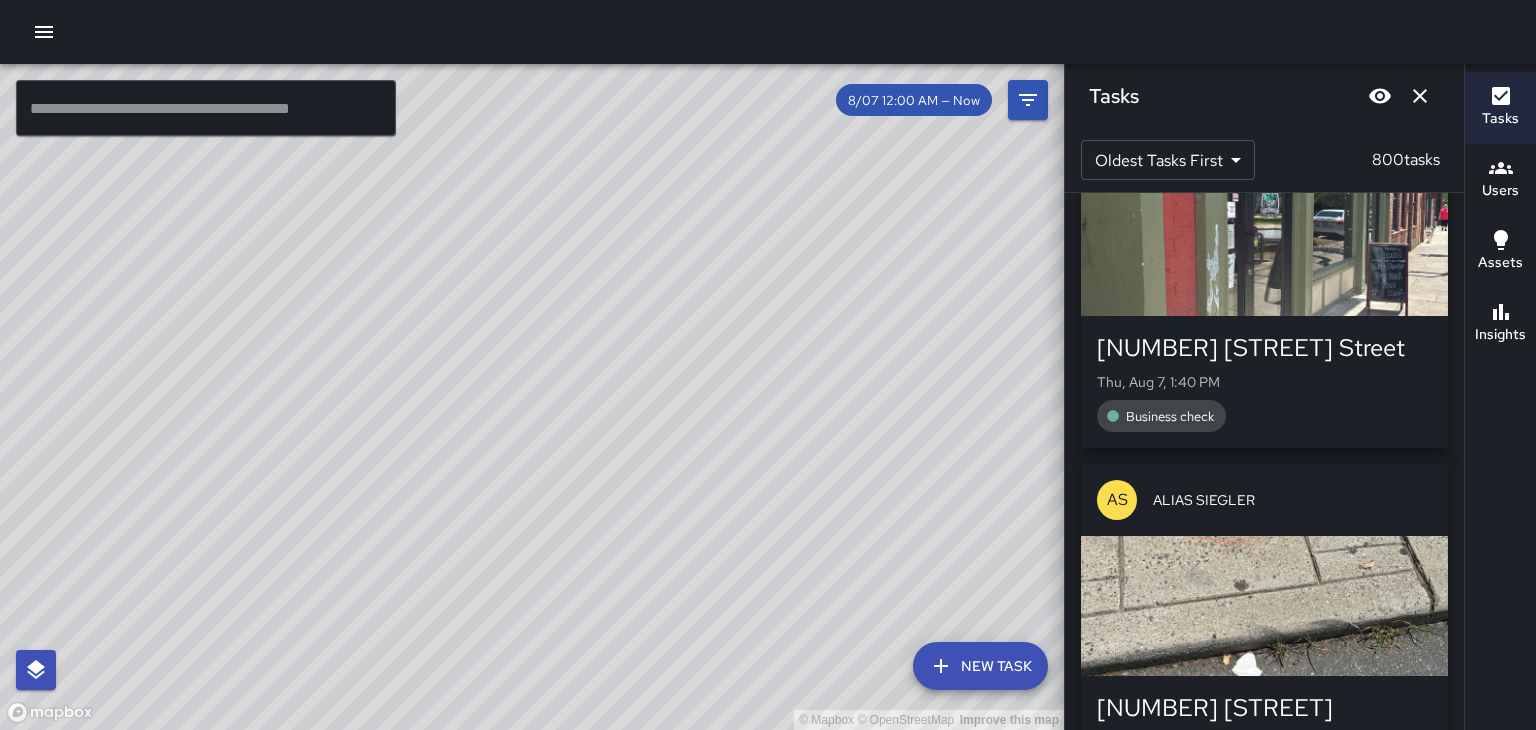 scroll, scrollTop: 76539, scrollLeft: 0, axis: vertical 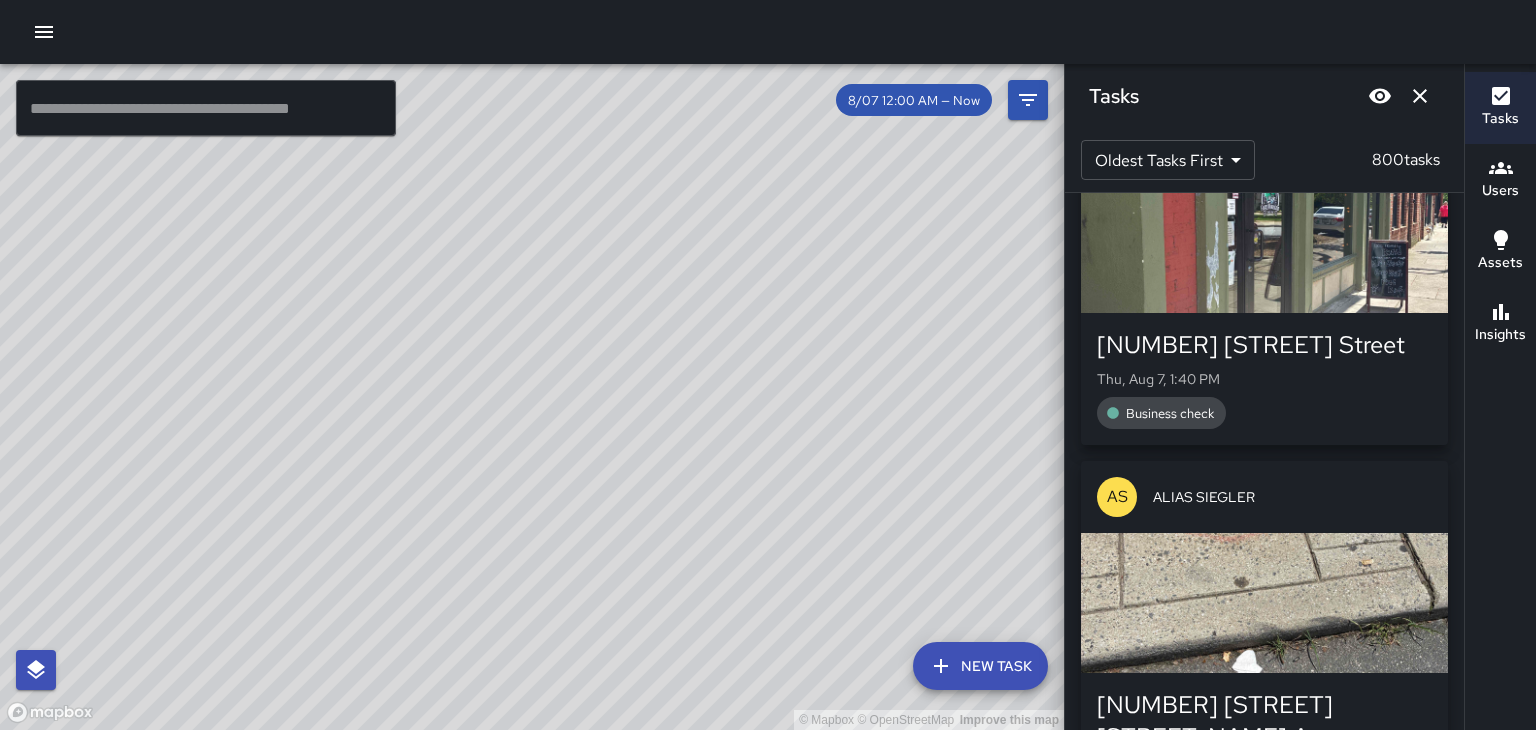 click on "[NUMBER] [STREET]" at bounding box center (1264, 1097) 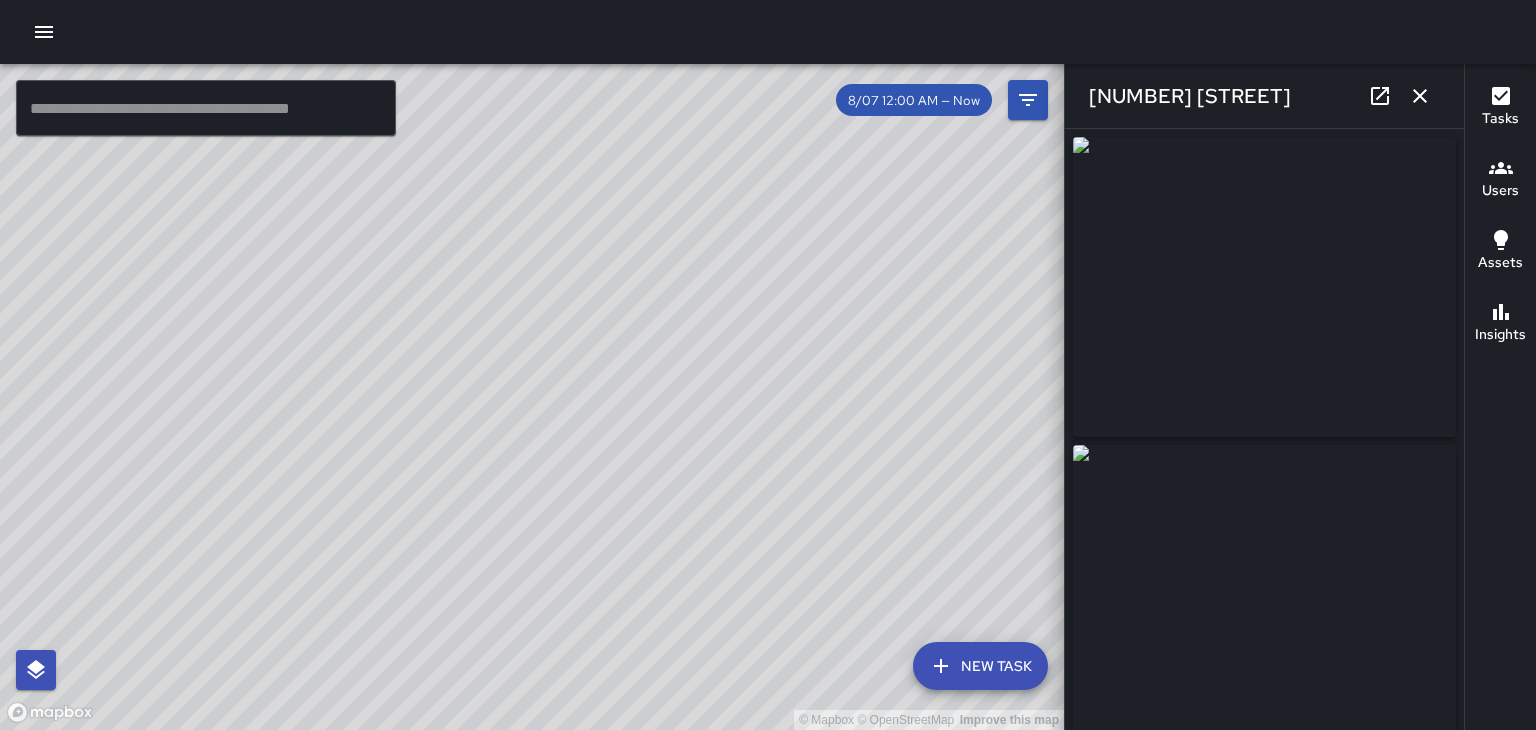 type on "**********" 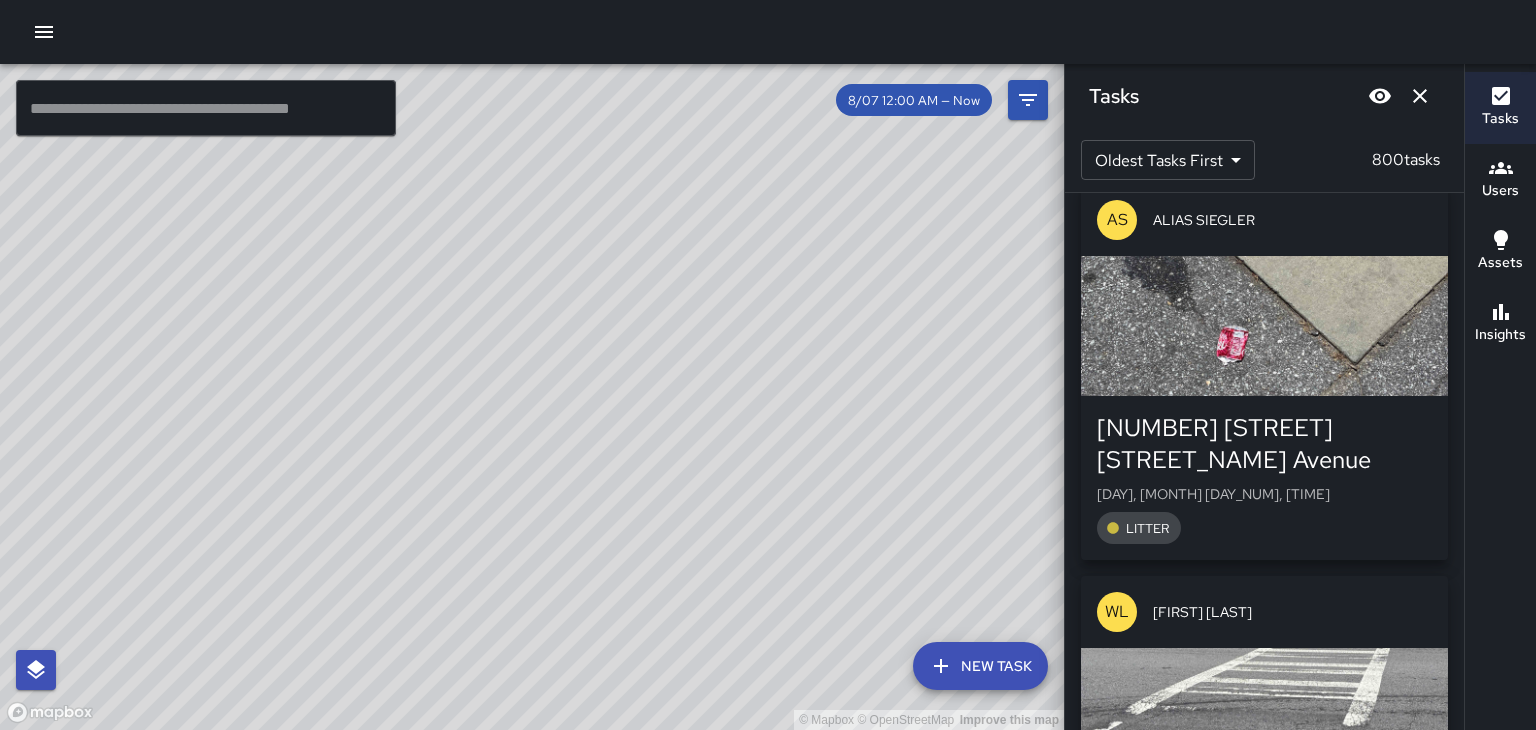 scroll, scrollTop: 77929, scrollLeft: 0, axis: vertical 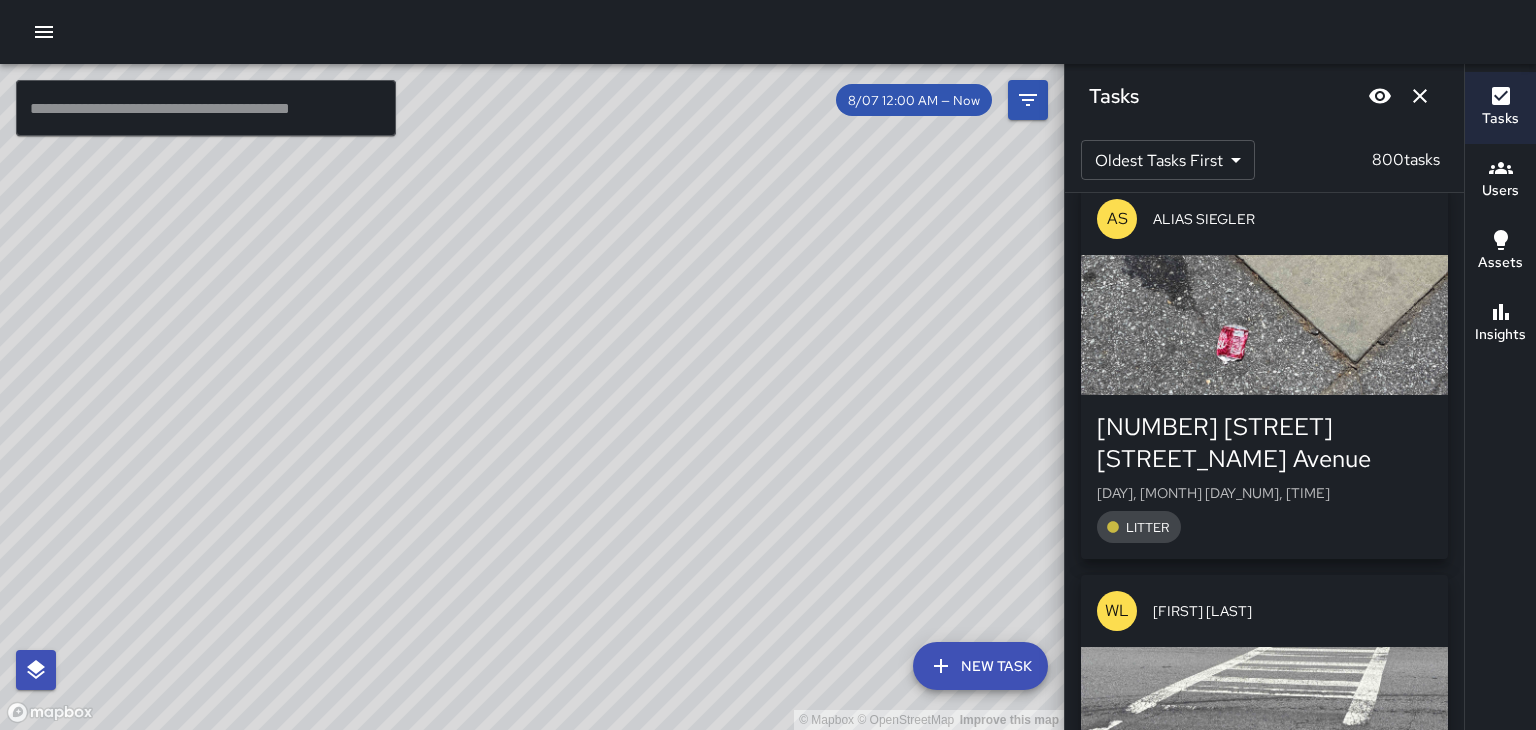 click on "Thu, Aug 7, 1:44 PM" at bounding box center [1264, 1213] 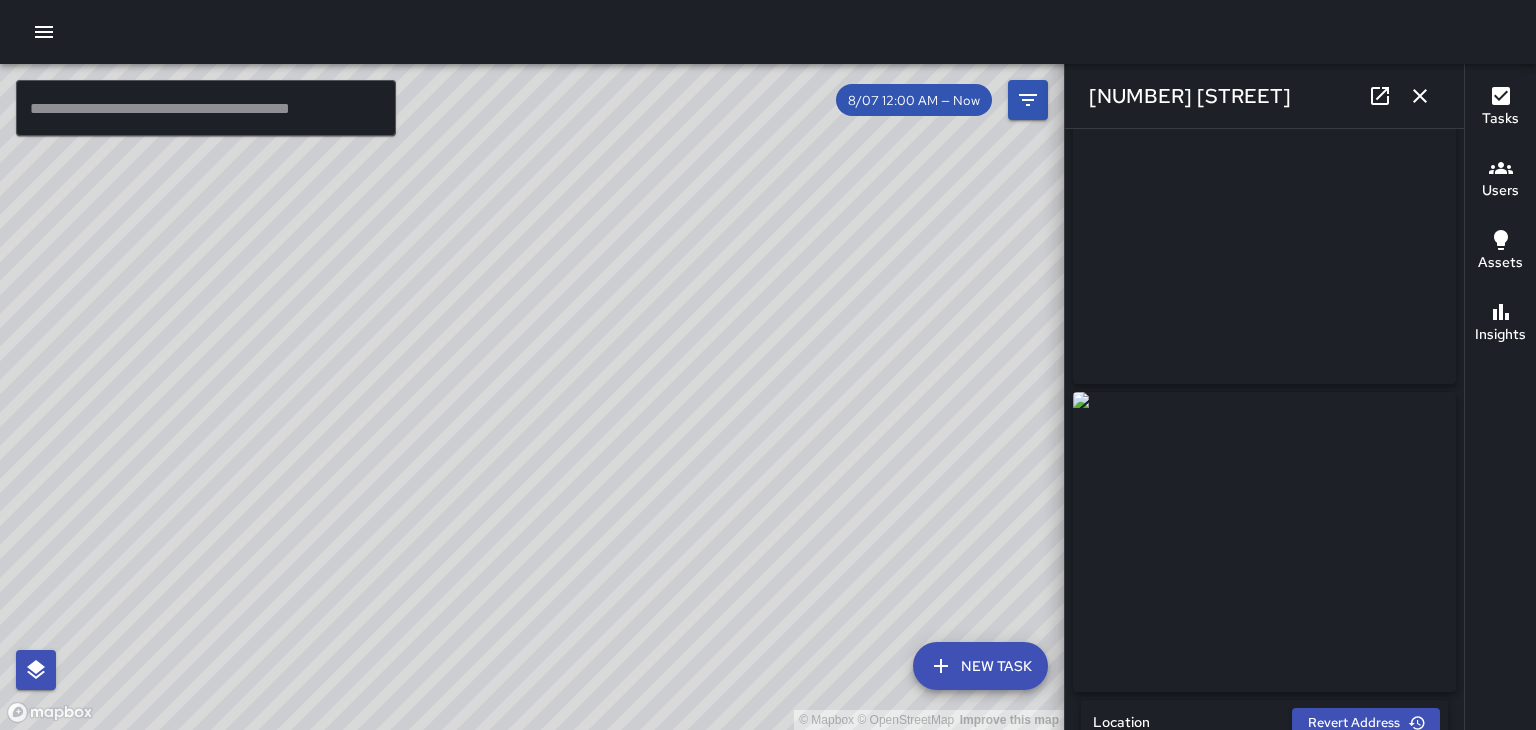 scroll, scrollTop: 0, scrollLeft: 0, axis: both 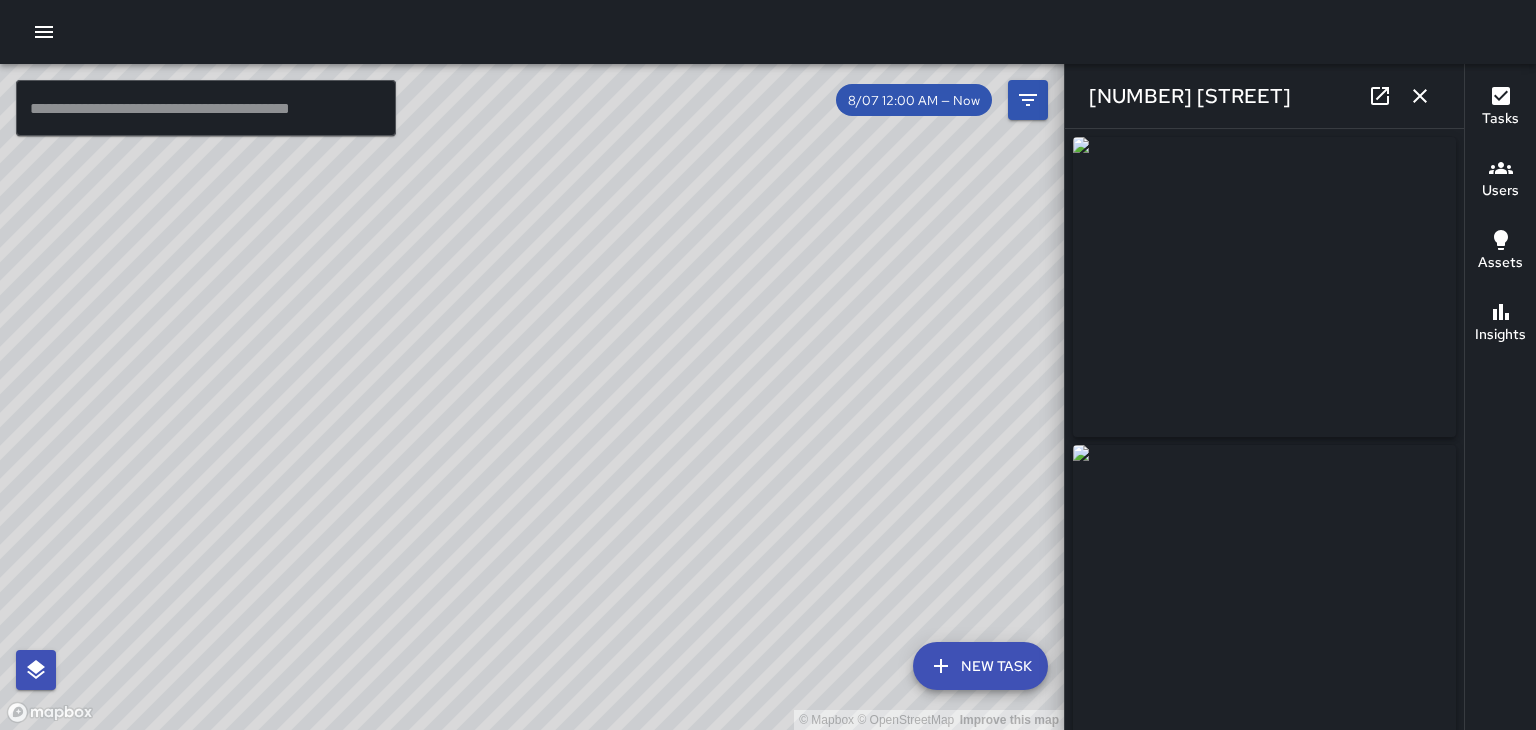 click 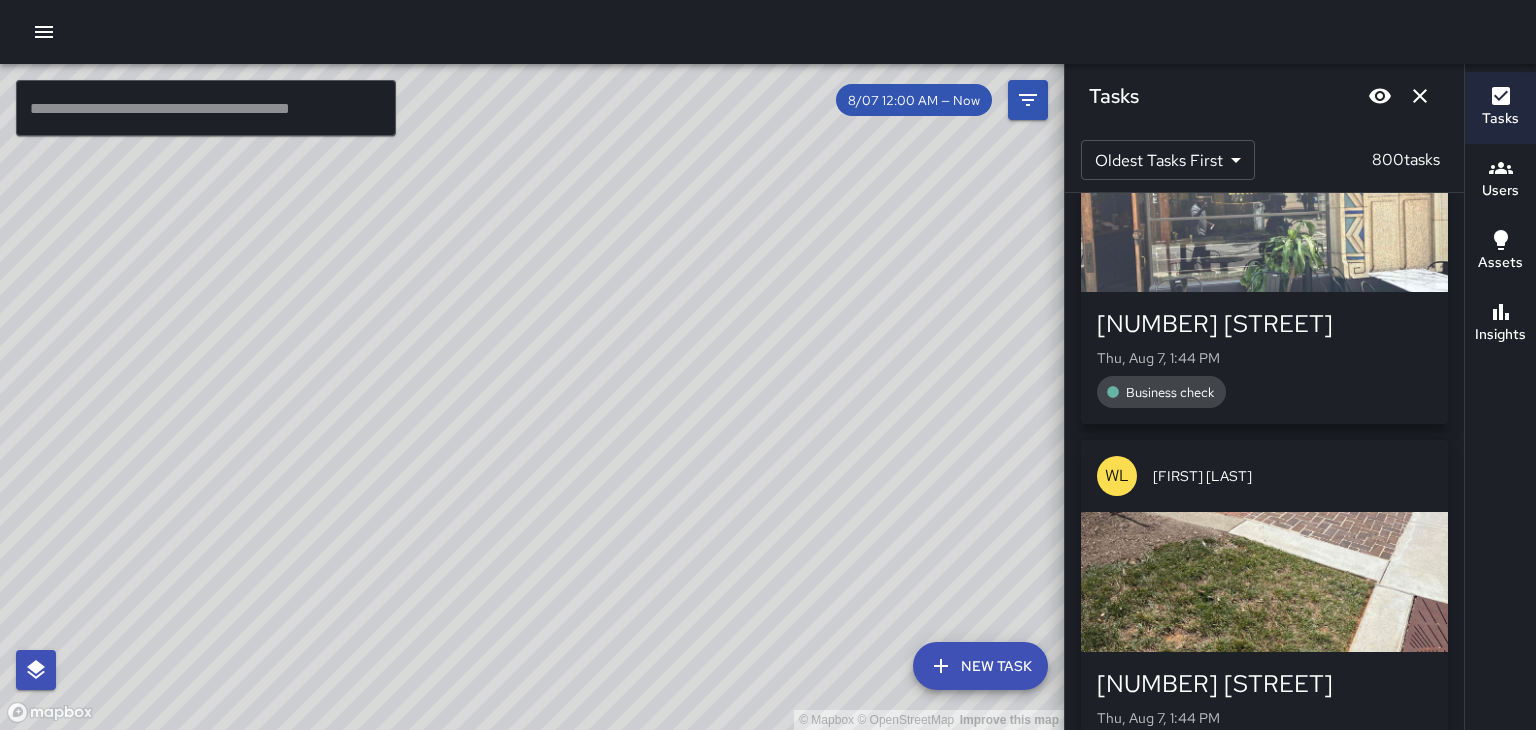 scroll, scrollTop: 78792, scrollLeft: 0, axis: vertical 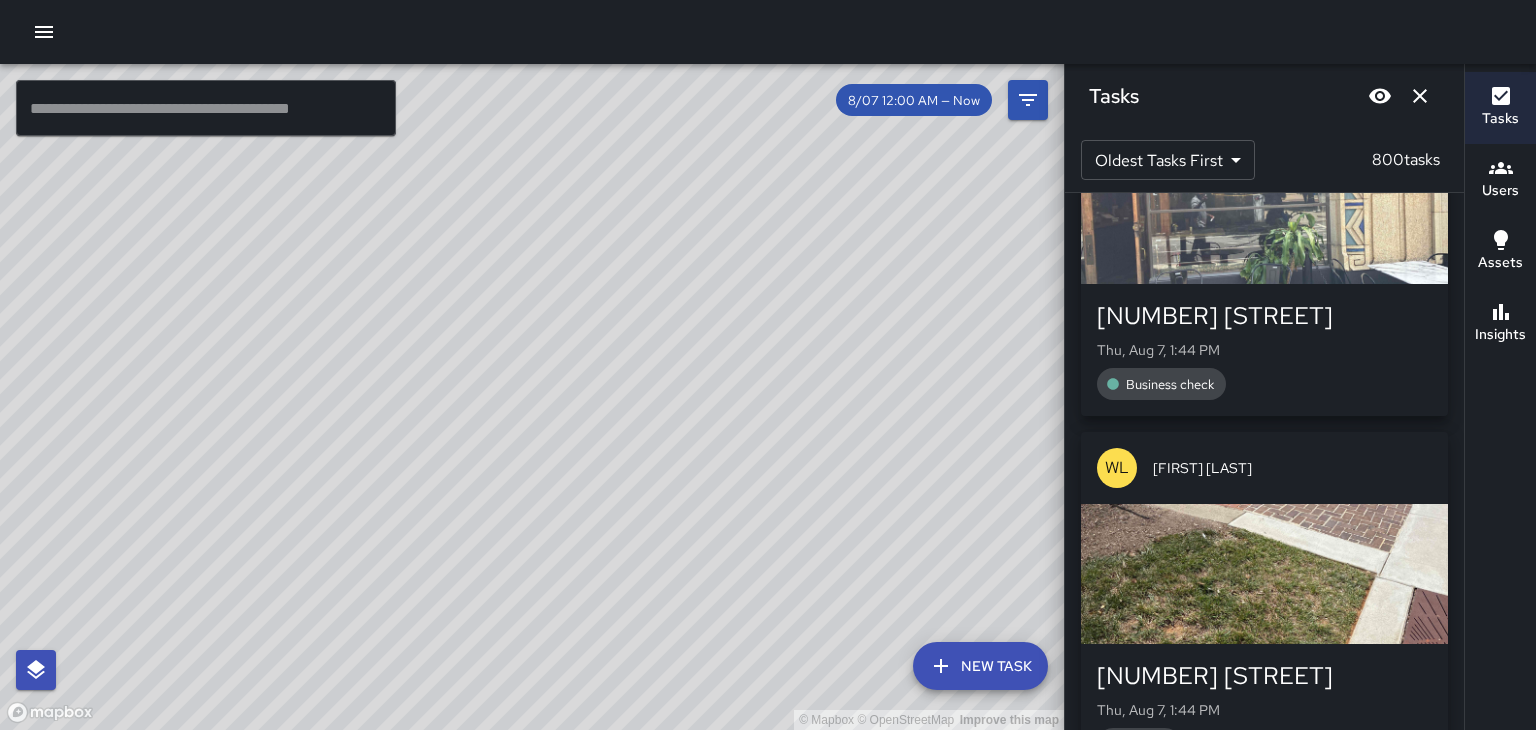 click at bounding box center [1264, 934] 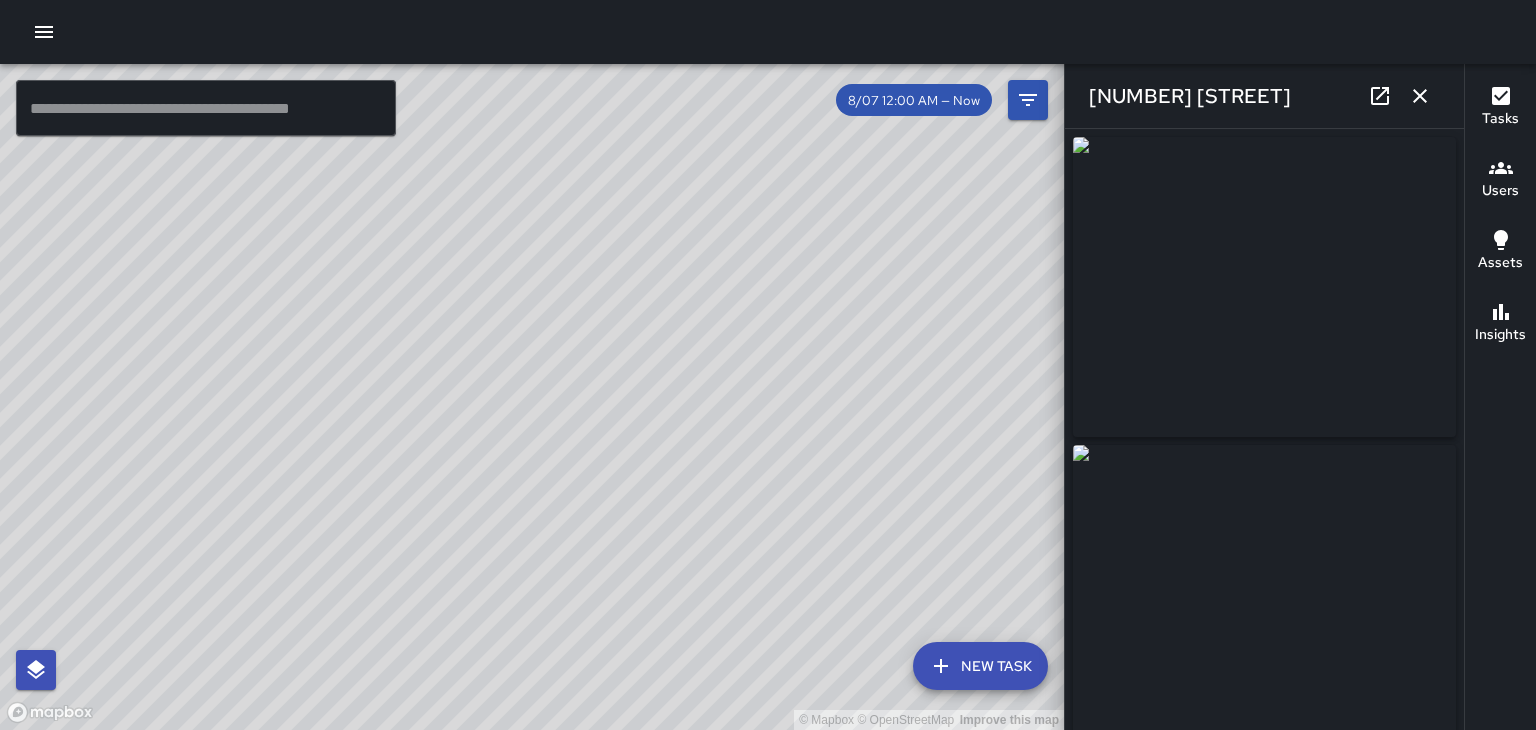 click 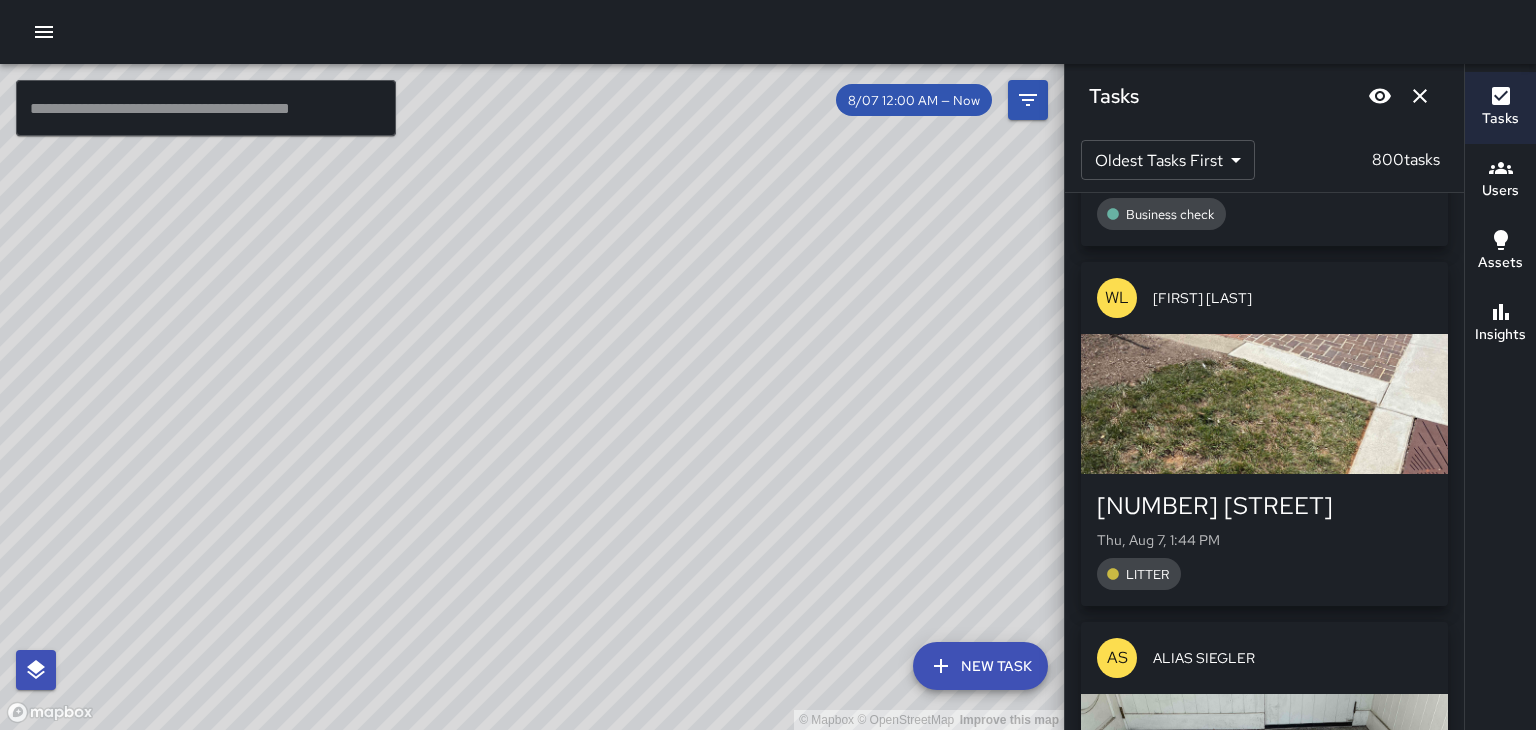 scroll, scrollTop: 78987, scrollLeft: 0, axis: vertical 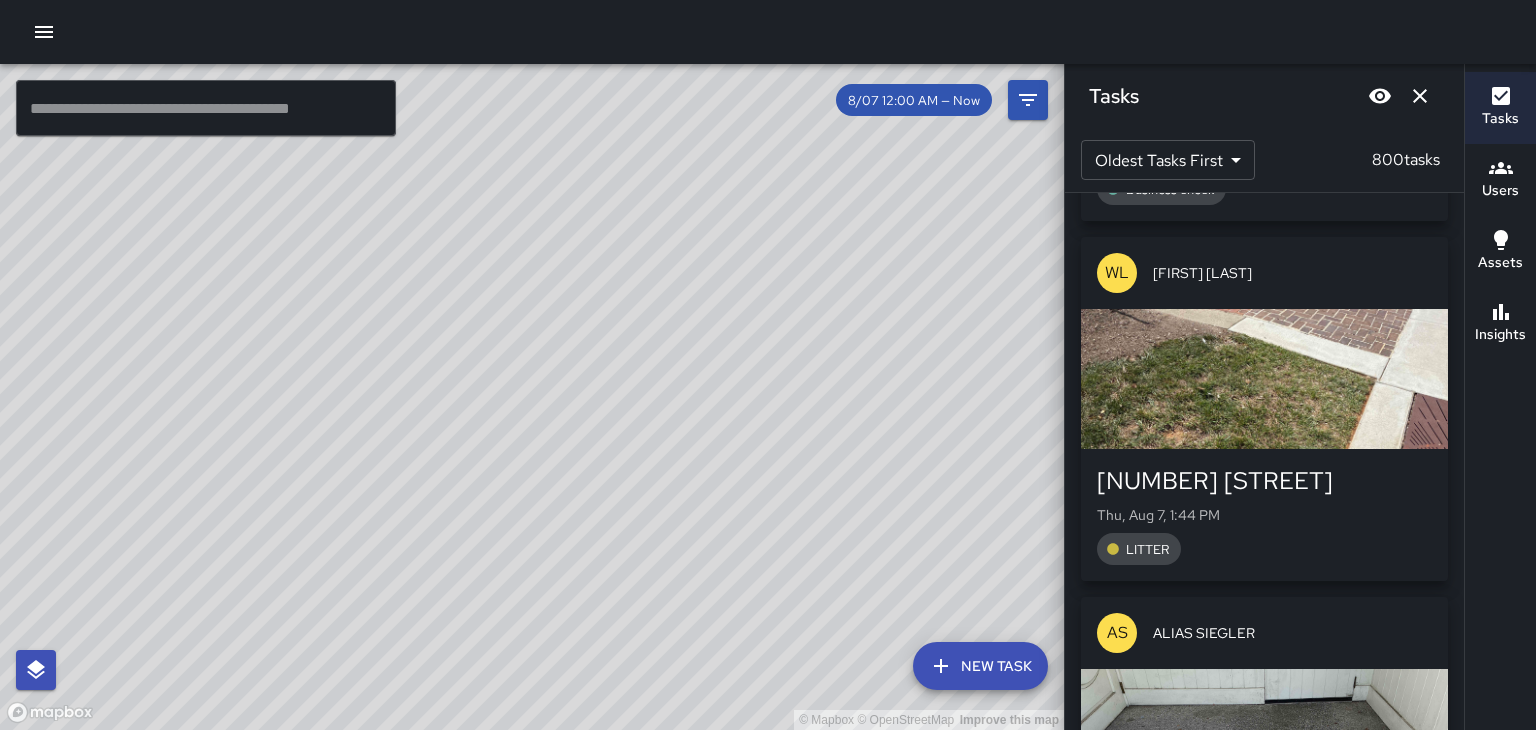 click at bounding box center (1264, 1099) 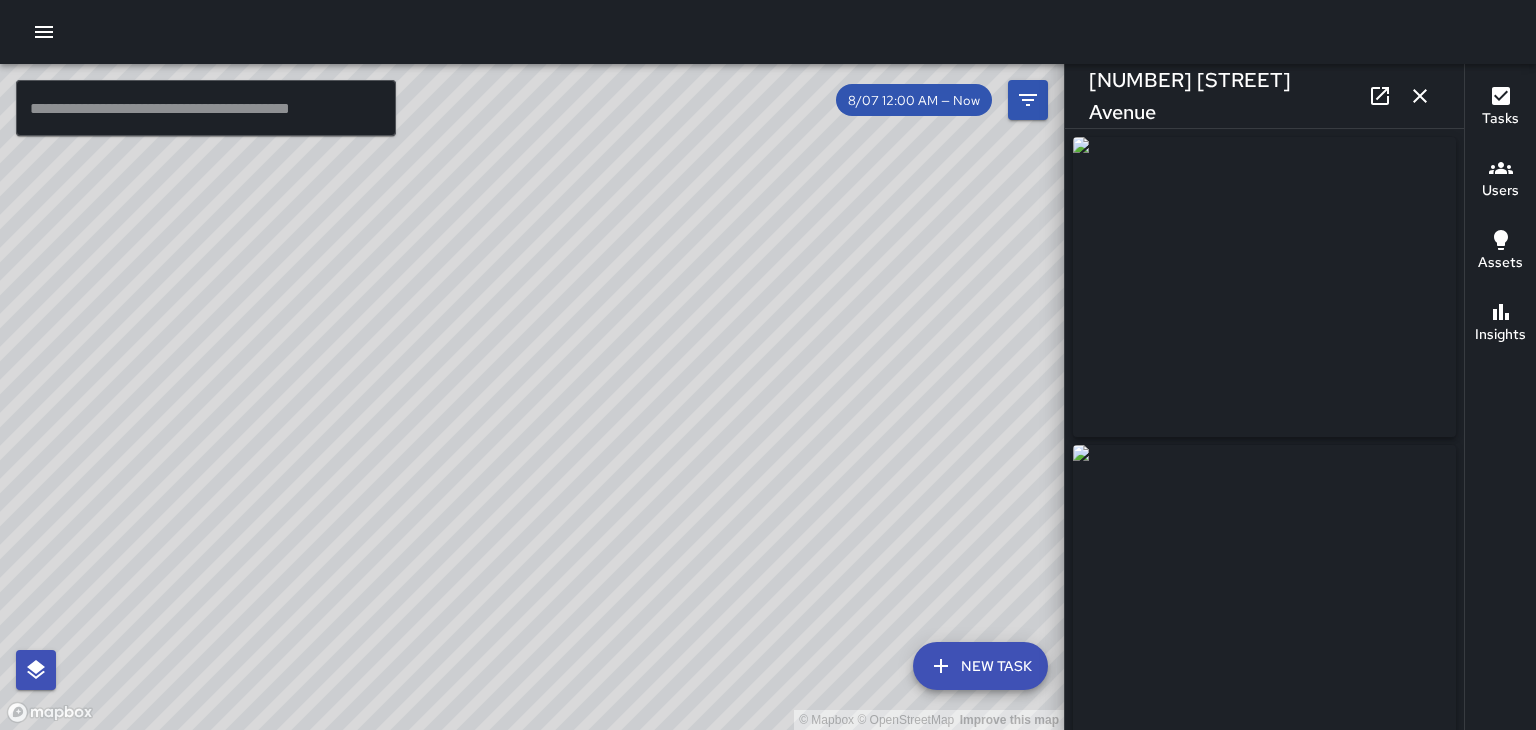 click at bounding box center (1420, 96) 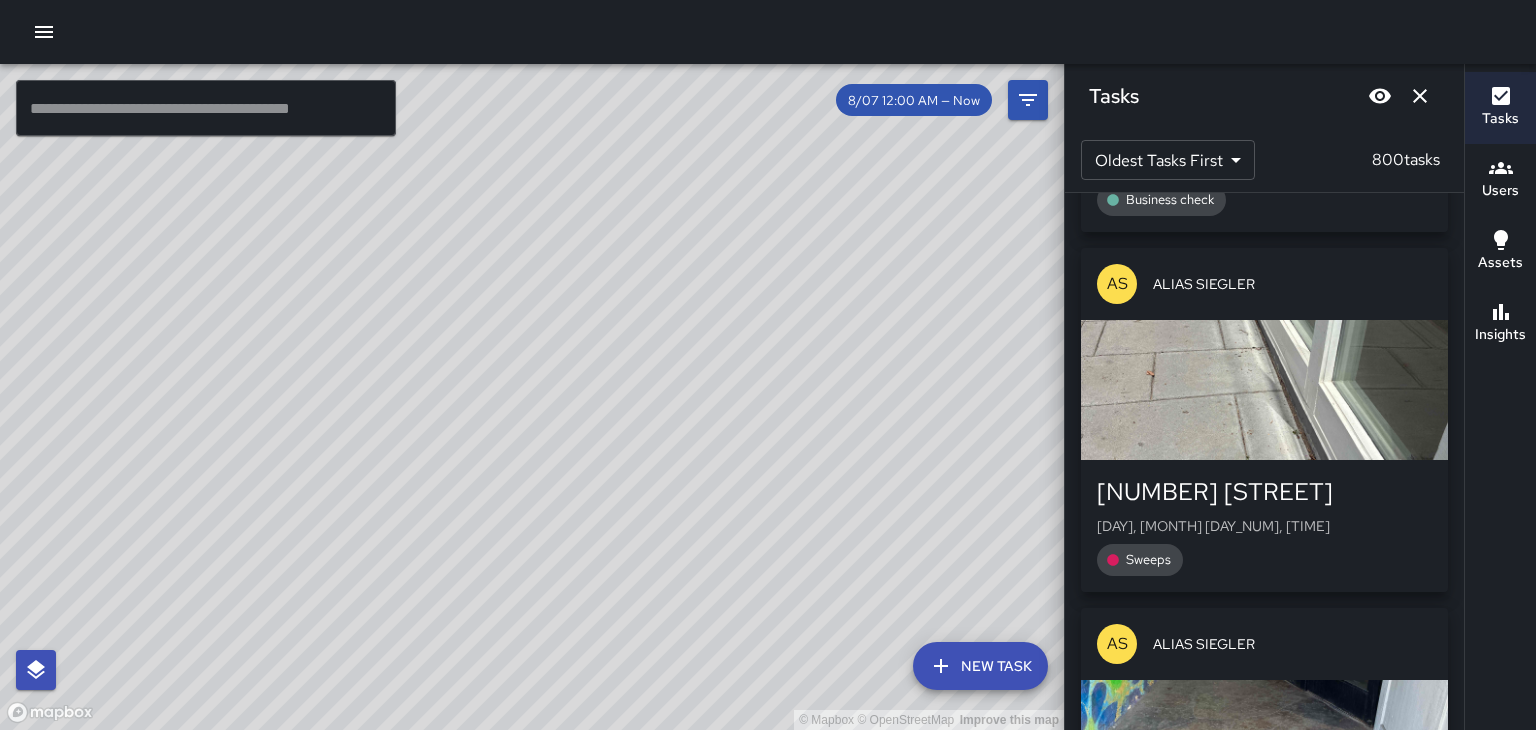 scroll, scrollTop: 80056, scrollLeft: 0, axis: vertical 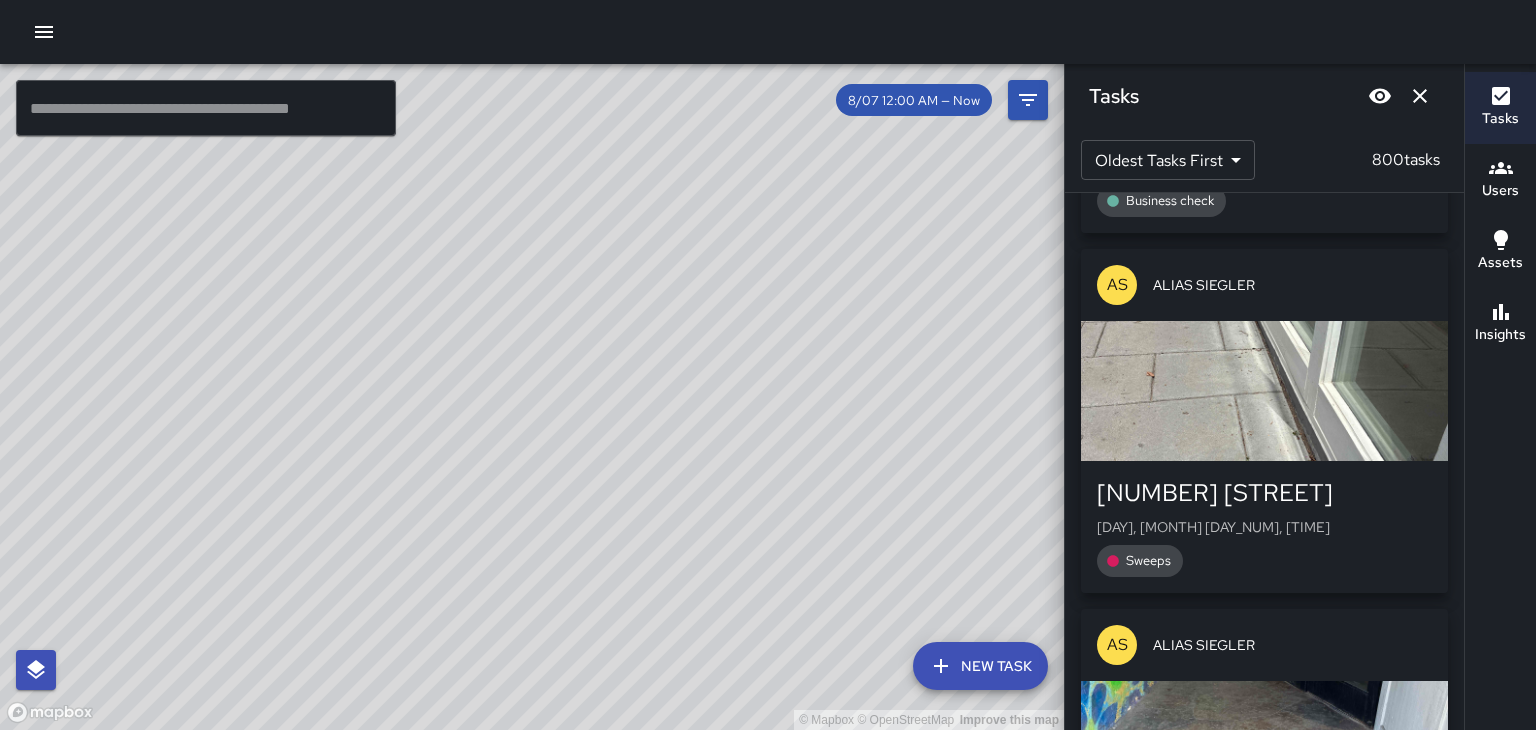 click on "[NUMBER] [STREET] Thu, Aug 7, 1:48 PM Business check" at bounding box center (1264, 1247) 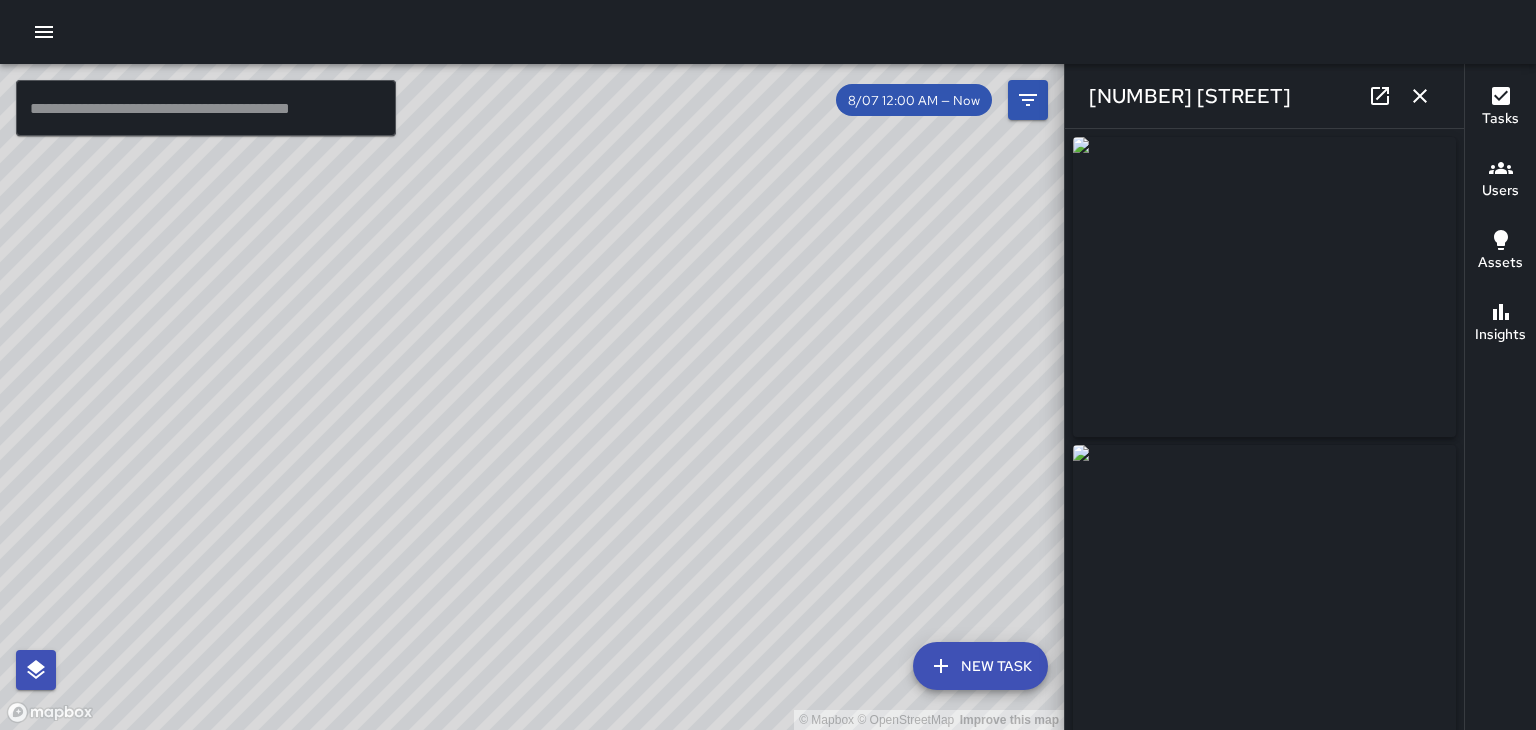 type on "**********" 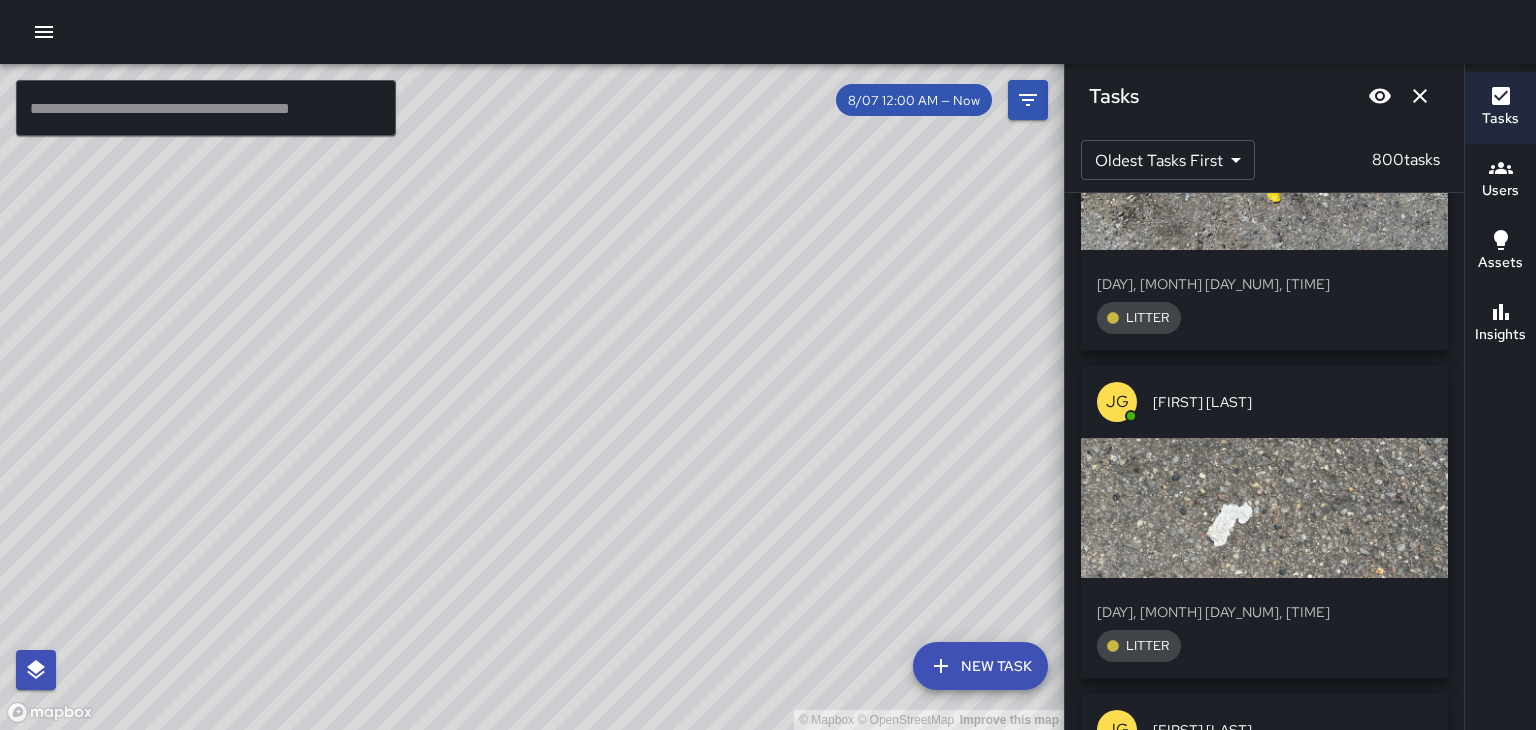 scroll, scrollTop: 92645, scrollLeft: 0, axis: vertical 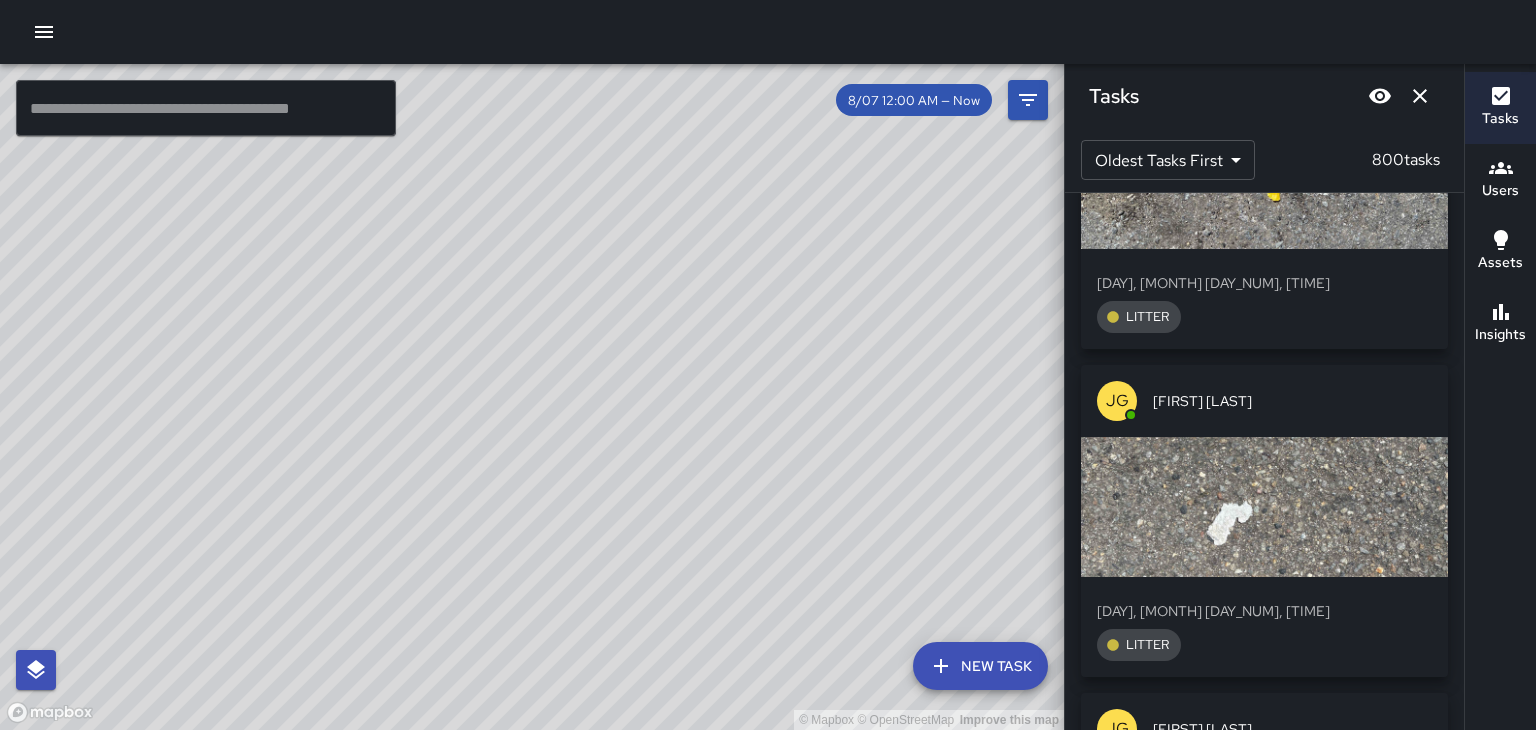 click at bounding box center [1264, 1163] 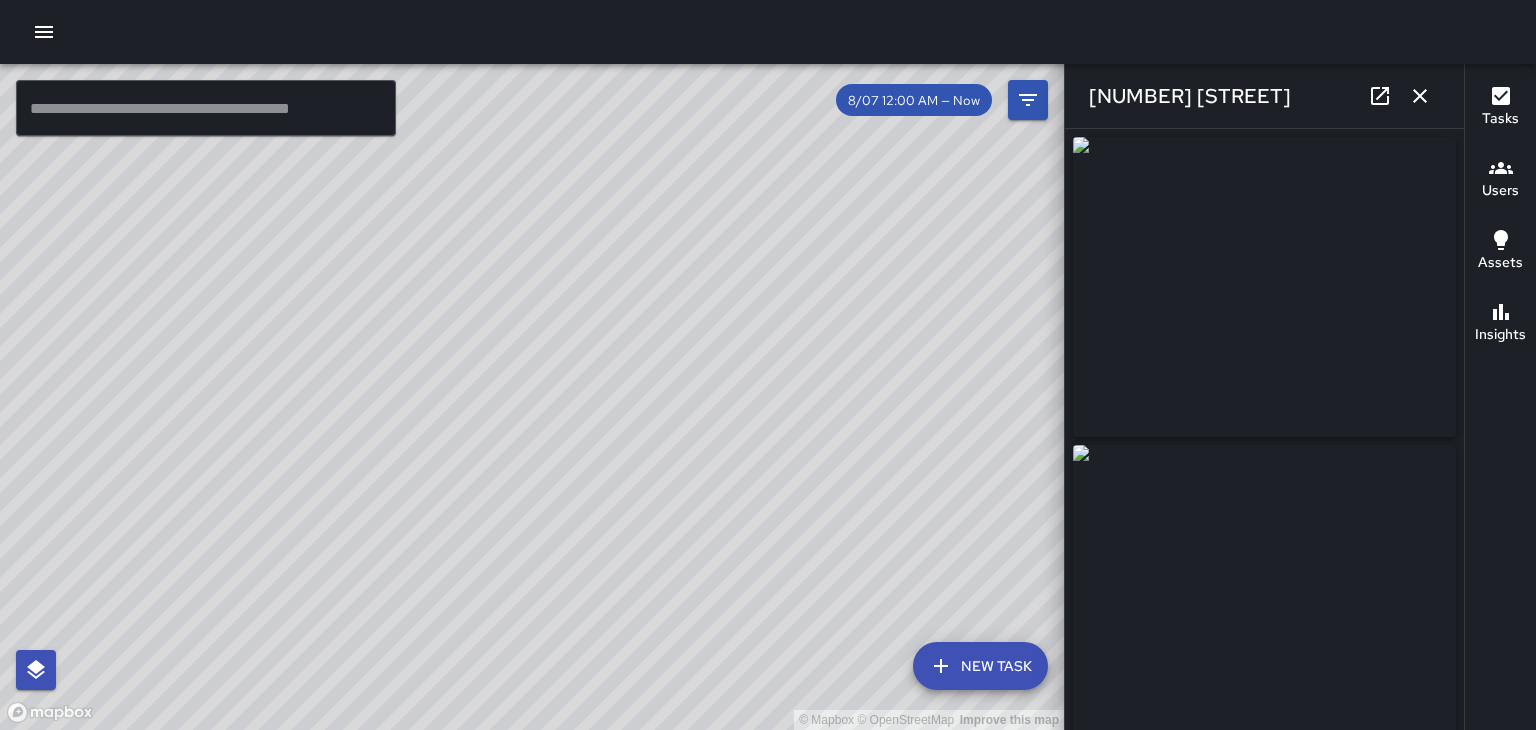 click at bounding box center (1420, 96) 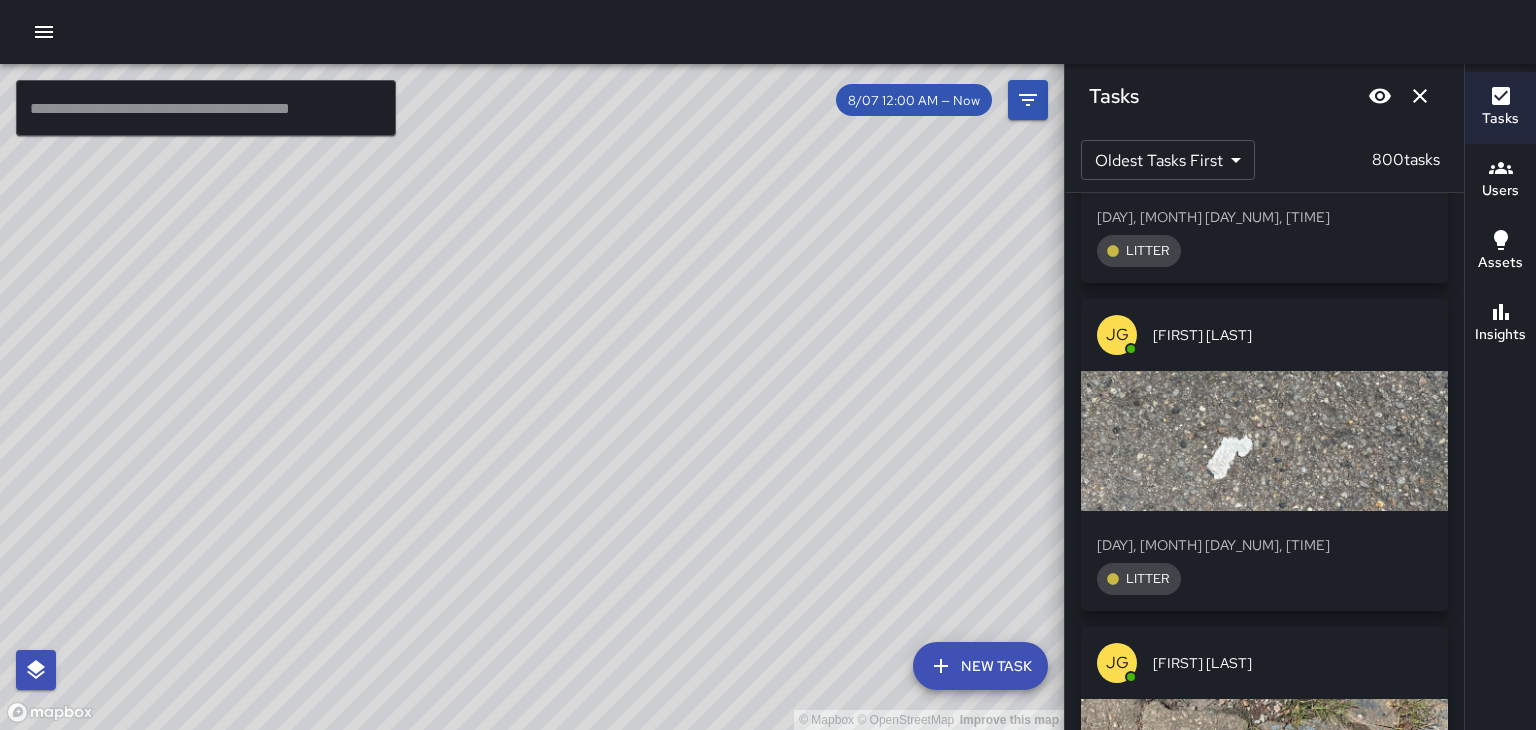 scroll, scrollTop: 92717, scrollLeft: 0, axis: vertical 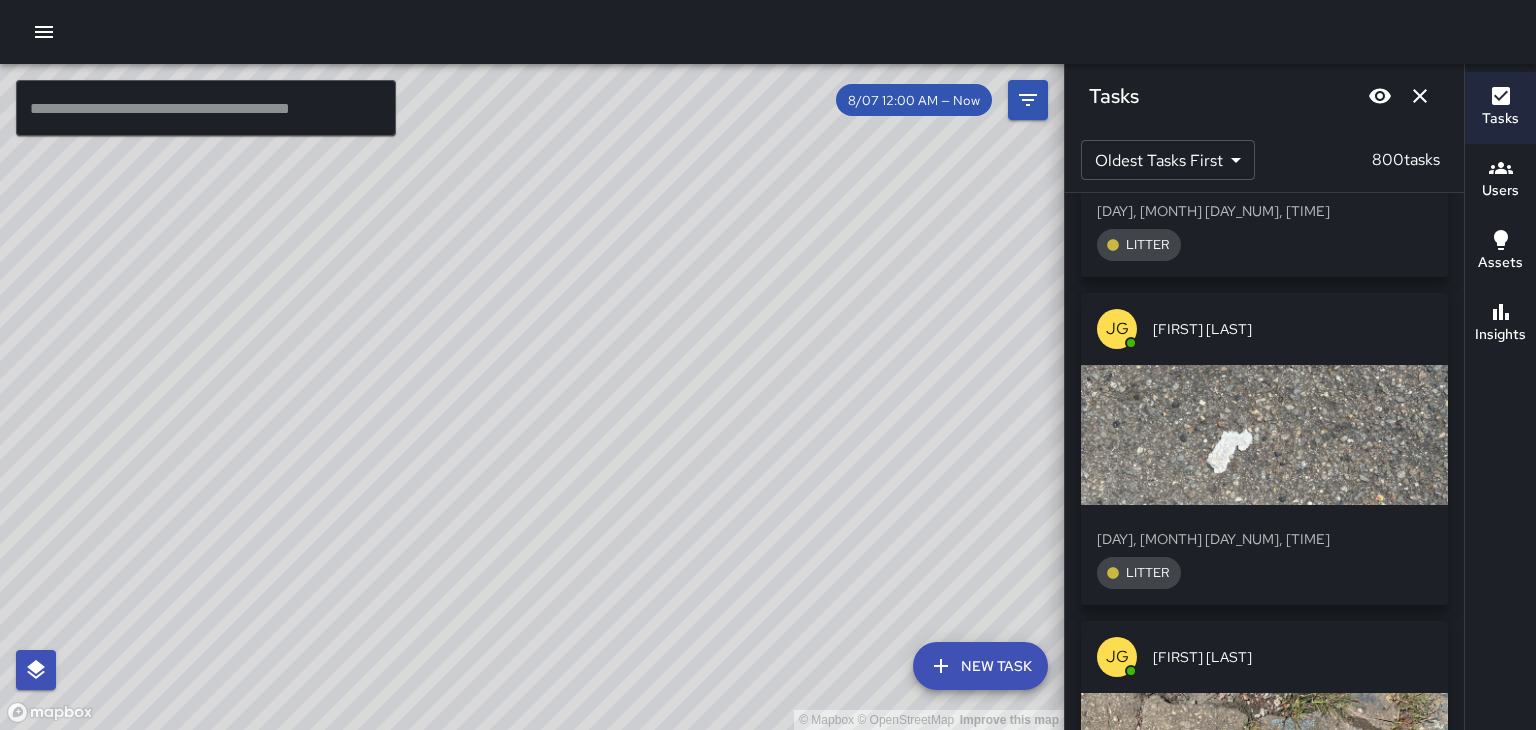 click on "[NUMBER] [STREET] Street [DAY], [MONTH] [DAY_NUM], [TIME] [DESCRIPTION]" at bounding box center (1264, 1227) 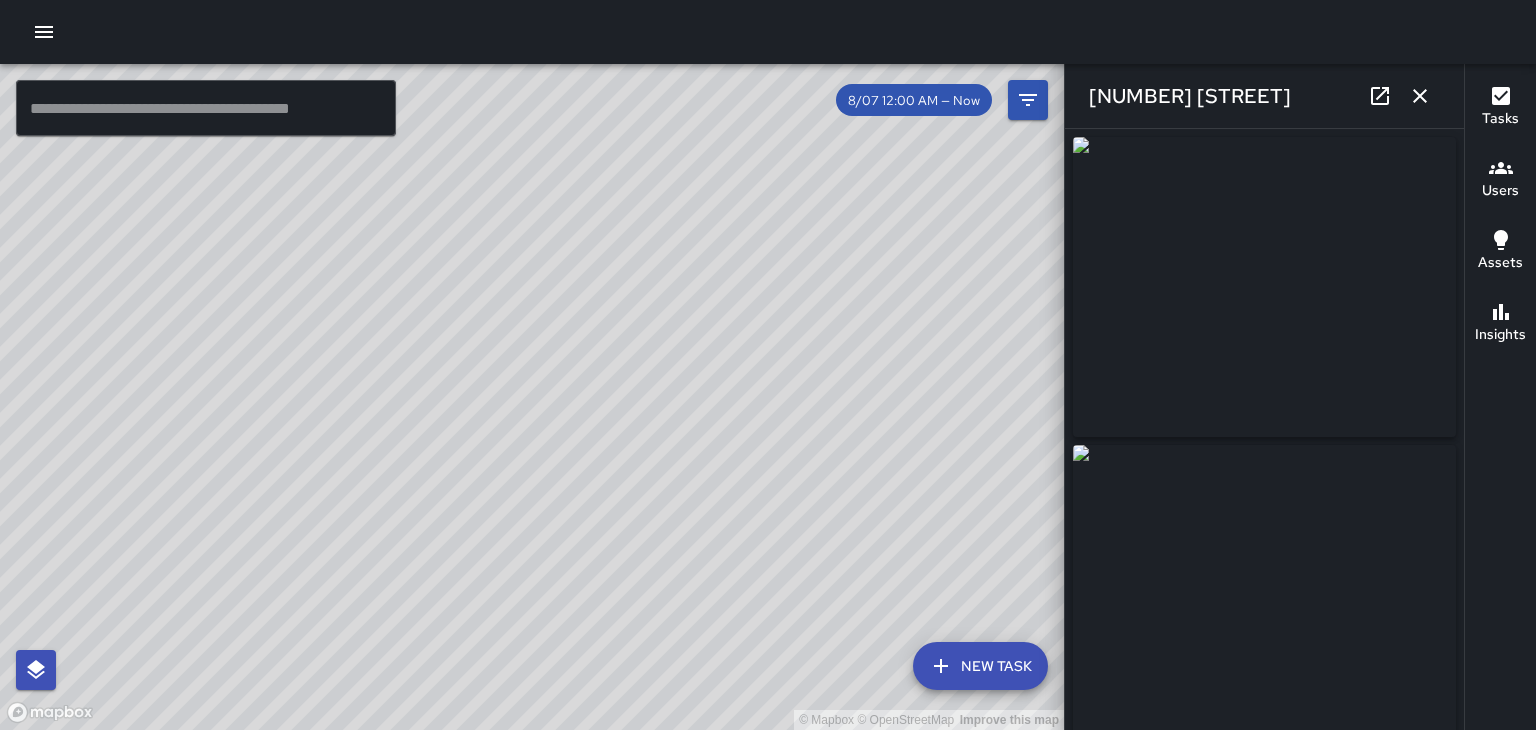 type on "**********" 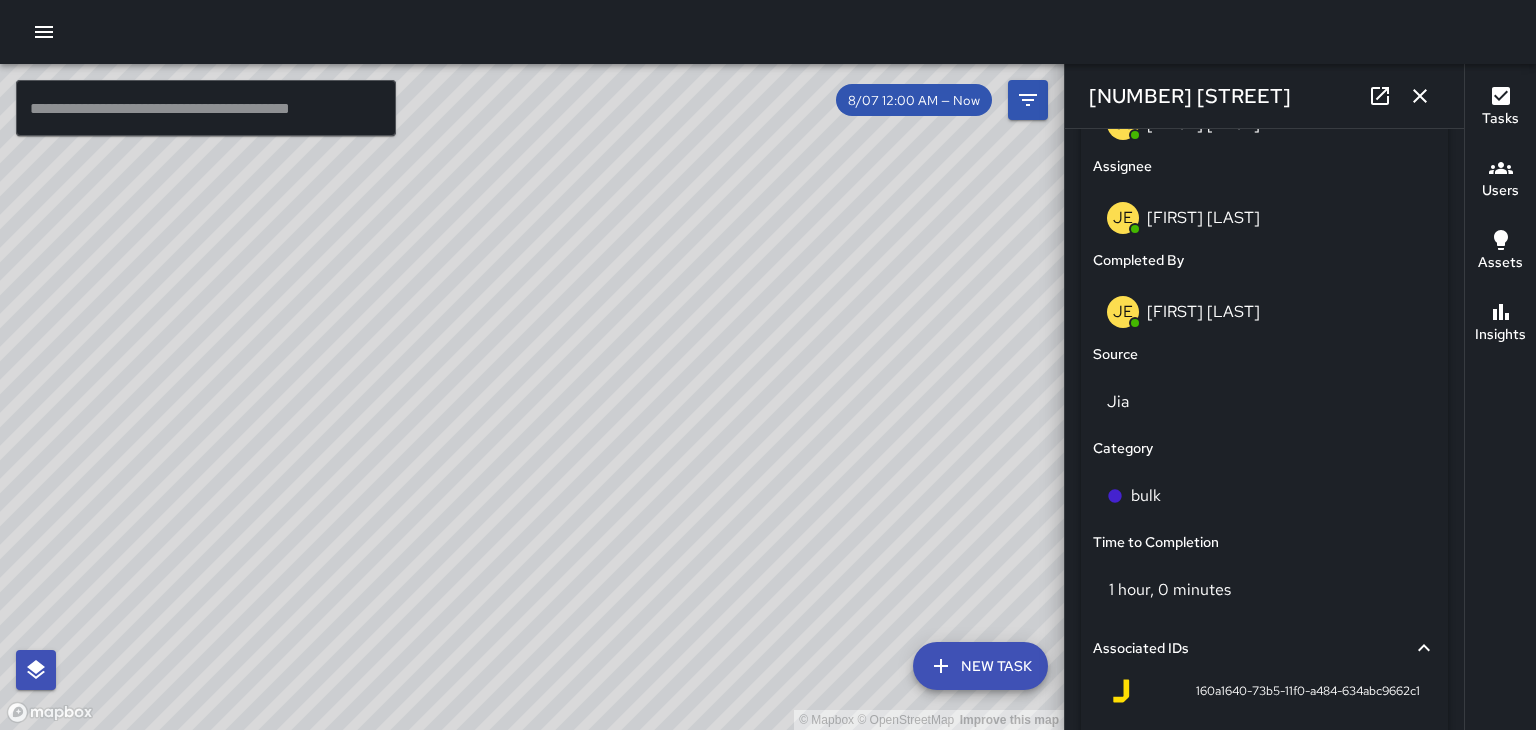 scroll, scrollTop: 1219, scrollLeft: 0, axis: vertical 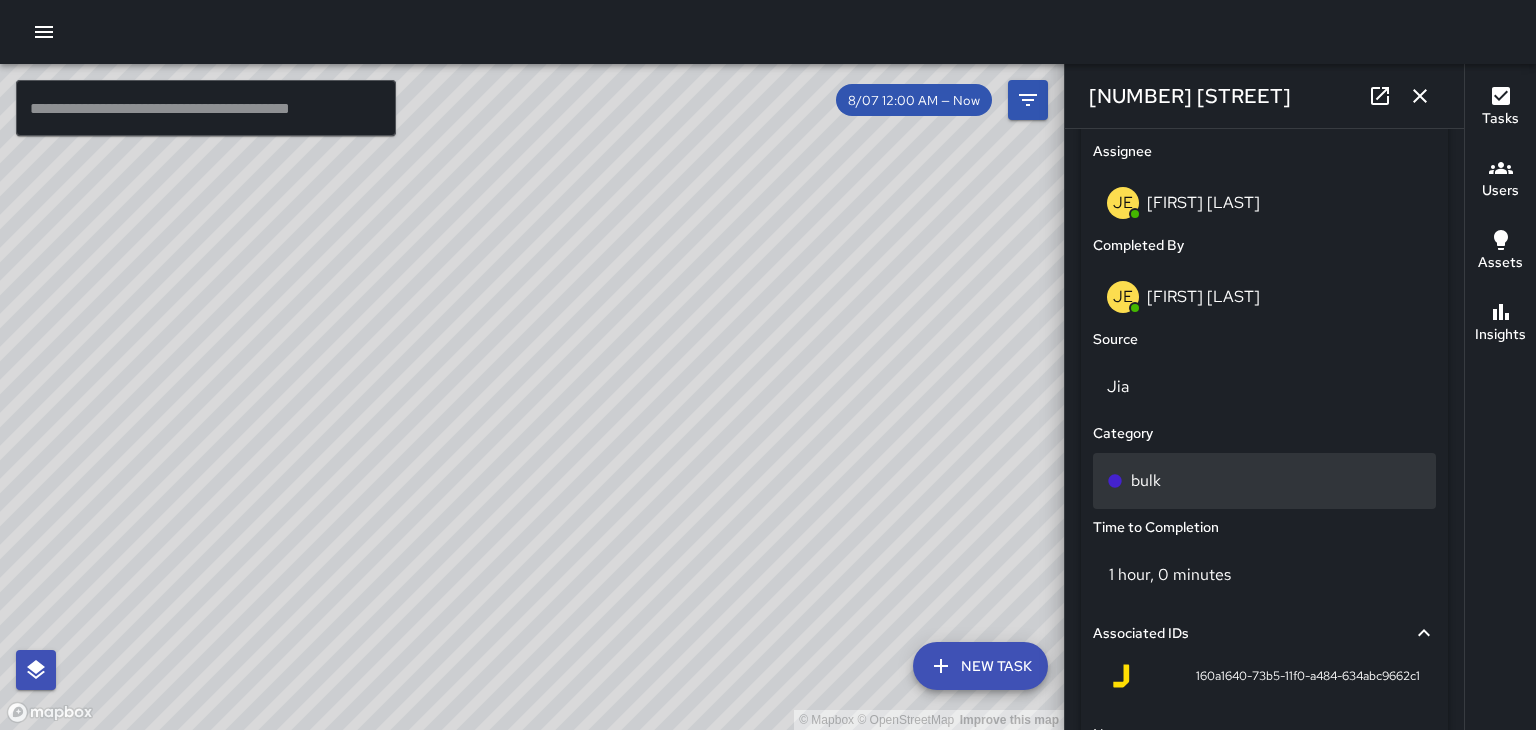 click on "bulk" at bounding box center [1146, 481] 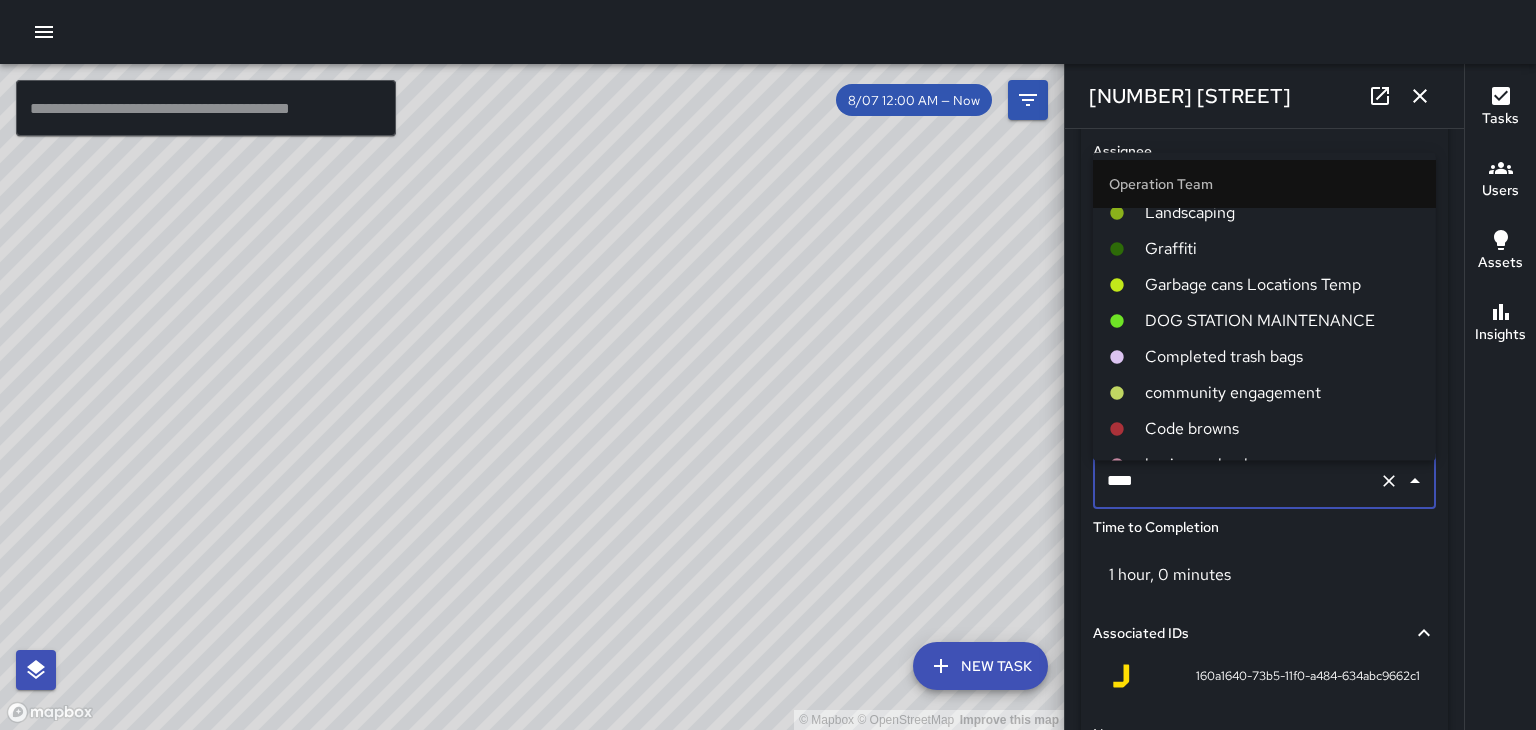 scroll, scrollTop: 336, scrollLeft: 0, axis: vertical 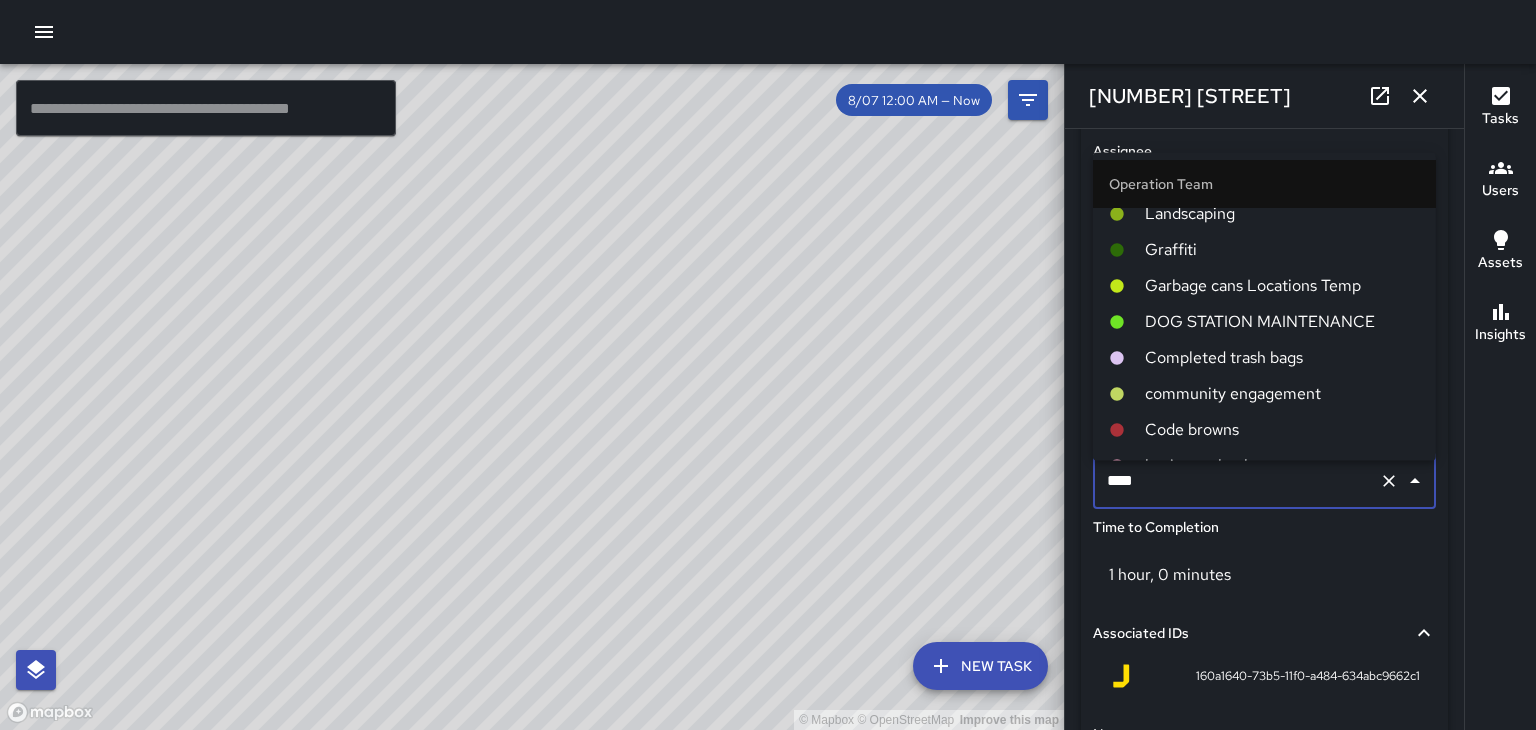 click on "Completed trash bags" at bounding box center (1282, 358) 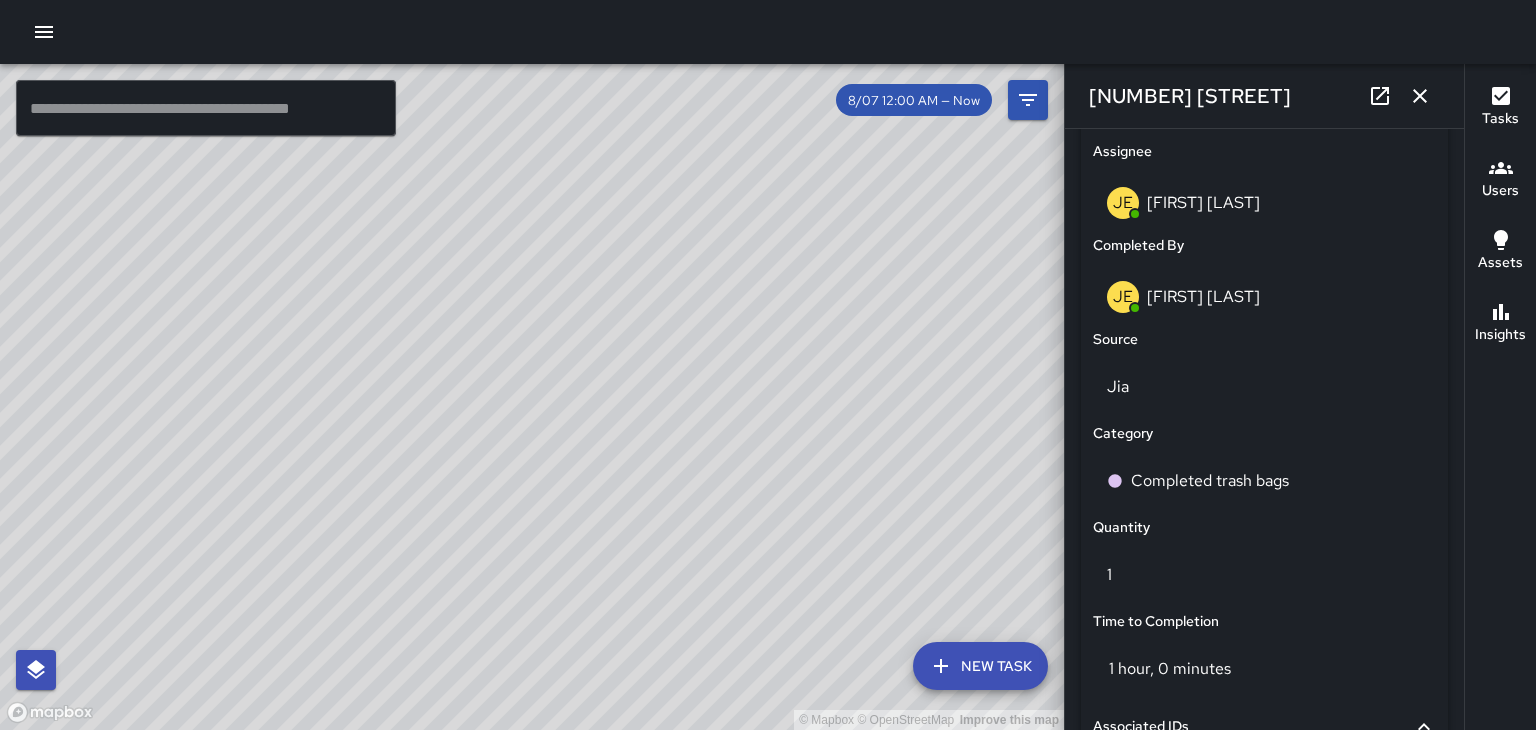 click 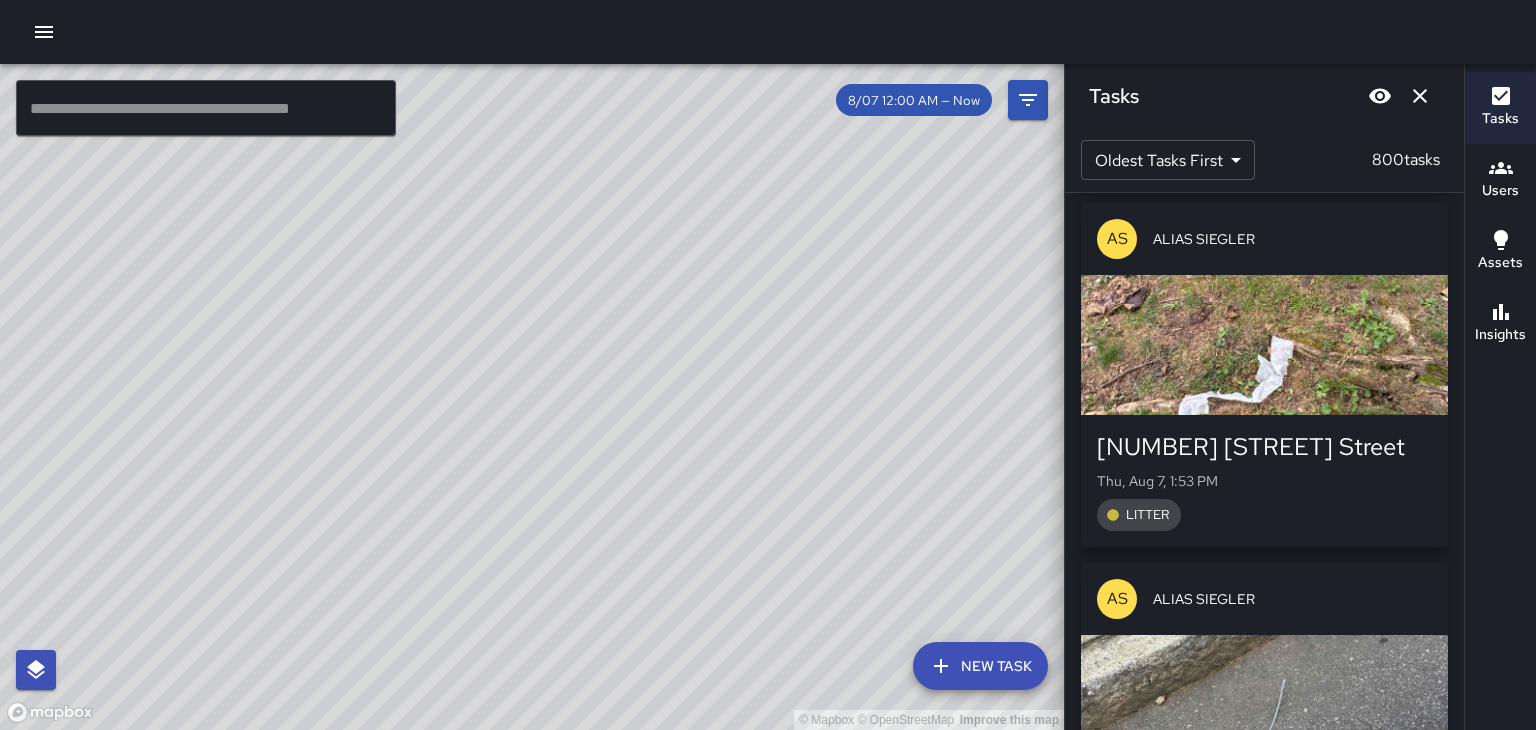 scroll, scrollTop: 83011, scrollLeft: 0, axis: vertical 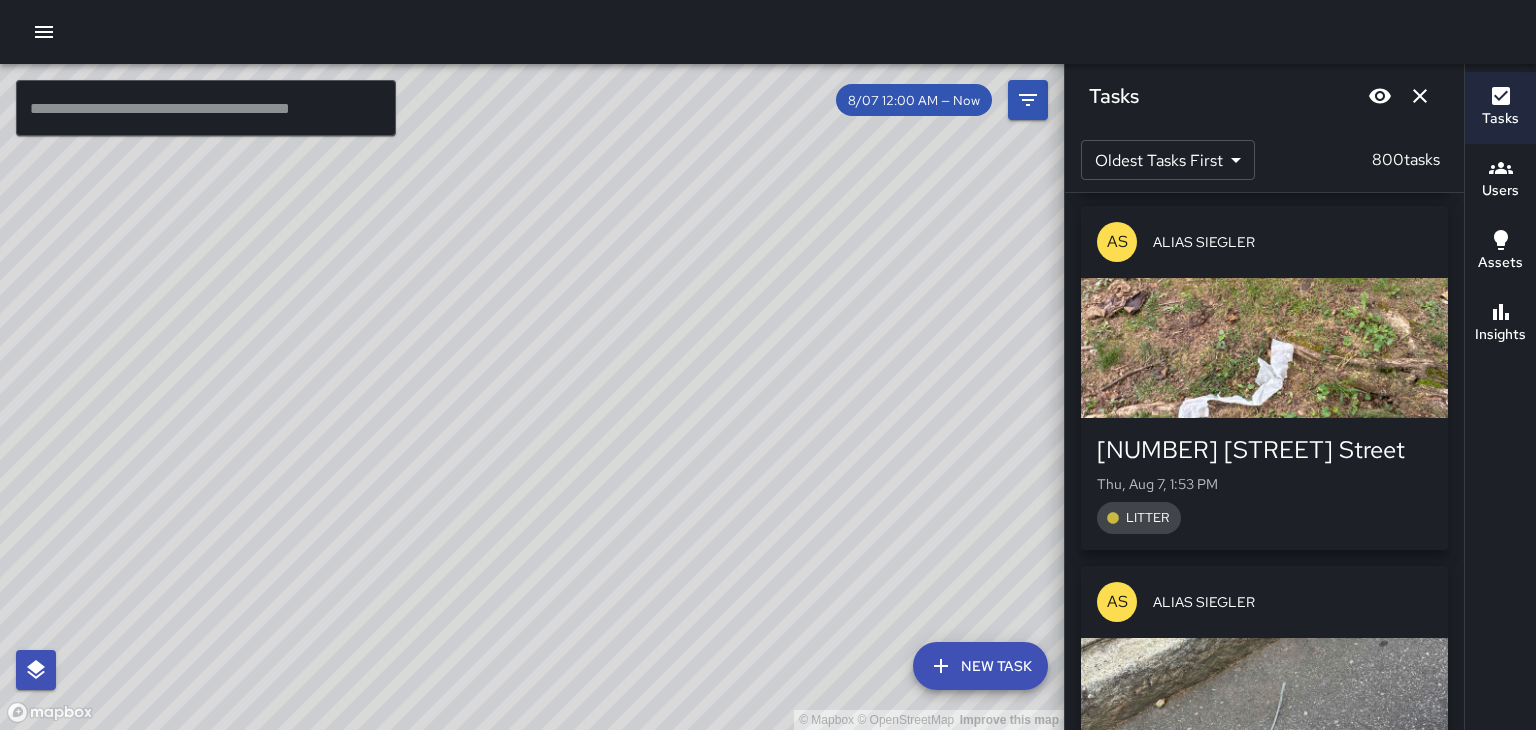 click at bounding box center (1264, 1068) 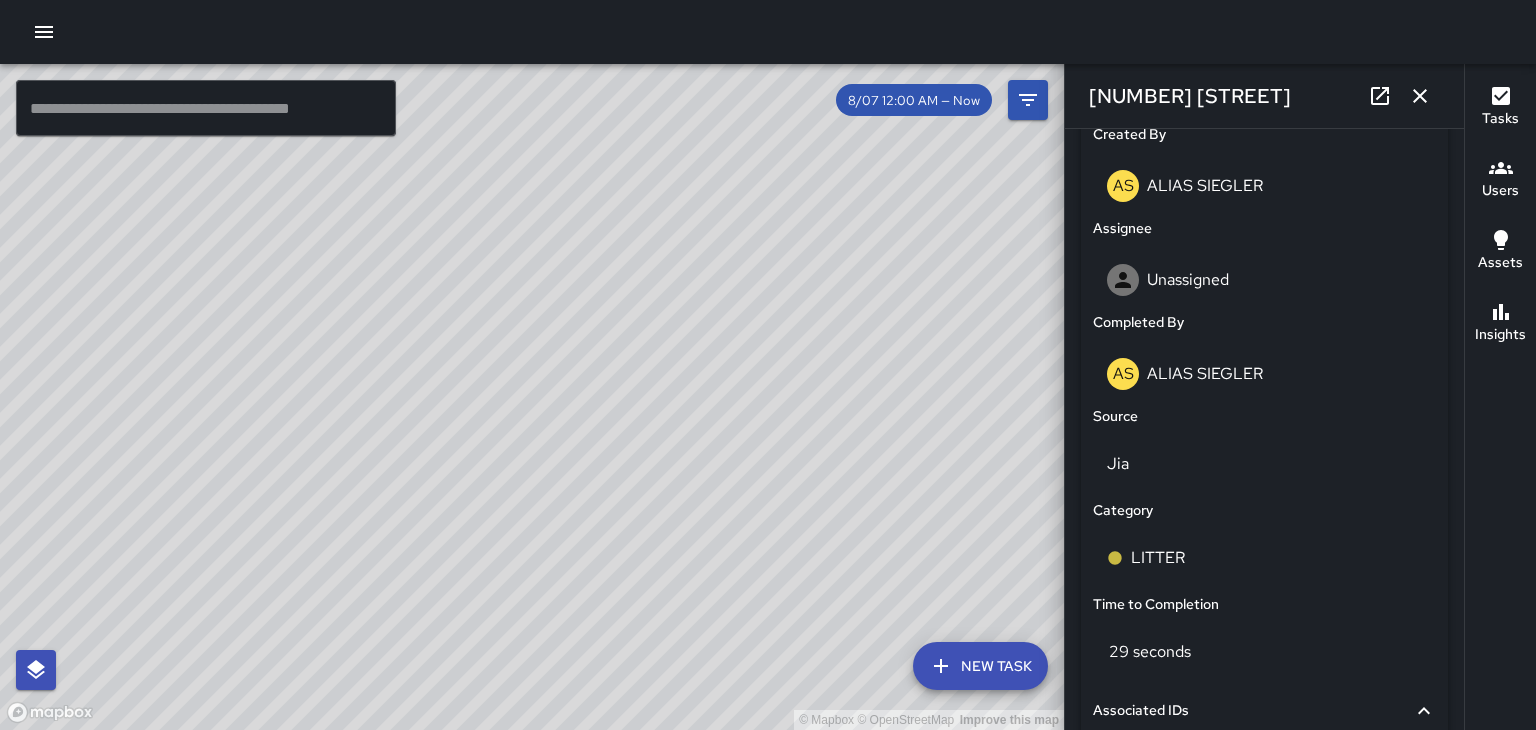 scroll, scrollTop: 1052, scrollLeft: 0, axis: vertical 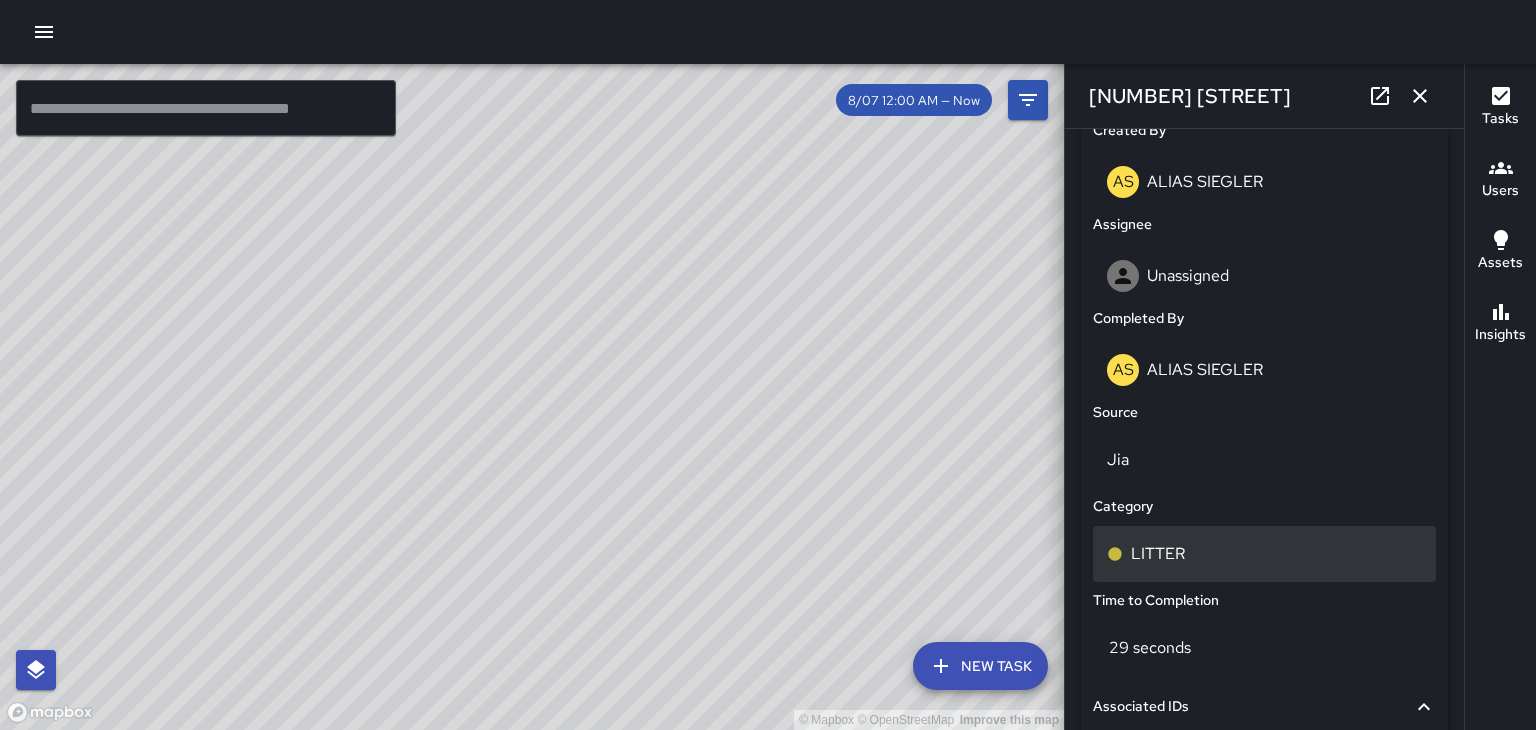 click on "LITTER" at bounding box center (1158, 554) 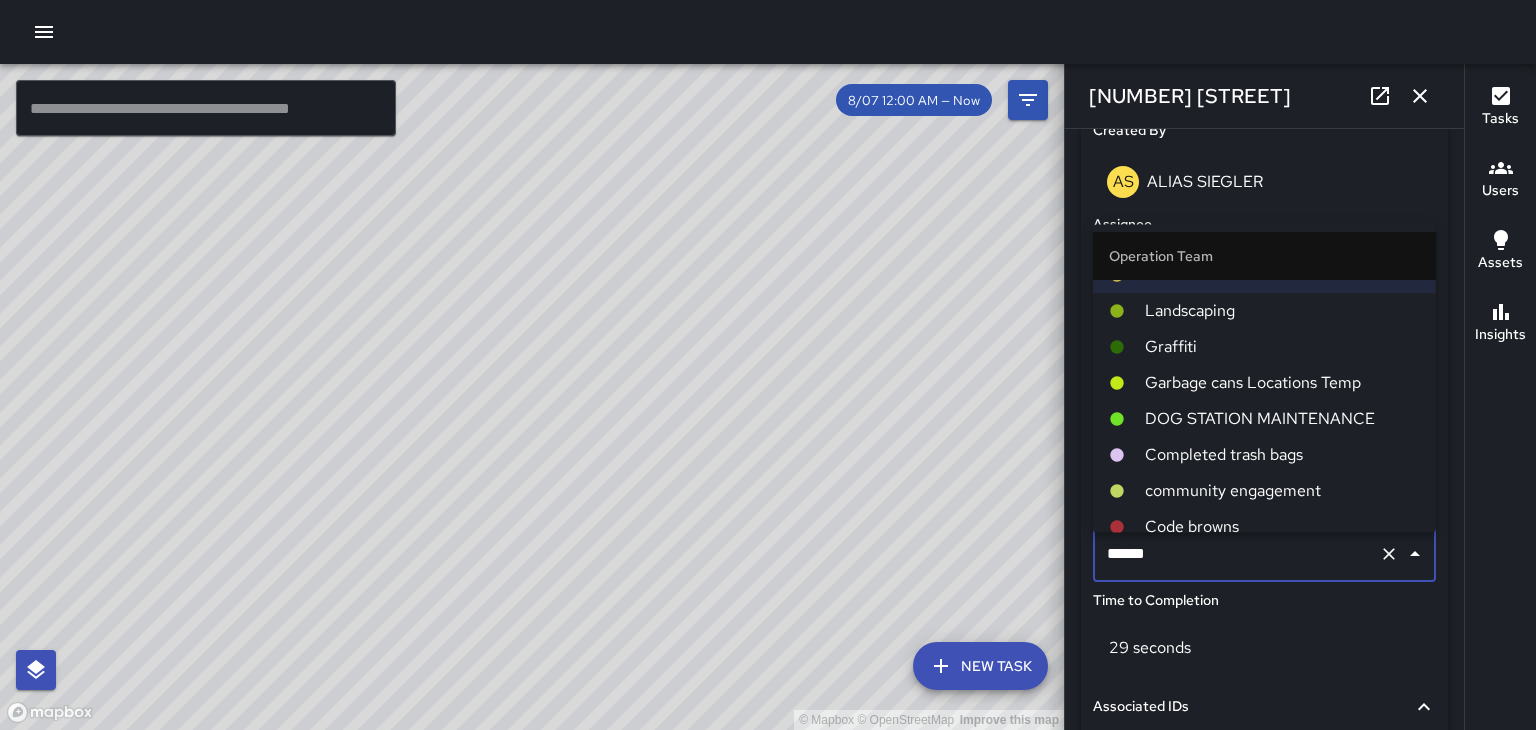 scroll, scrollTop: 312, scrollLeft: 0, axis: vertical 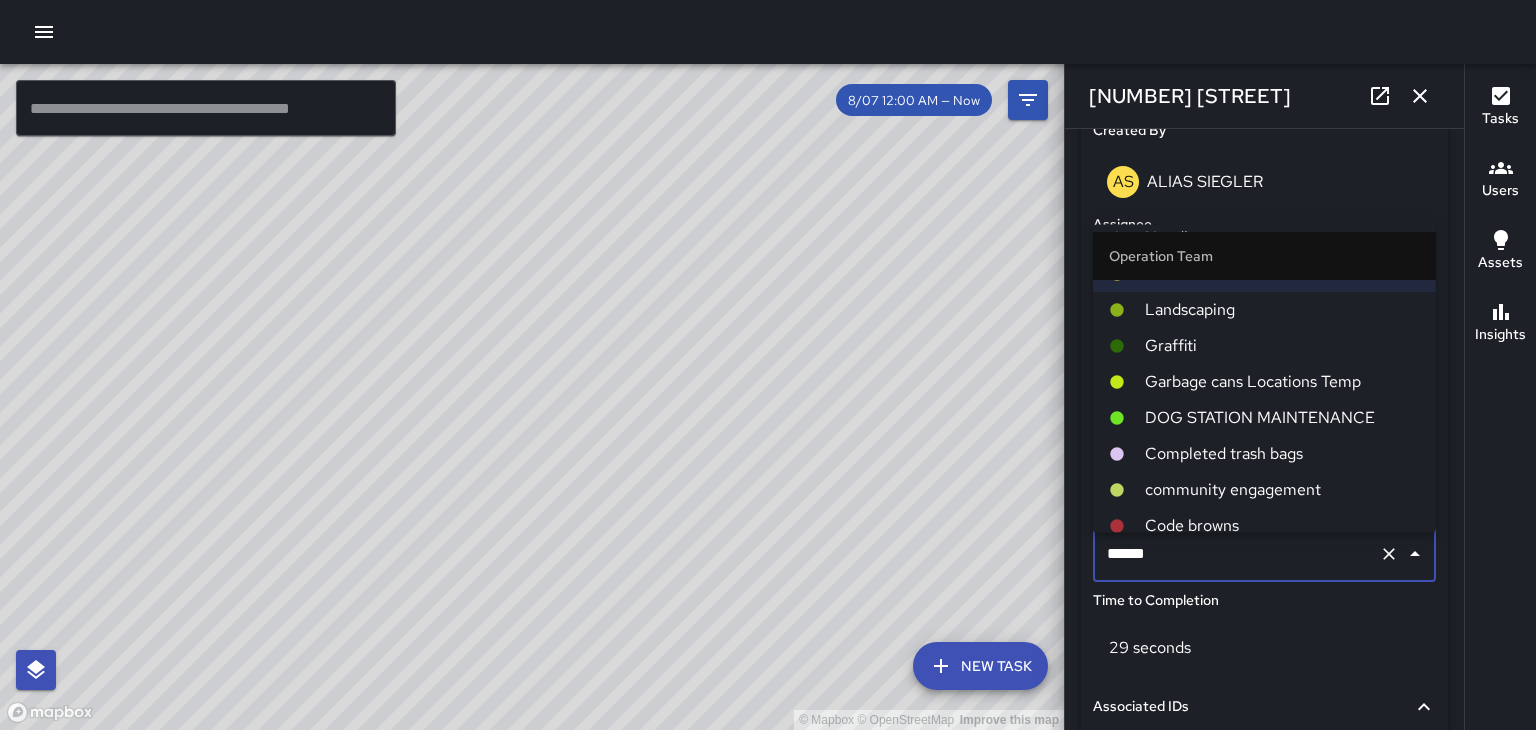 click on "Completed trash bags" at bounding box center (1282, 454) 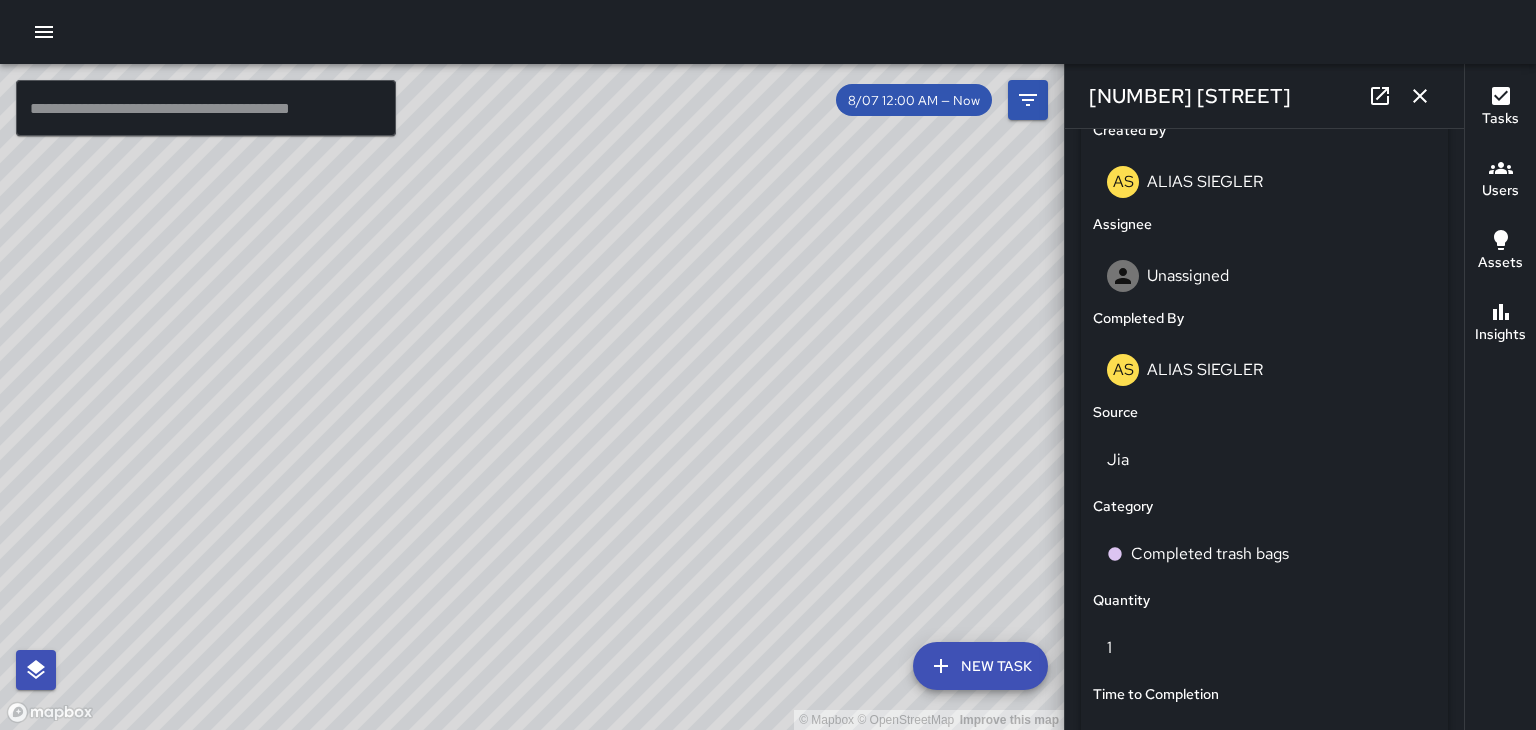 click 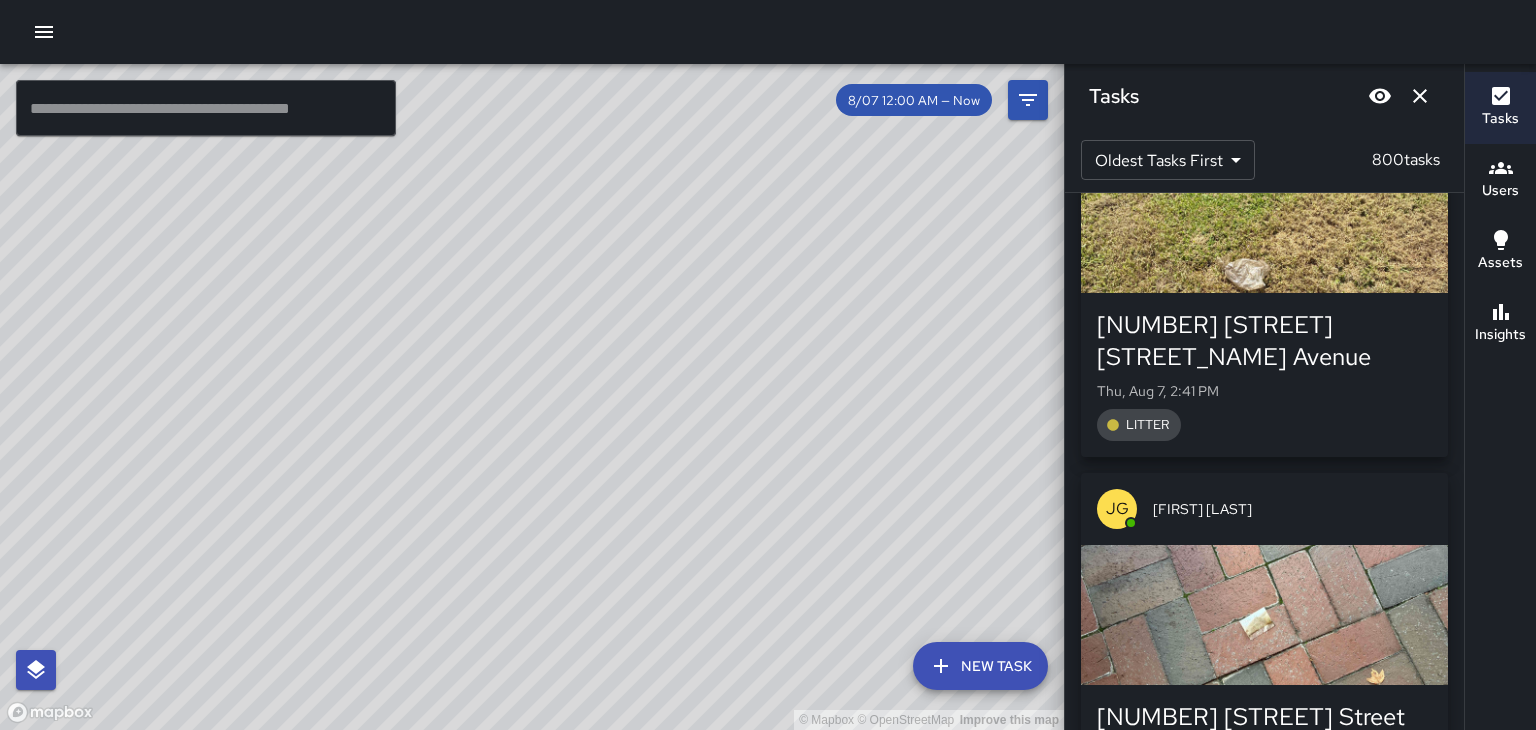 scroll, scrollTop: 96108, scrollLeft: 0, axis: vertical 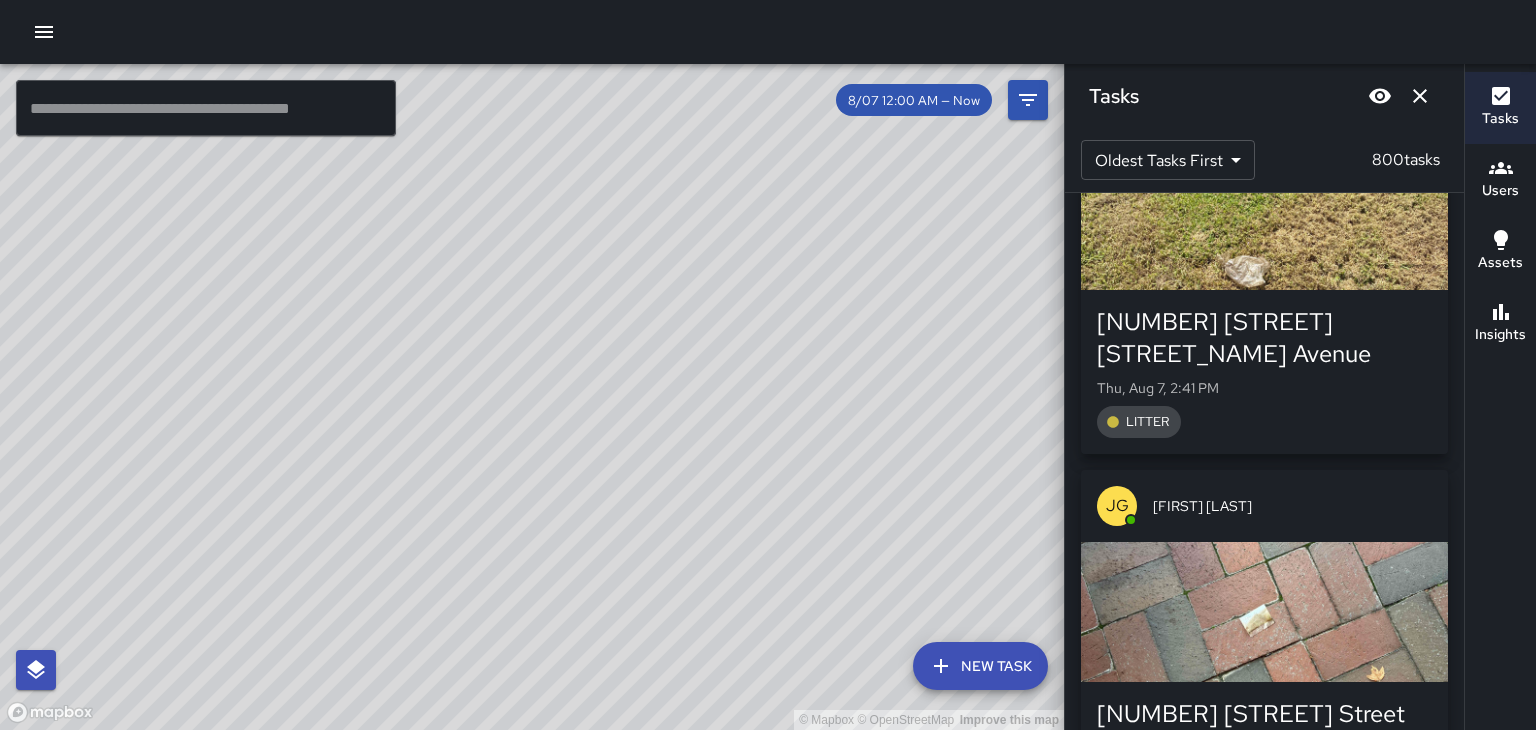 click at bounding box center (1264, 1332) 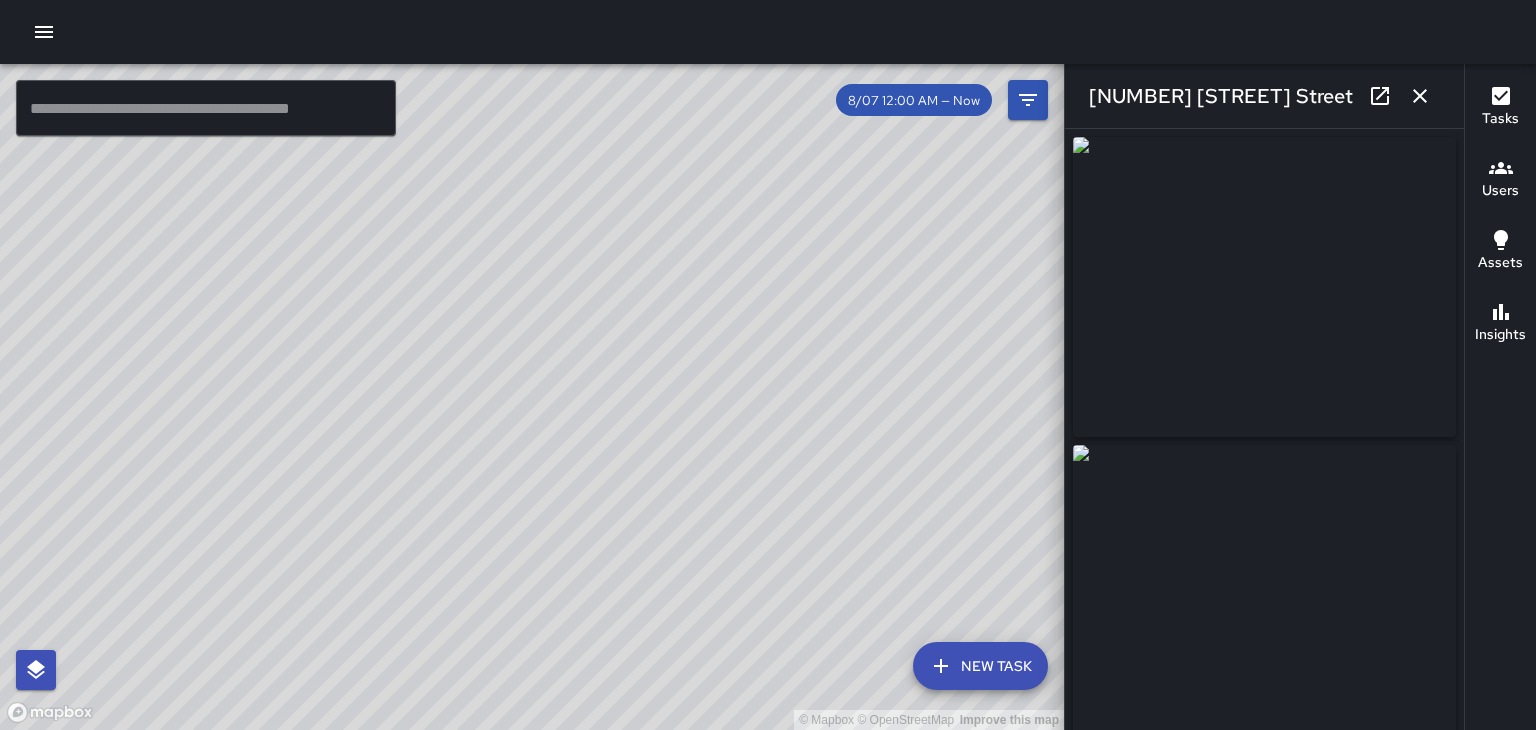 type on "**********" 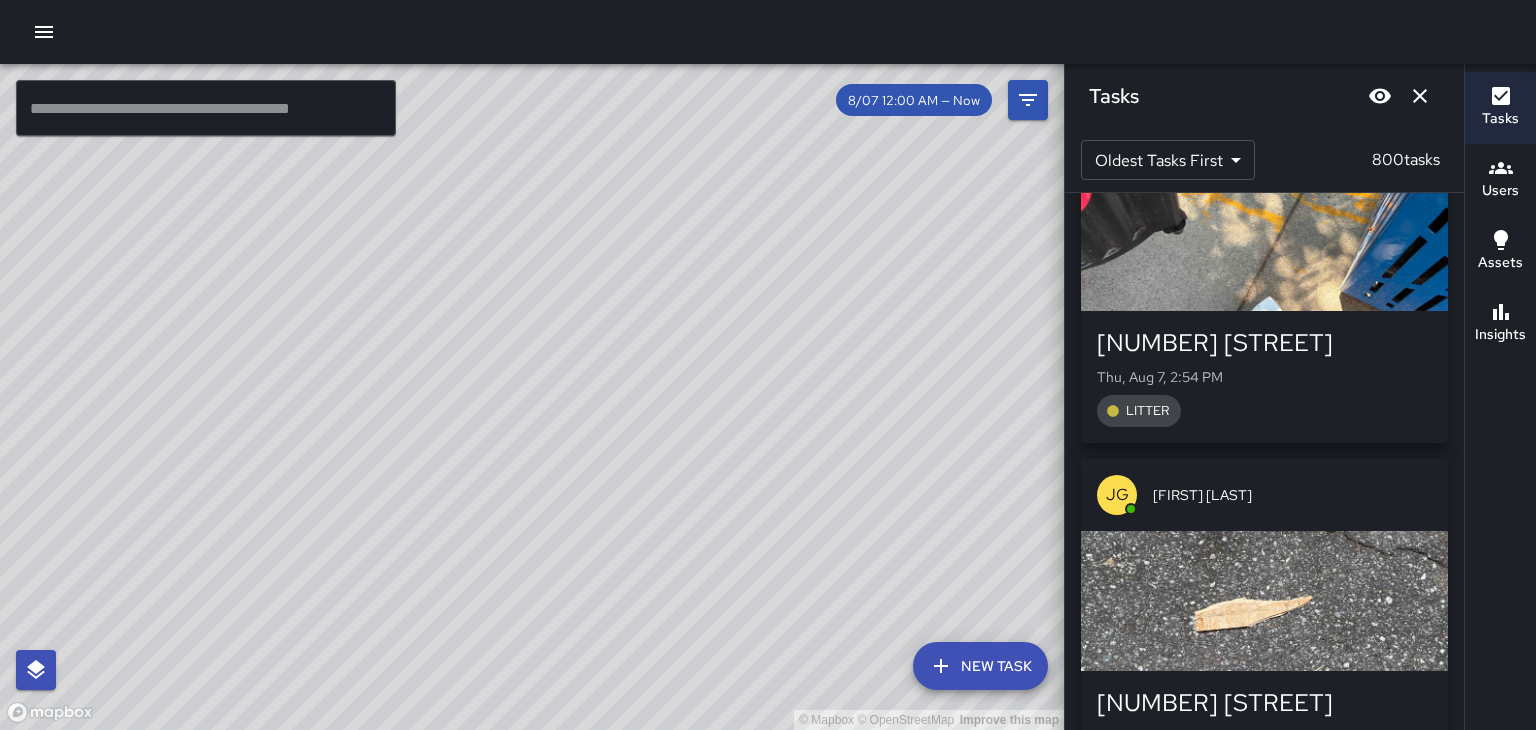 scroll, scrollTop: 105686, scrollLeft: 0, axis: vertical 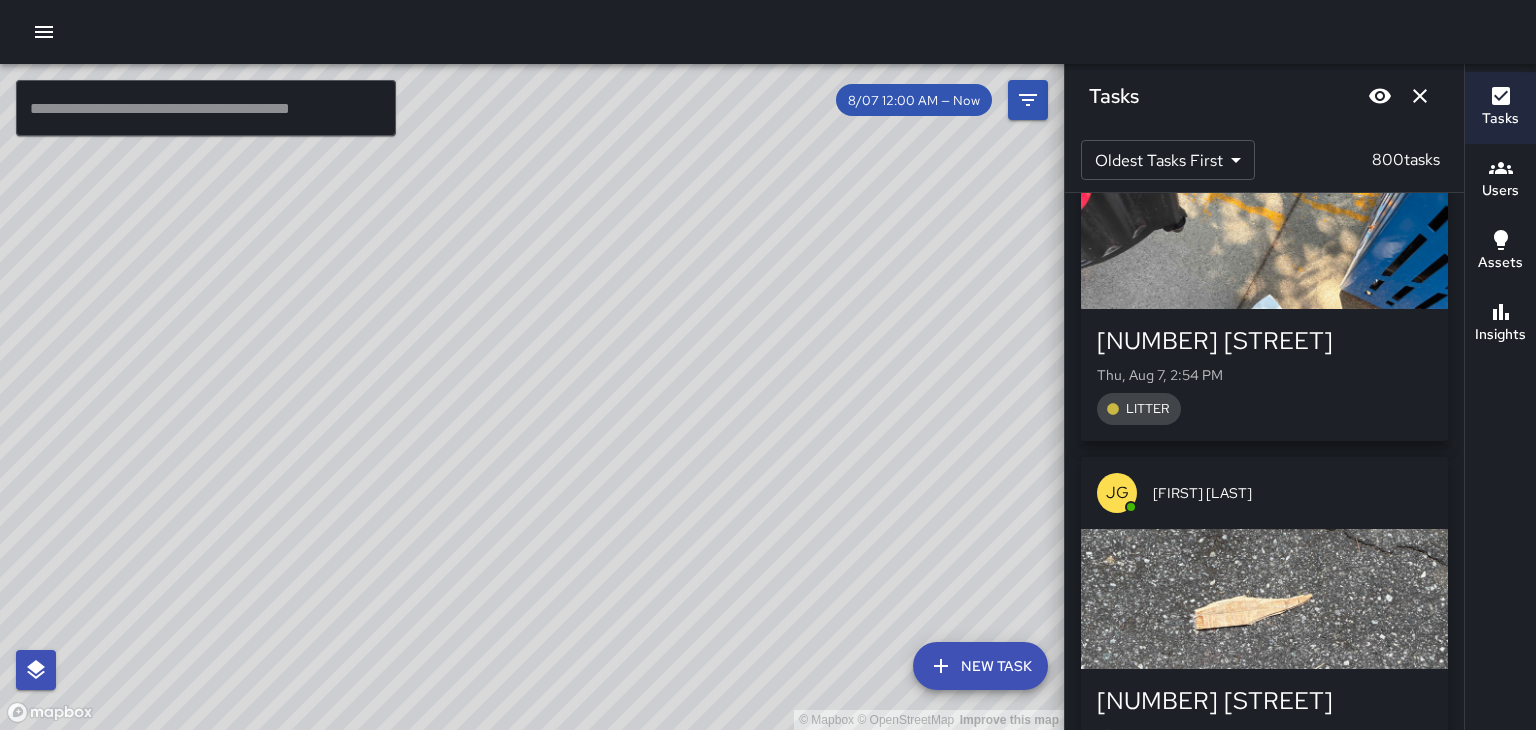 click at bounding box center [1264, 1319] 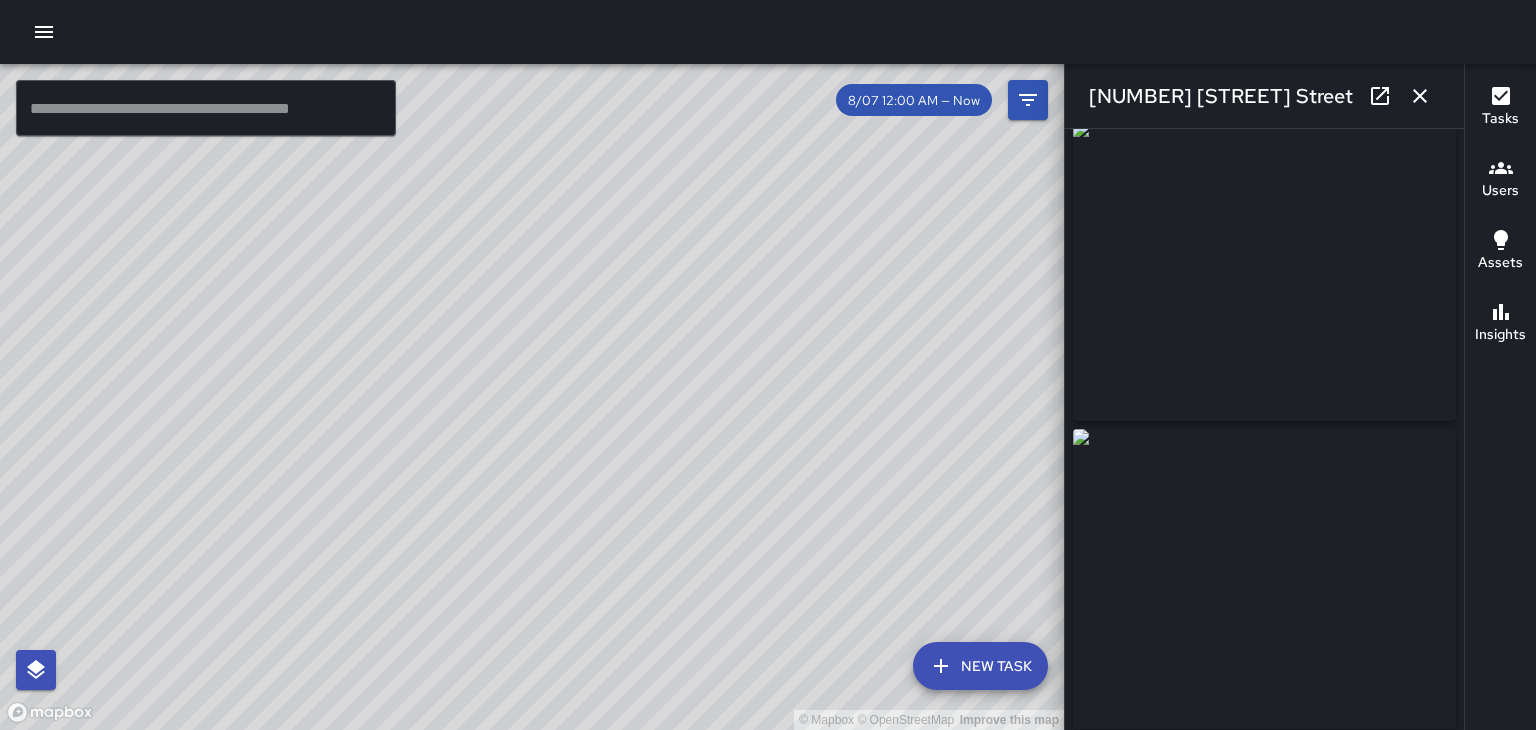 scroll, scrollTop: 13, scrollLeft: 0, axis: vertical 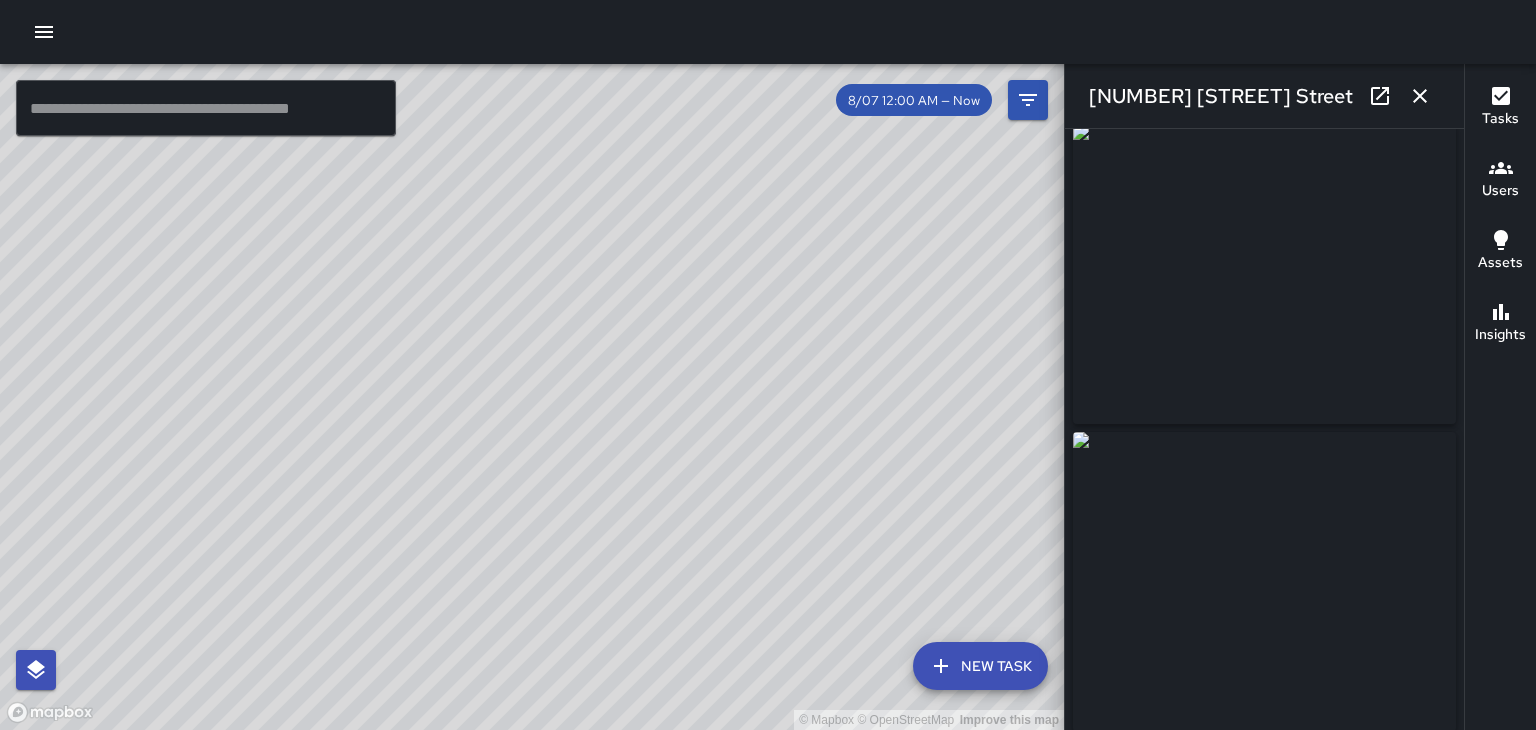 click 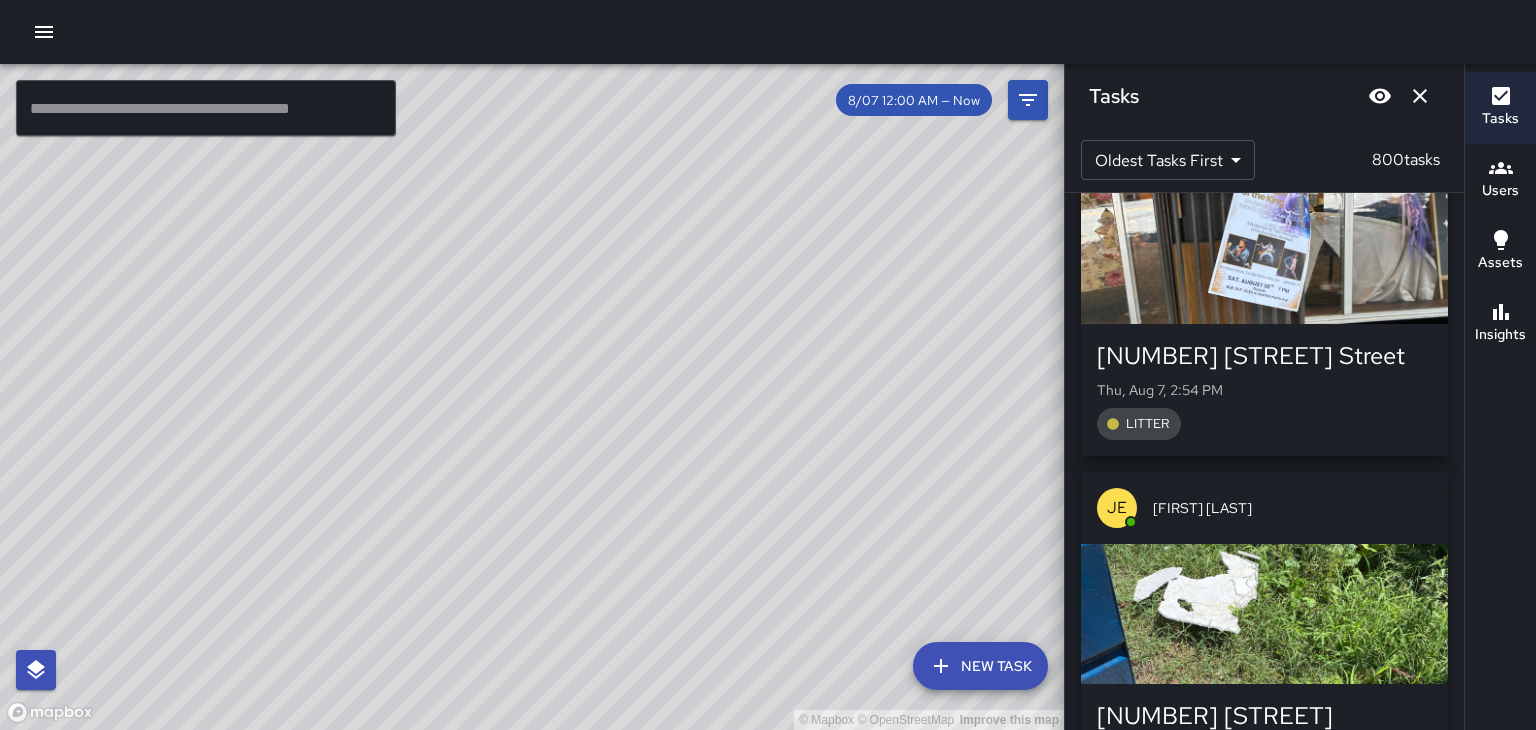 scroll, scrollTop: 106754, scrollLeft: 0, axis: vertical 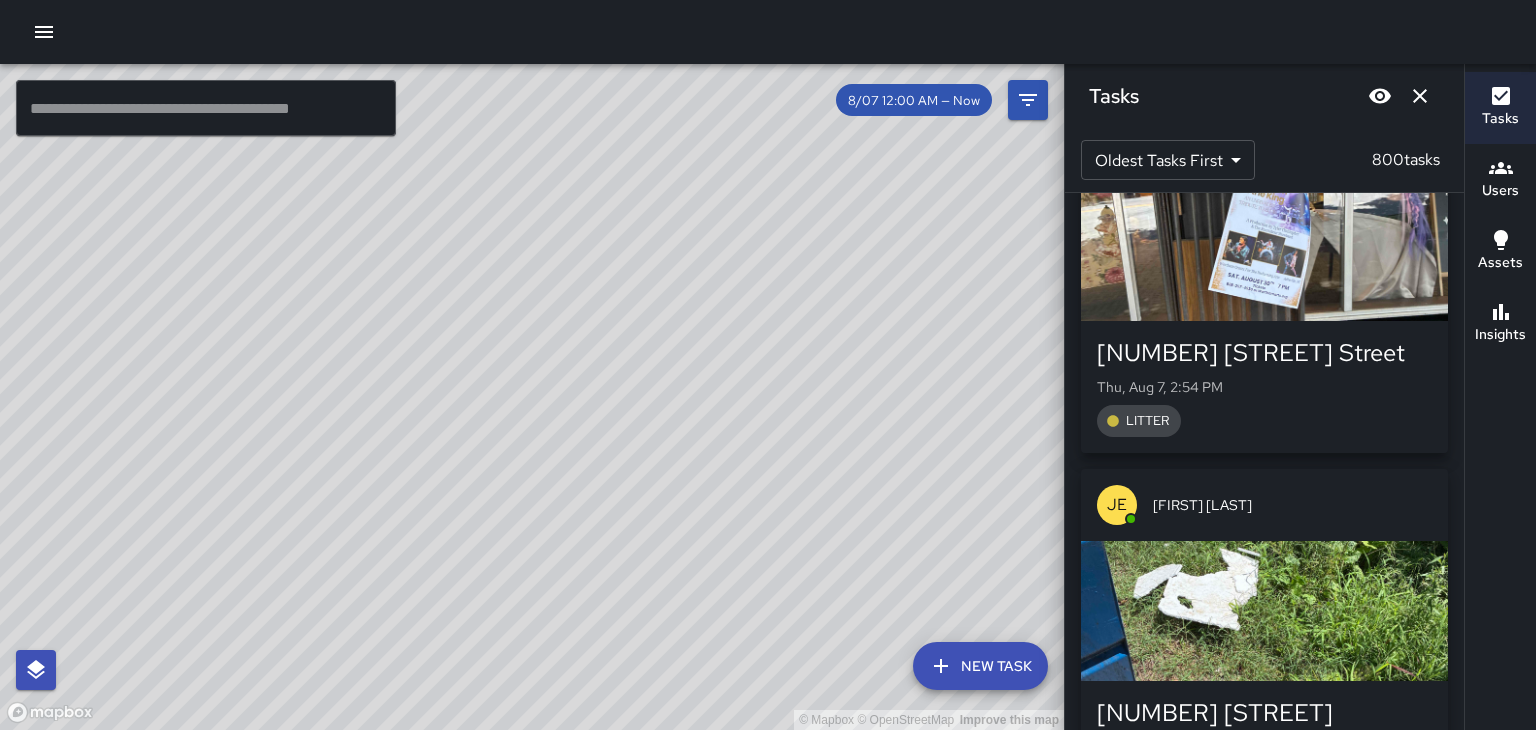 click at bounding box center [1264, 1331] 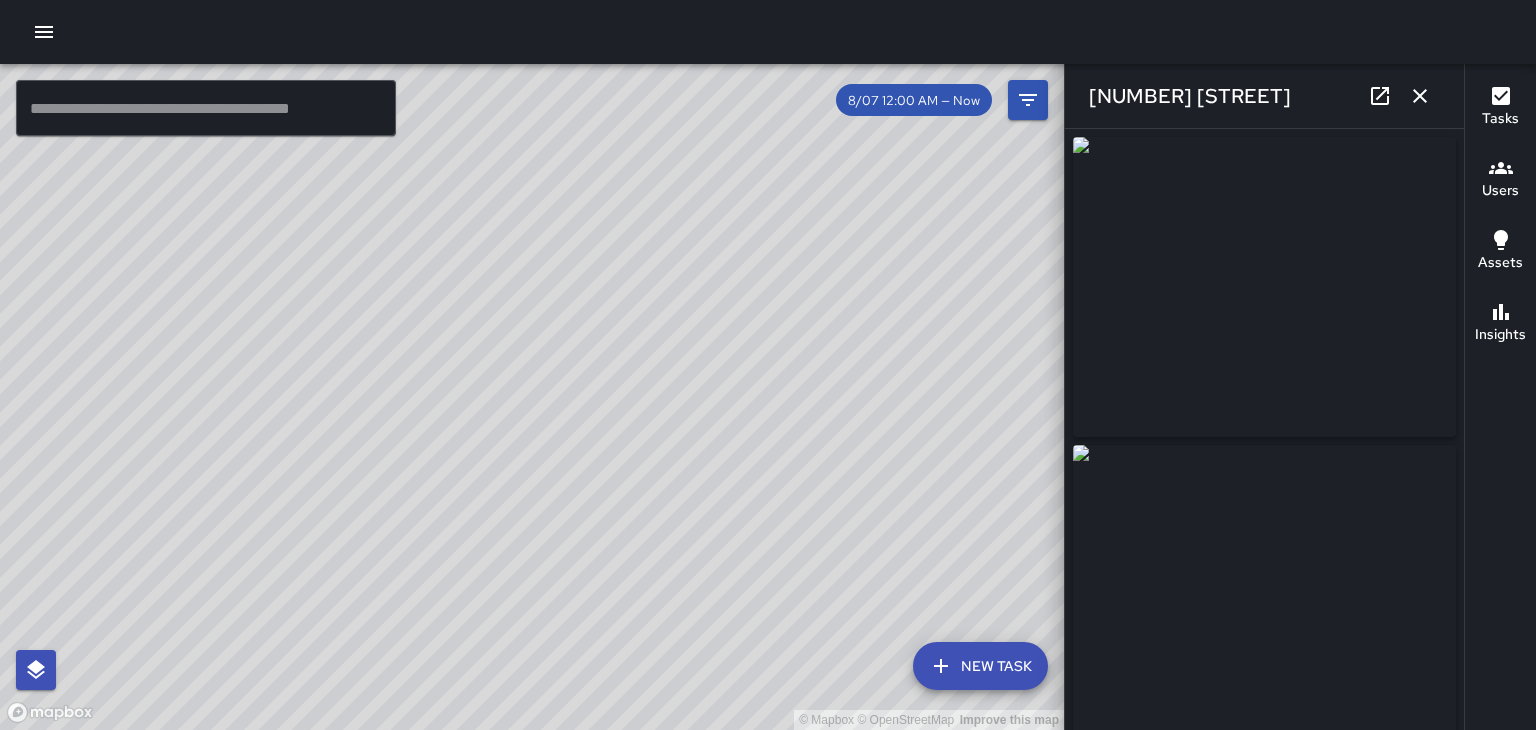 type on "**********" 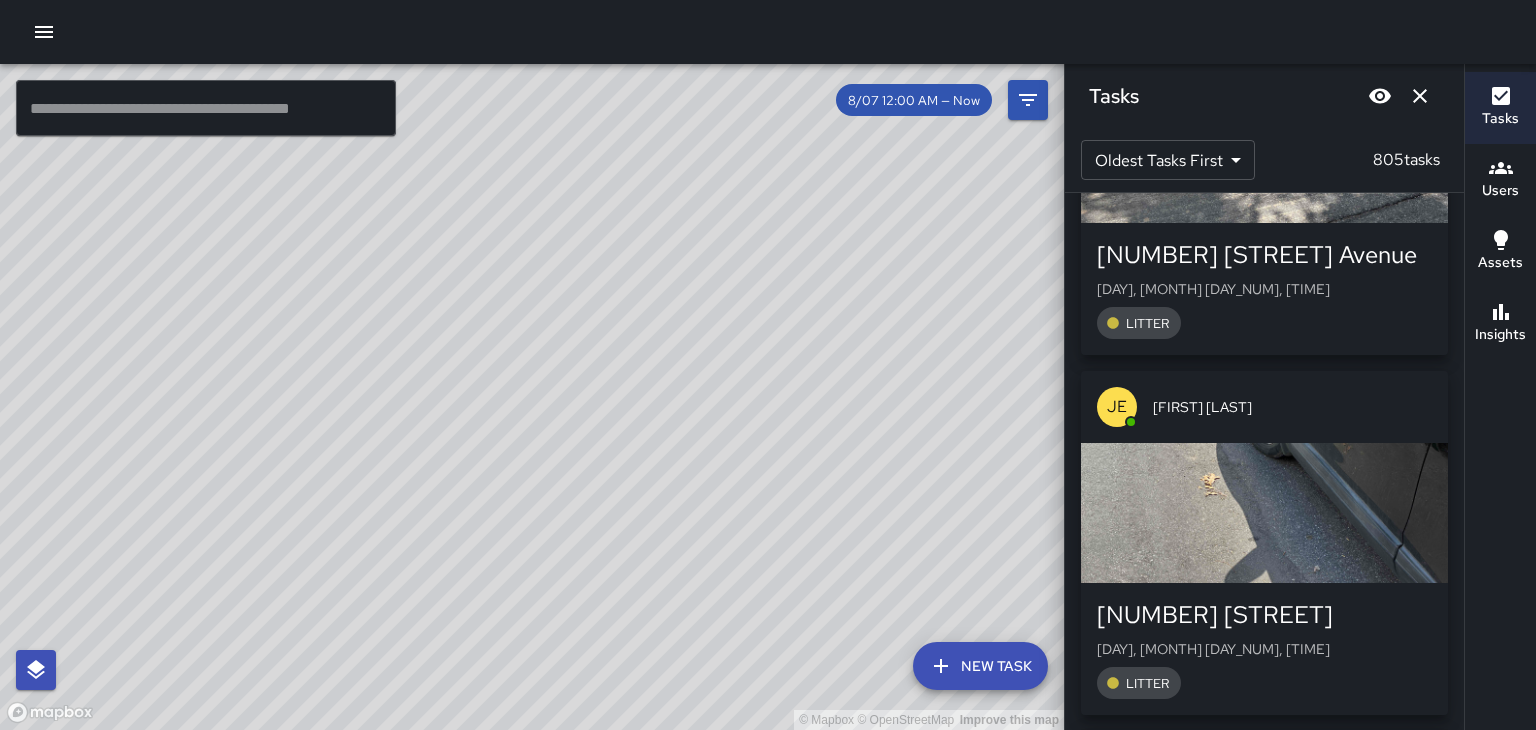 scroll, scrollTop: 110844, scrollLeft: 0, axis: vertical 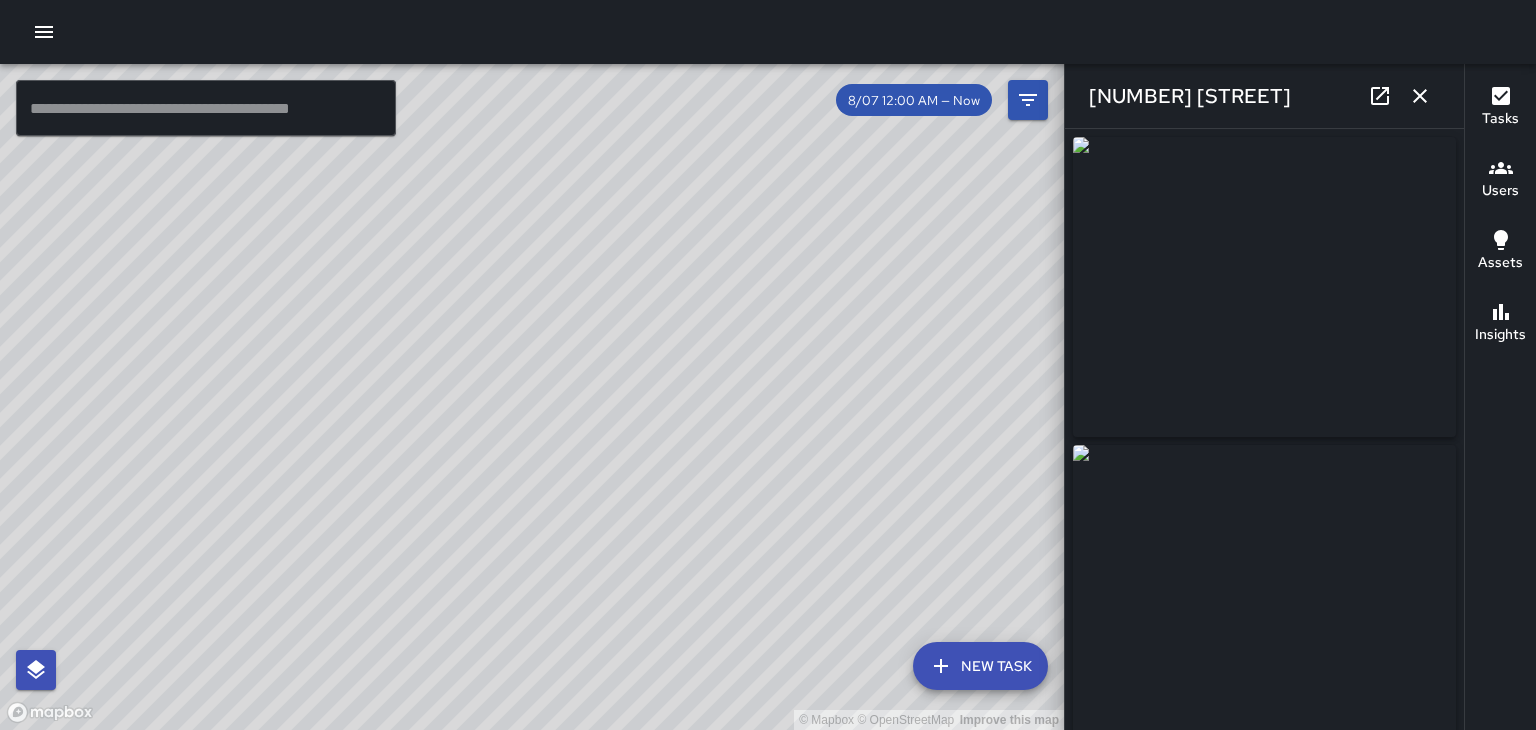 type on "**********" 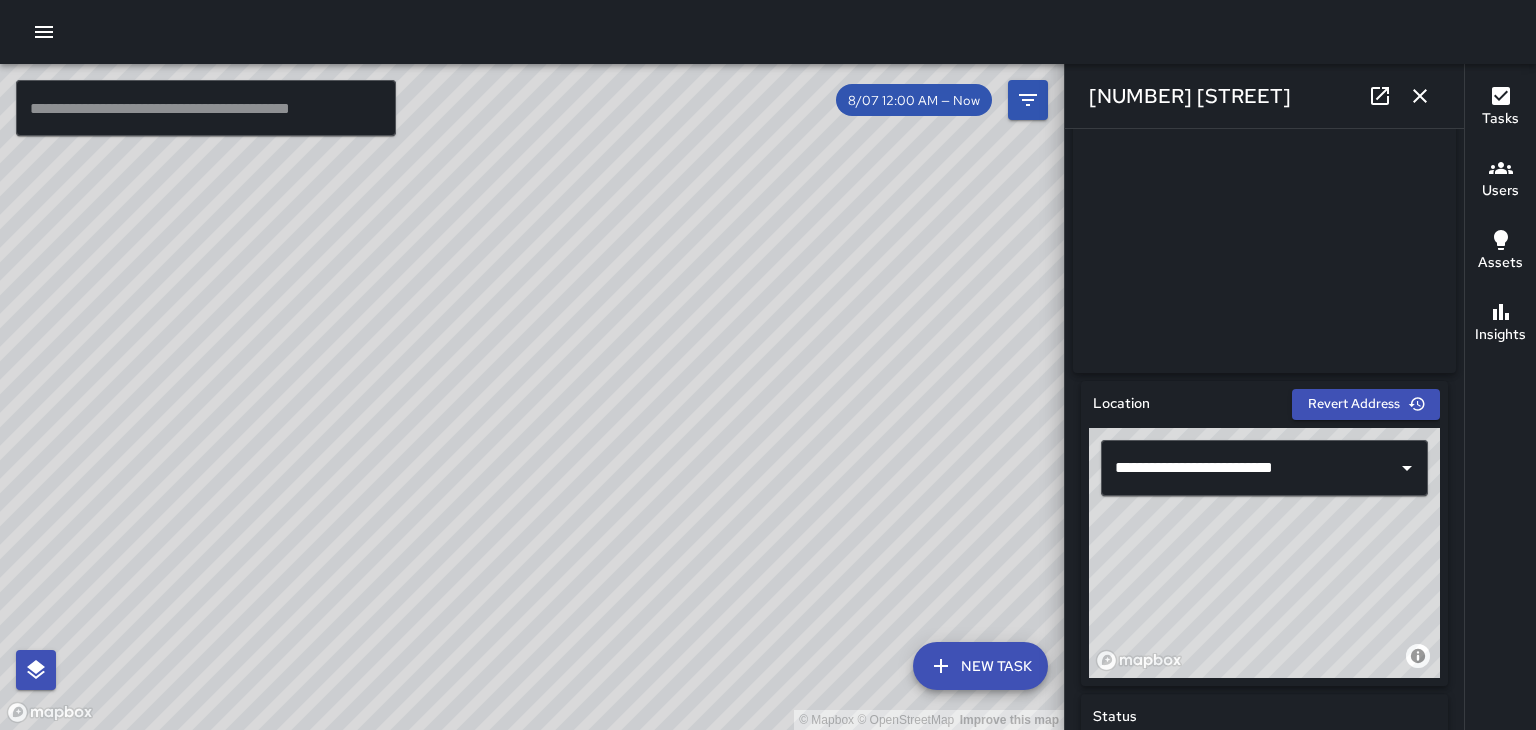 scroll, scrollTop: 381, scrollLeft: 0, axis: vertical 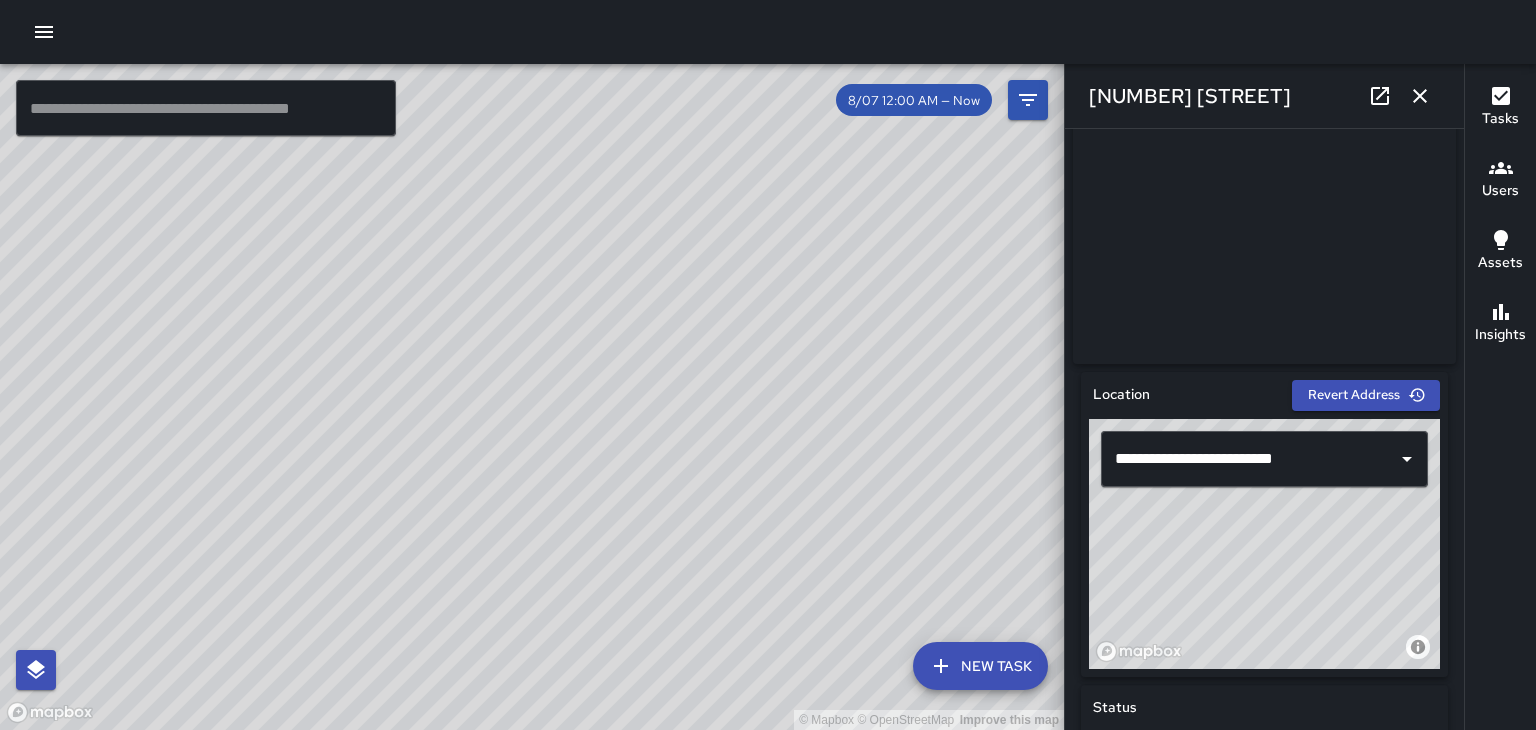click 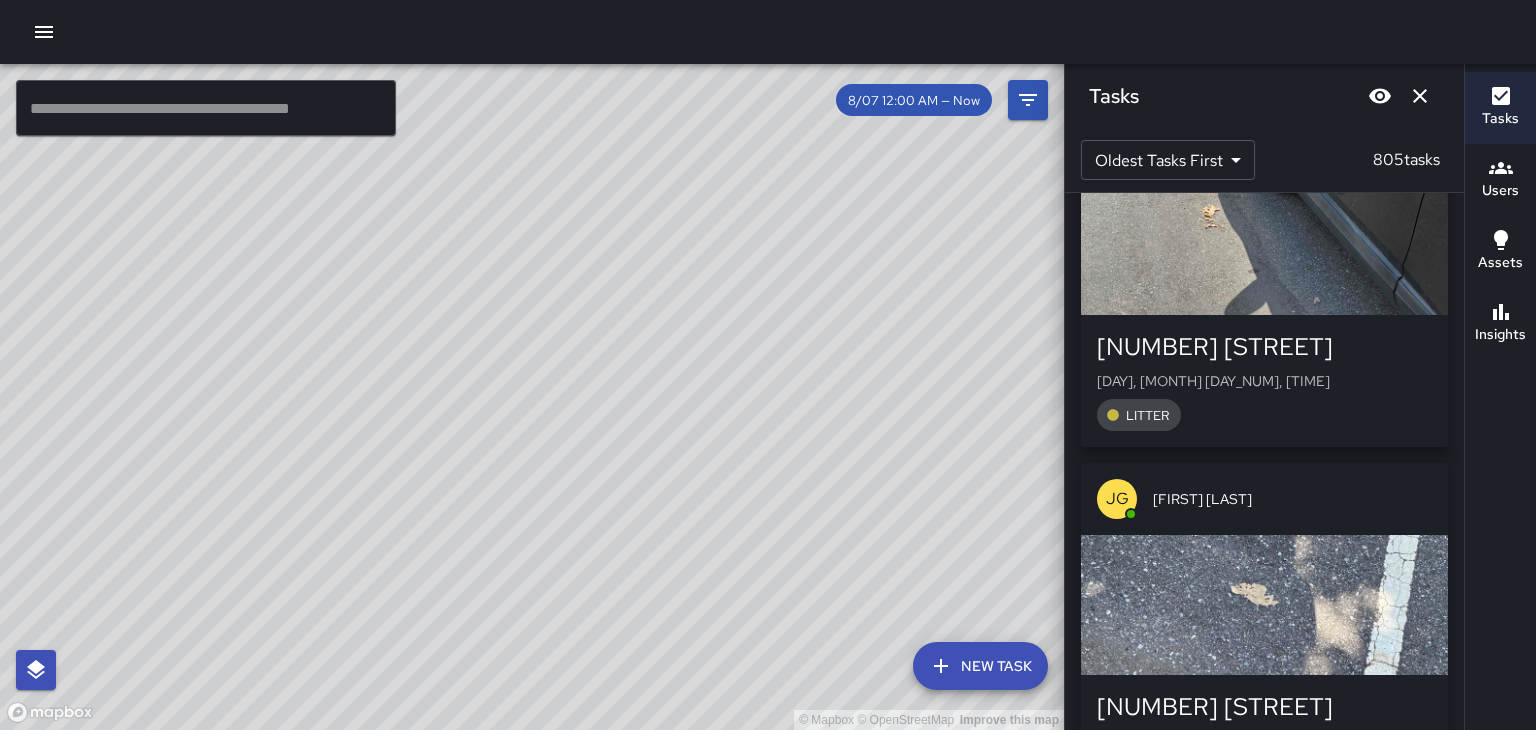 scroll, scrollTop: 111135, scrollLeft: 0, axis: vertical 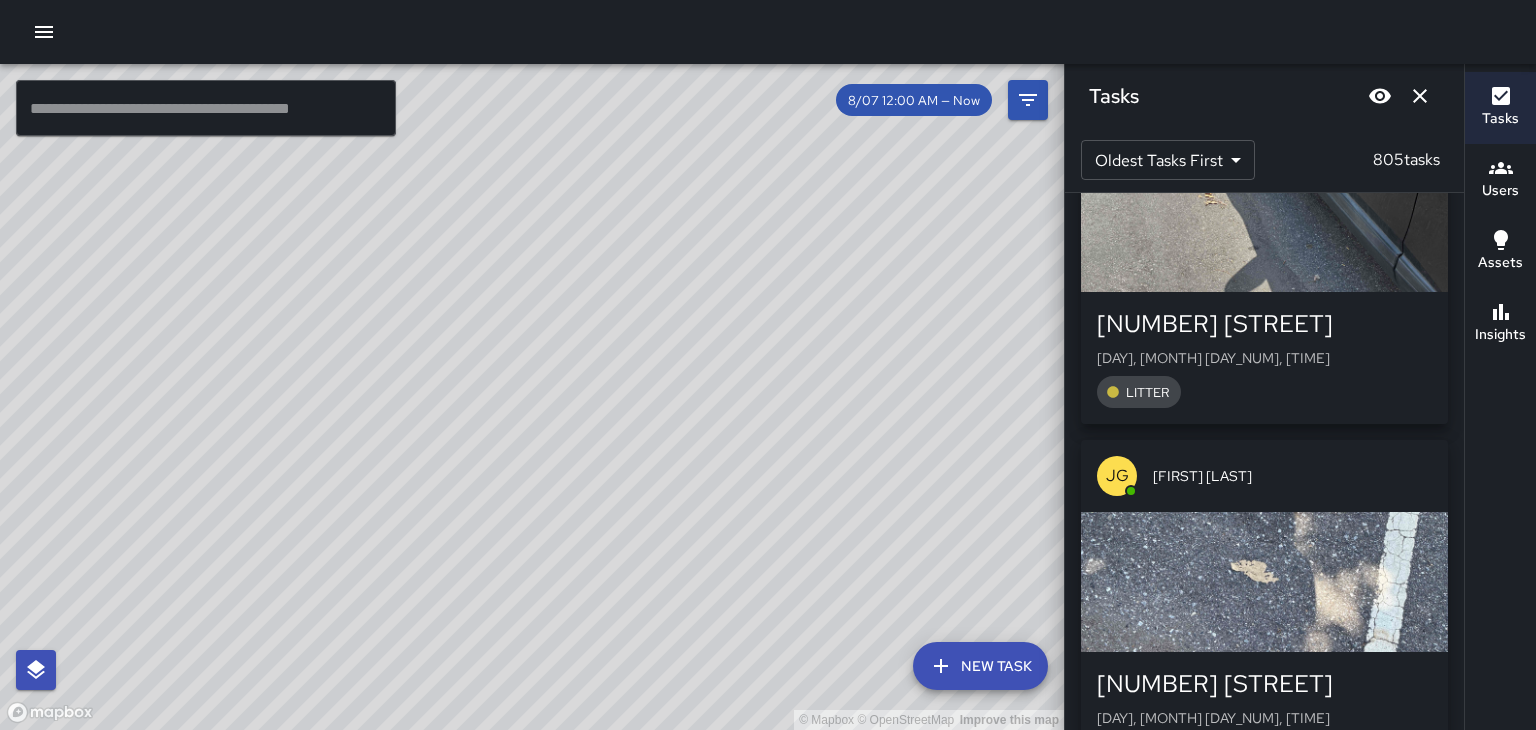 click on "[NUMBER] [STREET] Thu, Aug 7, 3:02 PM LITTER" at bounding box center (1264, 1438) 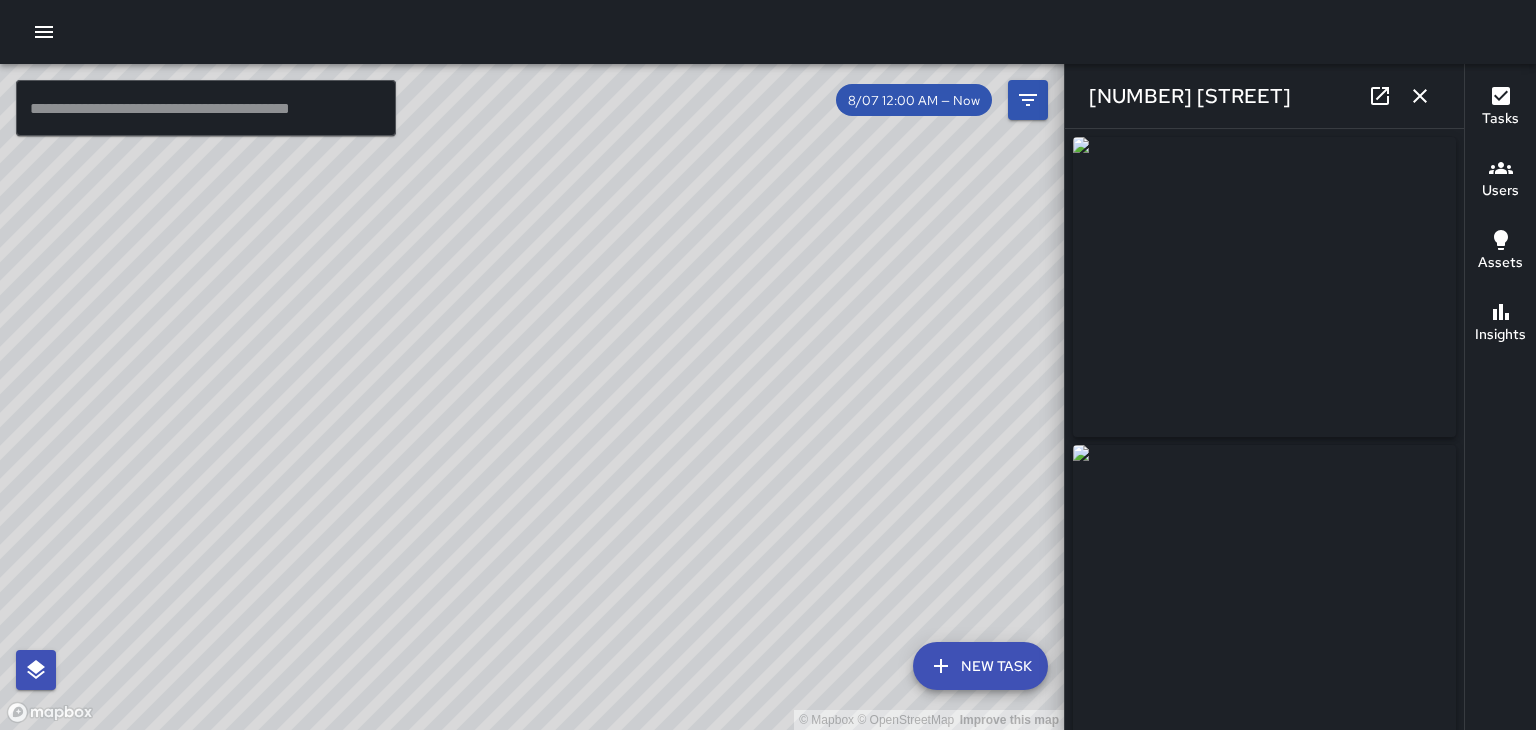 type on "**********" 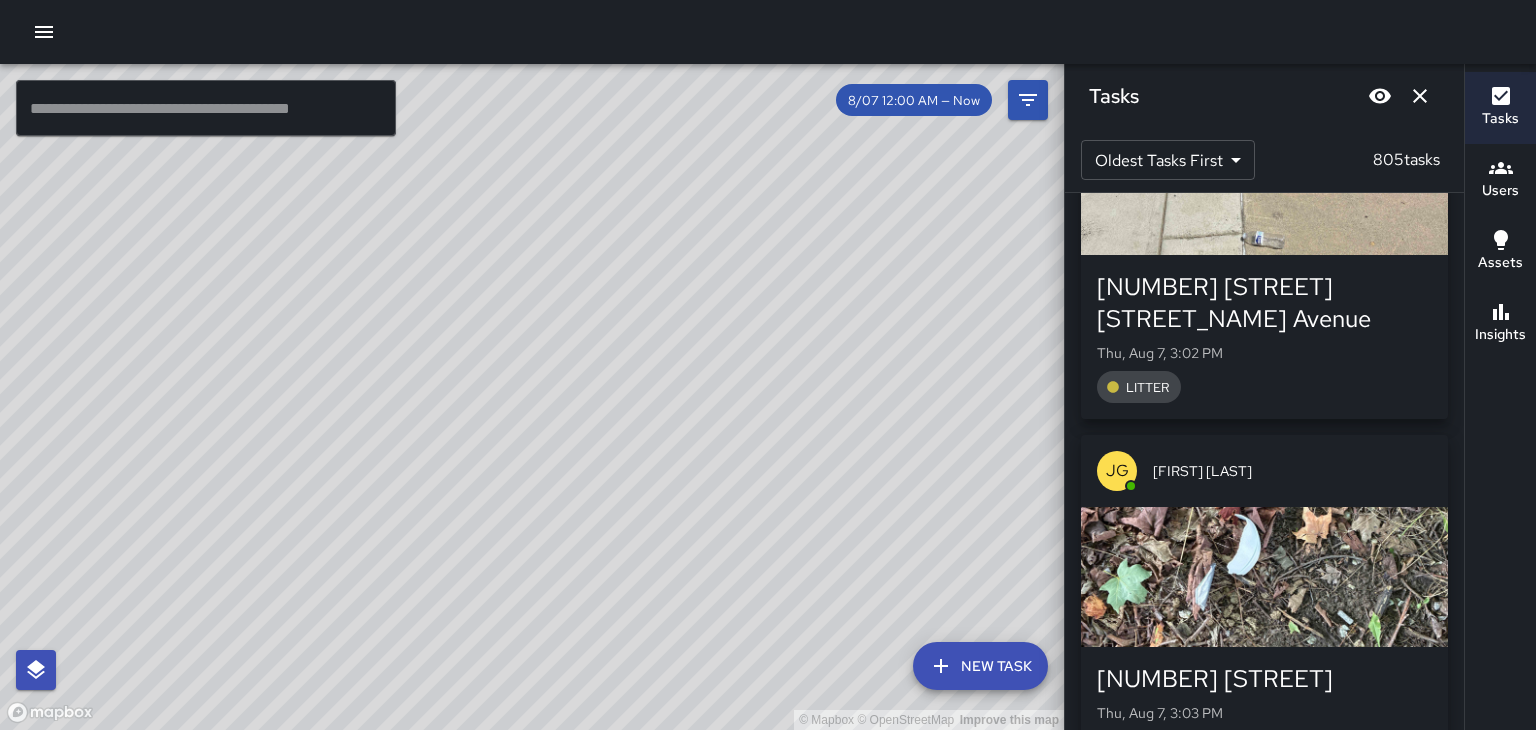 scroll, scrollTop: 112972, scrollLeft: 0, axis: vertical 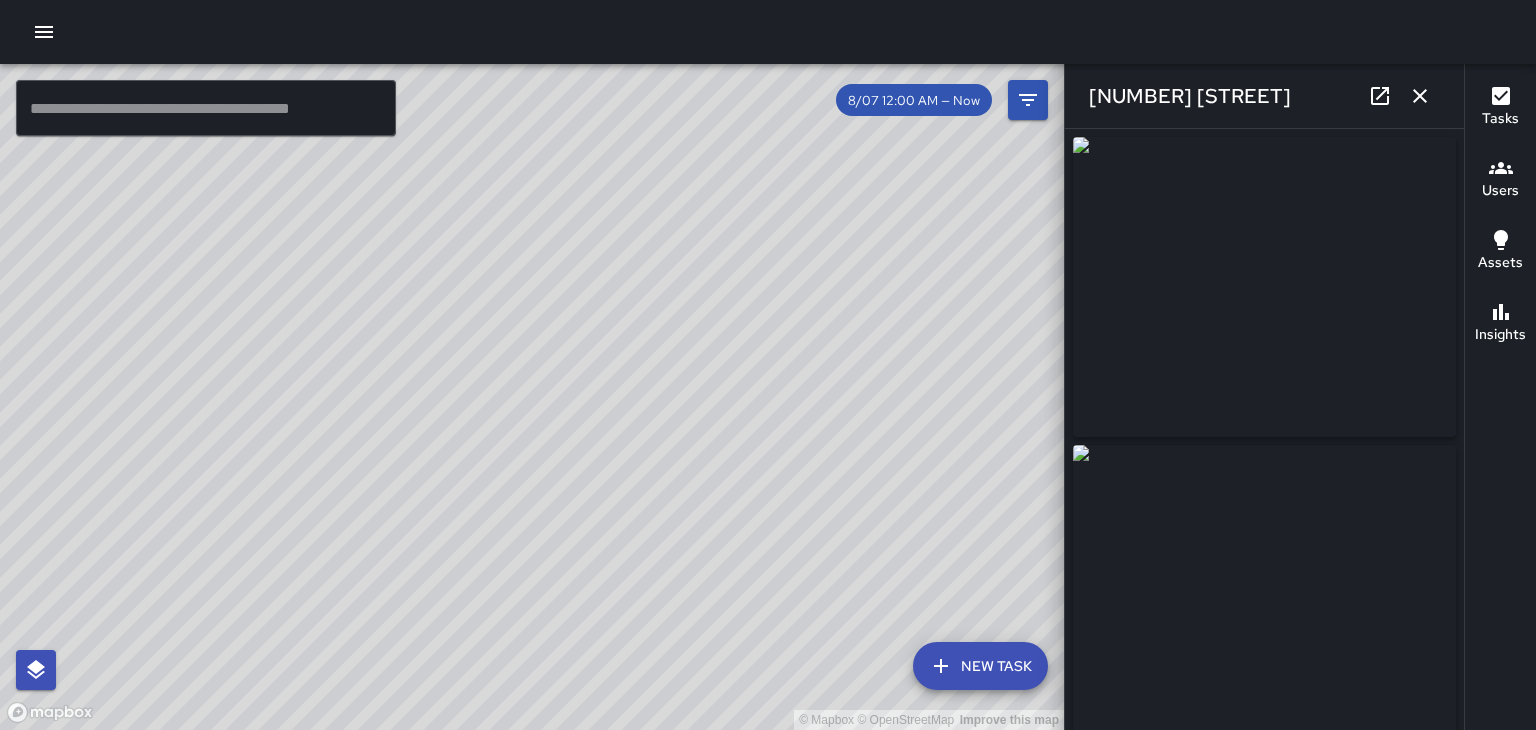 type on "**********" 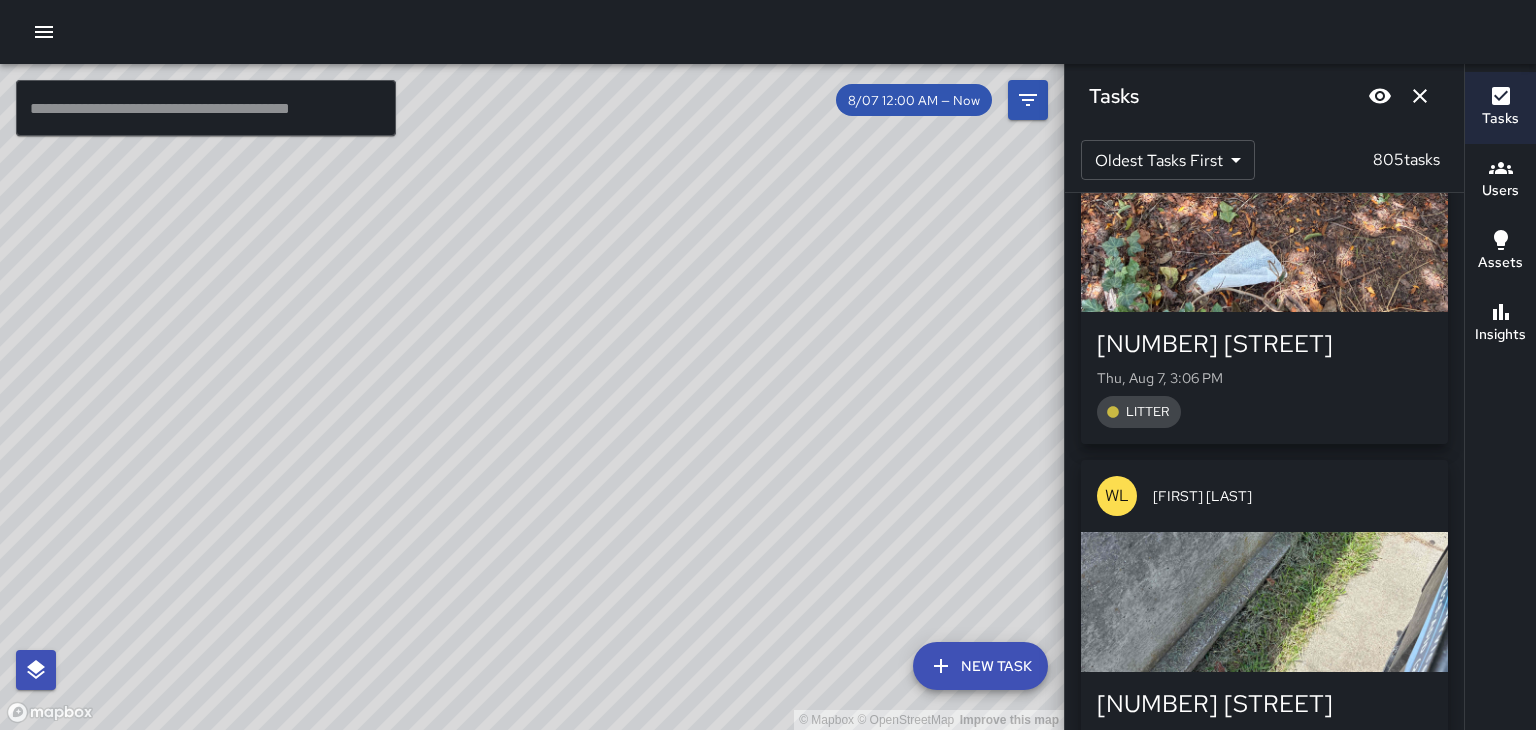 scroll, scrollTop: 117864, scrollLeft: 0, axis: vertical 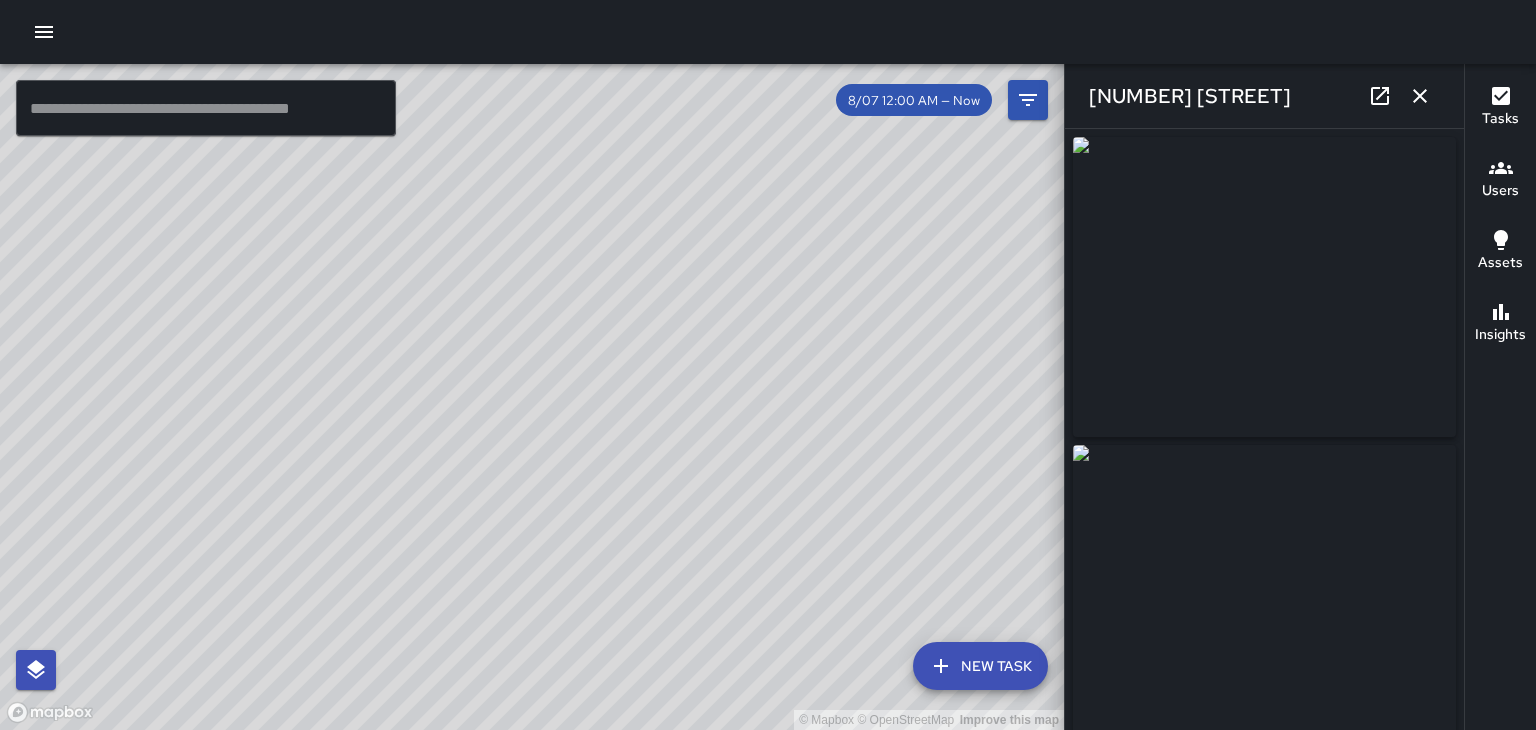 type on "**********" 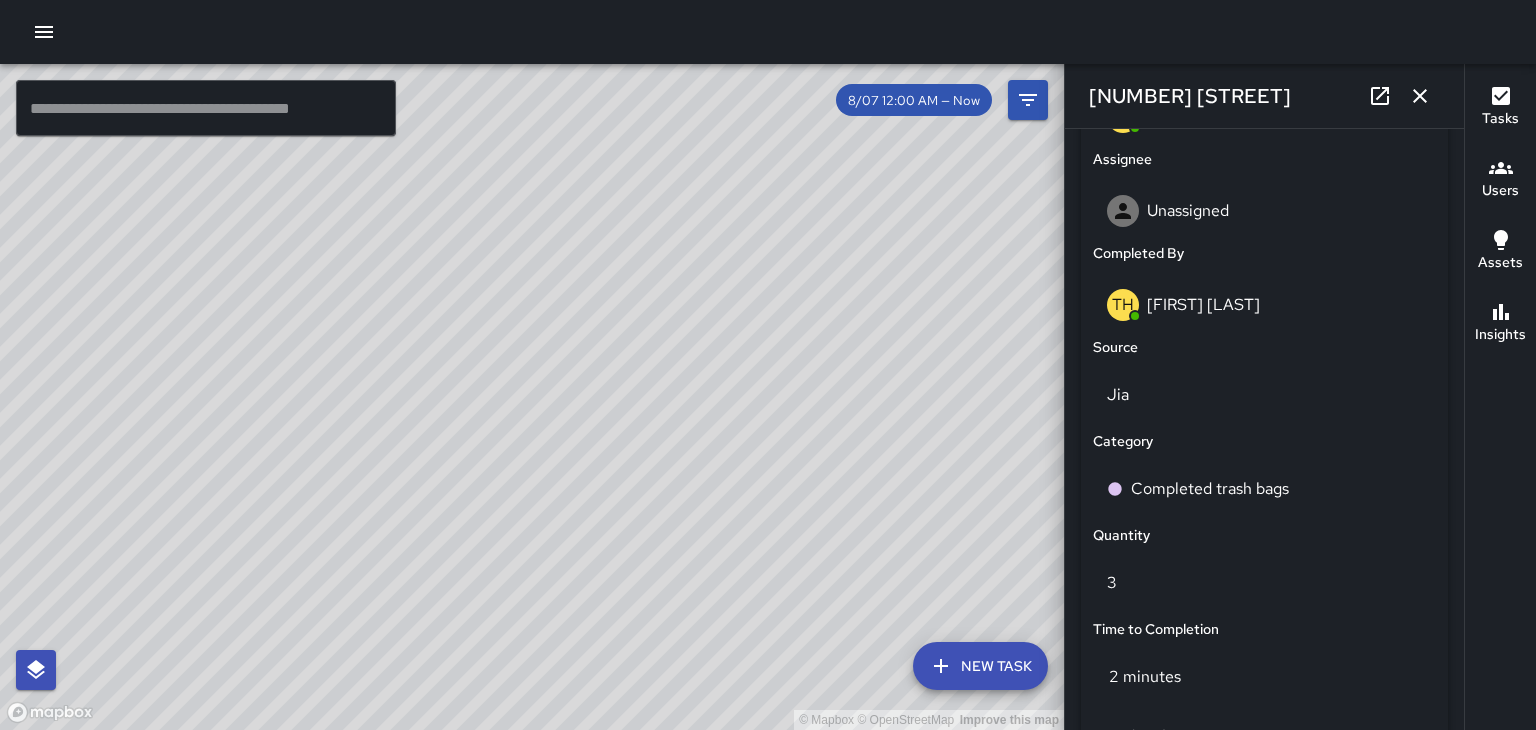 scroll, scrollTop: 1120, scrollLeft: 0, axis: vertical 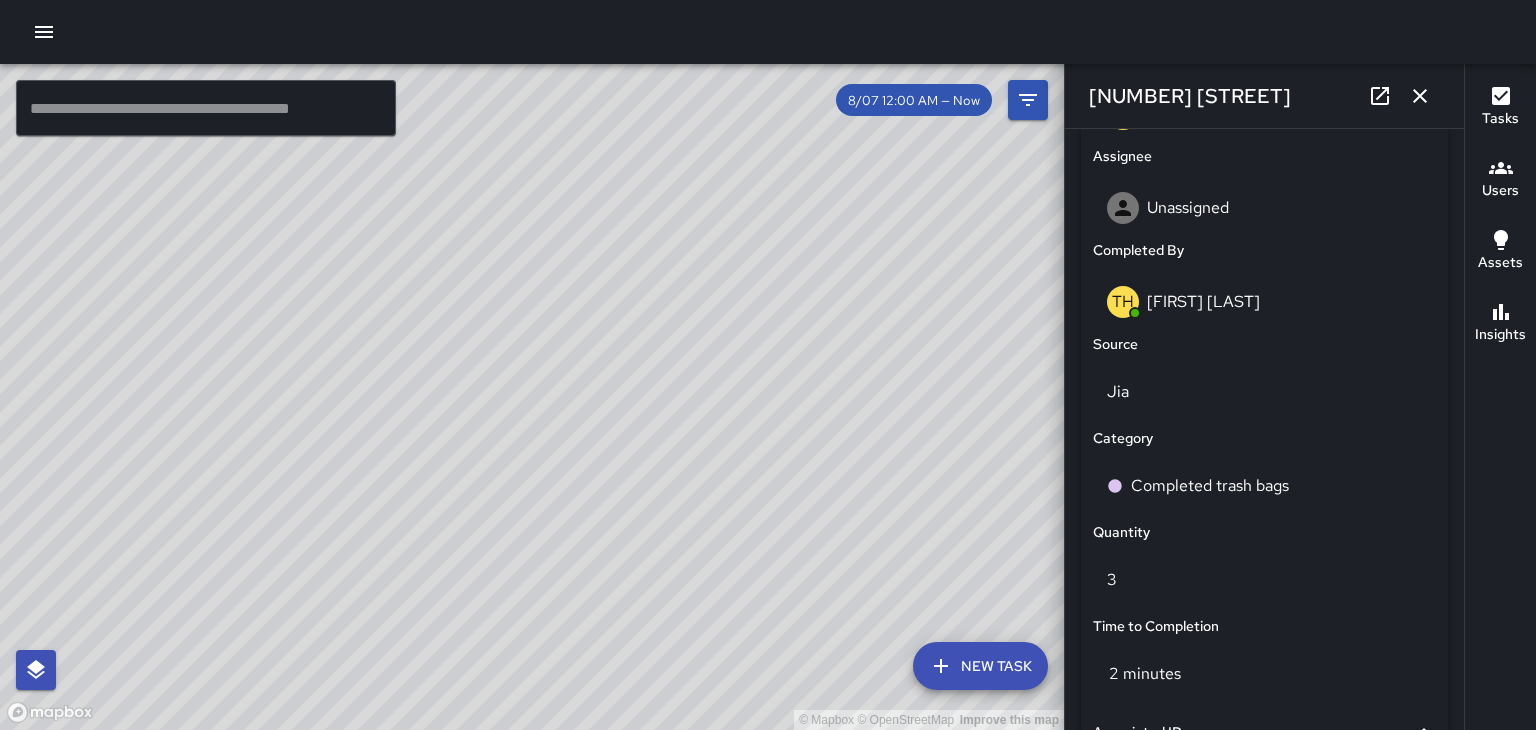 click at bounding box center [1420, 96] 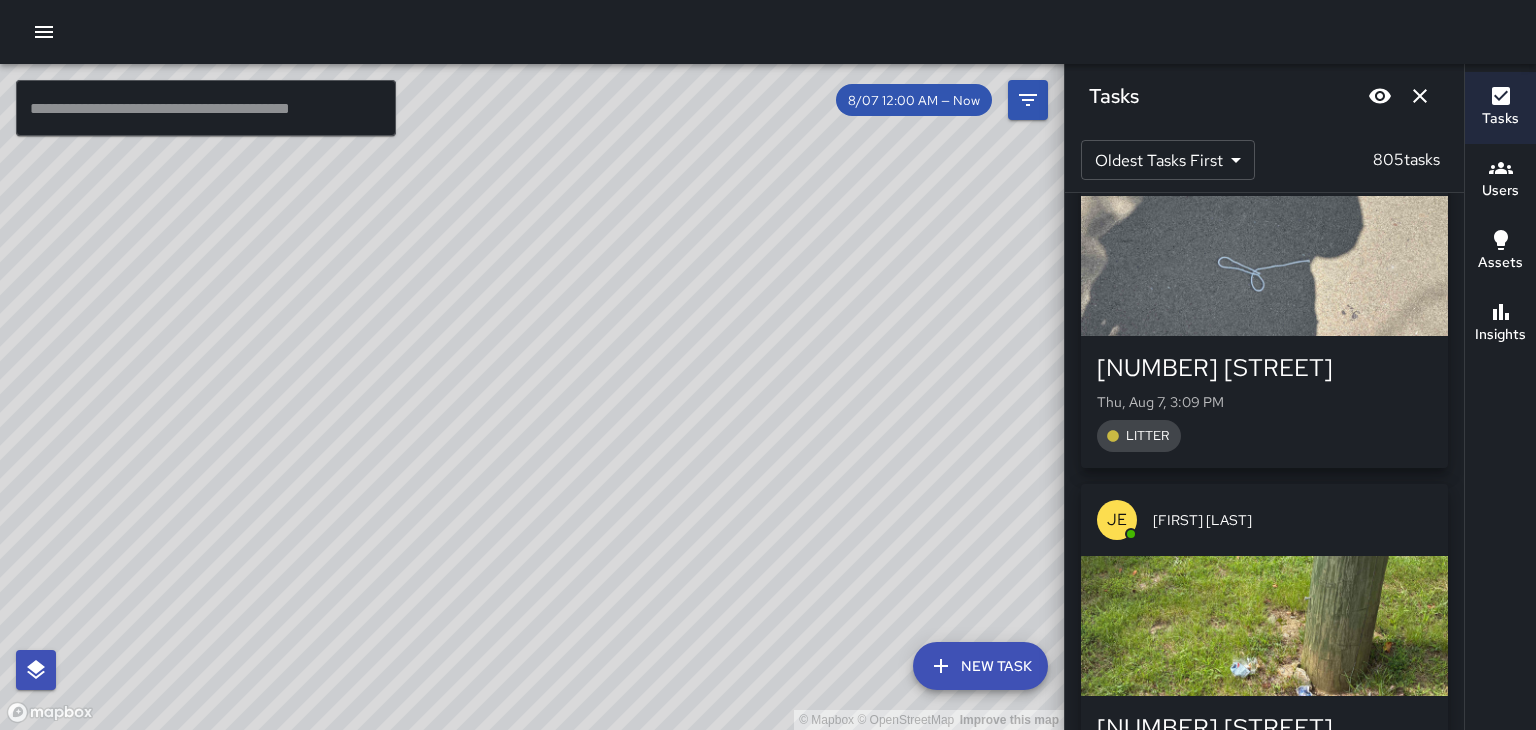 scroll, scrollTop: 120362, scrollLeft: 0, axis: vertical 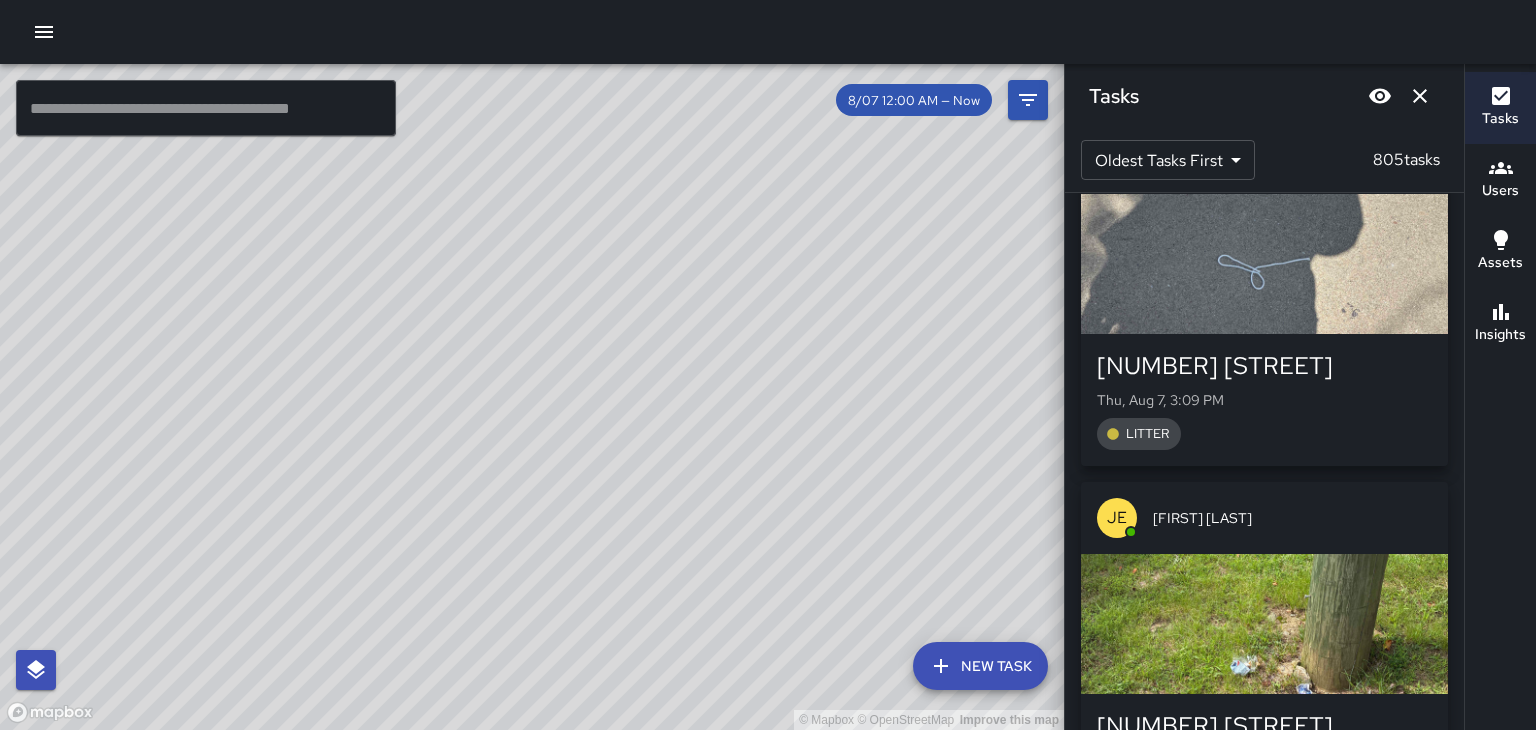 click at bounding box center [1264, 1344] 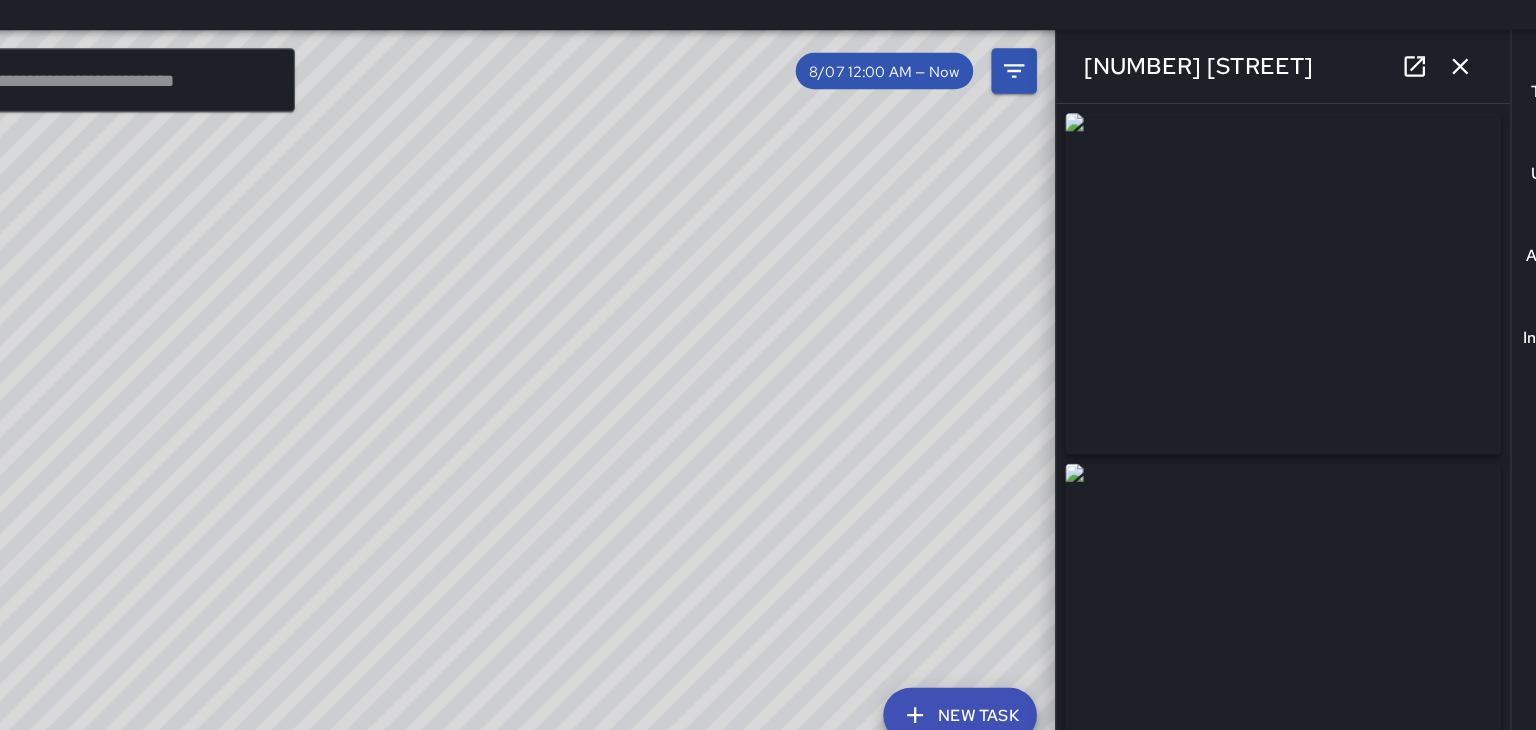 scroll, scrollTop: 0, scrollLeft: 0, axis: both 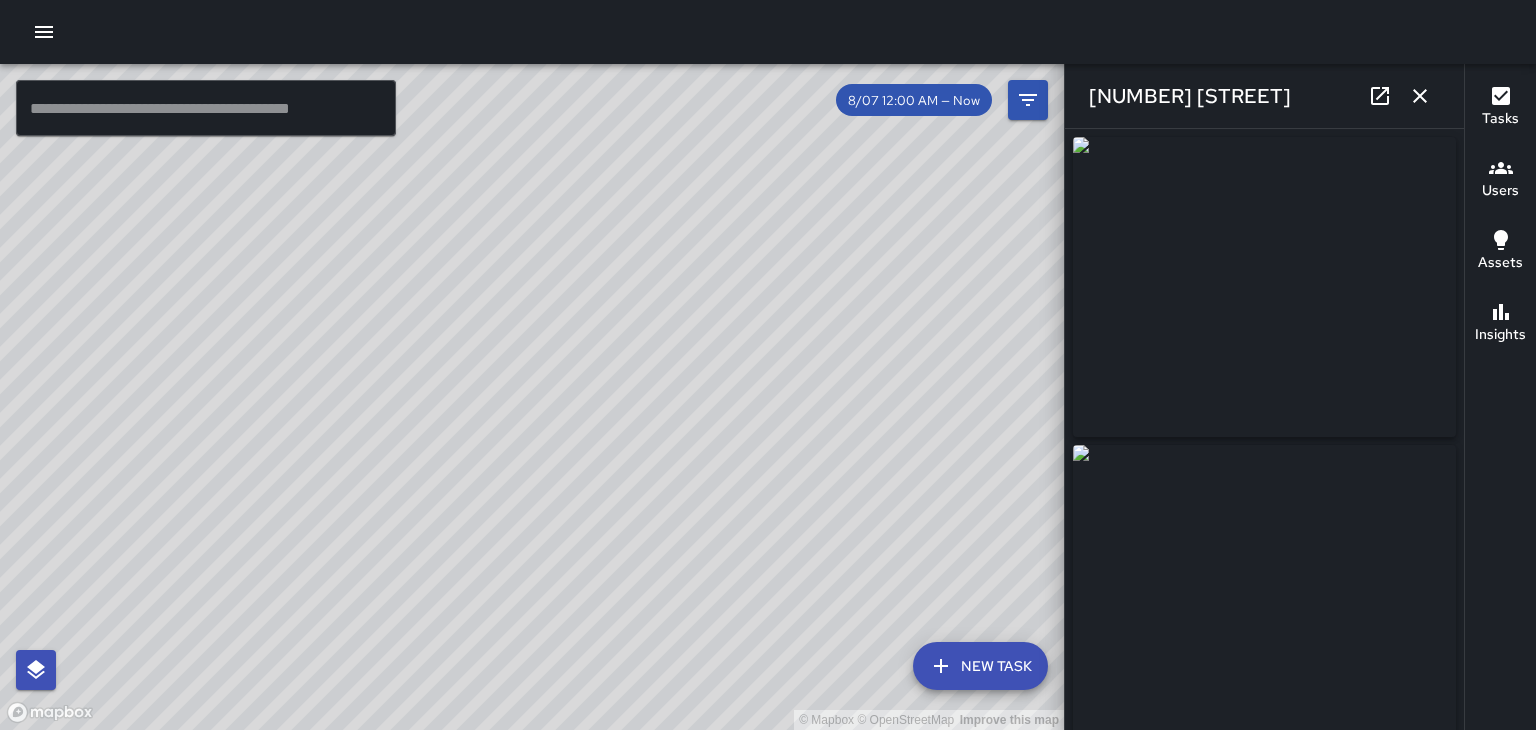 click at bounding box center [1420, 96] 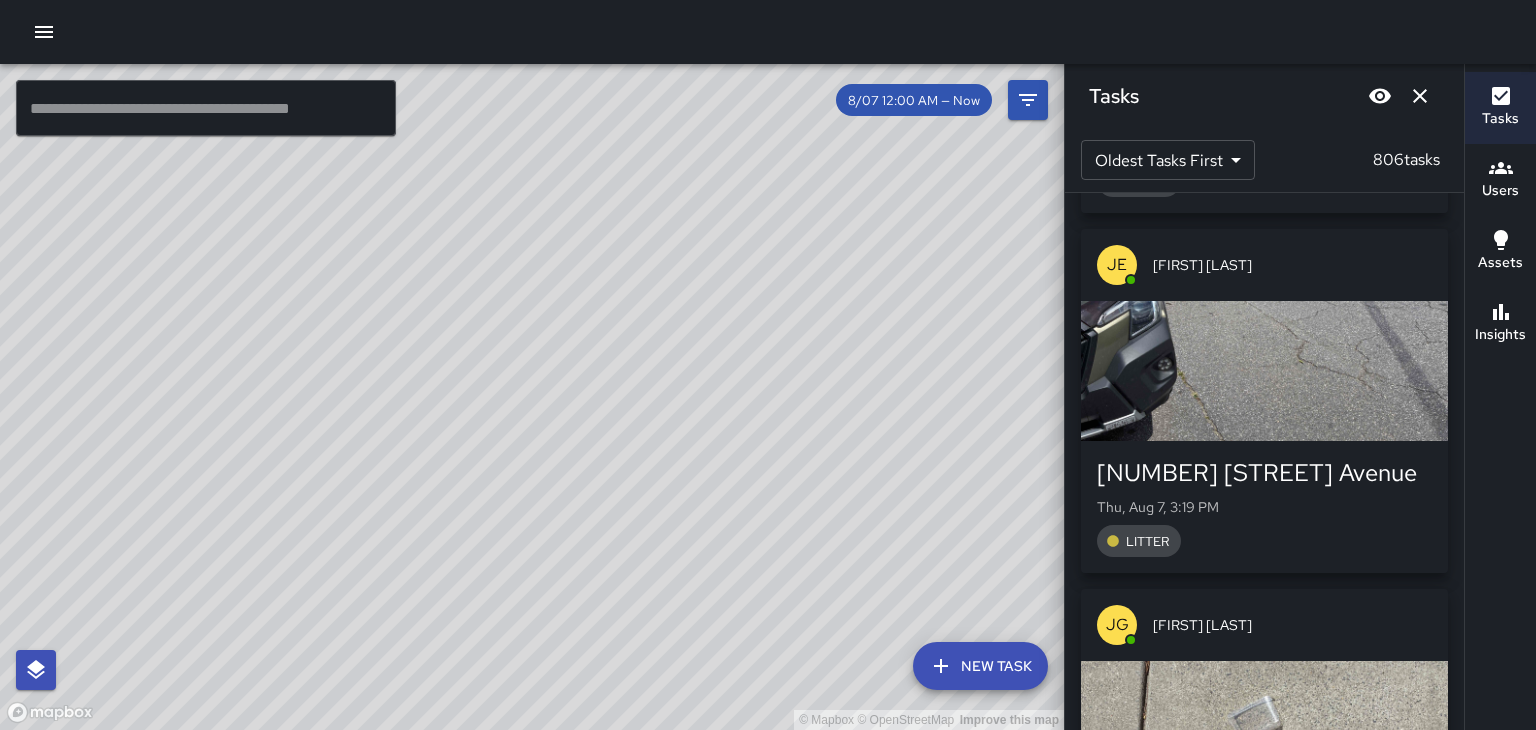 scroll, scrollTop: 126313, scrollLeft: 0, axis: vertical 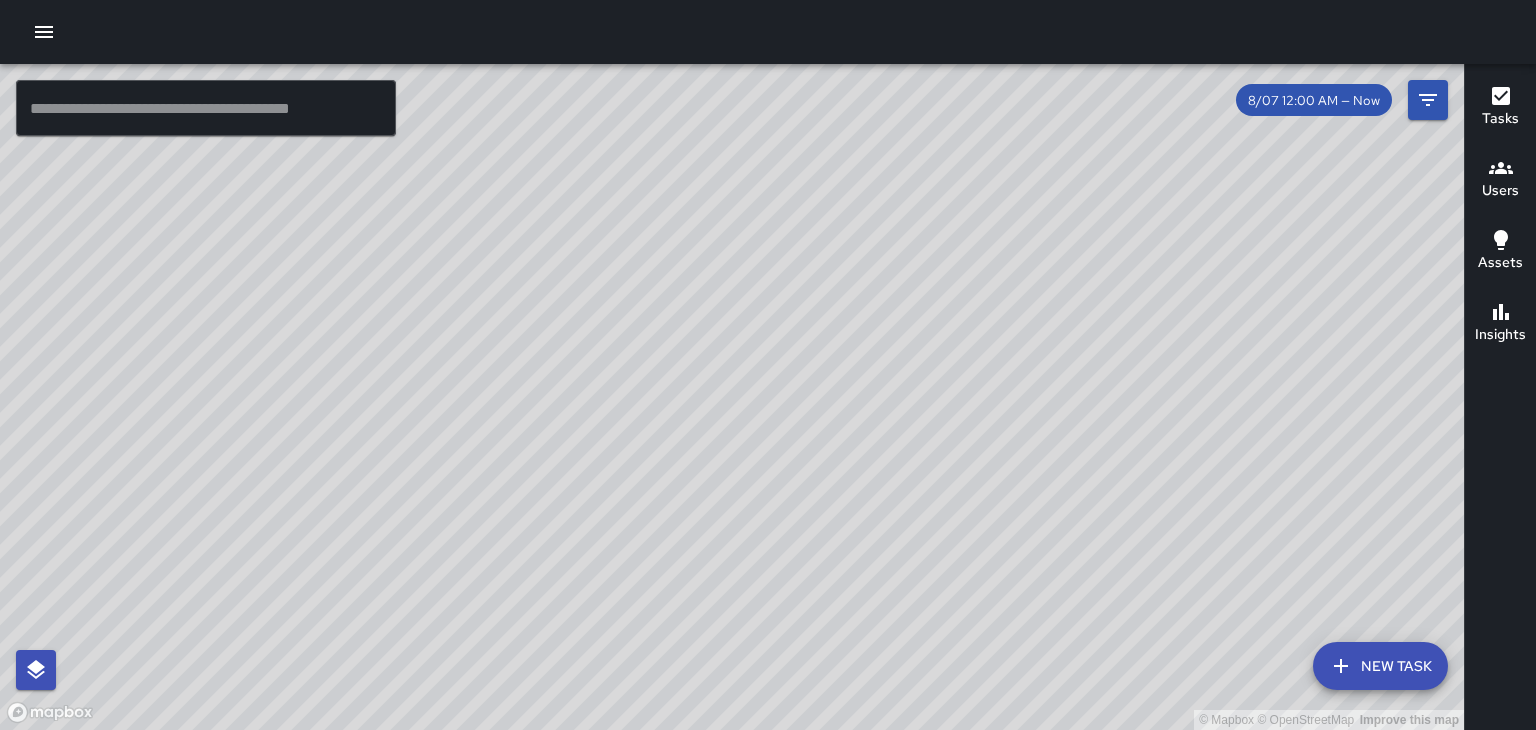 click on "Tasks" at bounding box center (1500, 119) 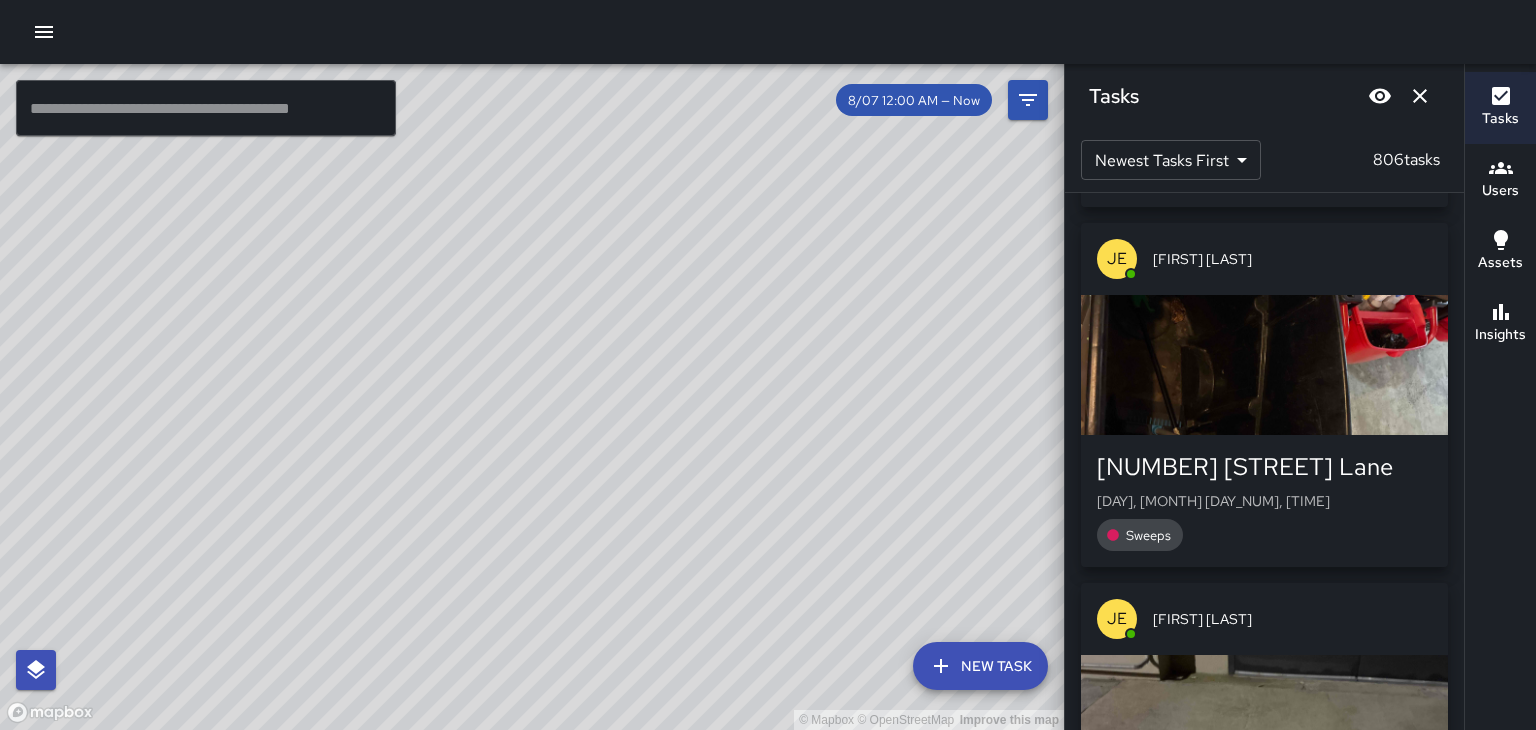scroll, scrollTop: 1088, scrollLeft: 0, axis: vertical 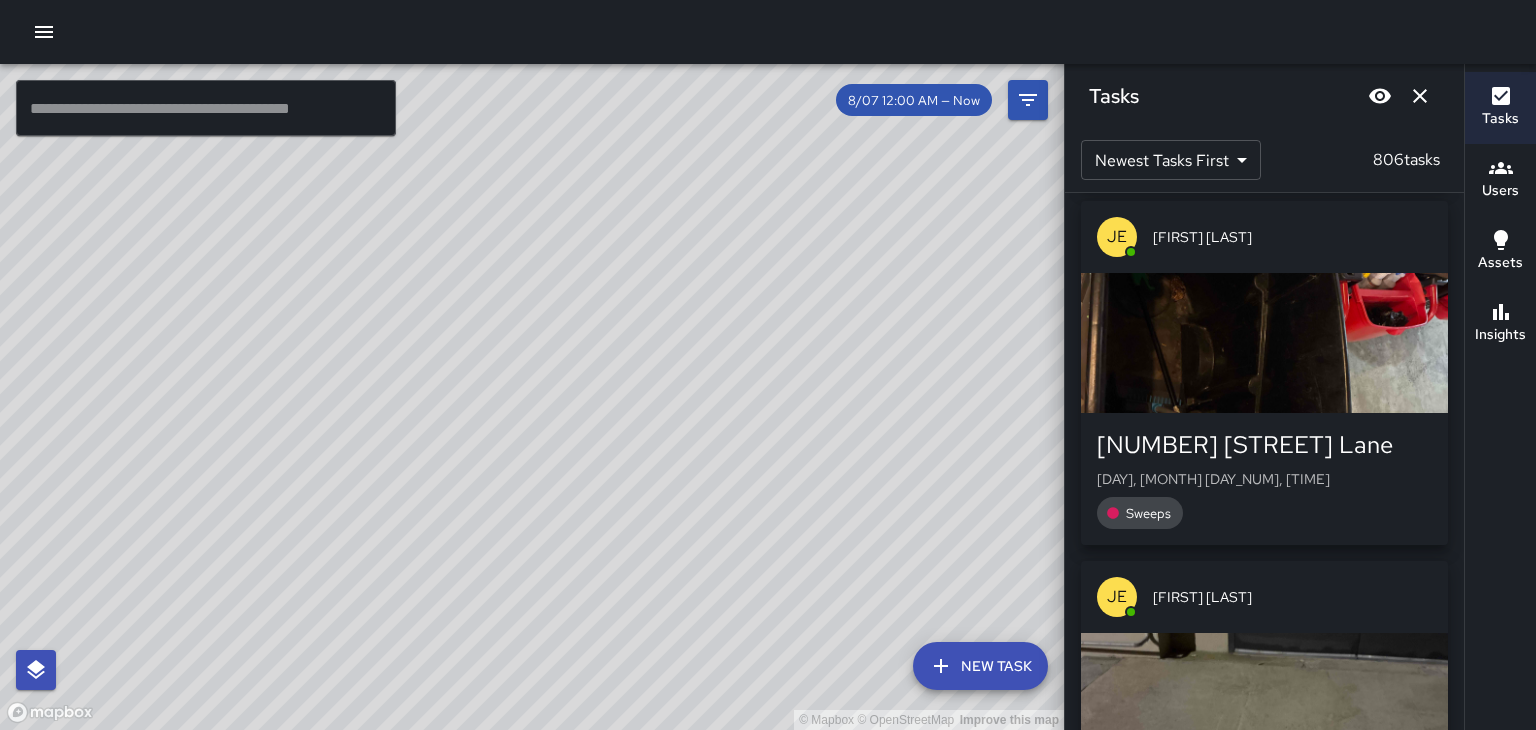 click on "[DAY], [MONTH] [DAY_NUM], [TIME]" at bounding box center [1264, 479] 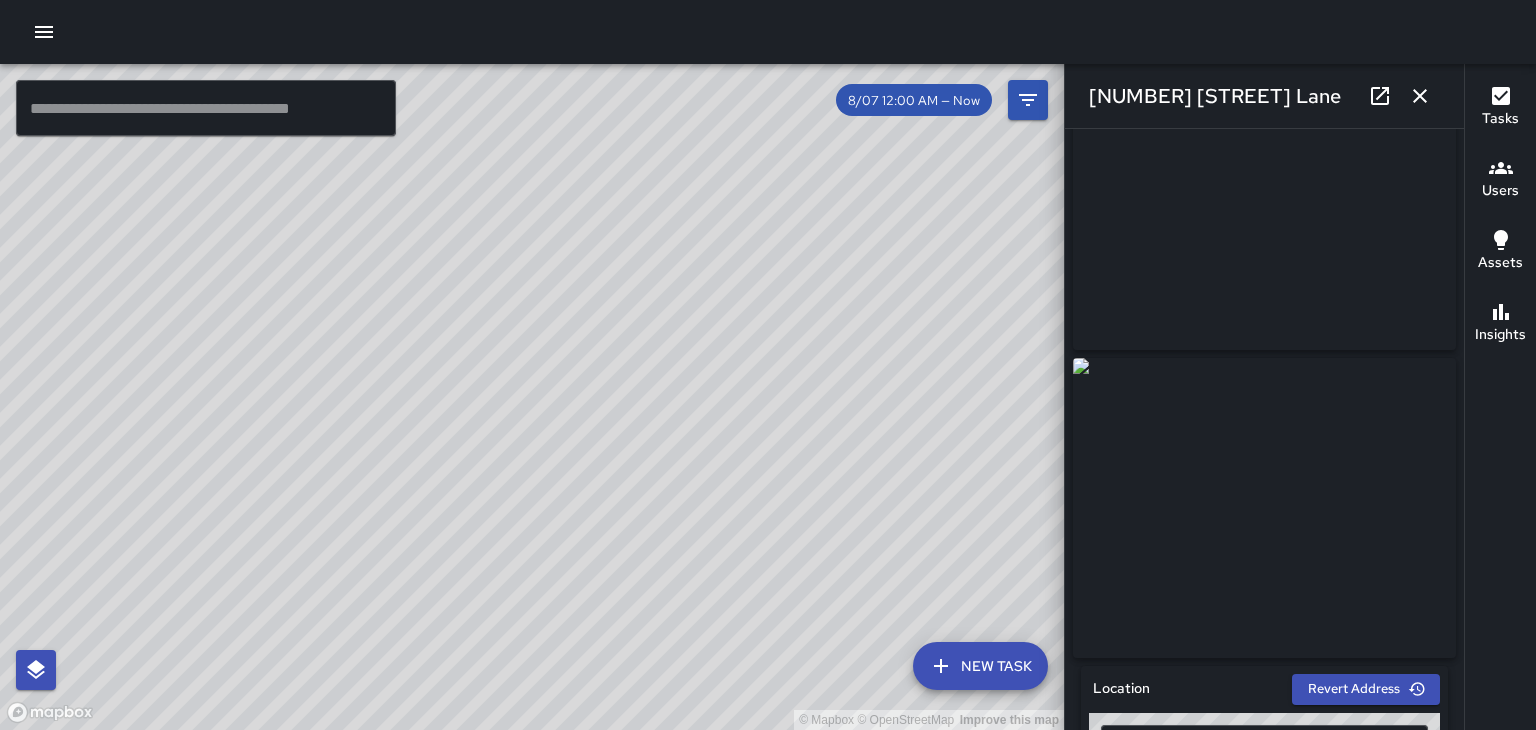 scroll, scrollTop: 0, scrollLeft: 0, axis: both 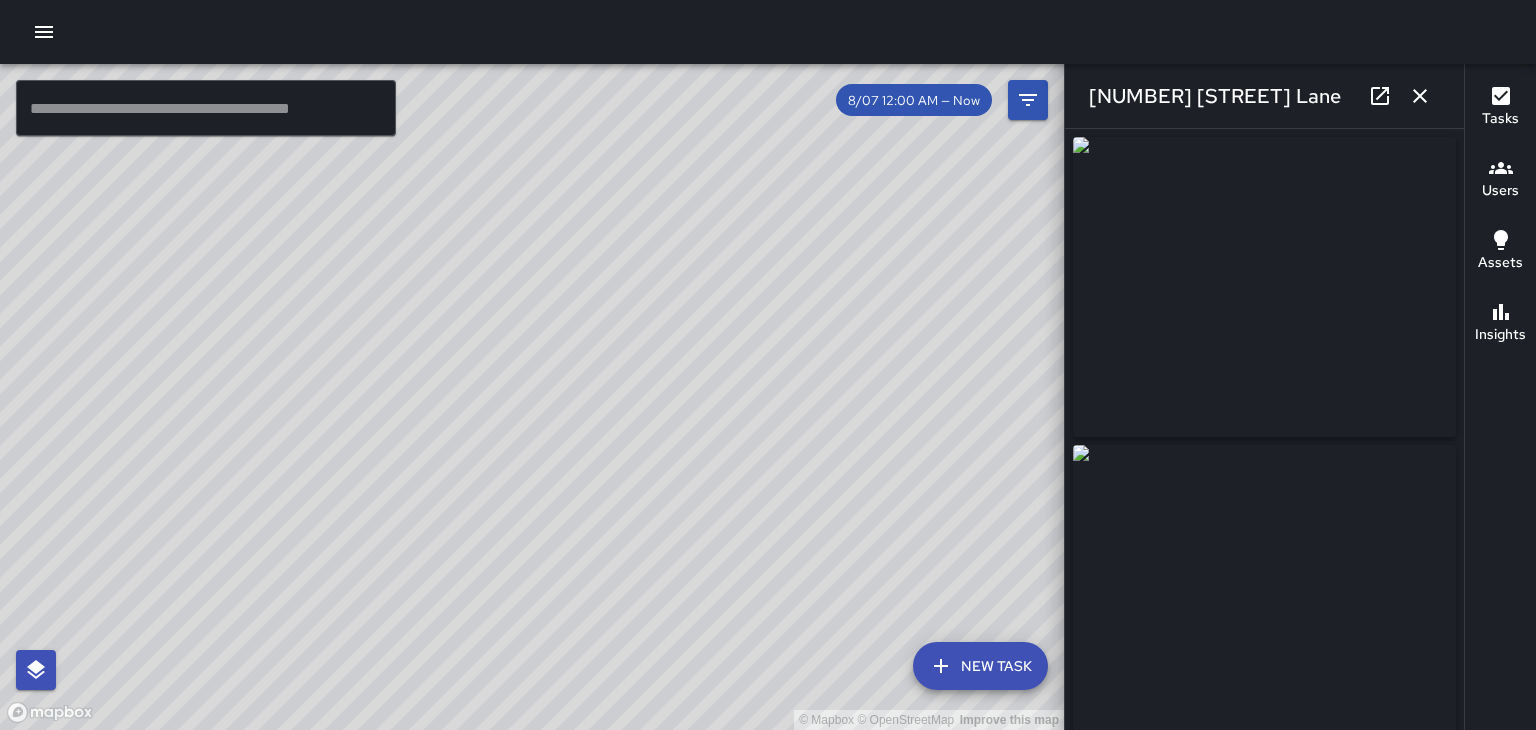 click at bounding box center [1420, 96] 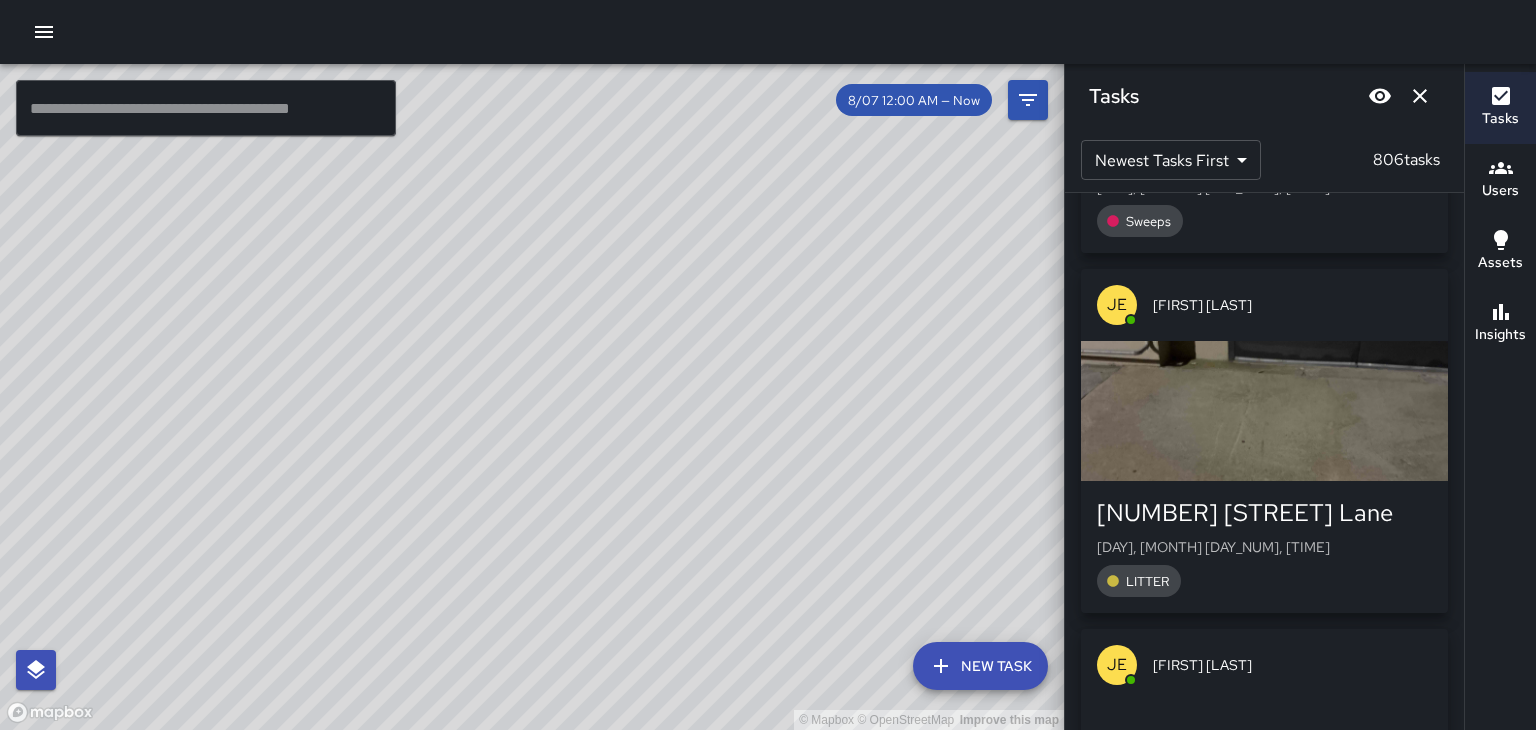 scroll, scrollTop: 1396, scrollLeft: 0, axis: vertical 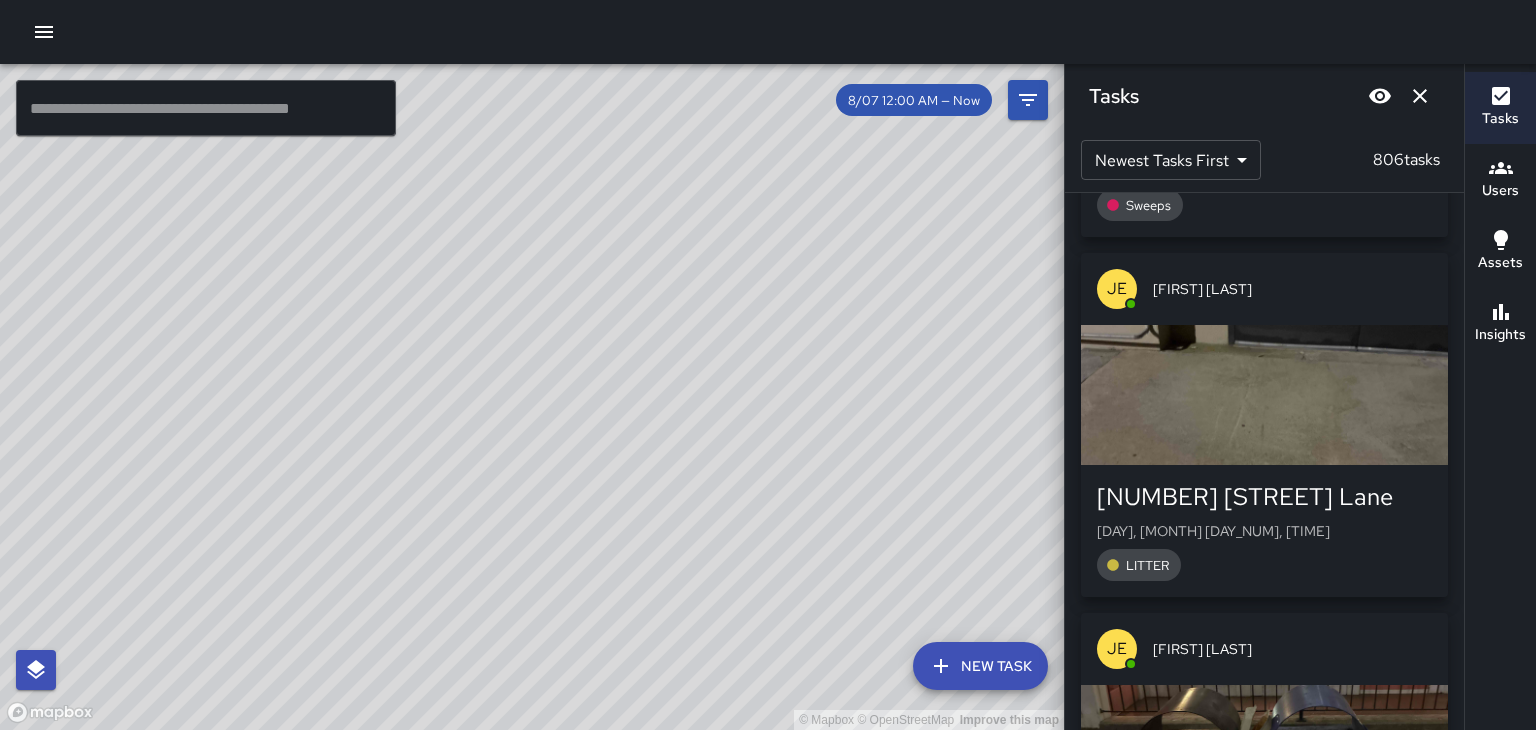 click on "[DAY], [MONTH] [DAY_NUM], [TIME]" at bounding box center (1264, 531) 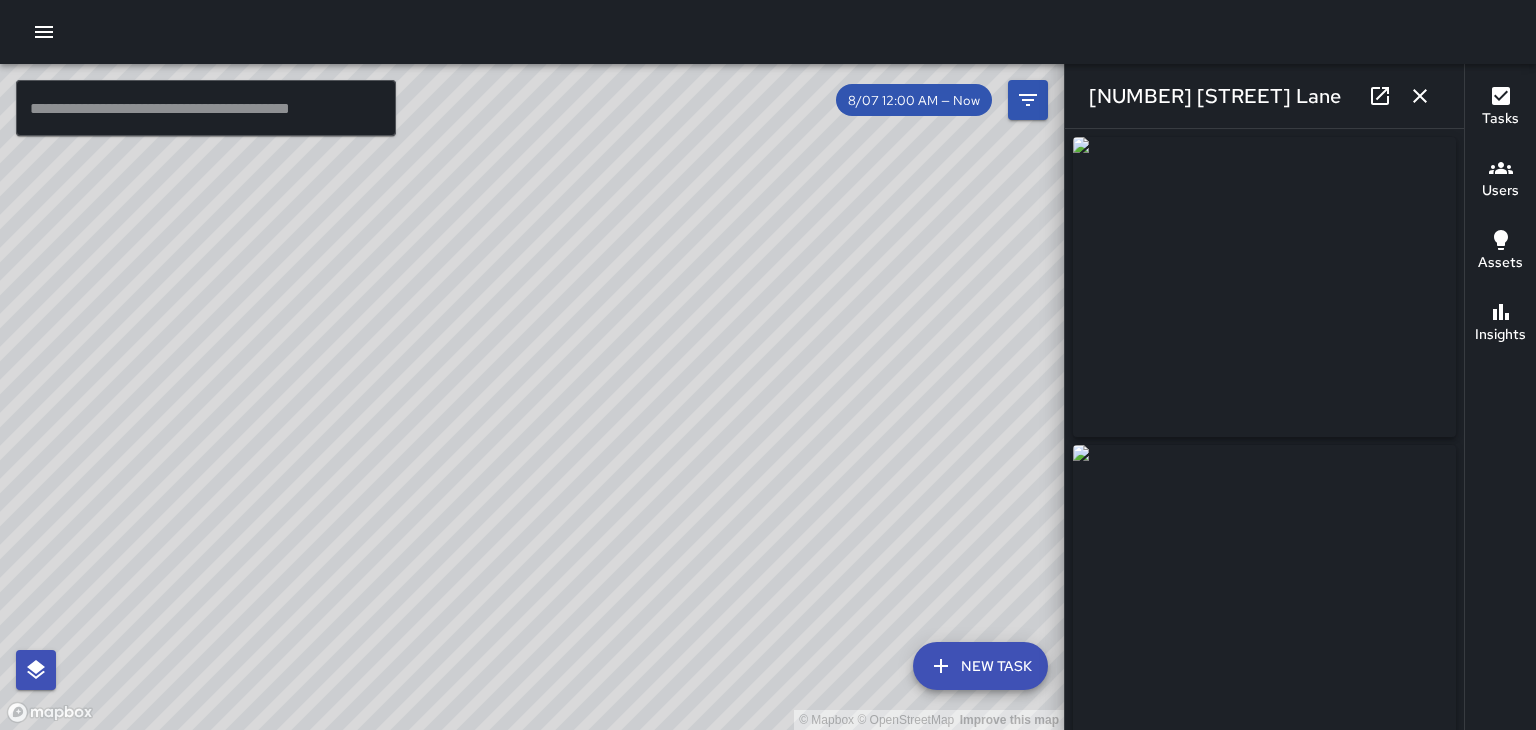 type on "**********" 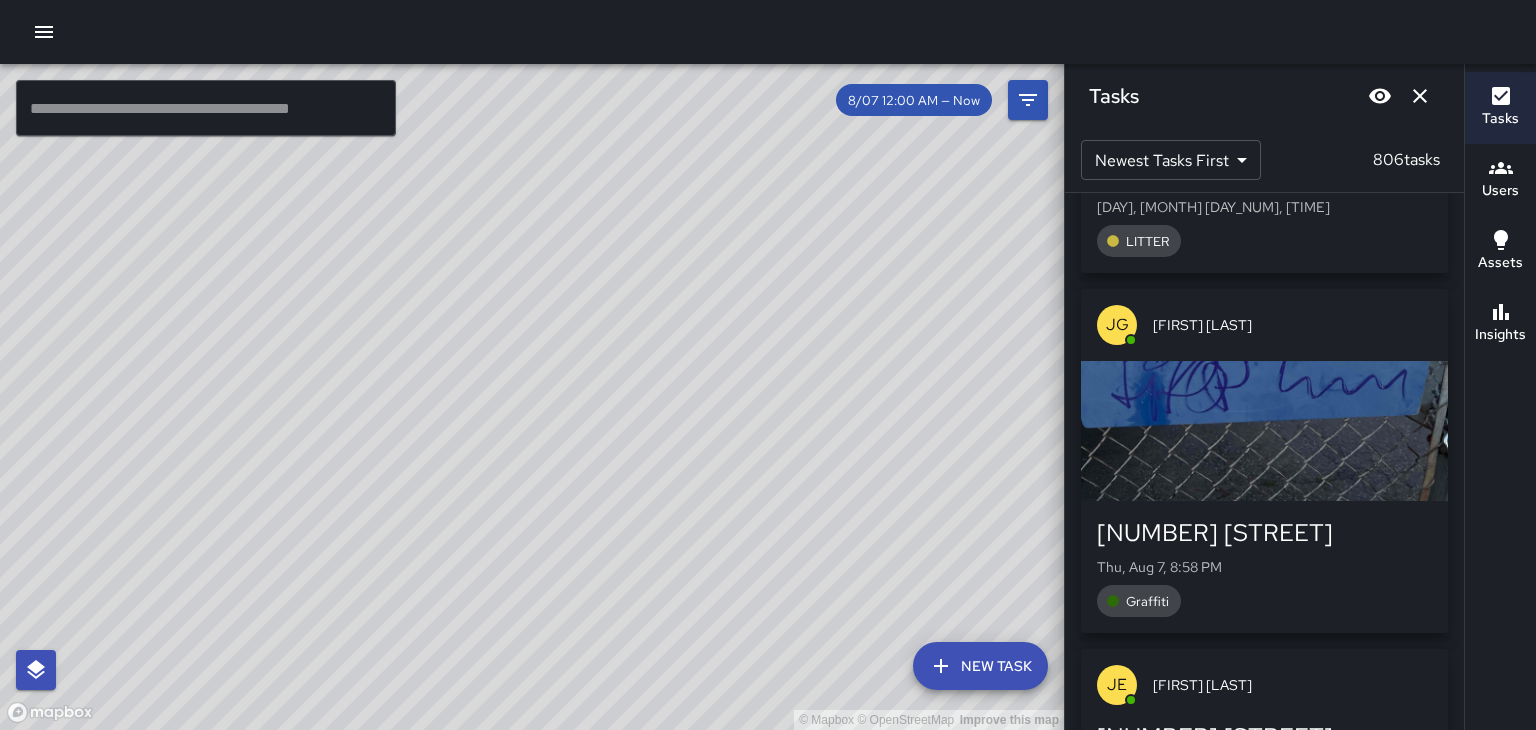 scroll, scrollTop: 13657, scrollLeft: 0, axis: vertical 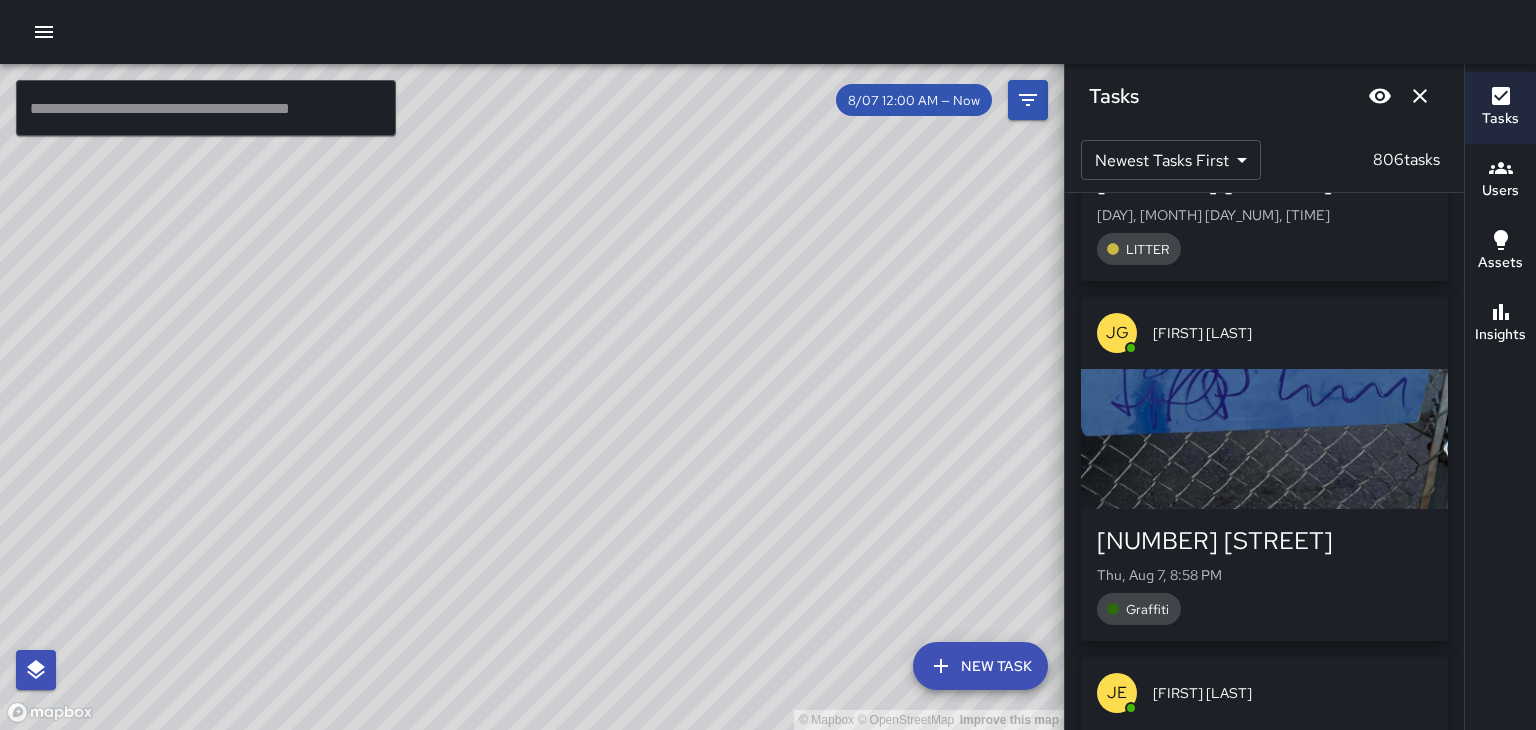 click on "[NUMBER] [STREET]" at bounding box center (1264, 541) 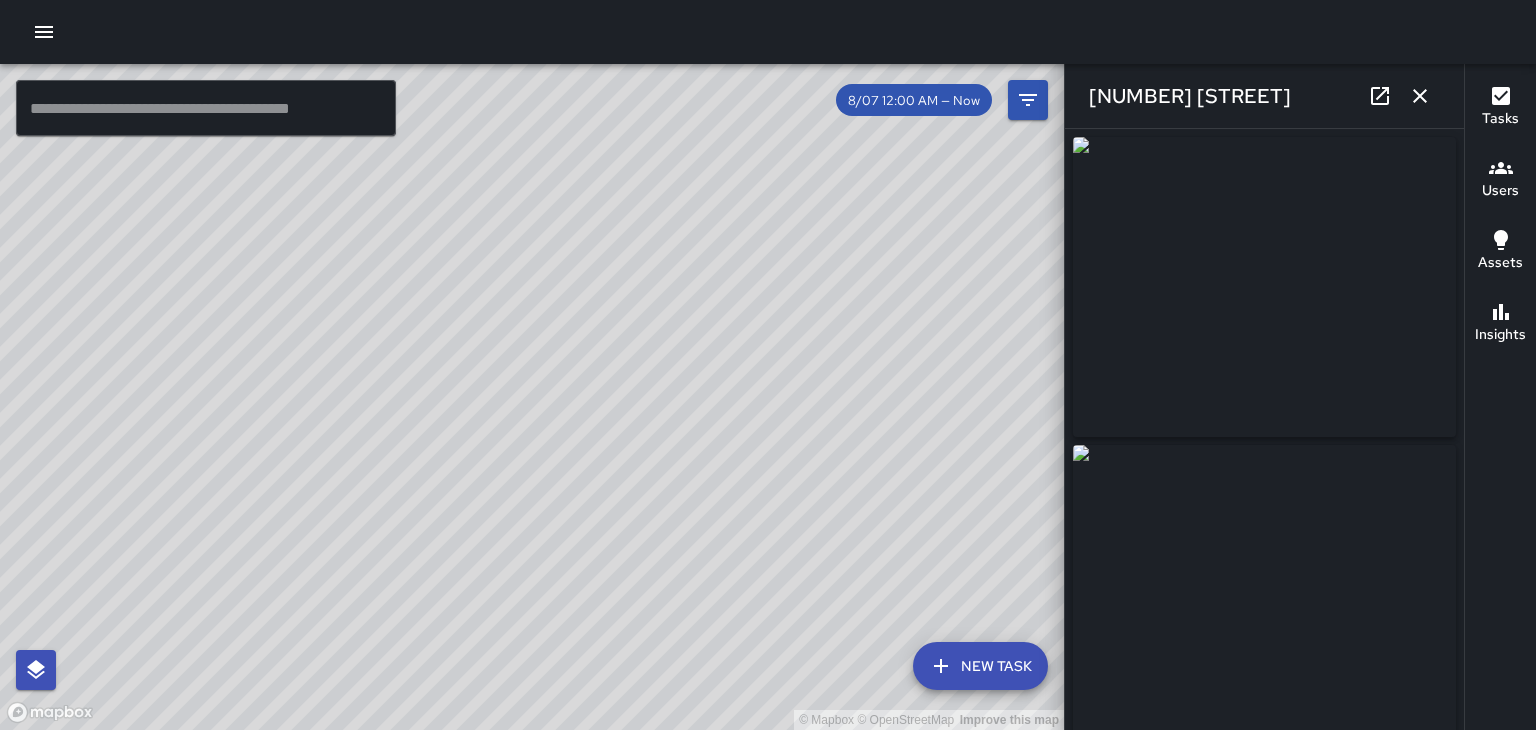 click 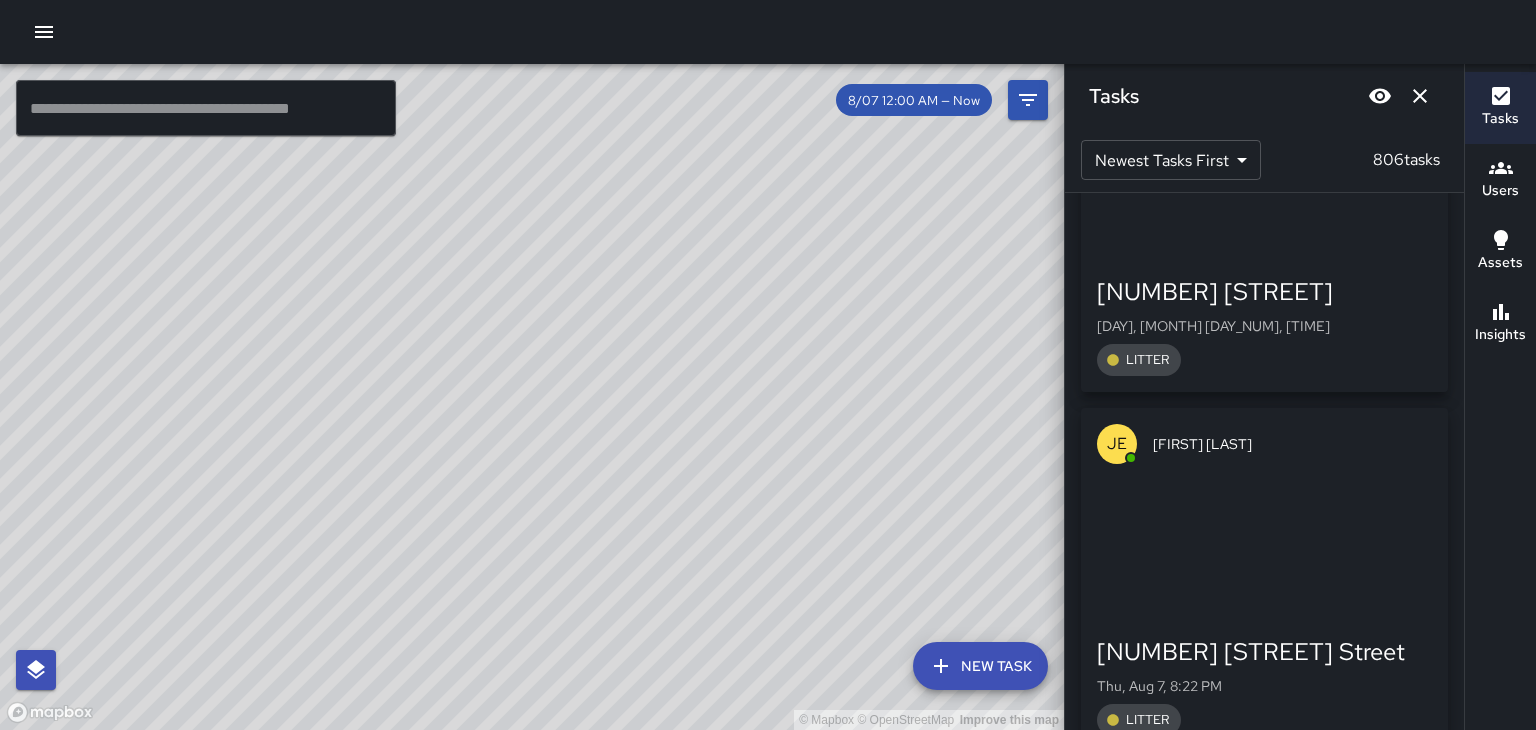 scroll, scrollTop: 18831, scrollLeft: 0, axis: vertical 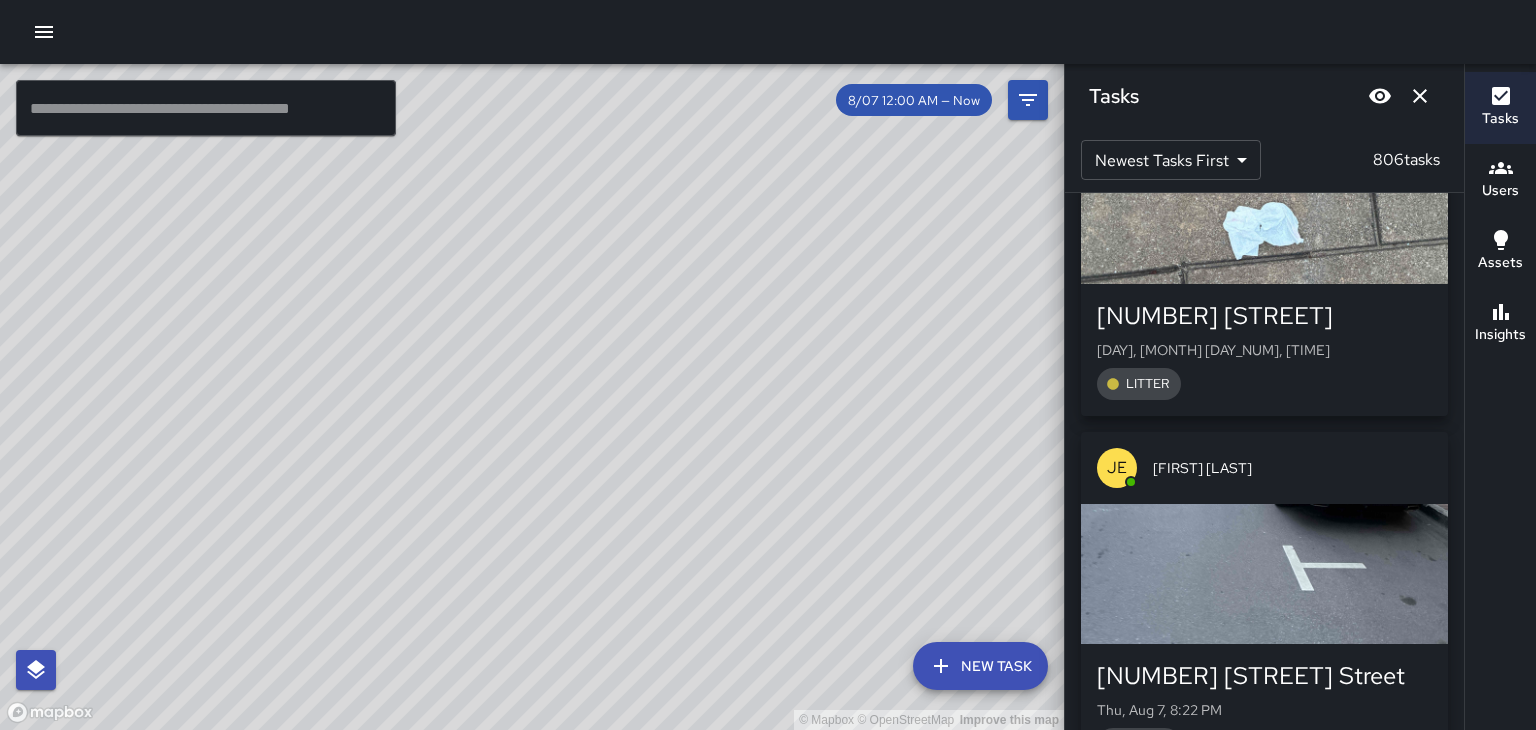click at bounding box center [1264, 574] 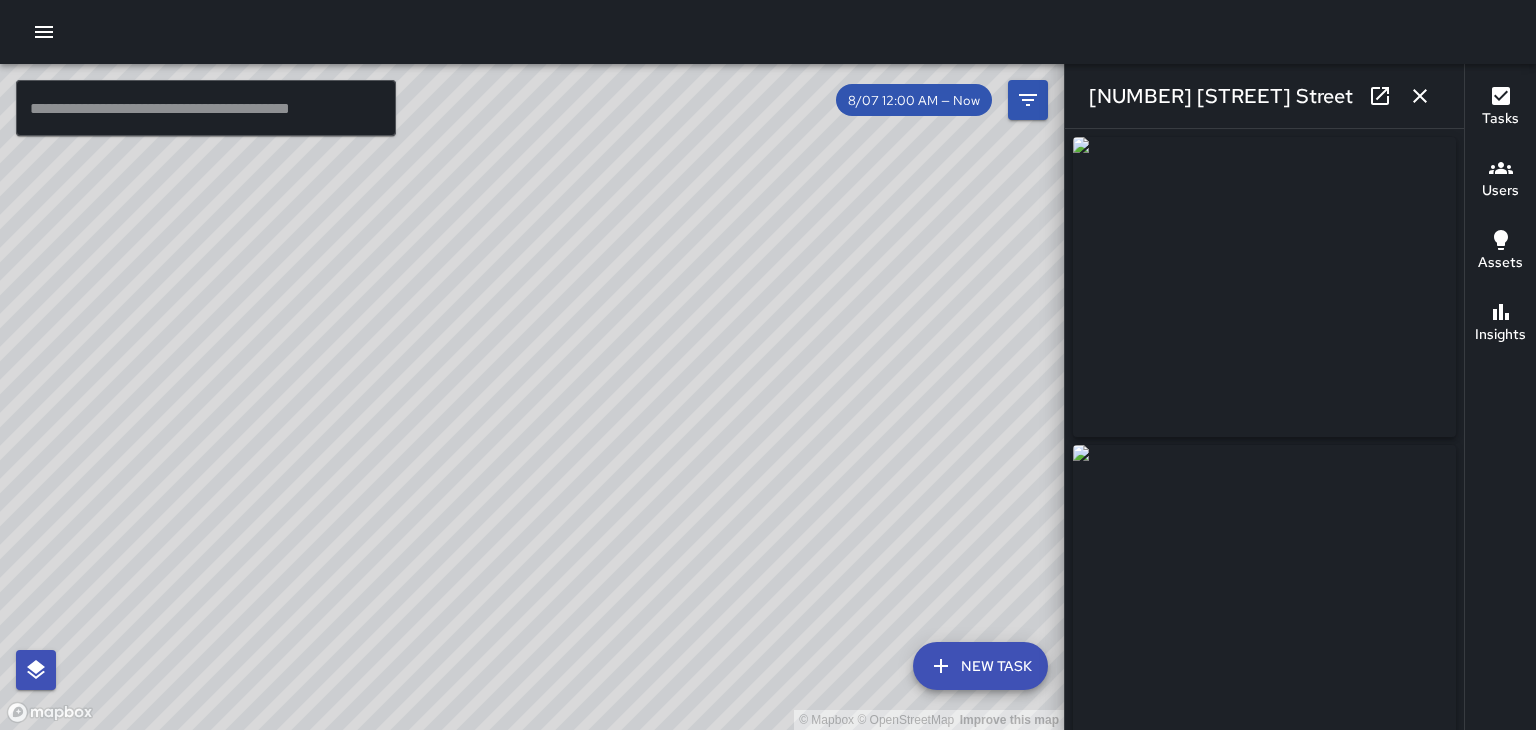 type on "**********" 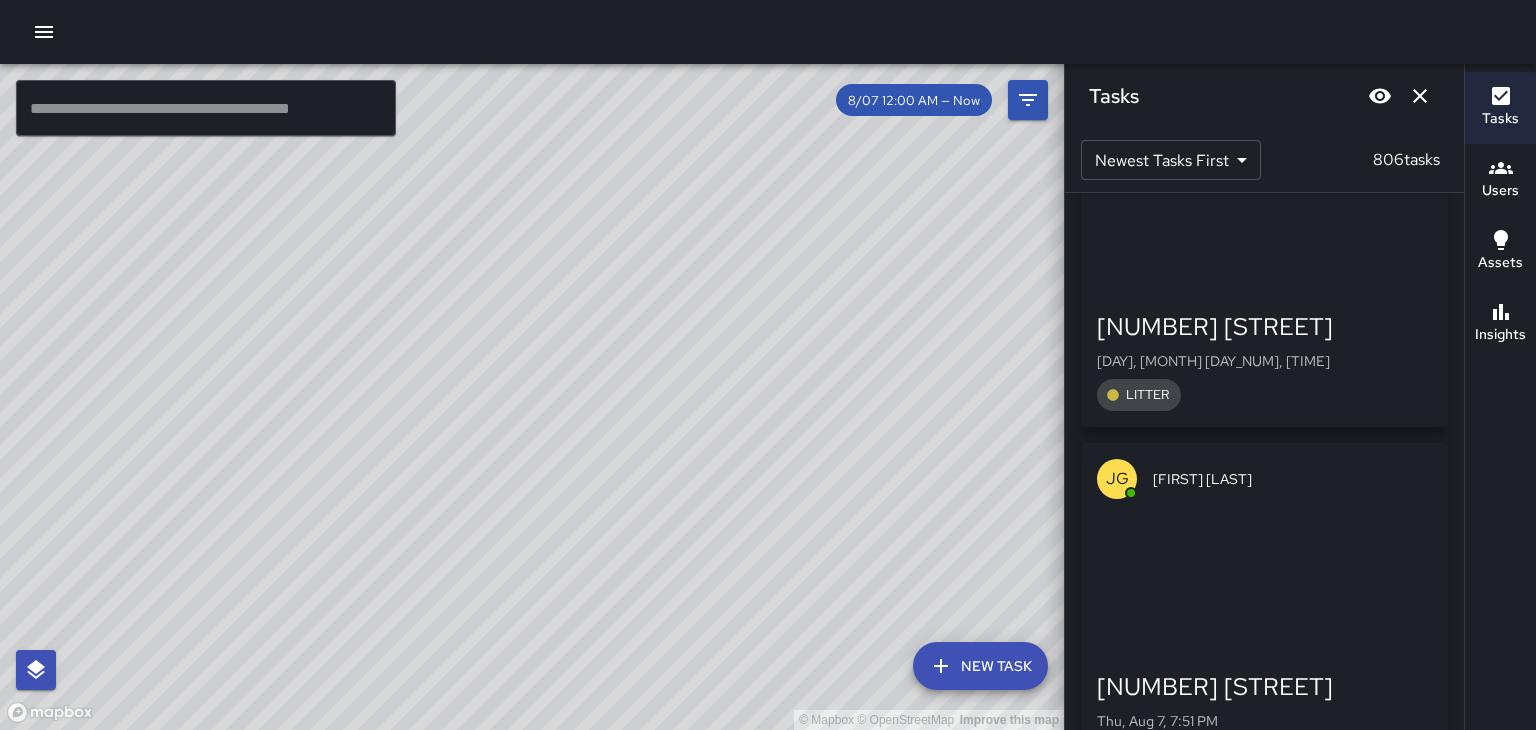 scroll, scrollTop: 30418, scrollLeft: 0, axis: vertical 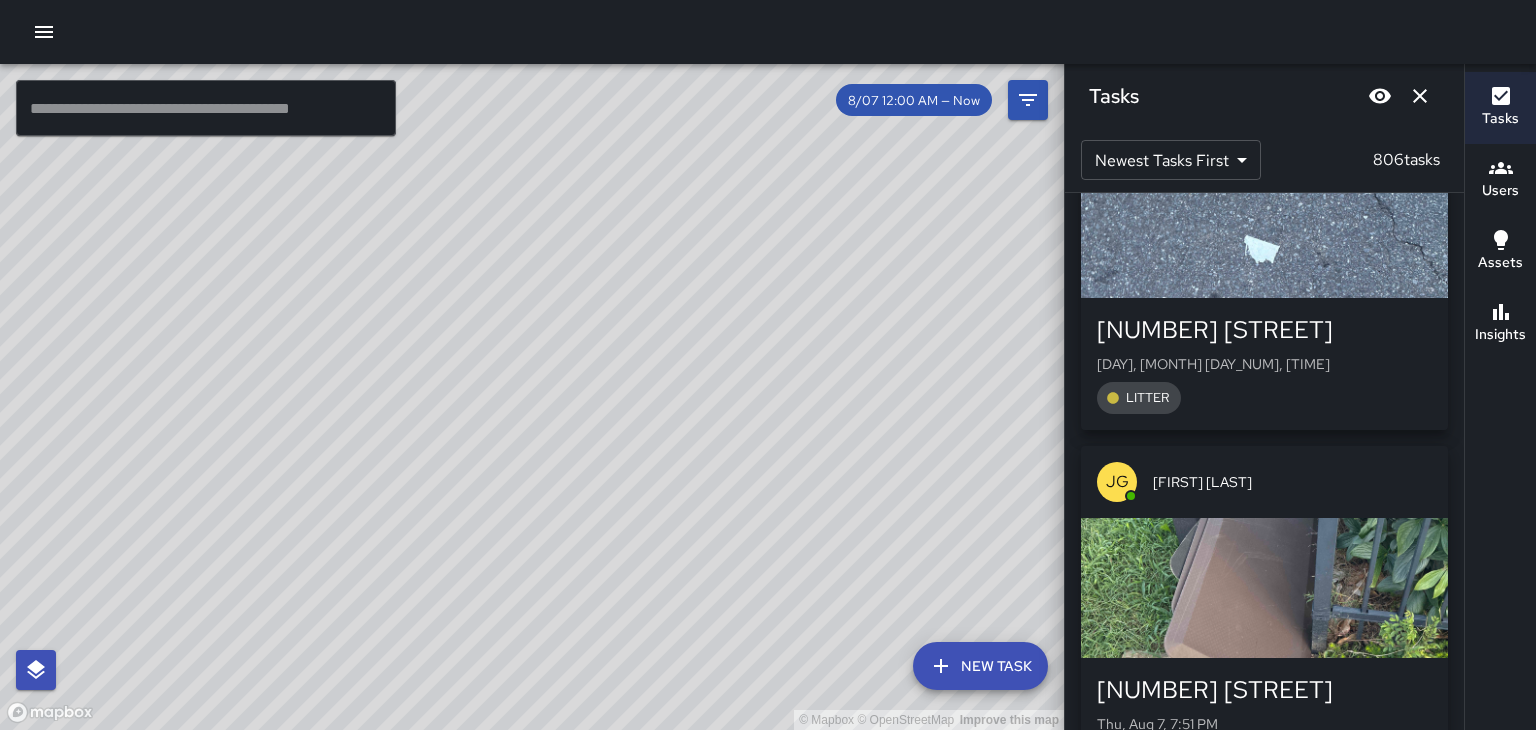 click at bounding box center [1264, 588] 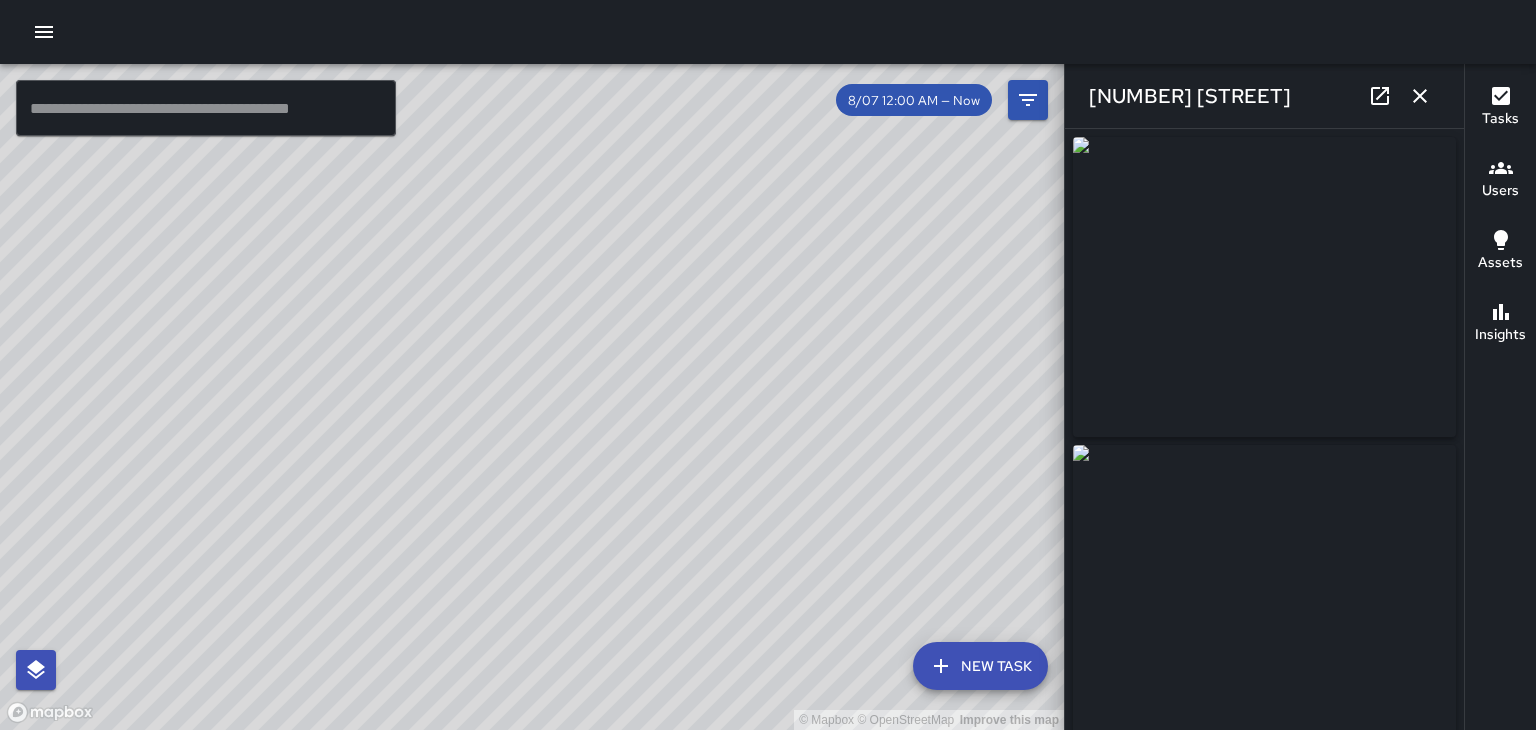 type on "**********" 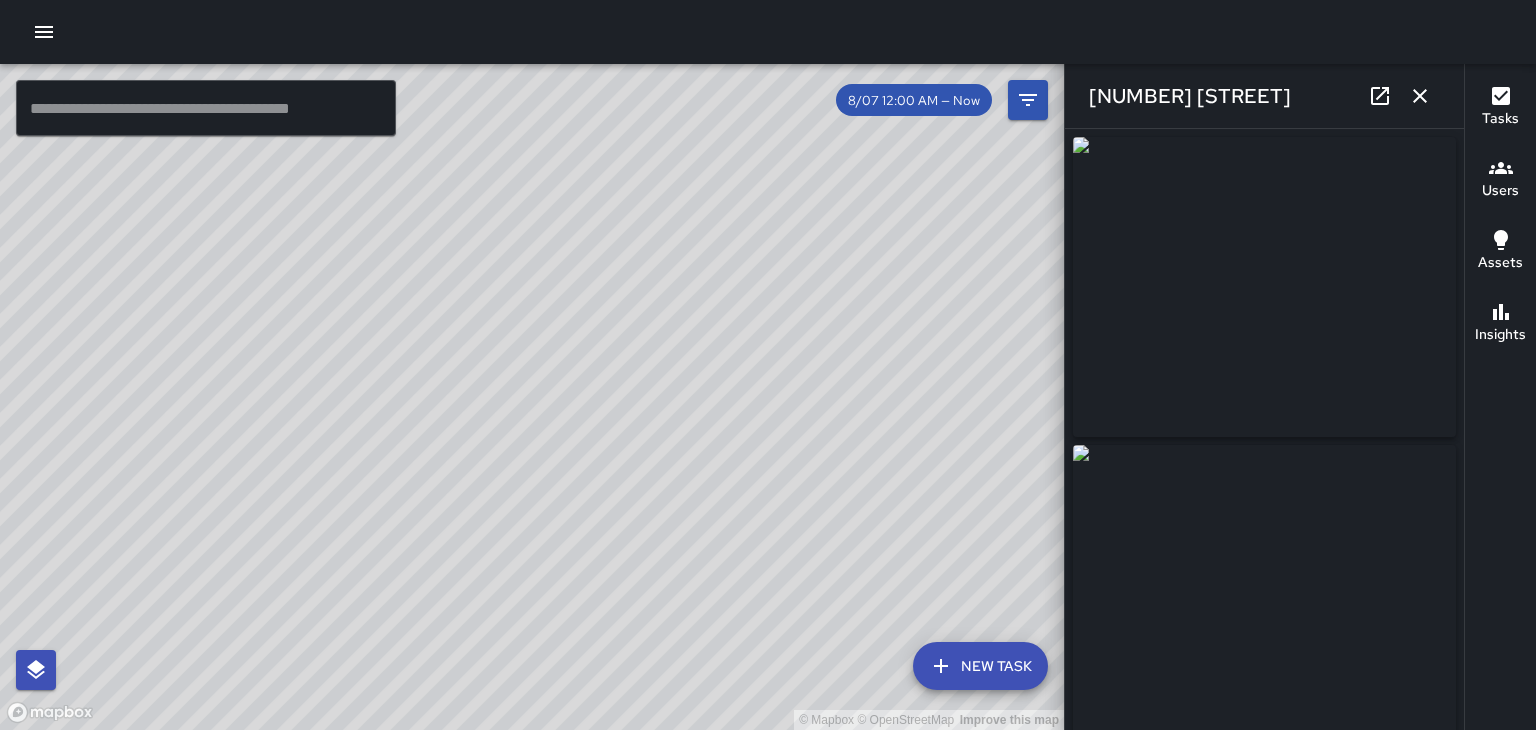 click 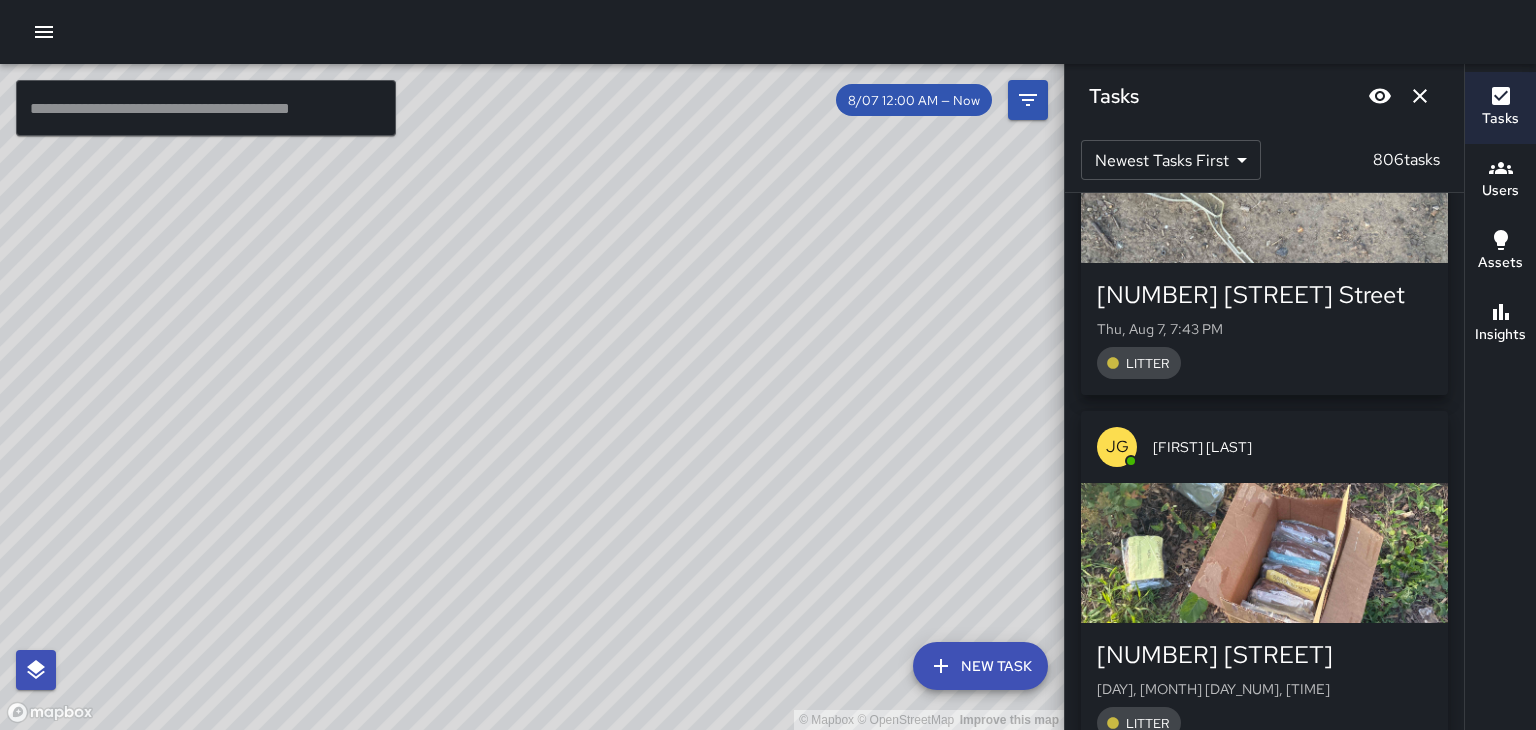 scroll, scrollTop: 33707, scrollLeft: 0, axis: vertical 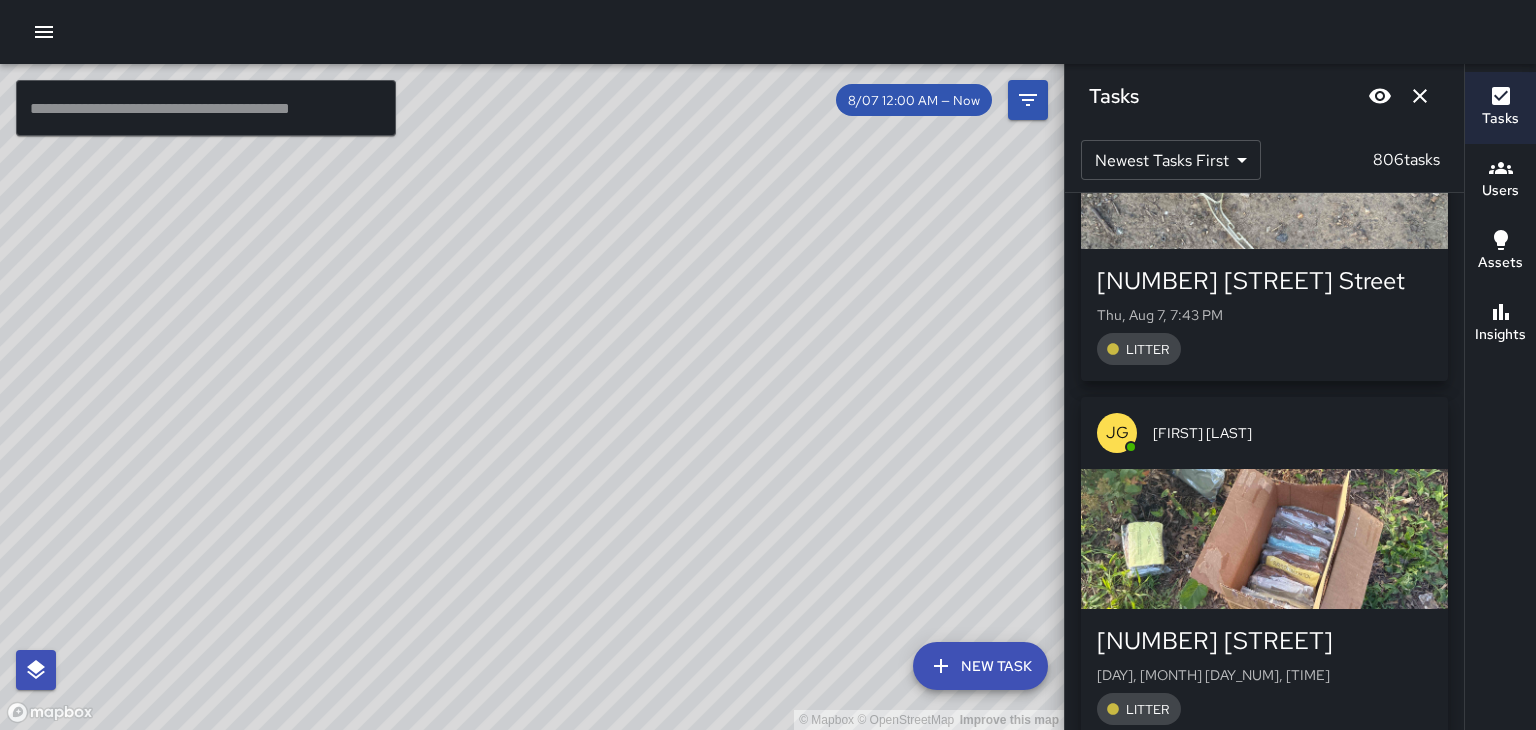 click at bounding box center [1264, 539] 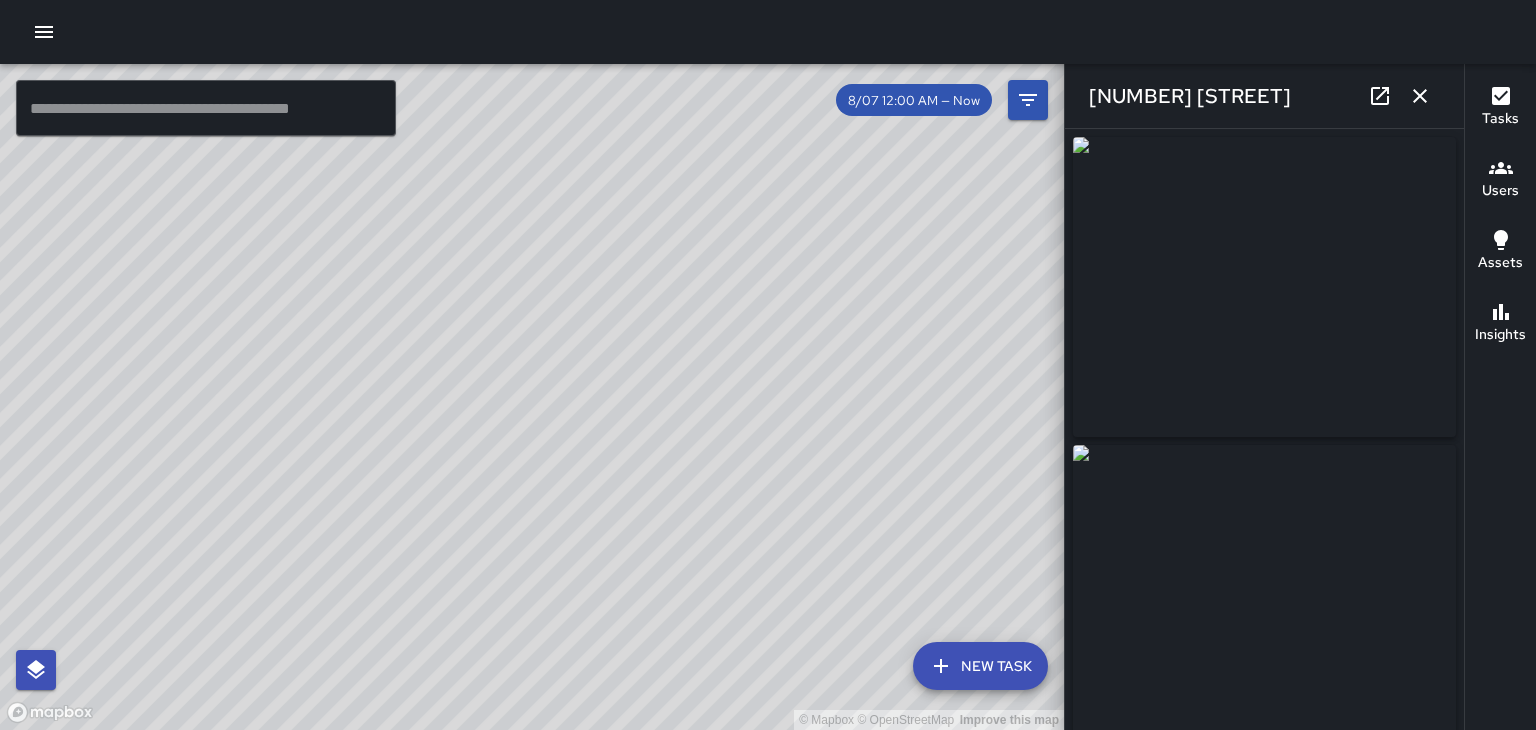 scroll, scrollTop: 2, scrollLeft: 0, axis: vertical 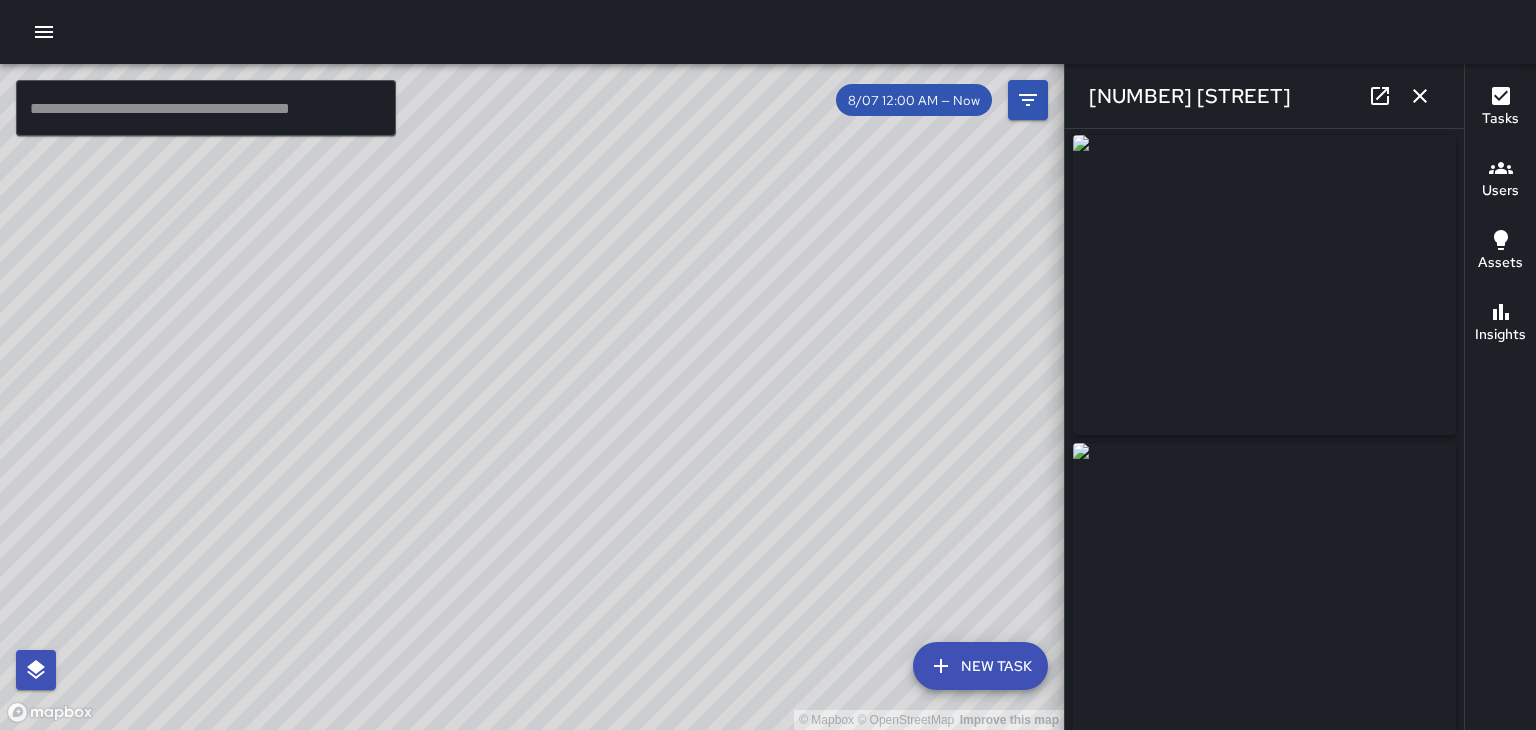 click 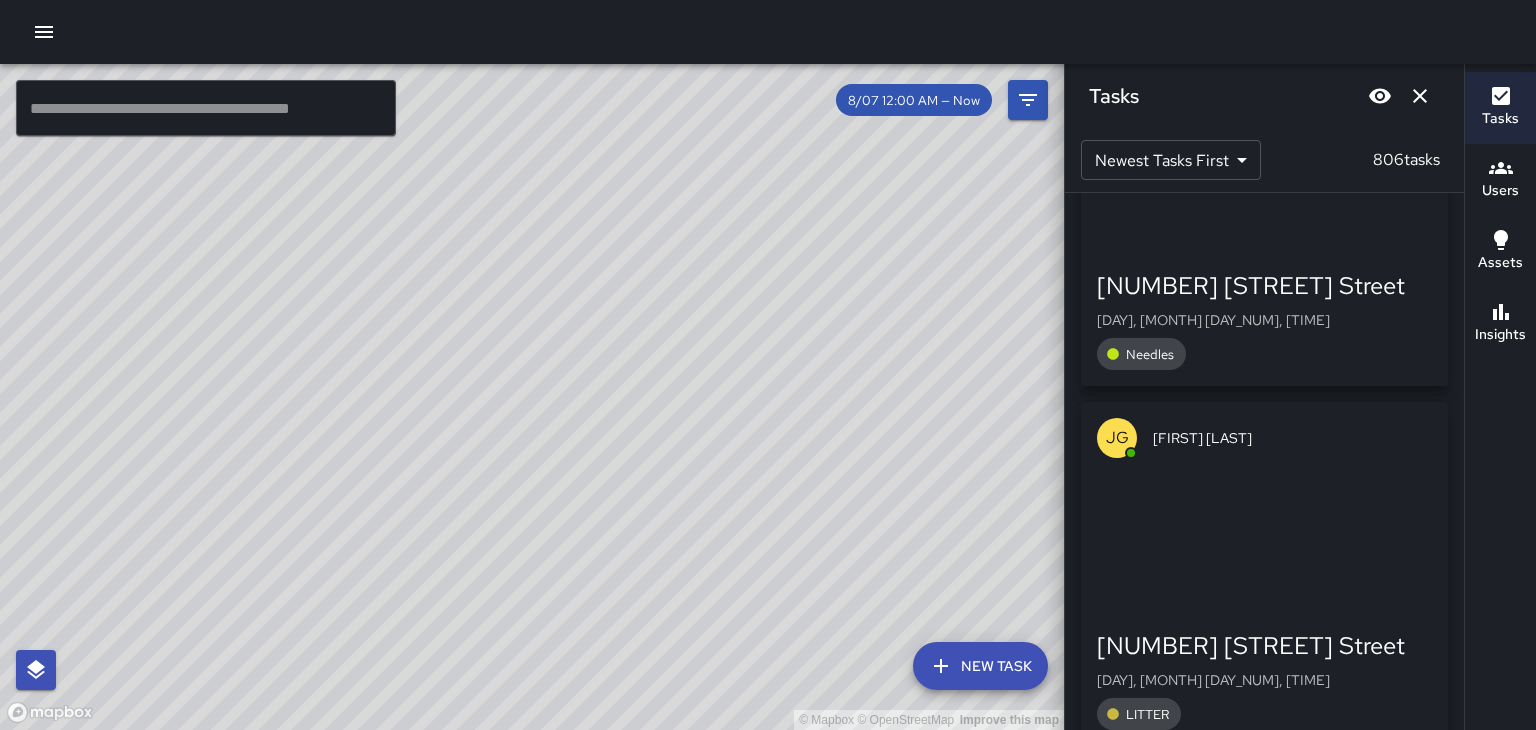 scroll, scrollTop: 38324, scrollLeft: 0, axis: vertical 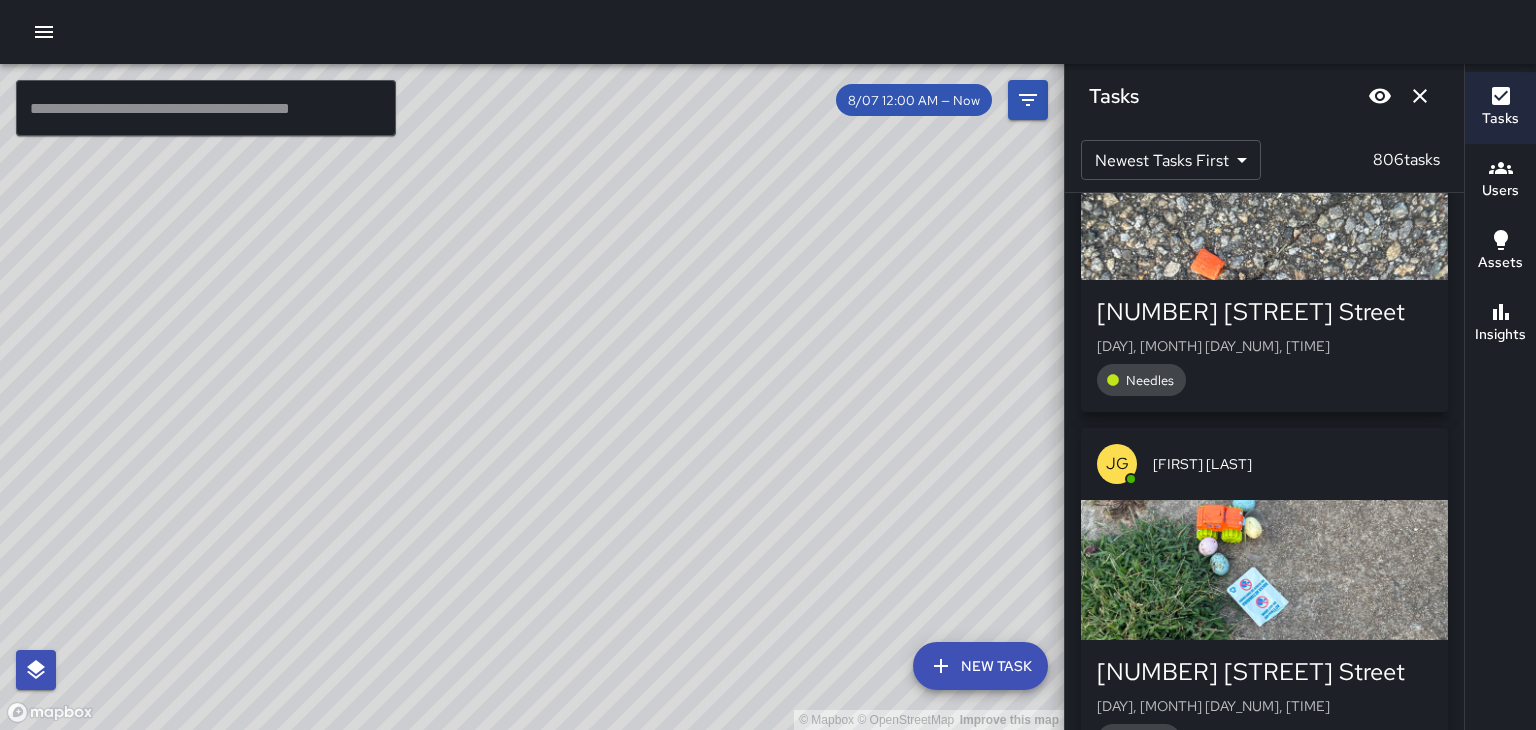 click at bounding box center [1264, 570] 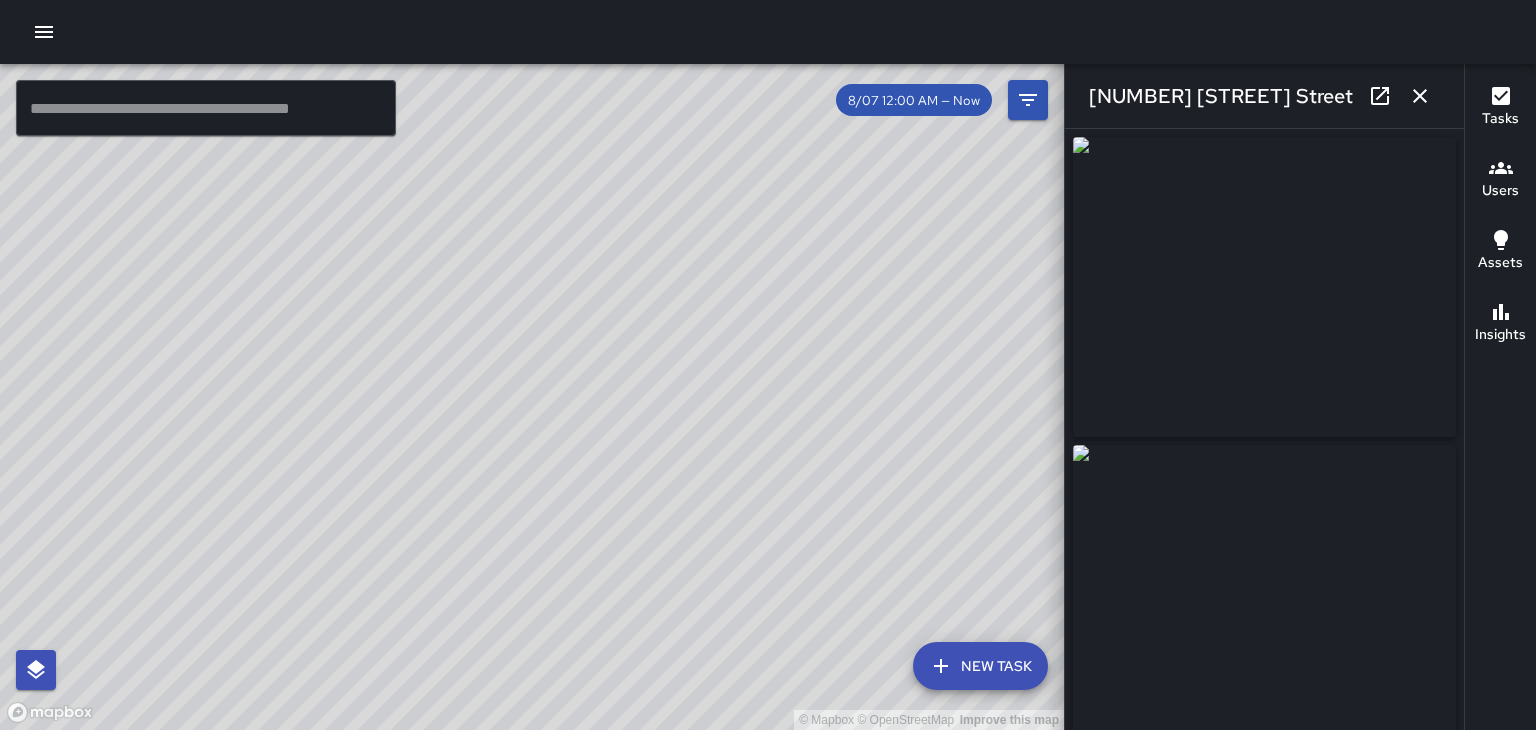 type on "**********" 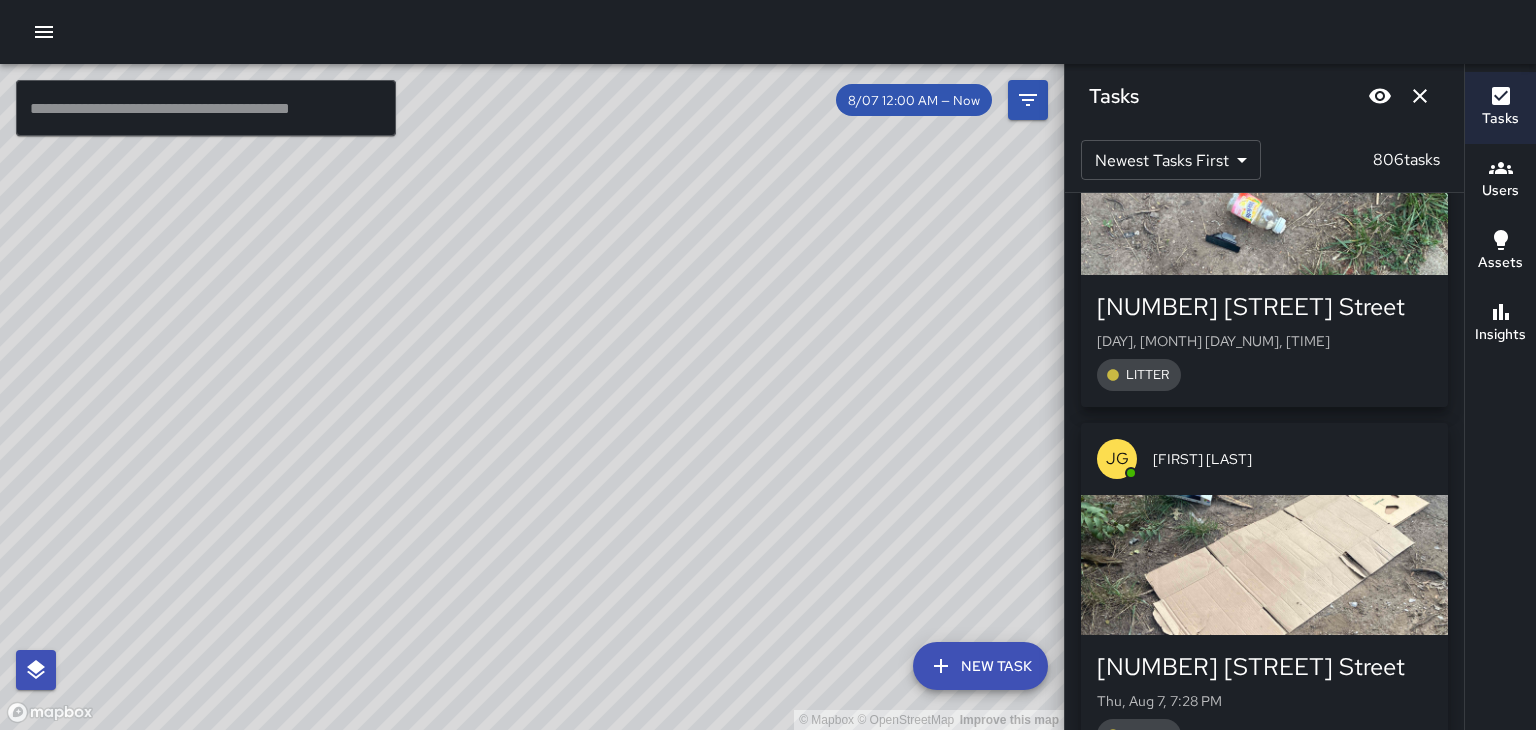 scroll, scrollTop: 40492, scrollLeft: 0, axis: vertical 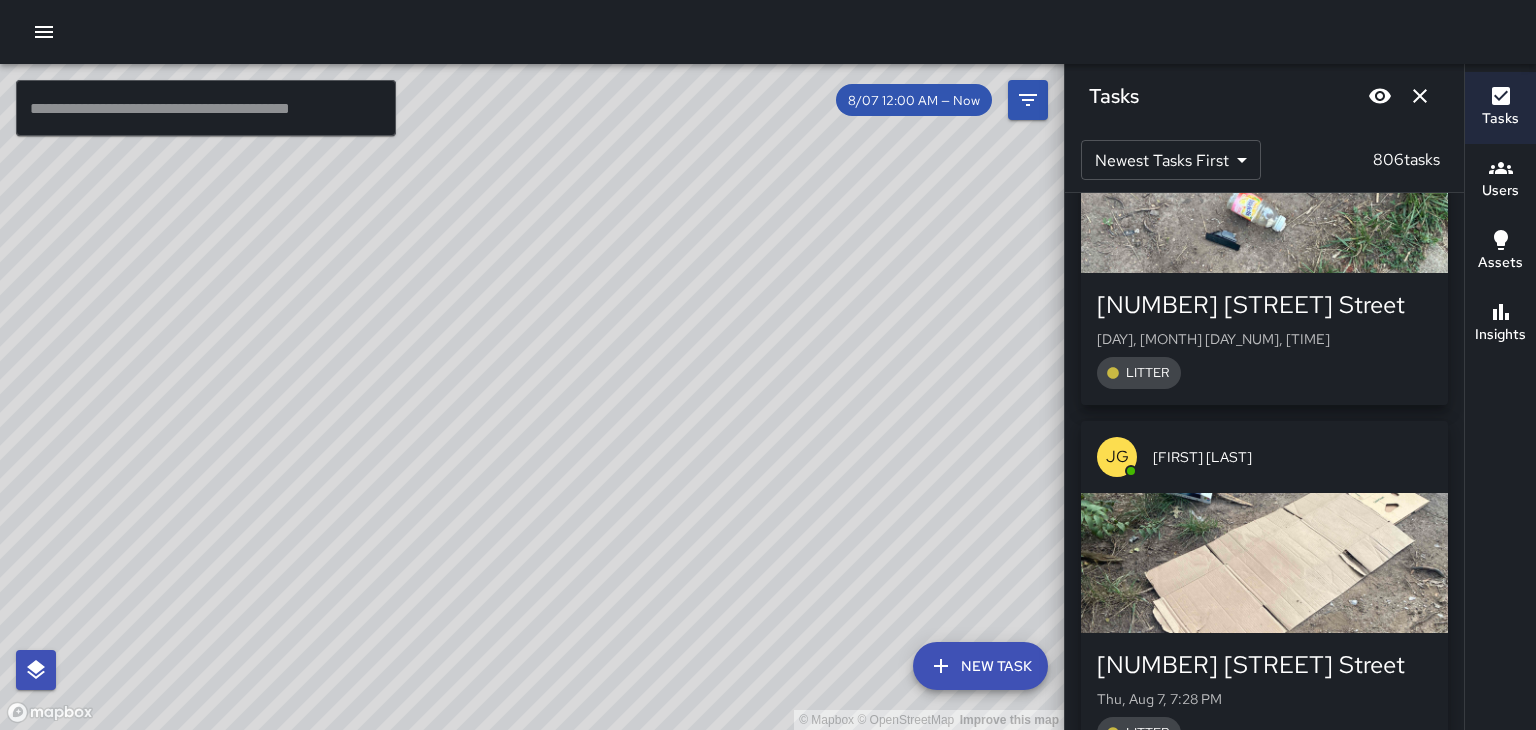 click at bounding box center (1264, 563) 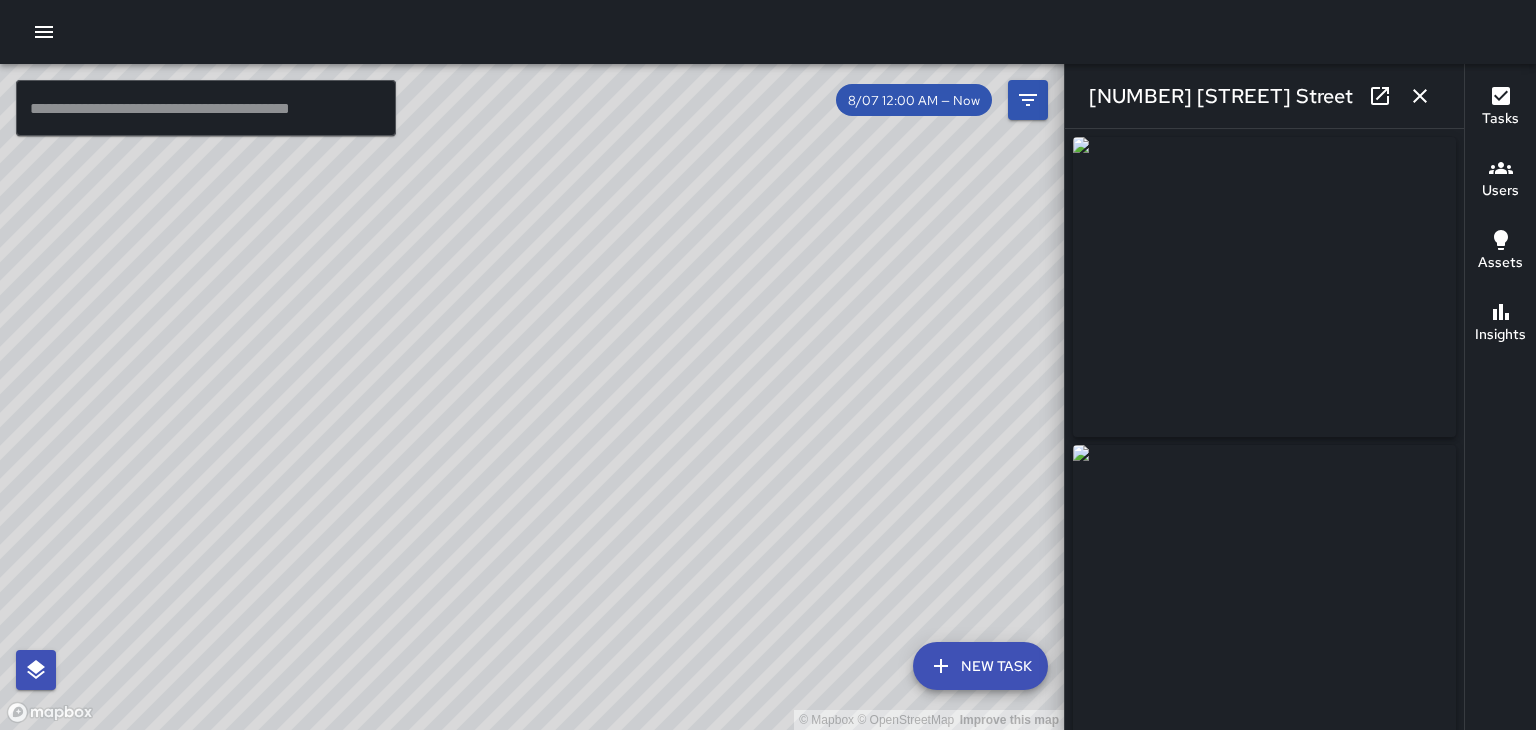 type on "**********" 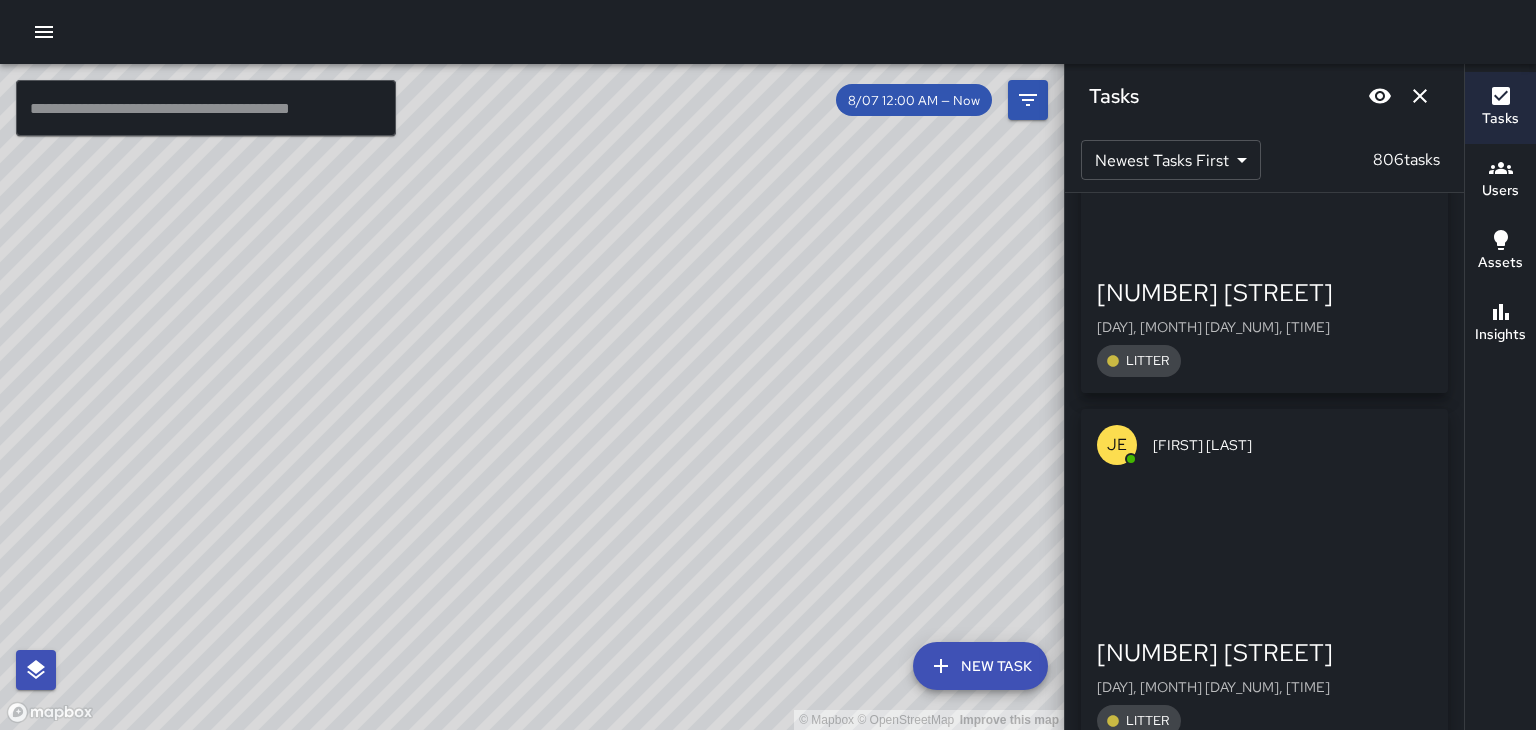scroll, scrollTop: 55289, scrollLeft: 0, axis: vertical 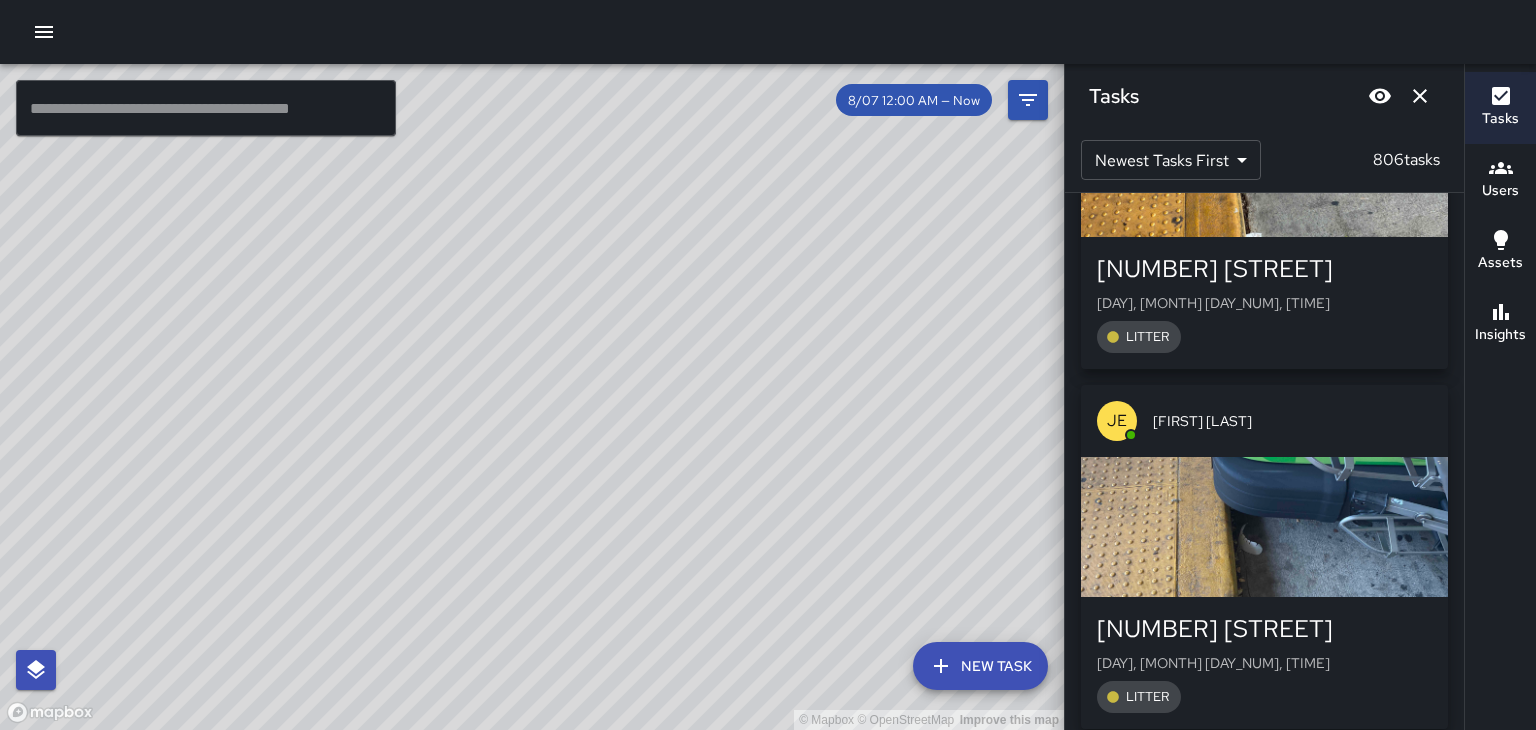 click at bounding box center [1264, 527] 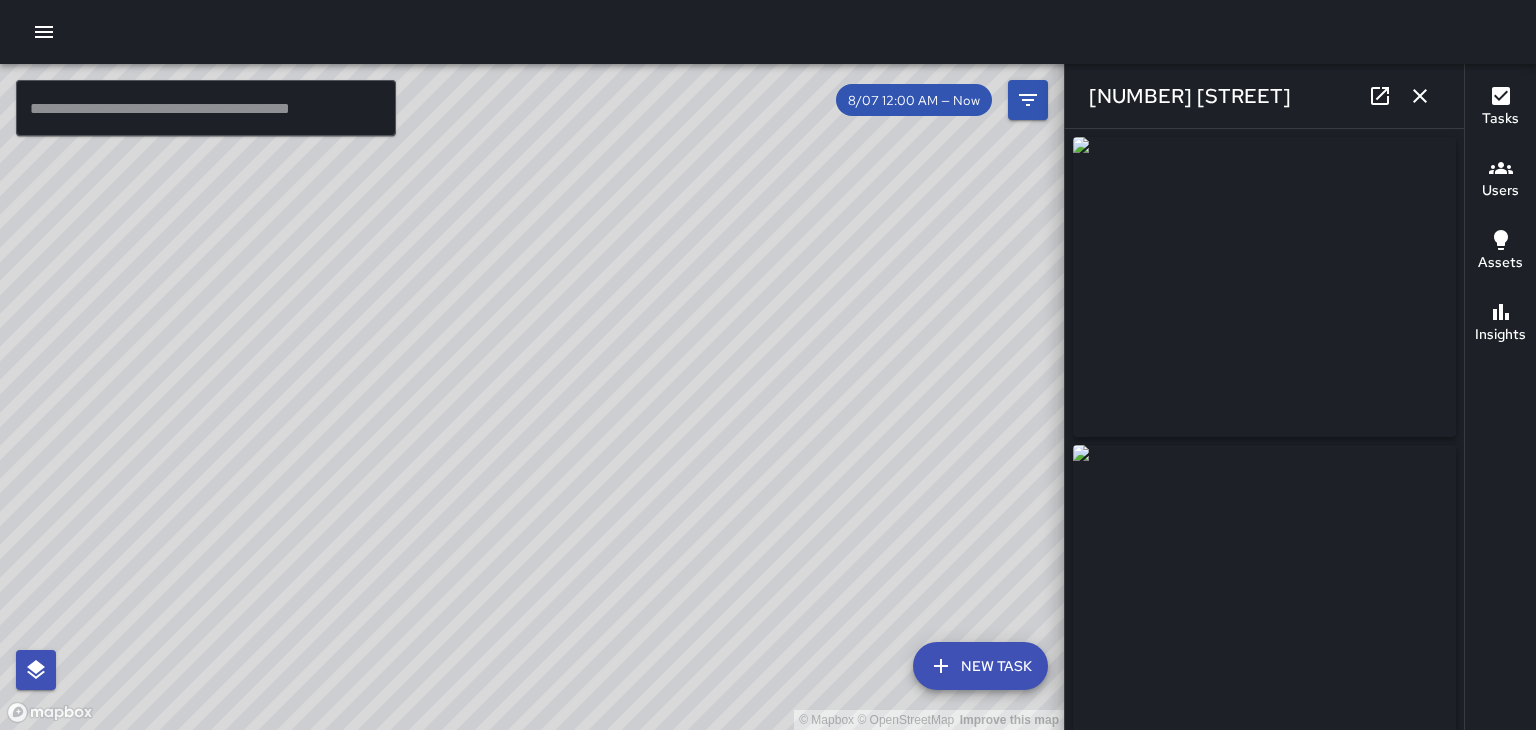 type on "**********" 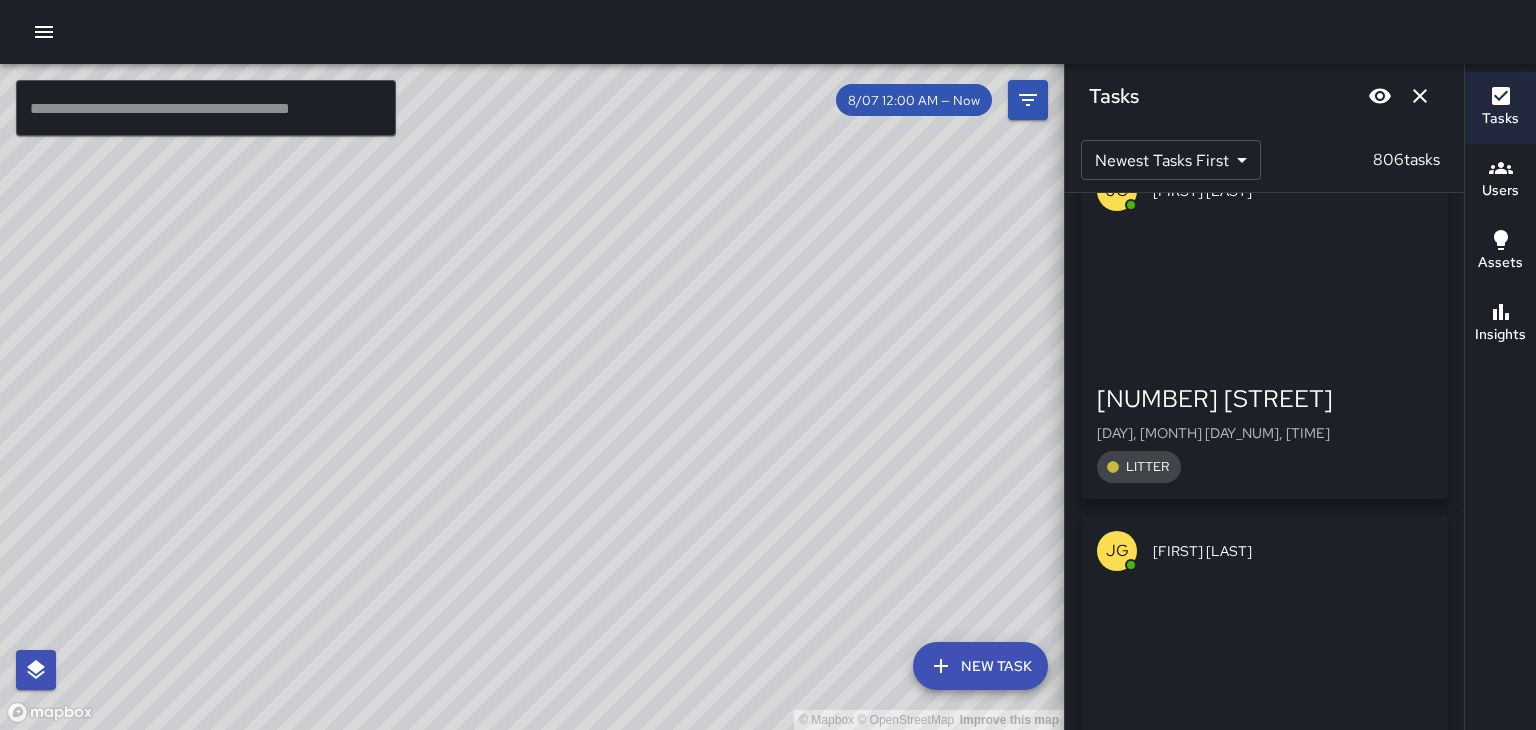 scroll, scrollTop: 66352, scrollLeft: 0, axis: vertical 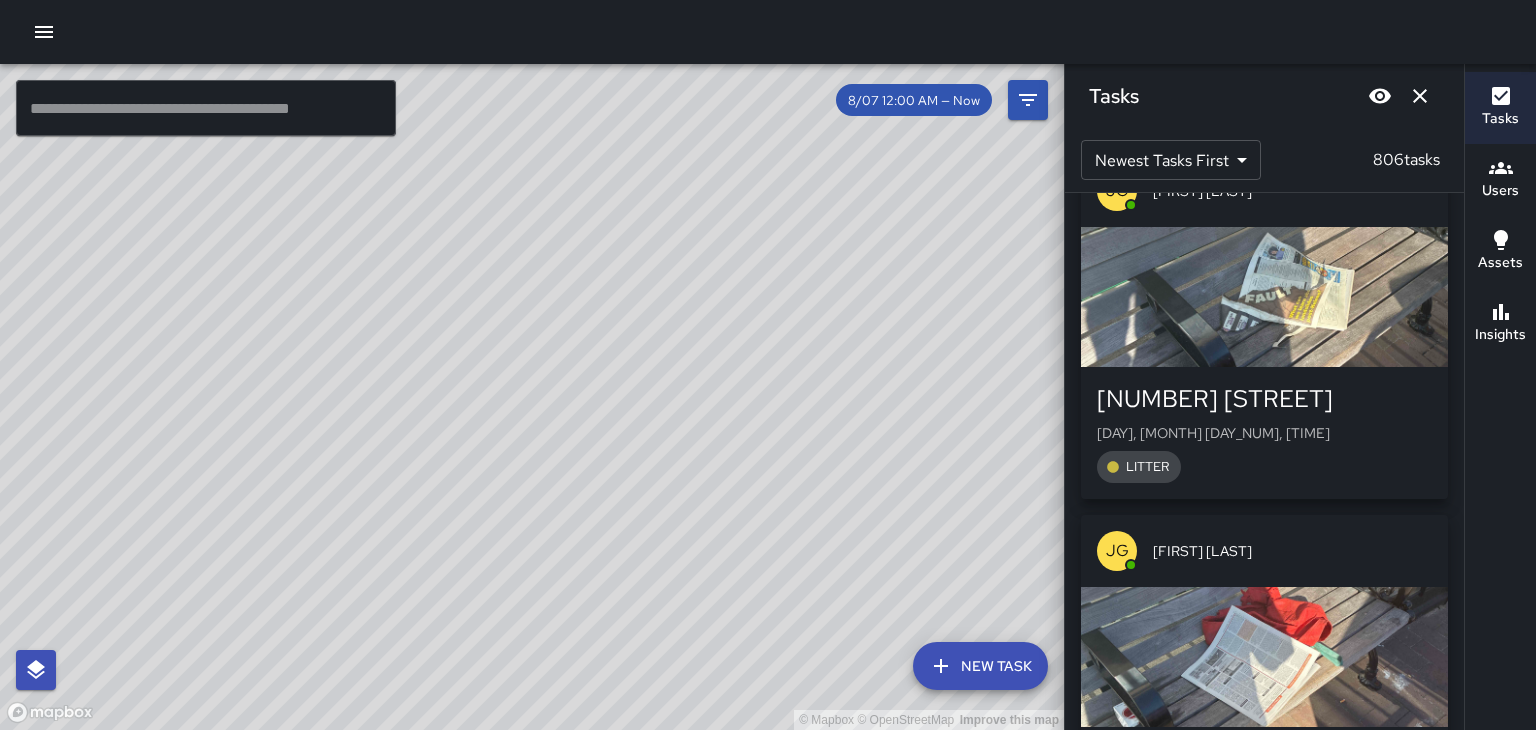 click at bounding box center [1264, 657] 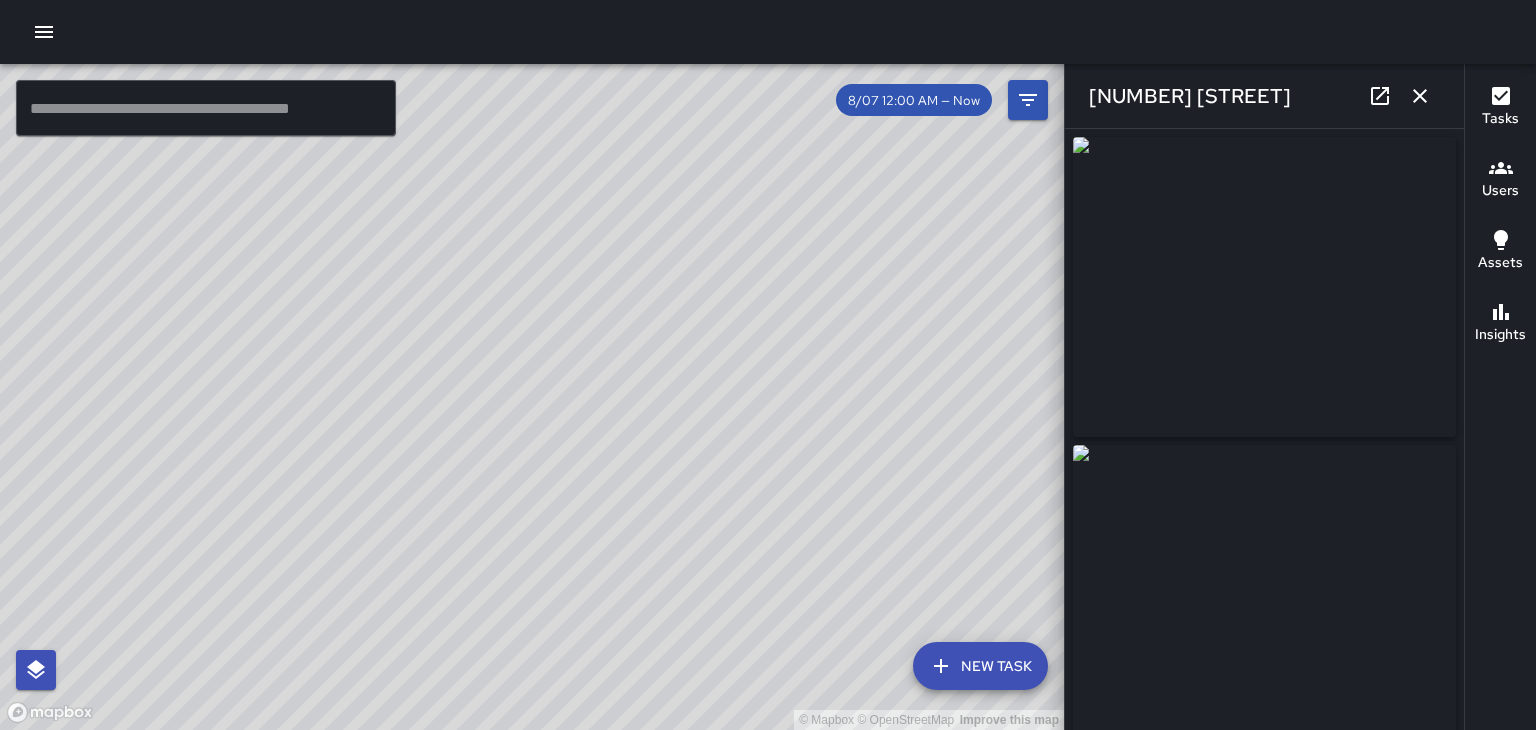 click 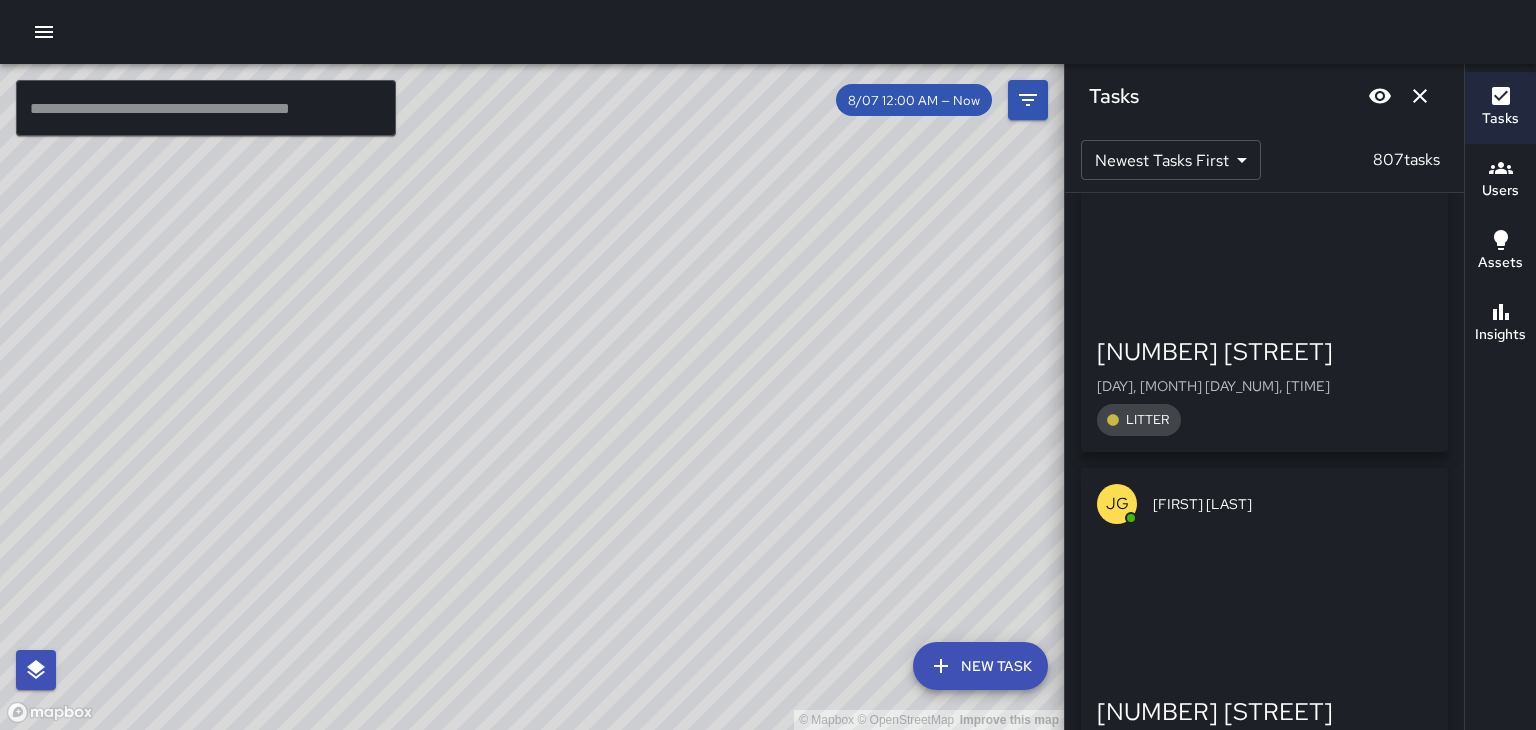 scroll, scrollTop: 78400, scrollLeft: 0, axis: vertical 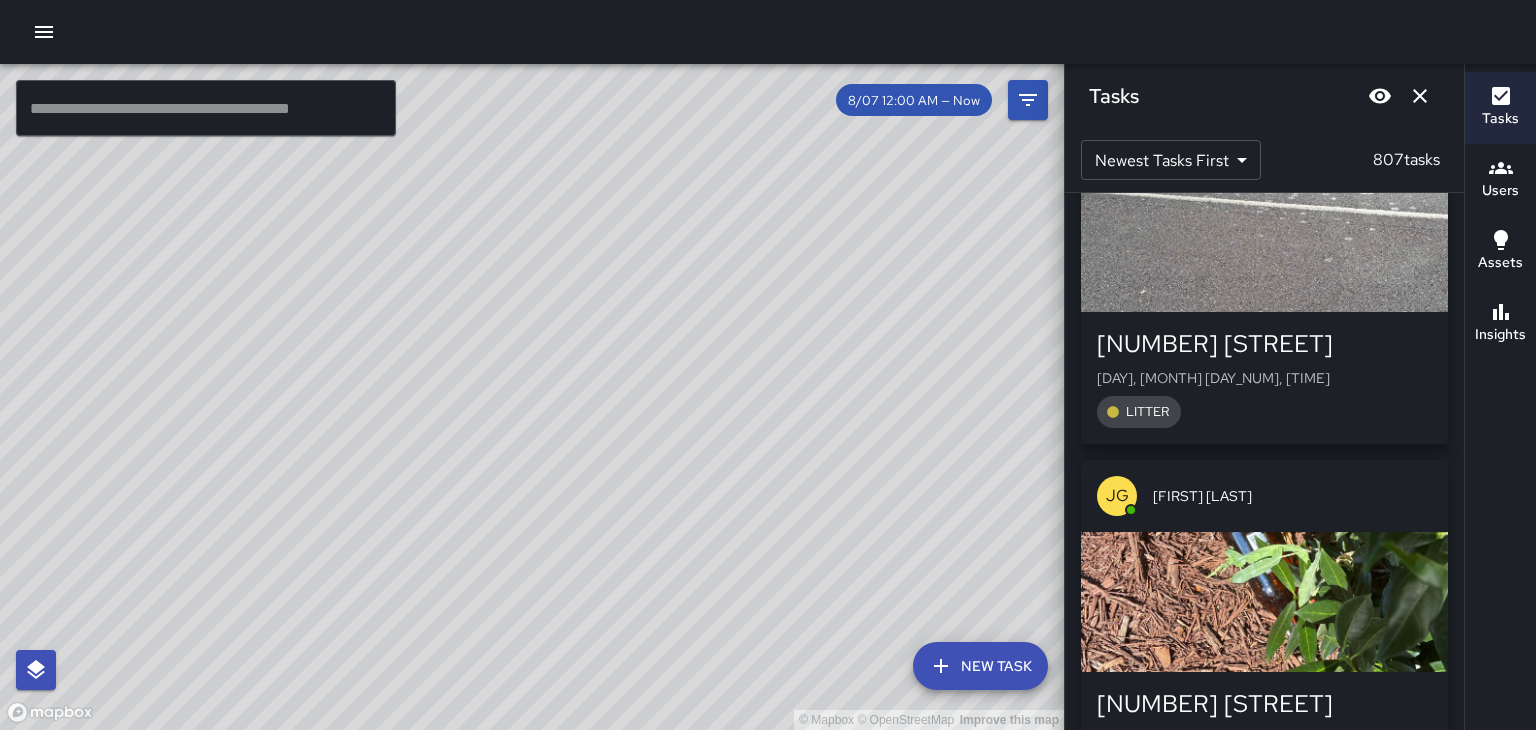 click at bounding box center (1264, 602) 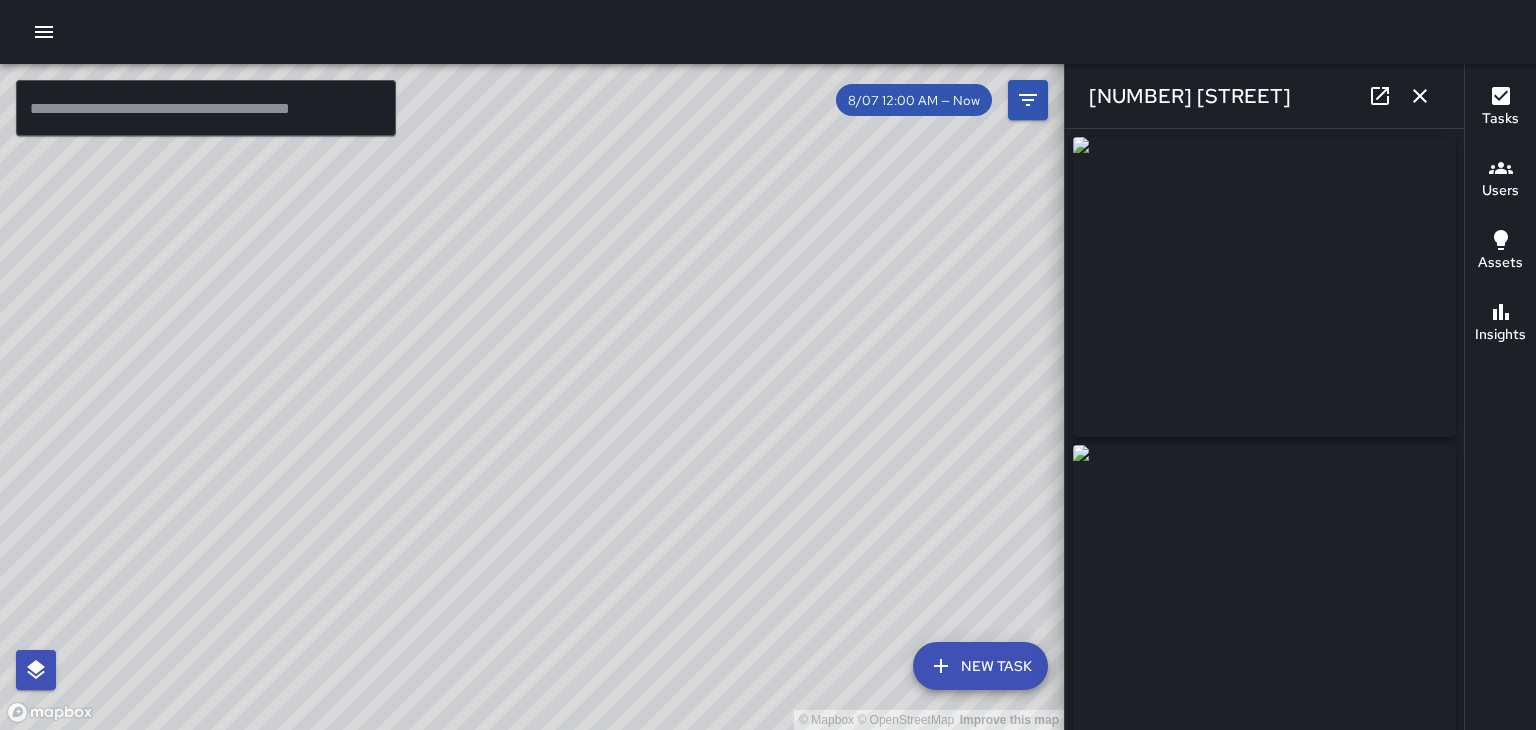 type on "**********" 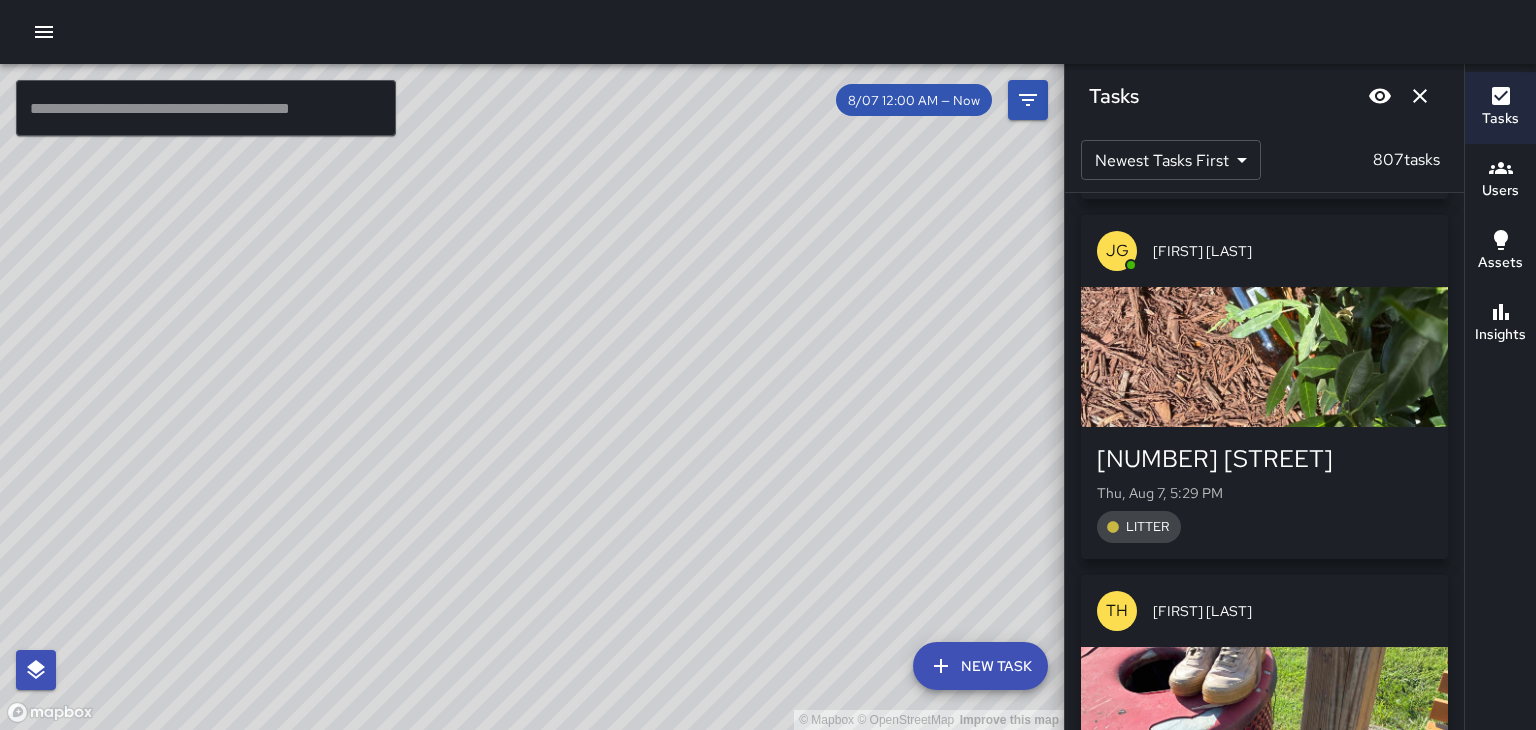 scroll, scrollTop: 78648, scrollLeft: 0, axis: vertical 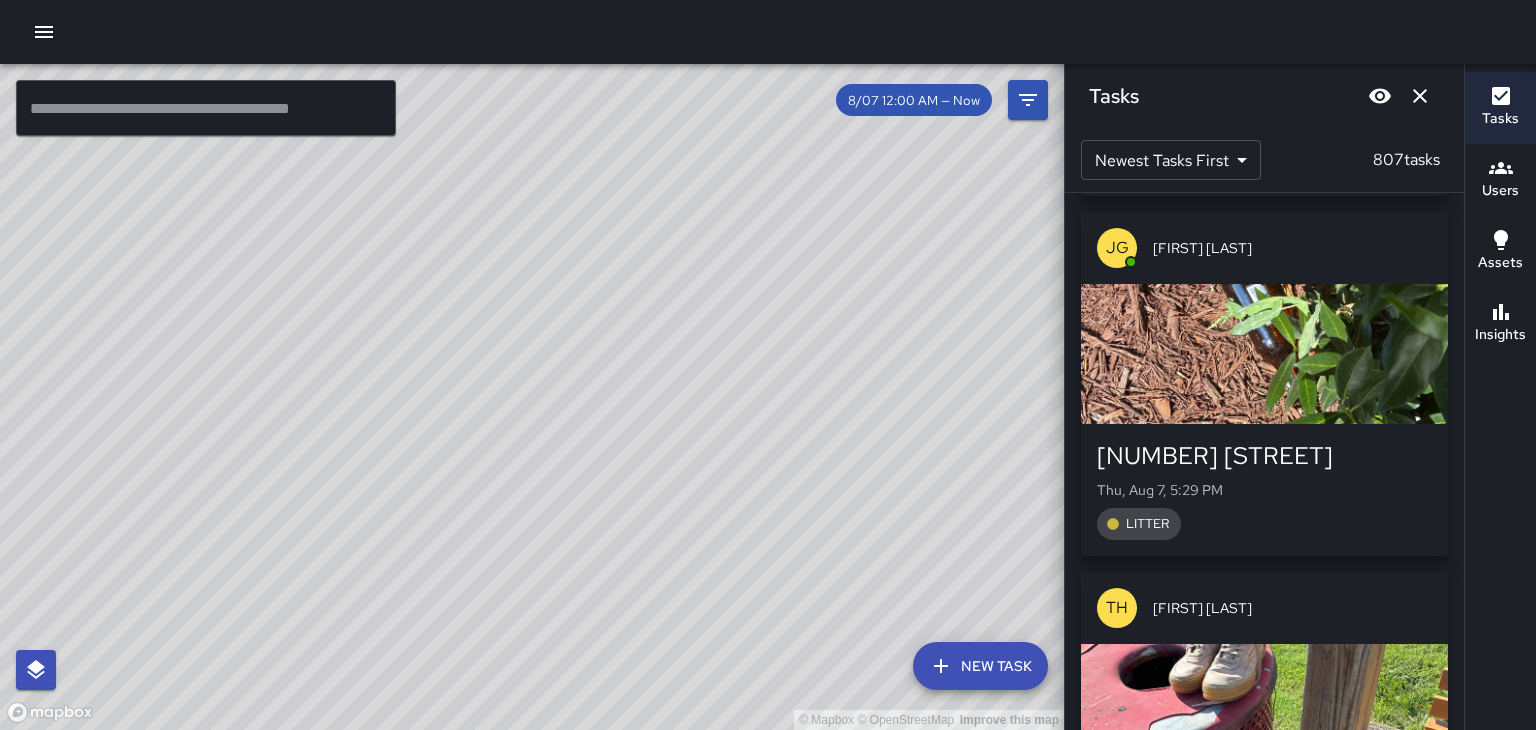 click at bounding box center (1264, 714) 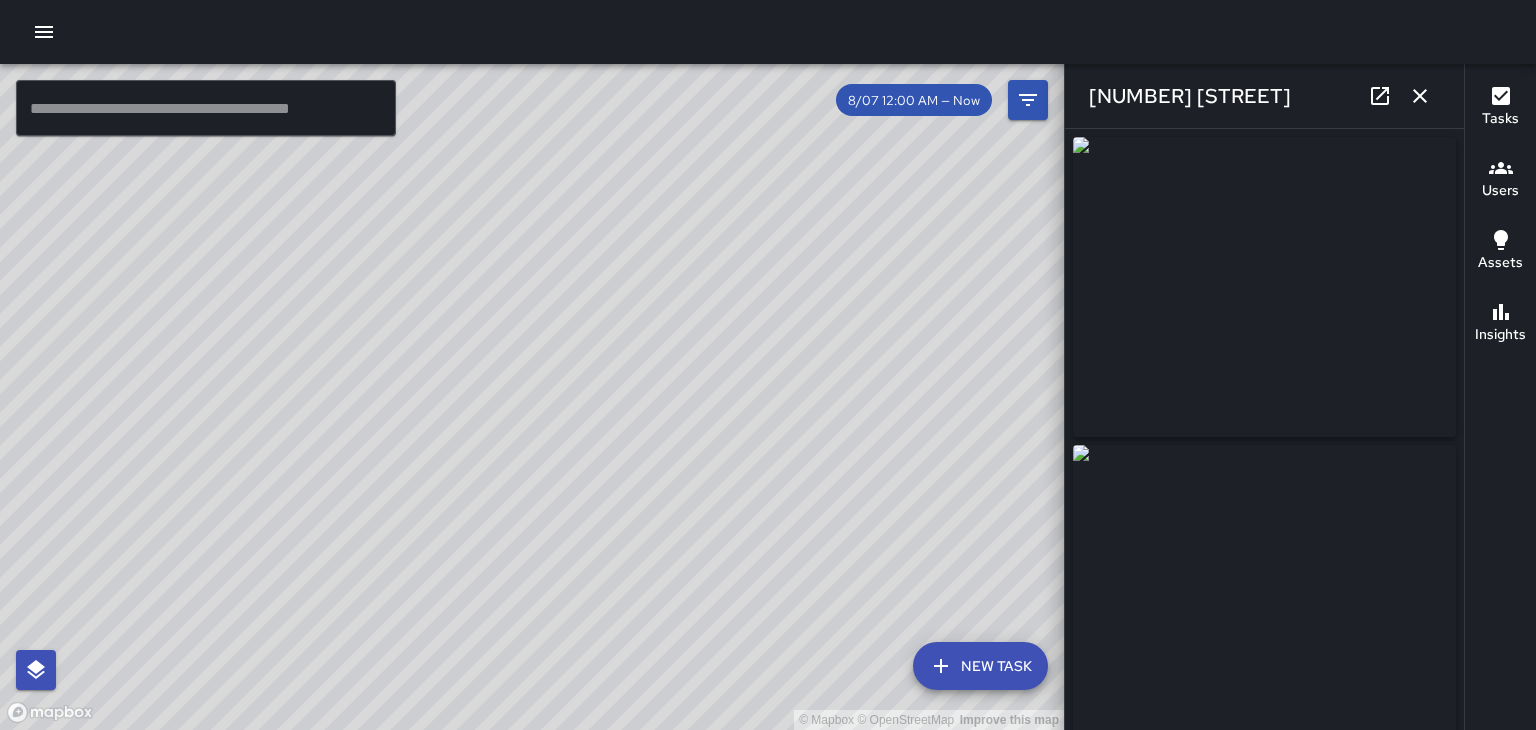 click on "[NUMBER] [STREET]" at bounding box center [1264, 96] 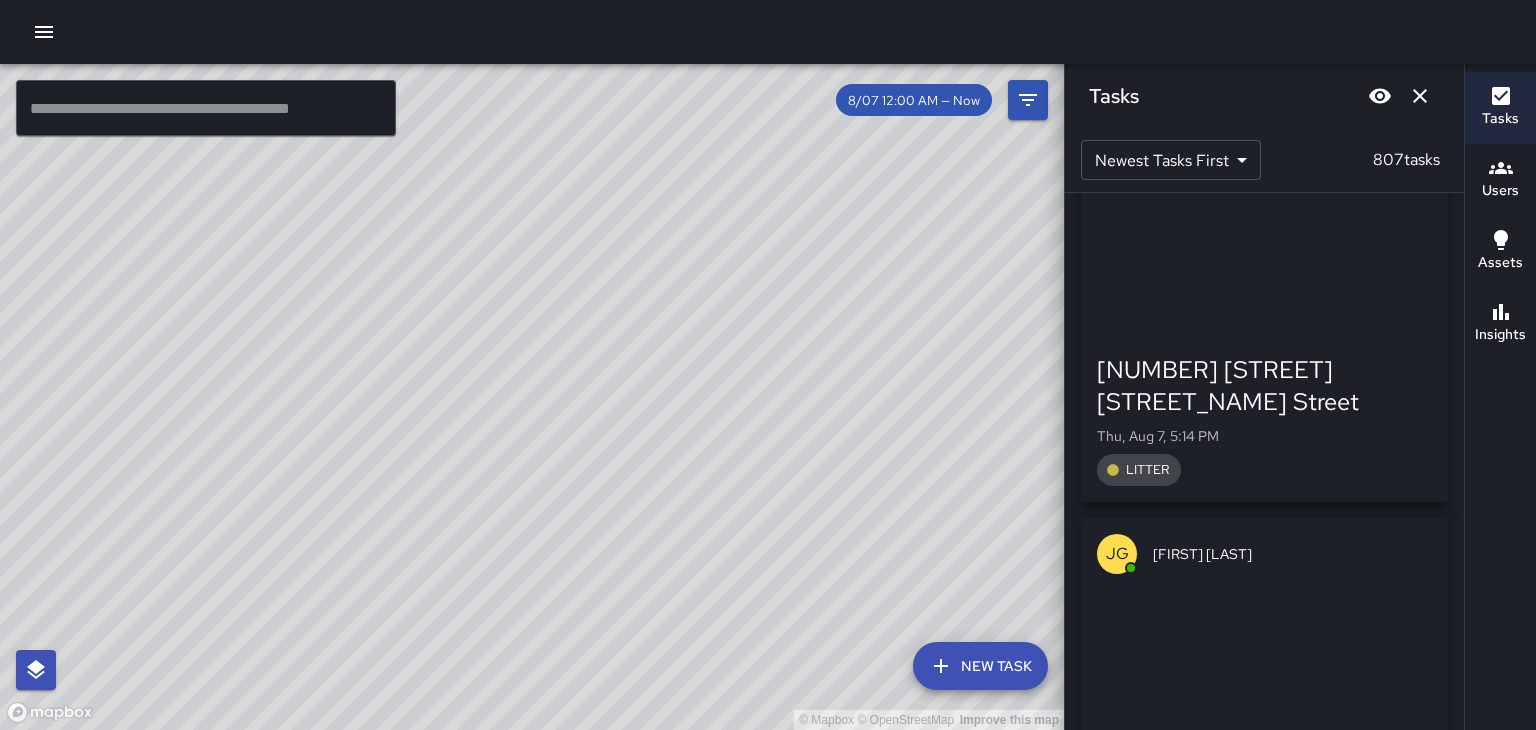scroll, scrollTop: 87080, scrollLeft: 0, axis: vertical 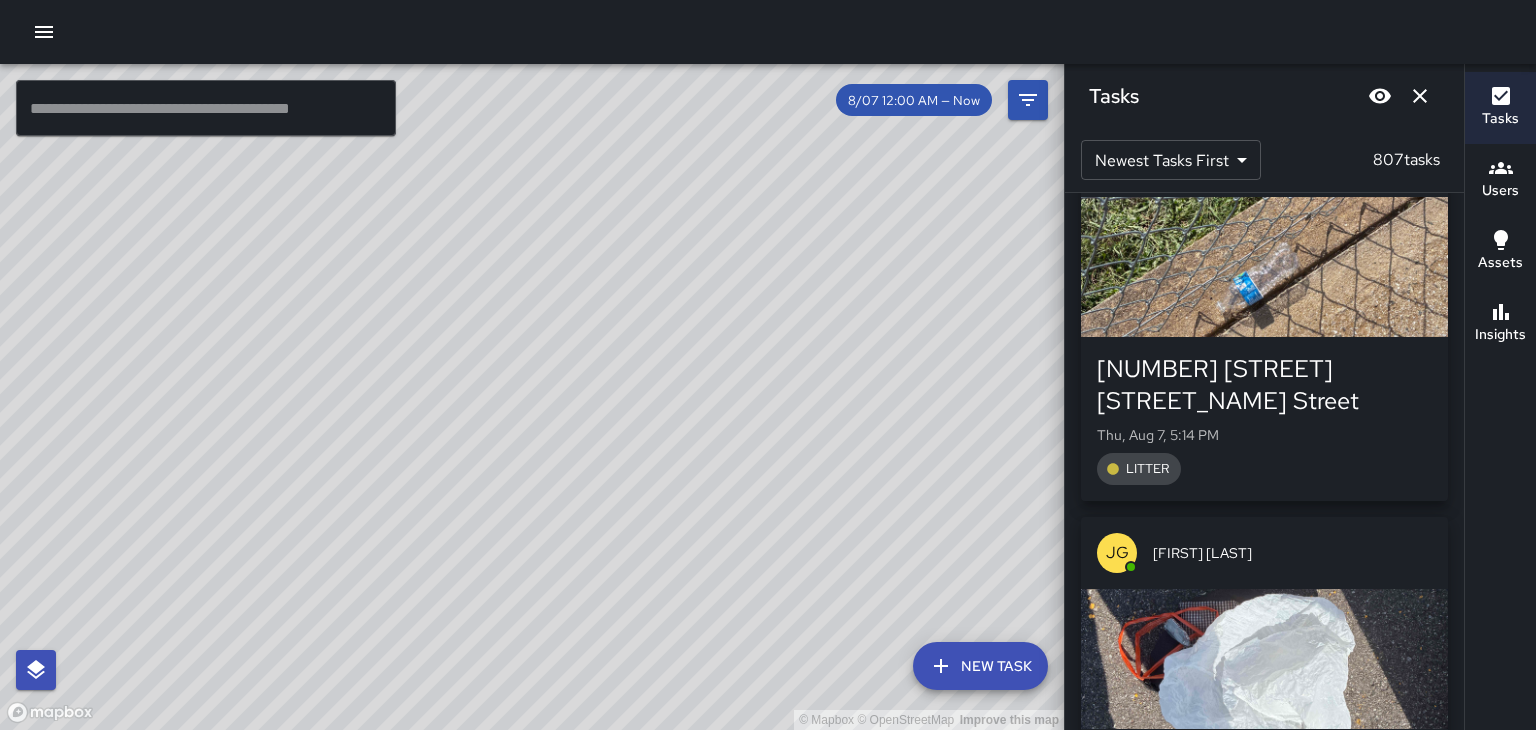 click at bounding box center [1264, 659] 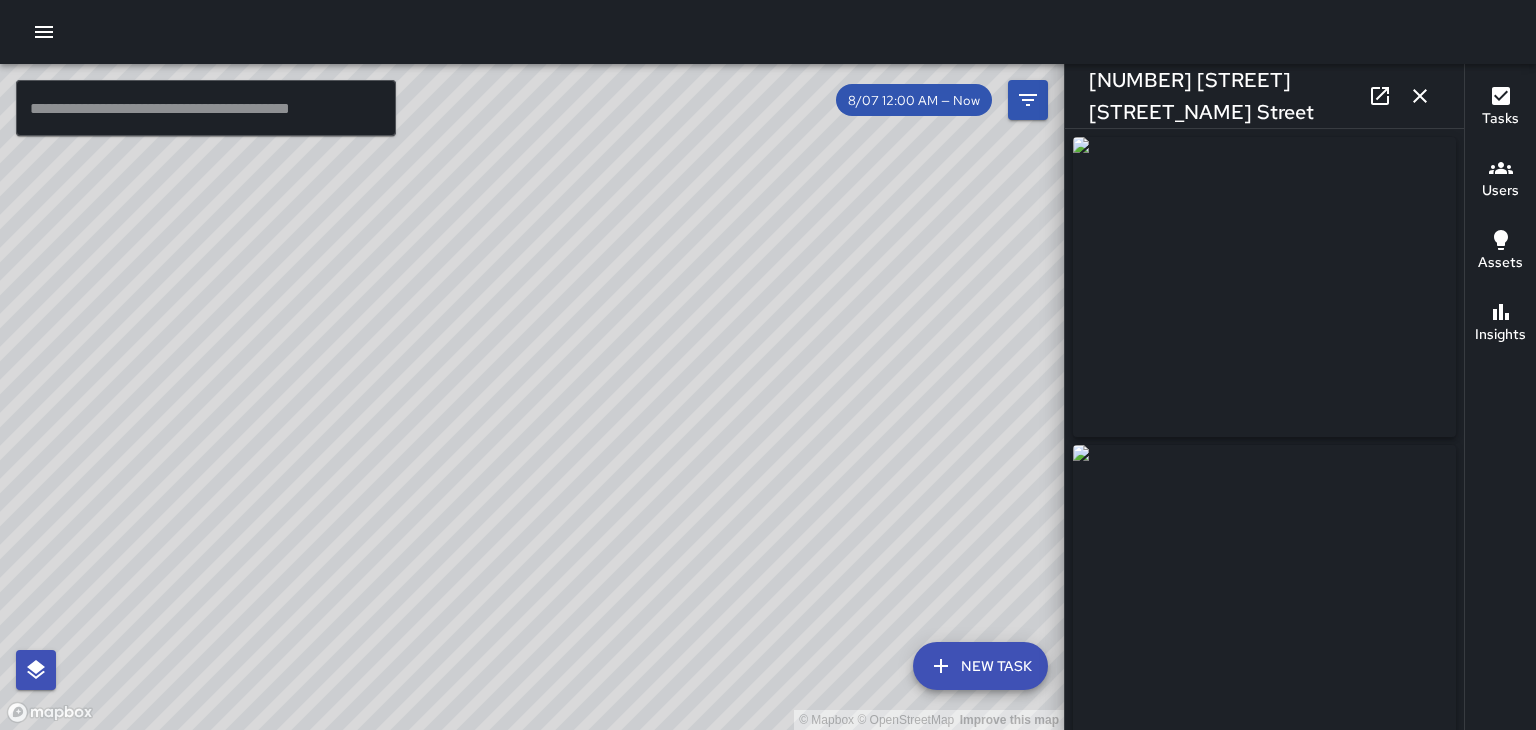 type on "**********" 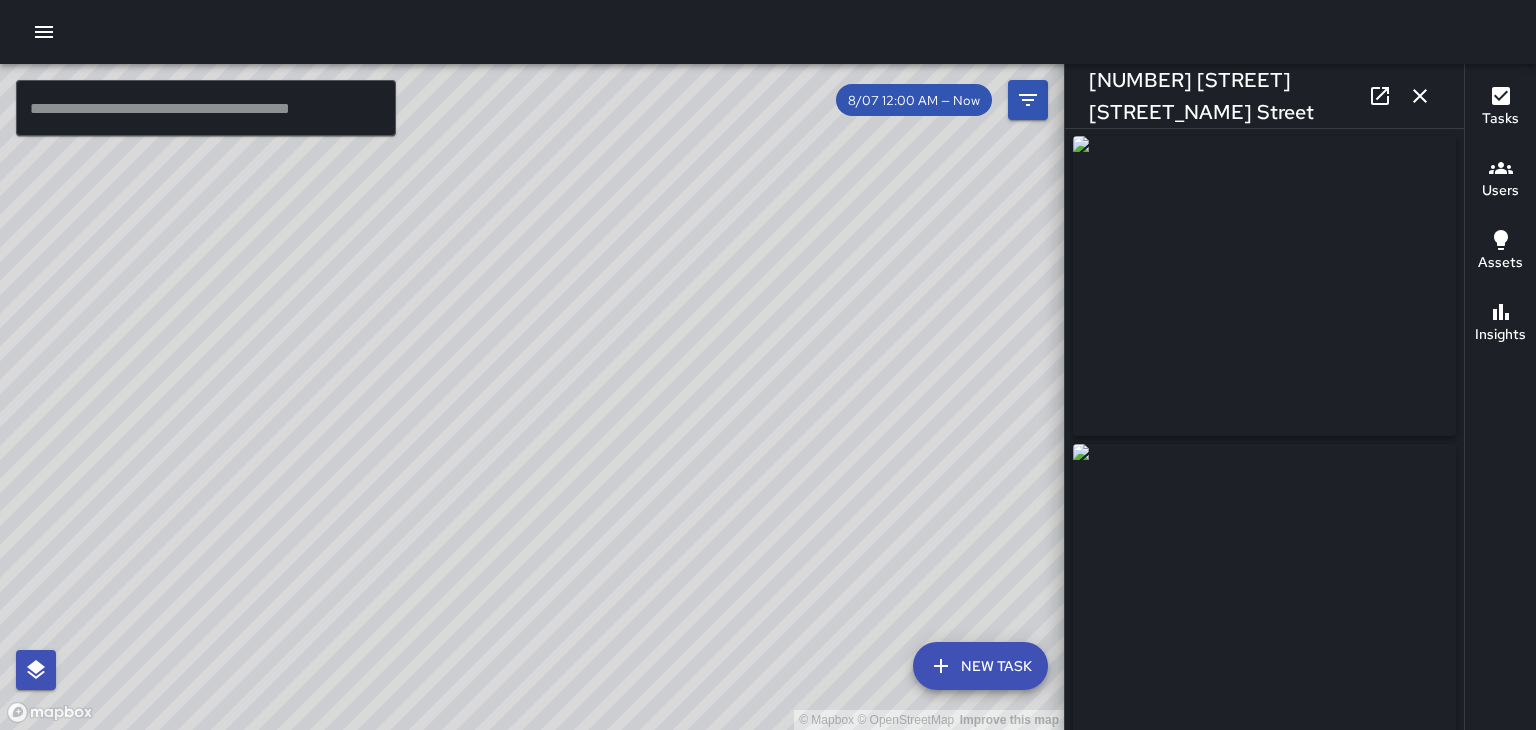 scroll, scrollTop: 0, scrollLeft: 0, axis: both 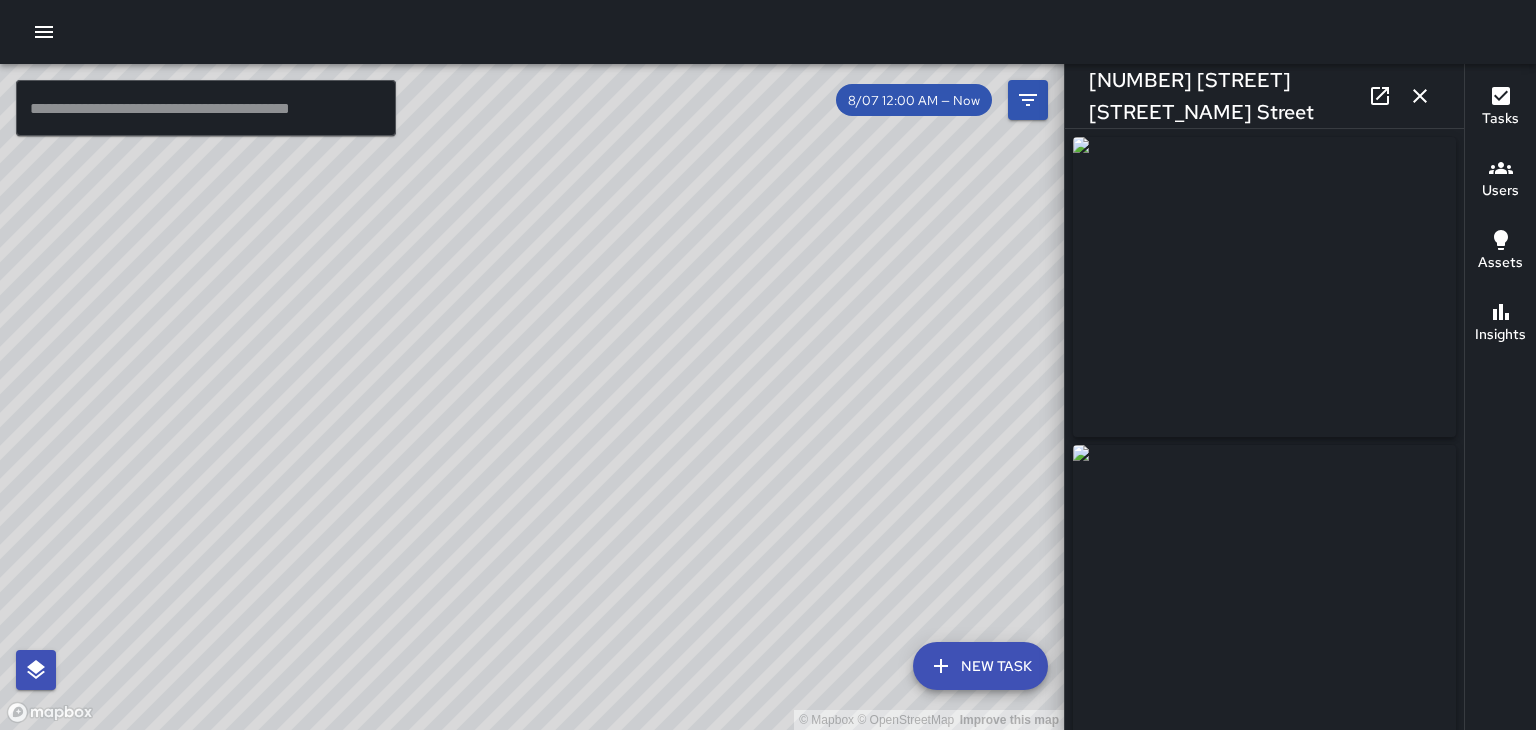 click 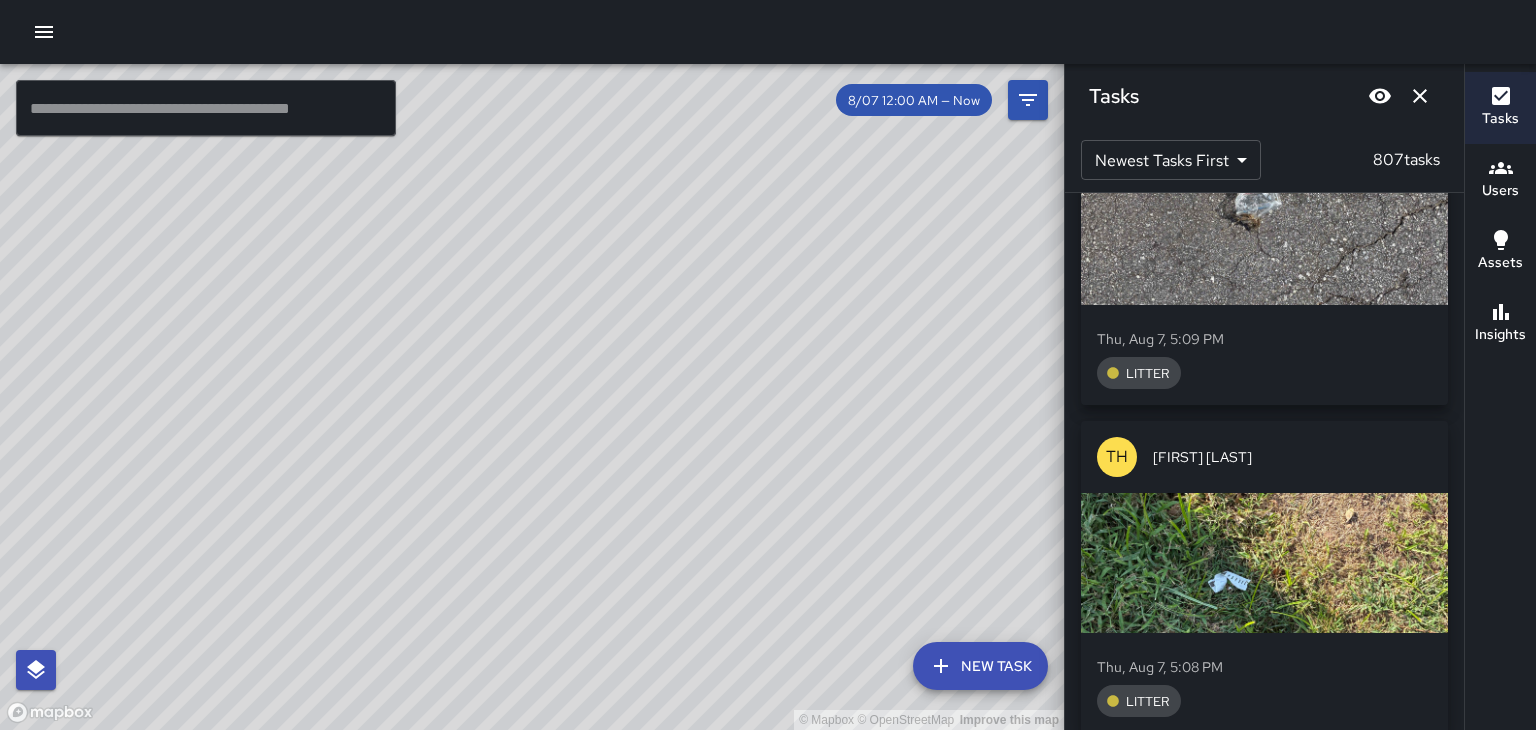 scroll, scrollTop: 90882, scrollLeft: 0, axis: vertical 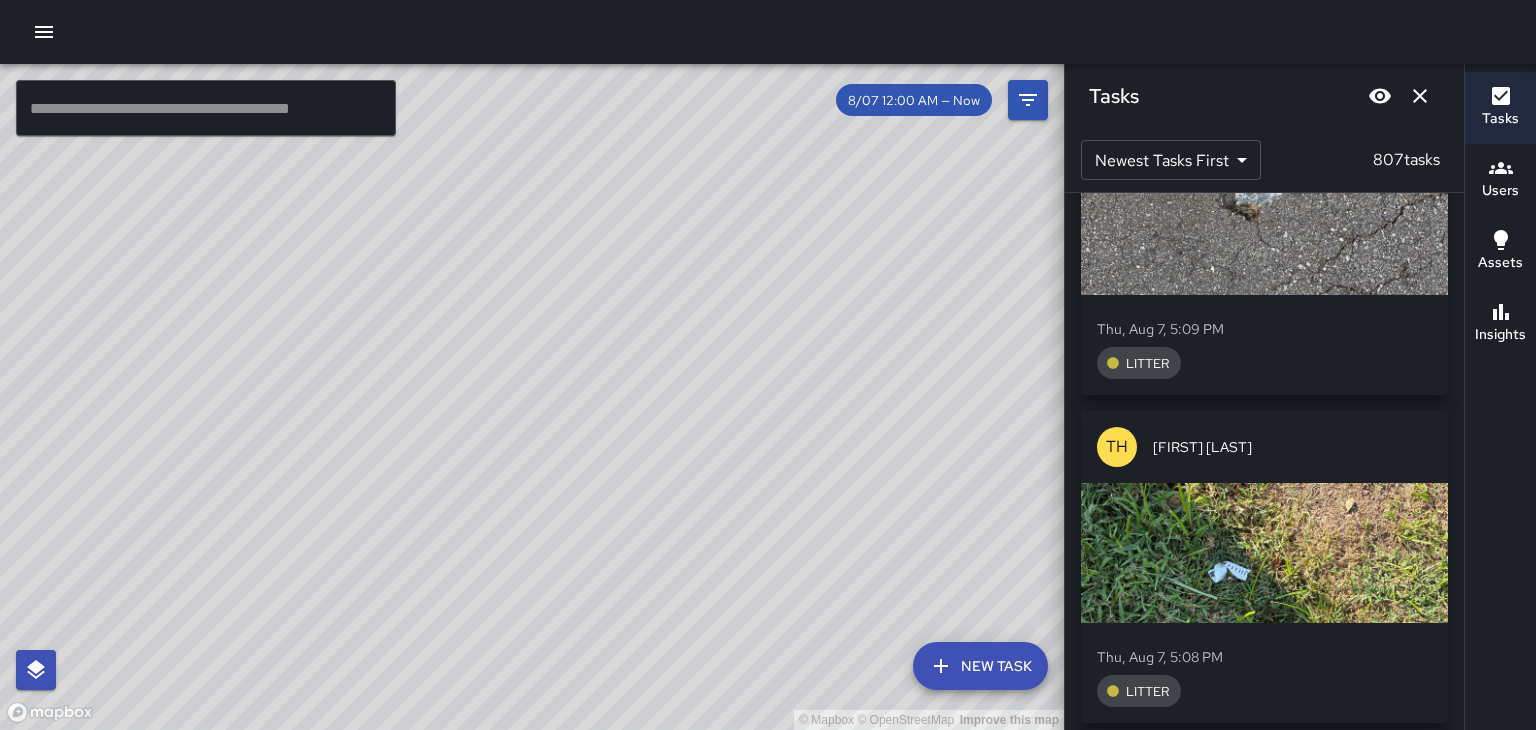 click at bounding box center [1264, 881] 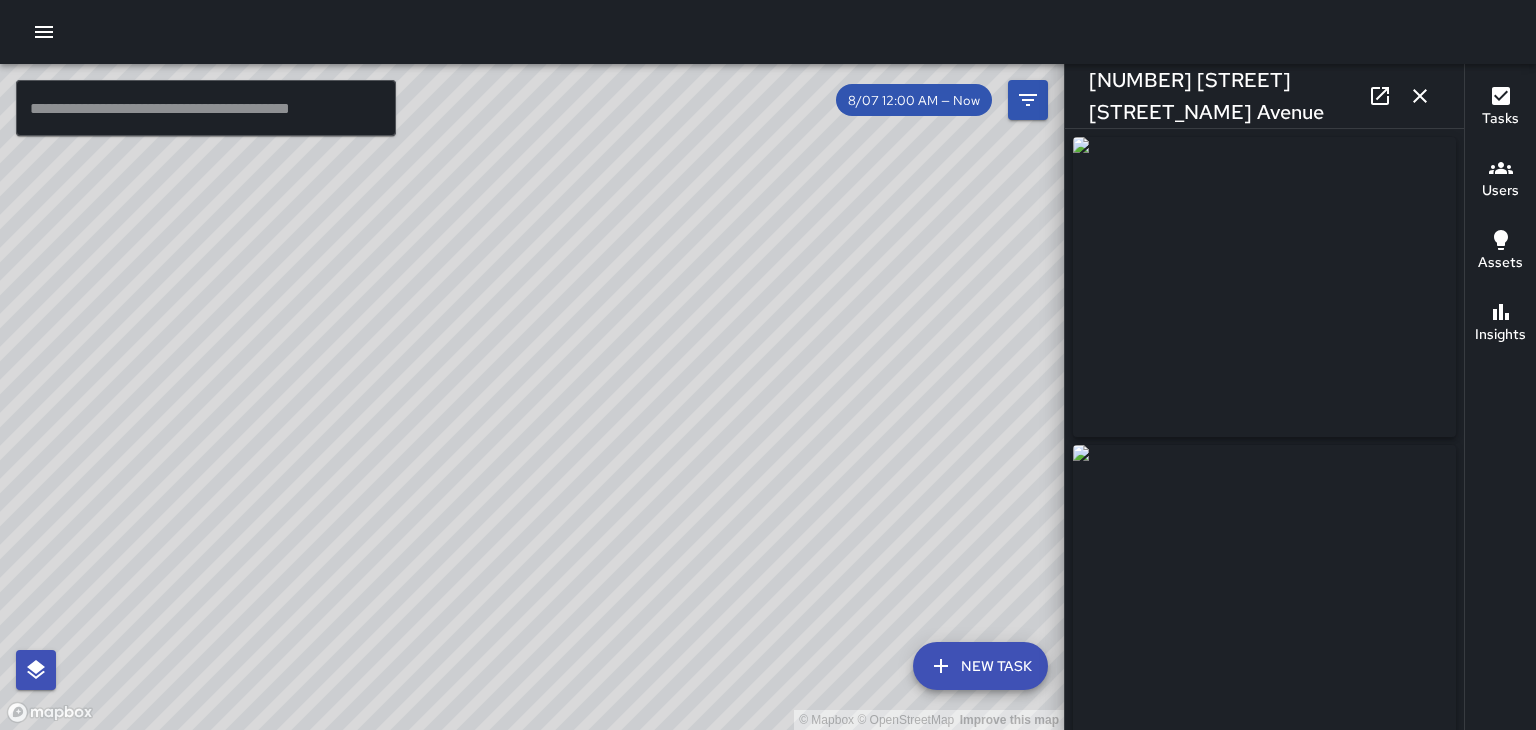click 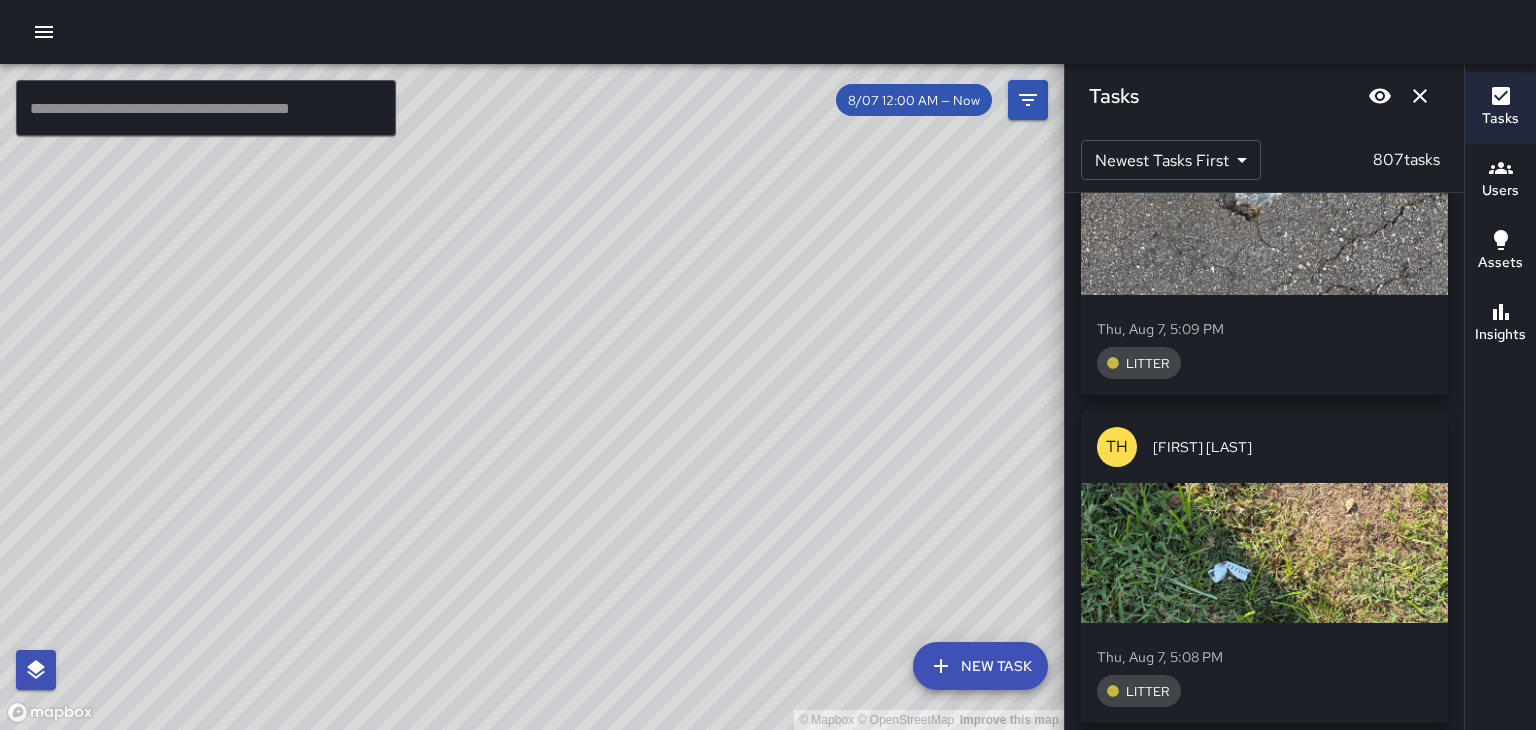 click at bounding box center [1264, 881] 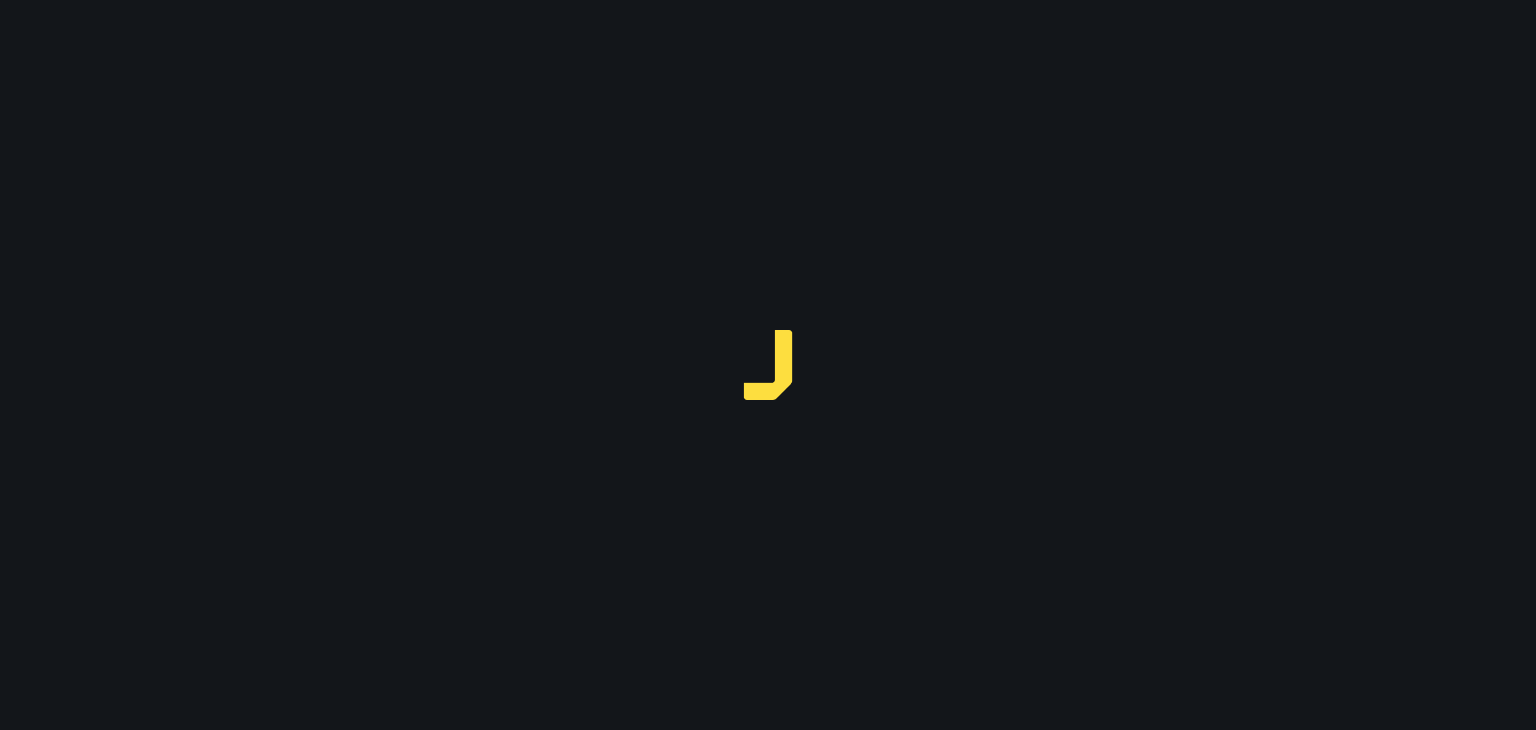 scroll, scrollTop: 0, scrollLeft: 0, axis: both 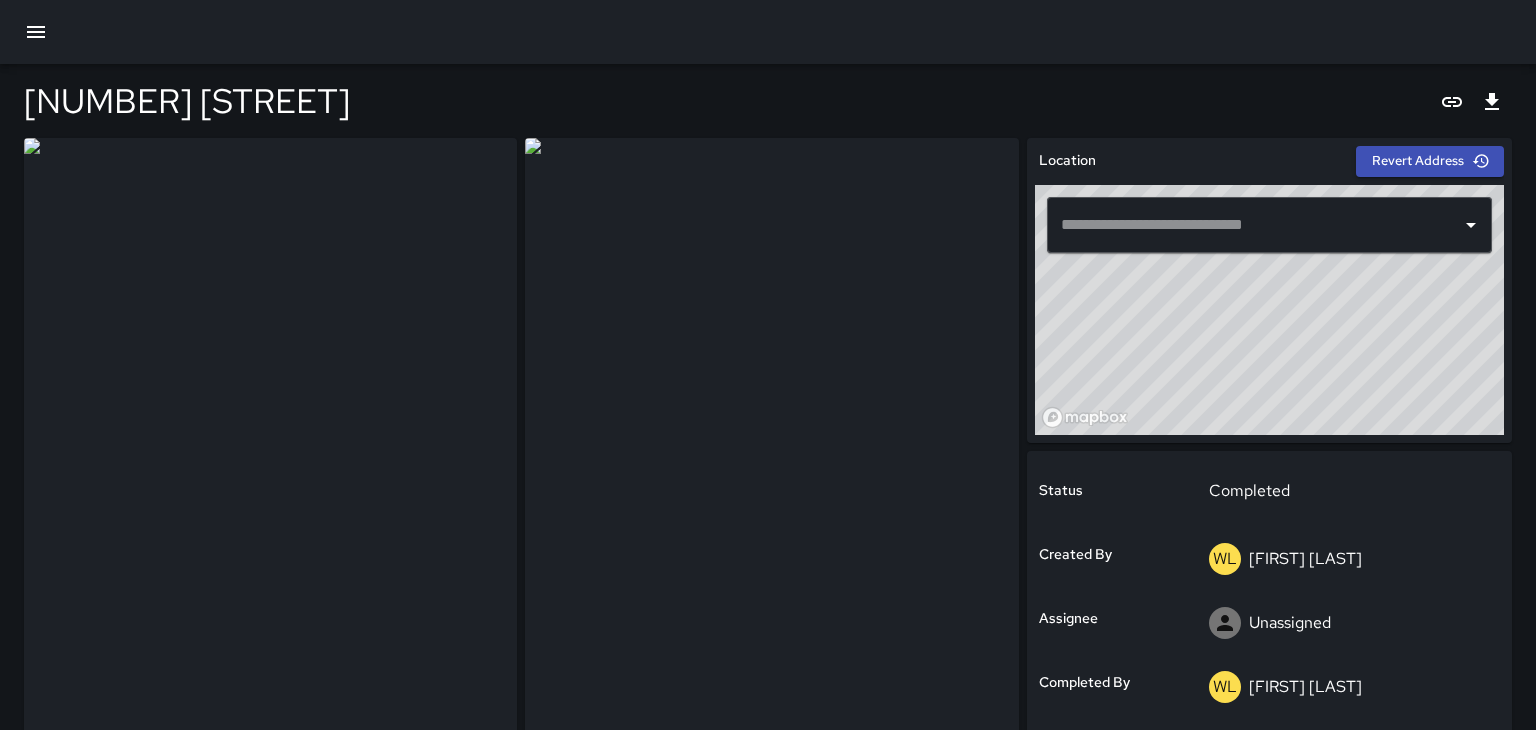 type on "**********" 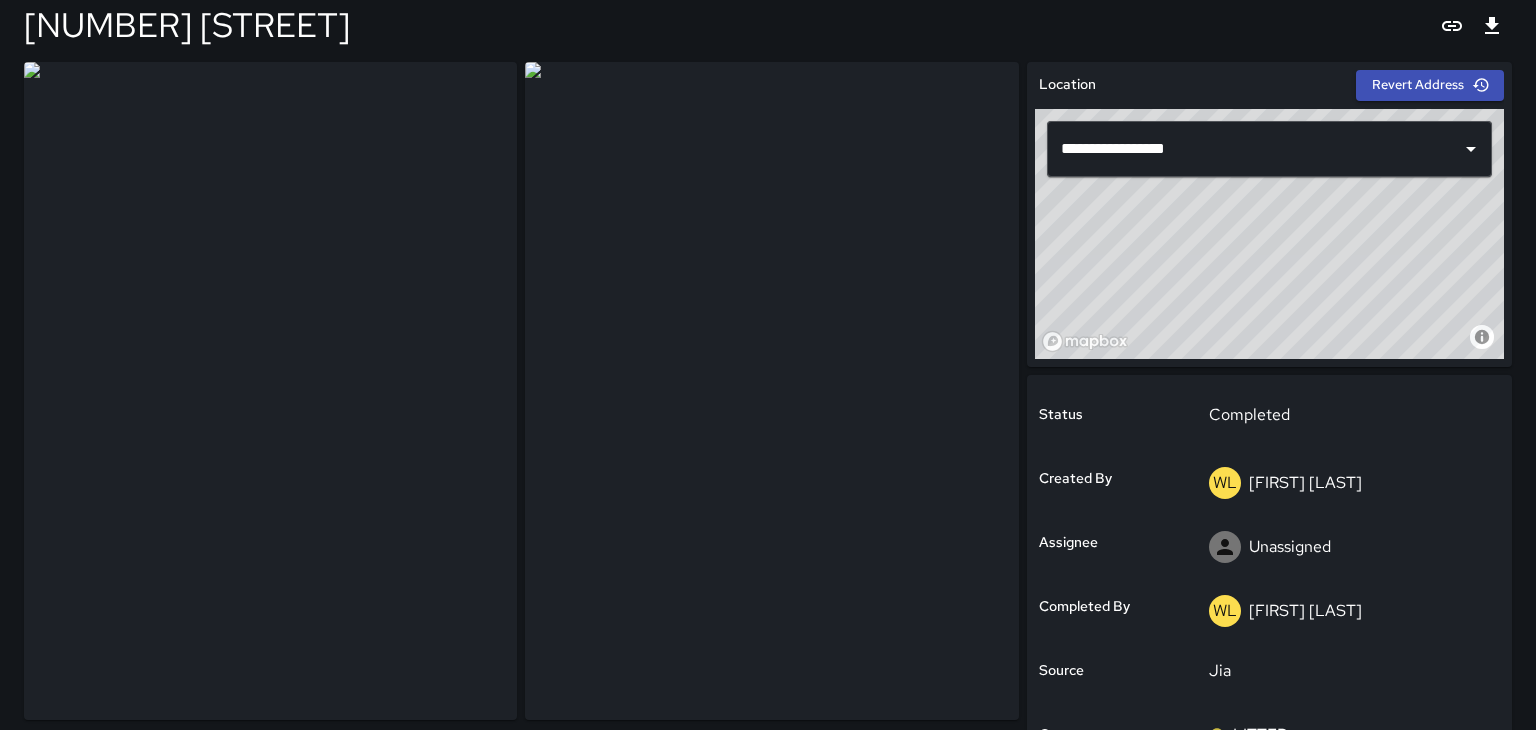 scroll, scrollTop: 0, scrollLeft: 0, axis: both 